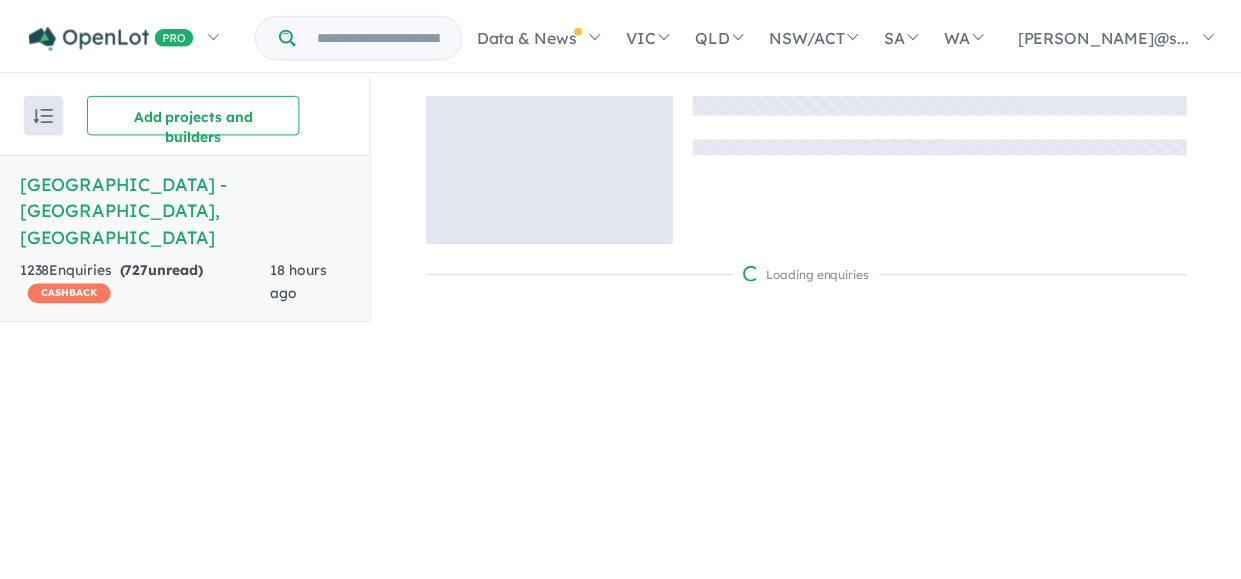 scroll, scrollTop: 0, scrollLeft: 0, axis: both 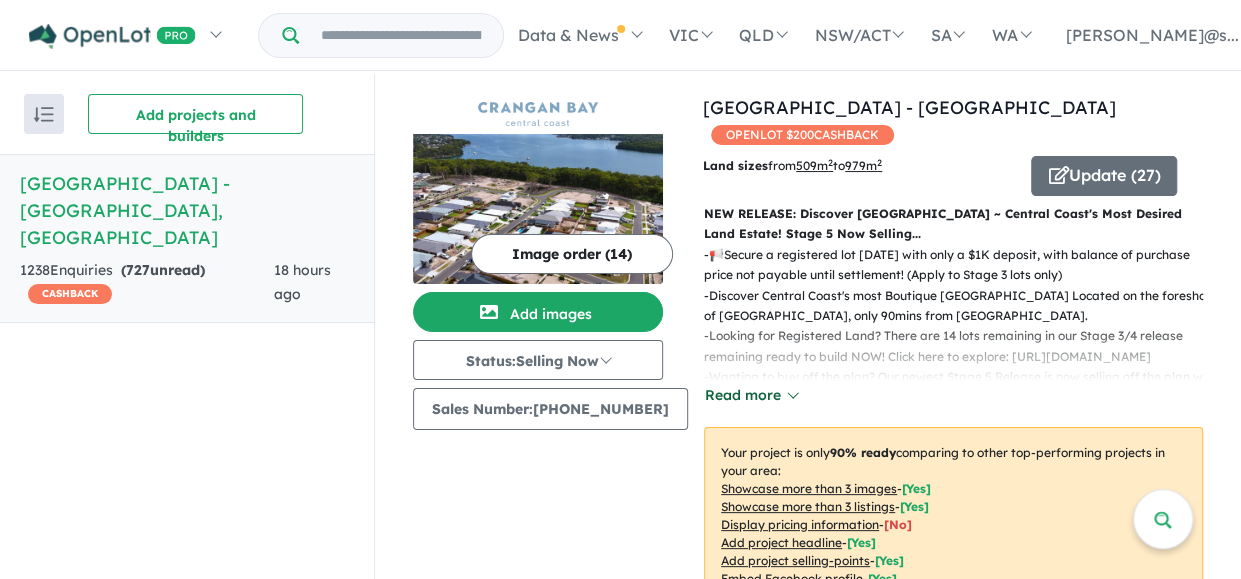 click on "Read more" at bounding box center [751, 395] 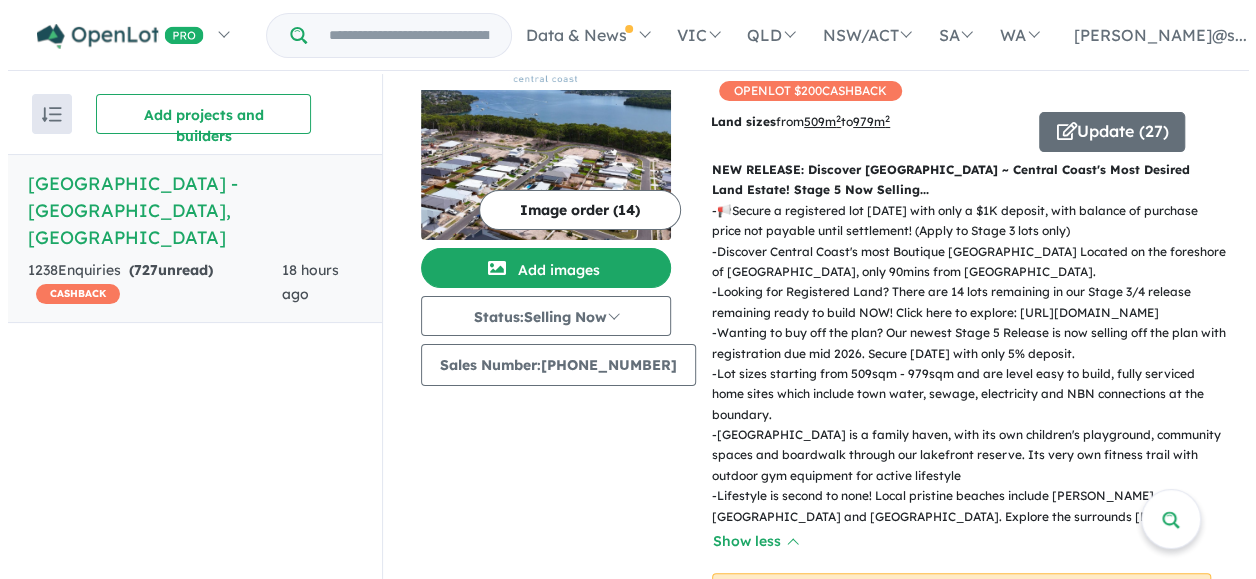 scroll, scrollTop: 0, scrollLeft: 0, axis: both 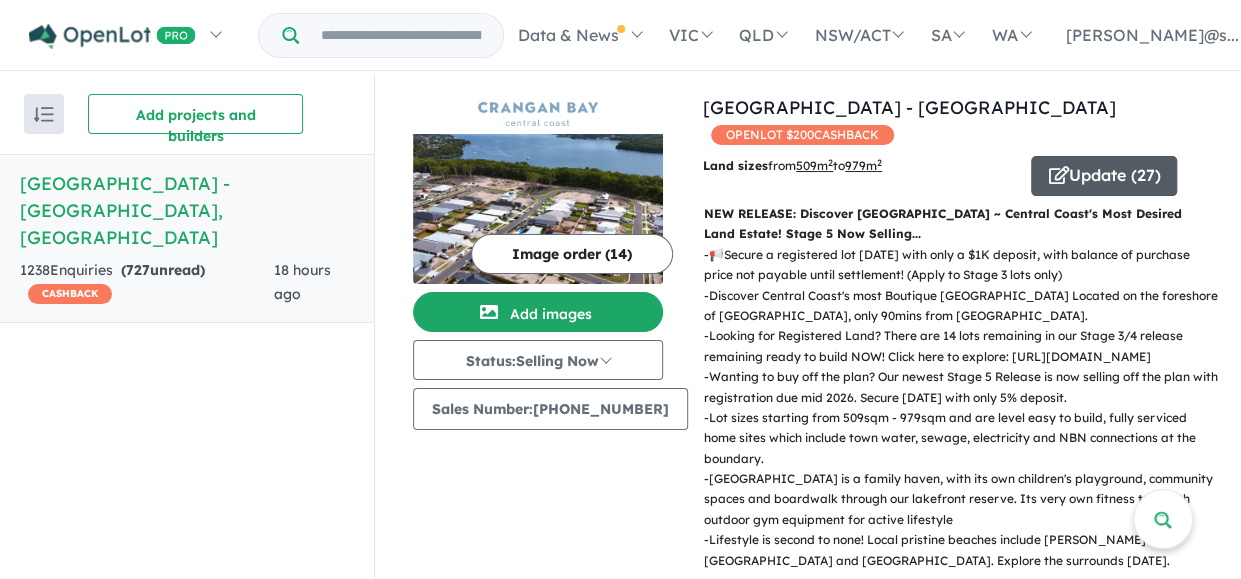 click at bounding box center (1058, 176) 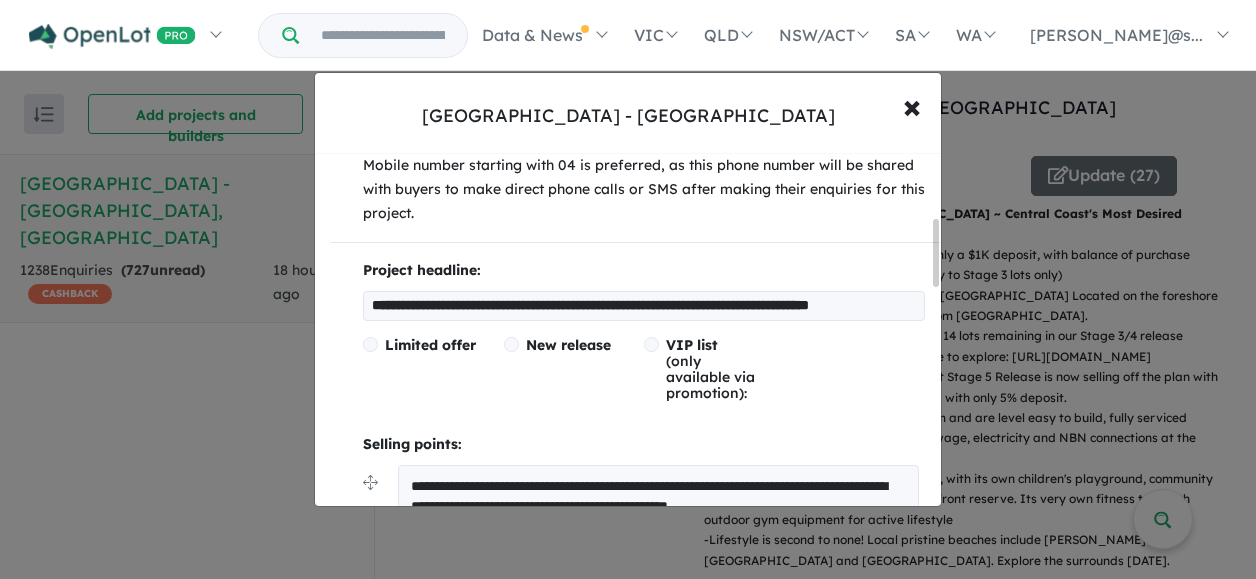 scroll, scrollTop: 400, scrollLeft: 0, axis: vertical 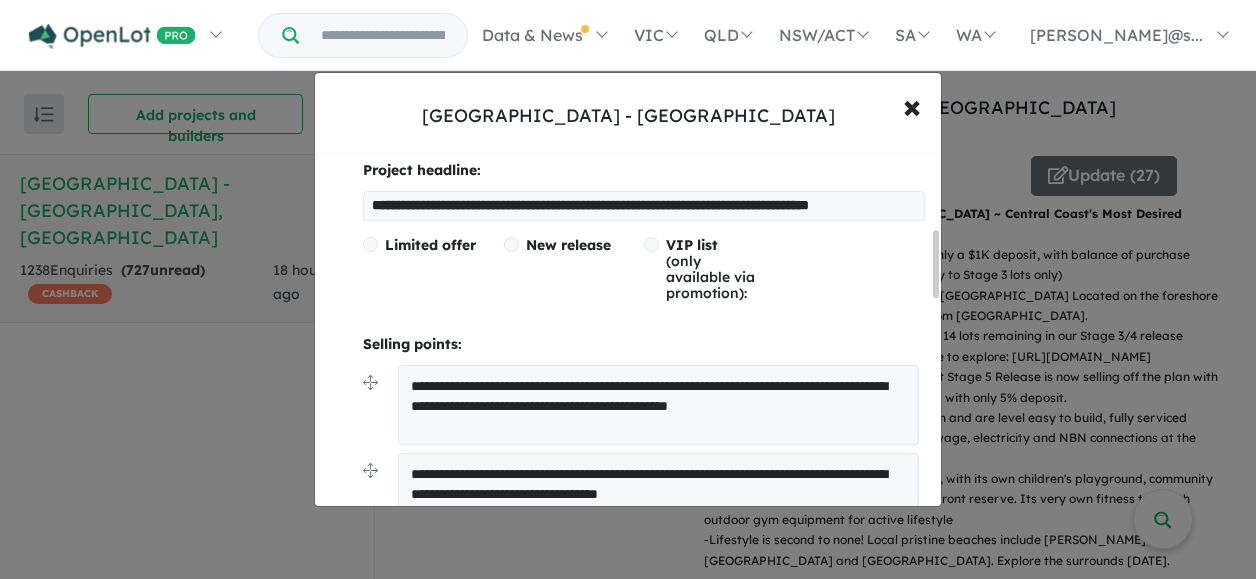 click at bounding box center (370, 244) 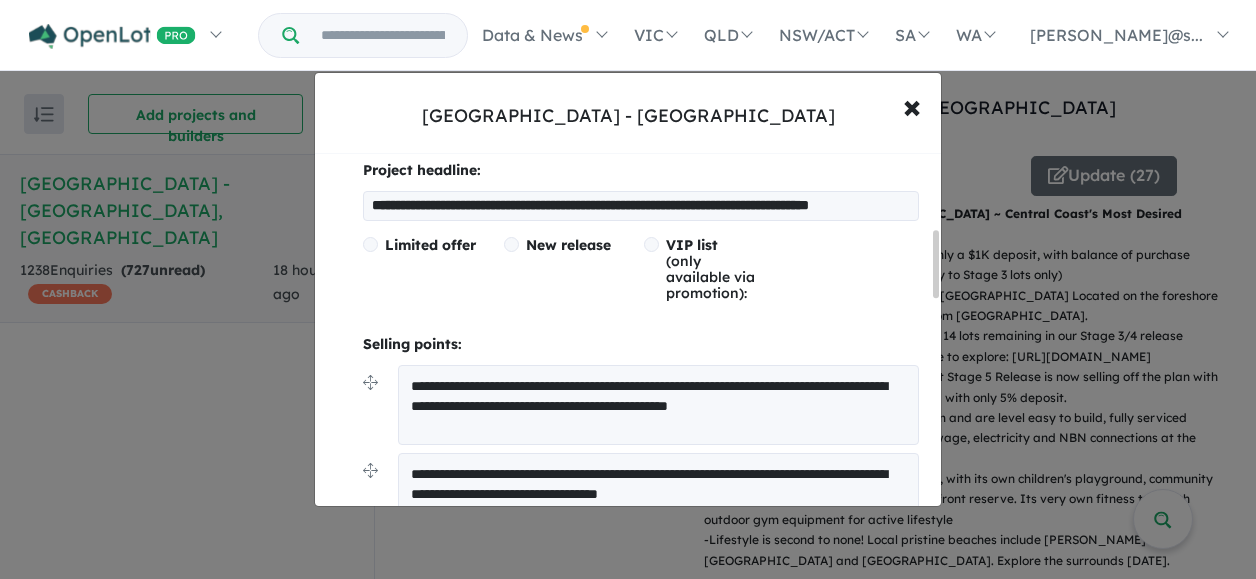 scroll, scrollTop: 0, scrollLeft: 92, axis: horizontal 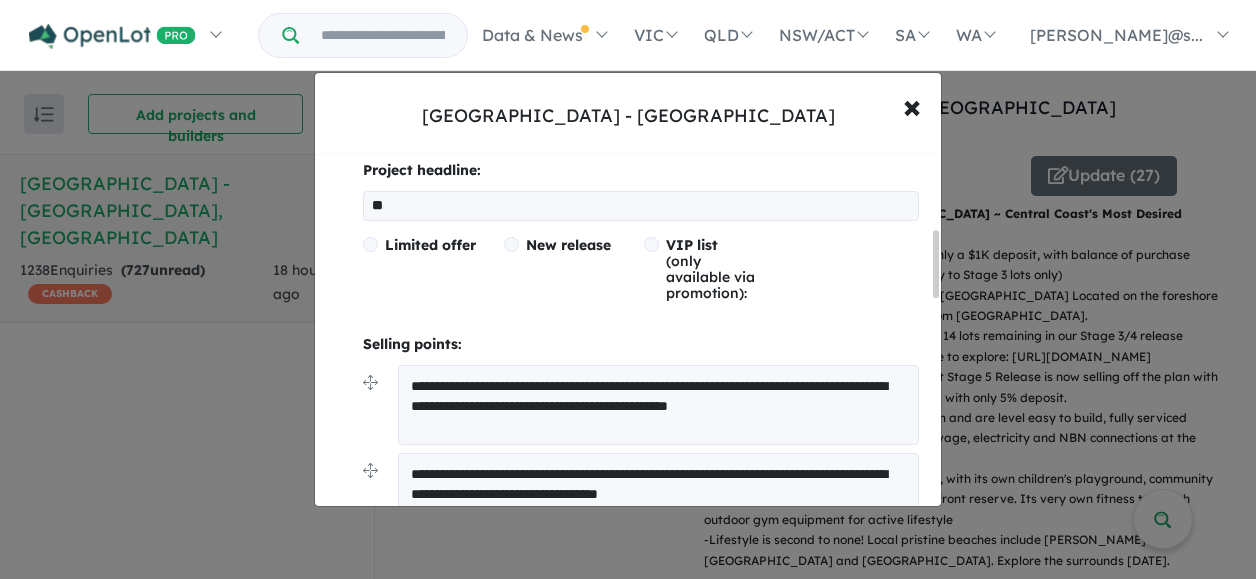 click on "**" at bounding box center (641, 206) 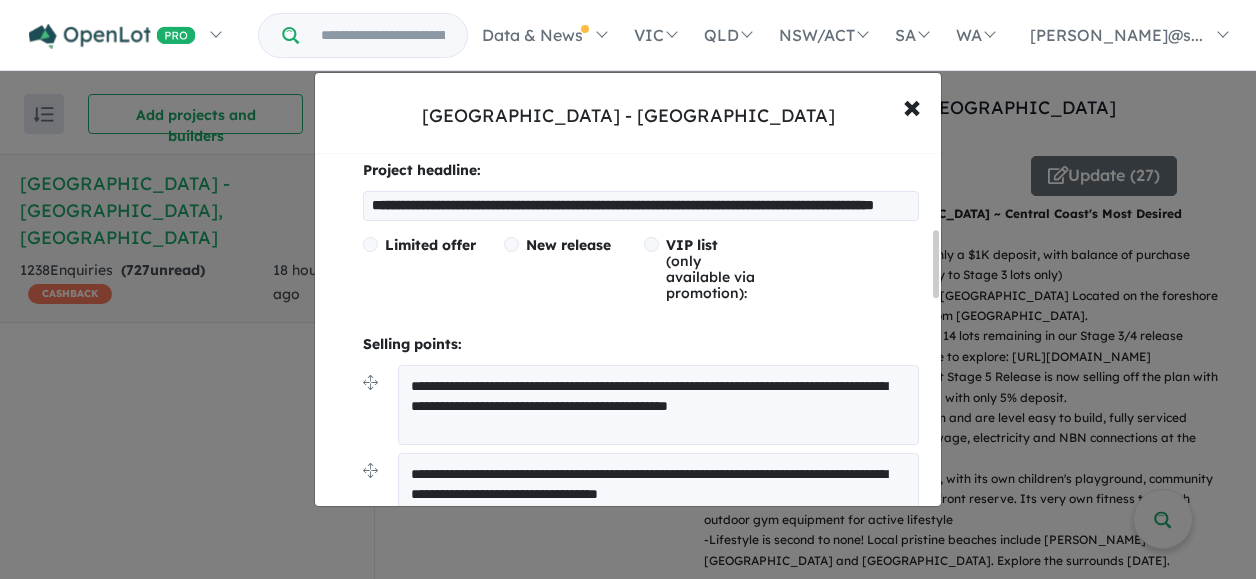 scroll, scrollTop: 0, scrollLeft: 198, axis: horizontal 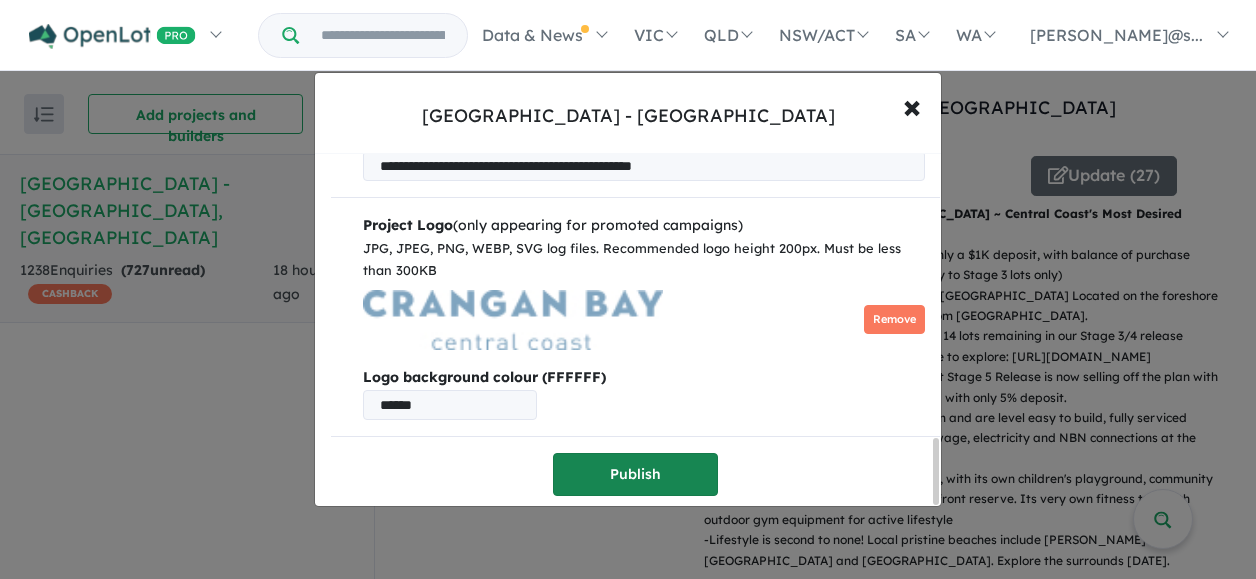type on "**********" 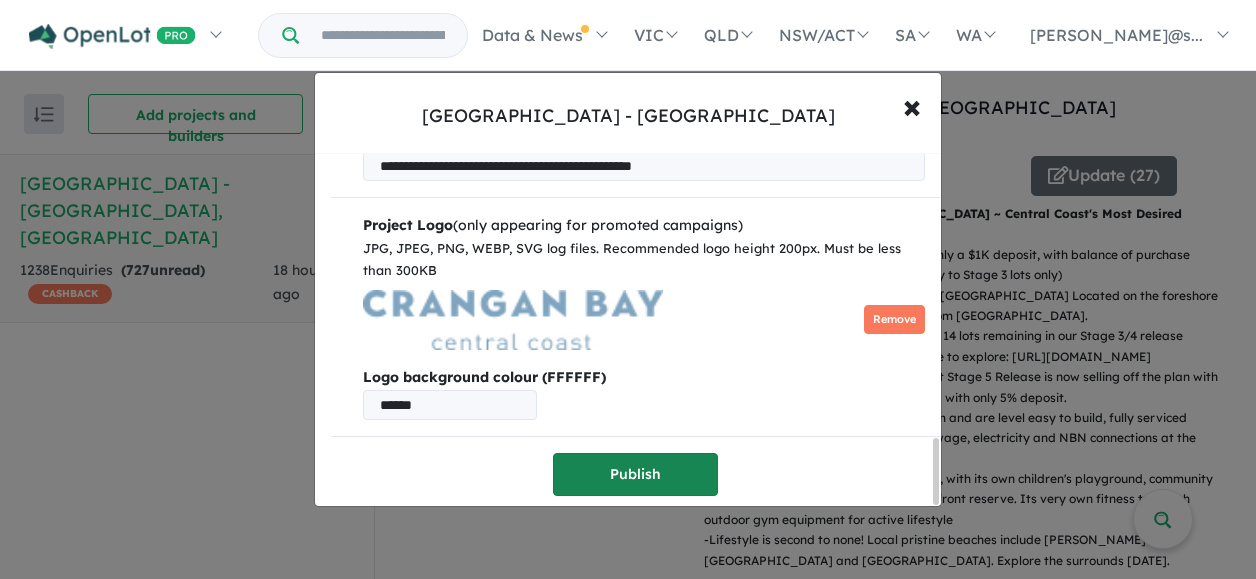 click on "Publish" at bounding box center (635, 474) 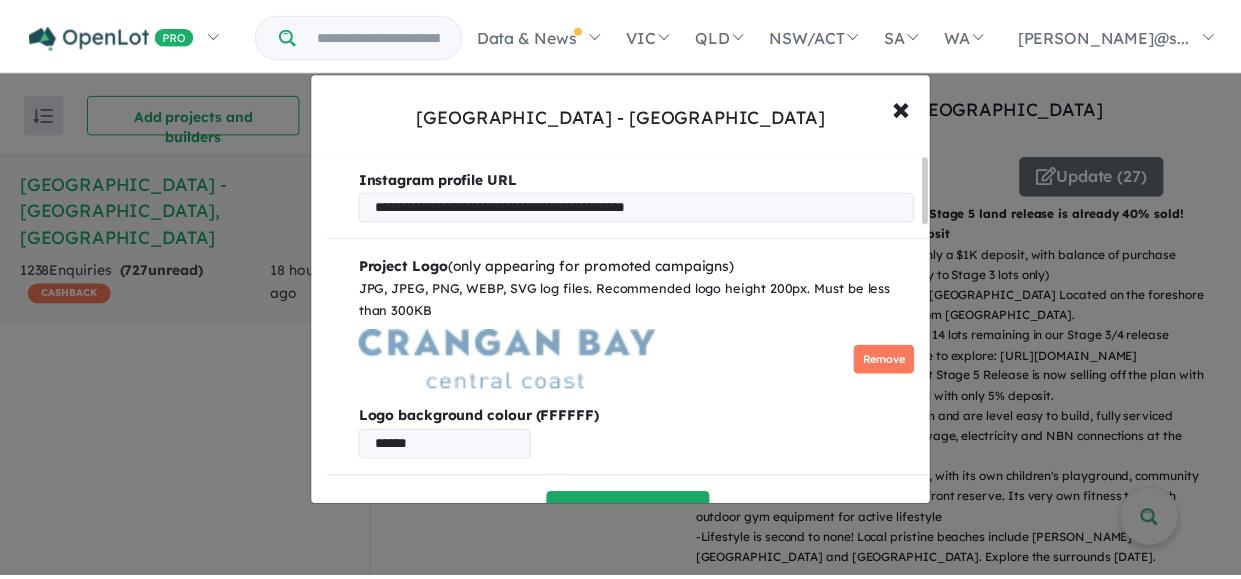 scroll, scrollTop: 0, scrollLeft: 0, axis: both 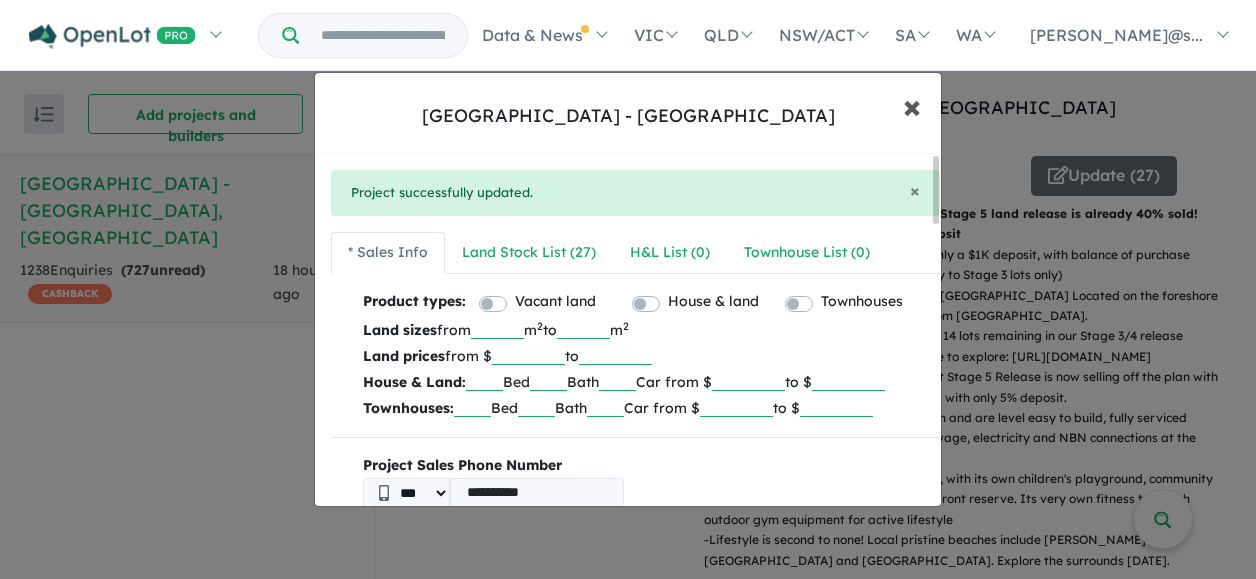 click on "×" at bounding box center (912, 105) 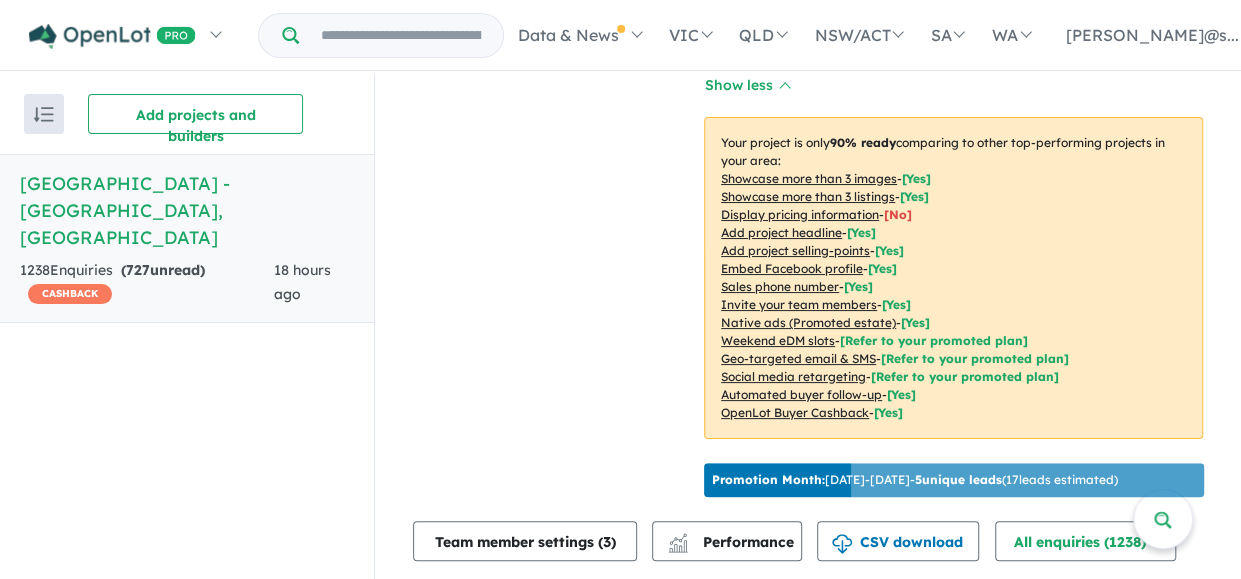 scroll, scrollTop: 0, scrollLeft: 0, axis: both 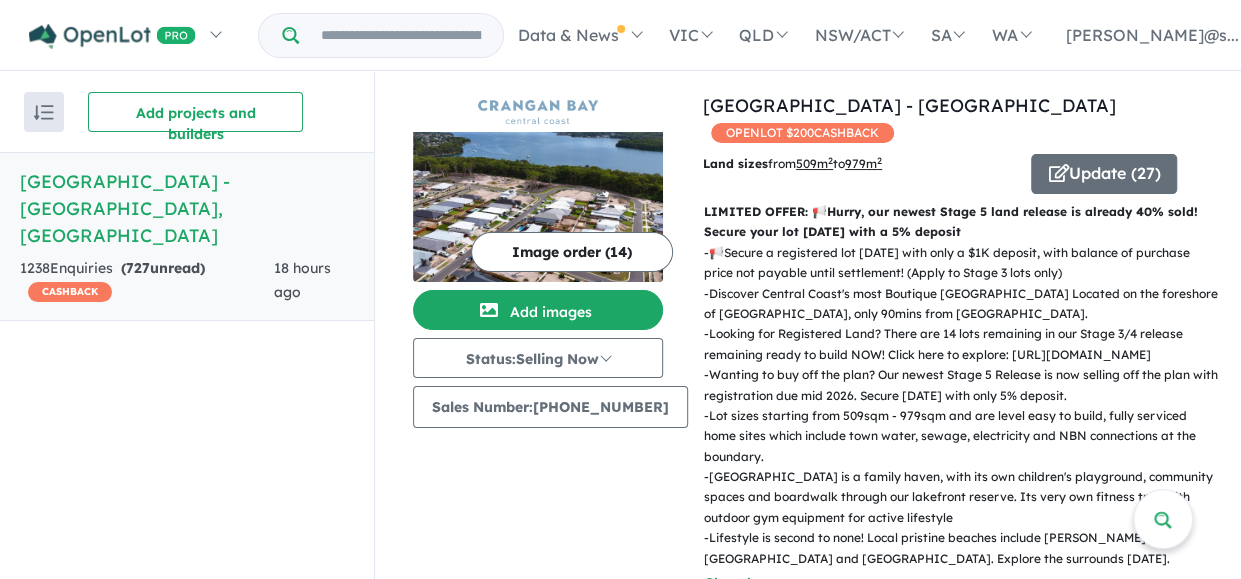click on "Crangan Bay Estate Central Coast - Crangan Bay , NSW" at bounding box center (187, 208) 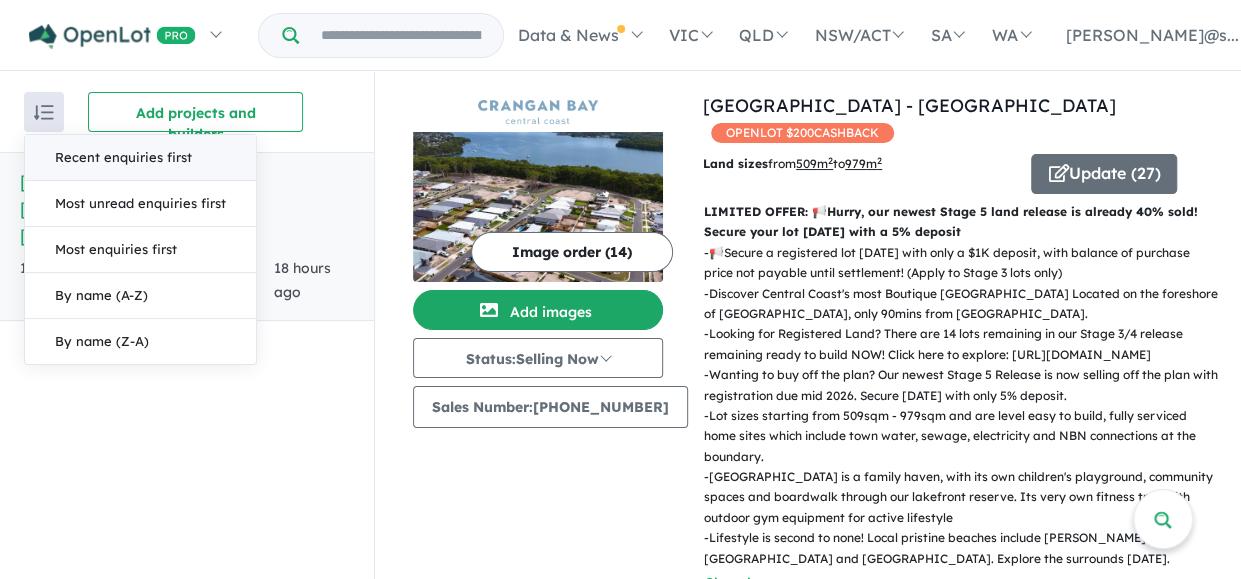 click at bounding box center (44, 112) 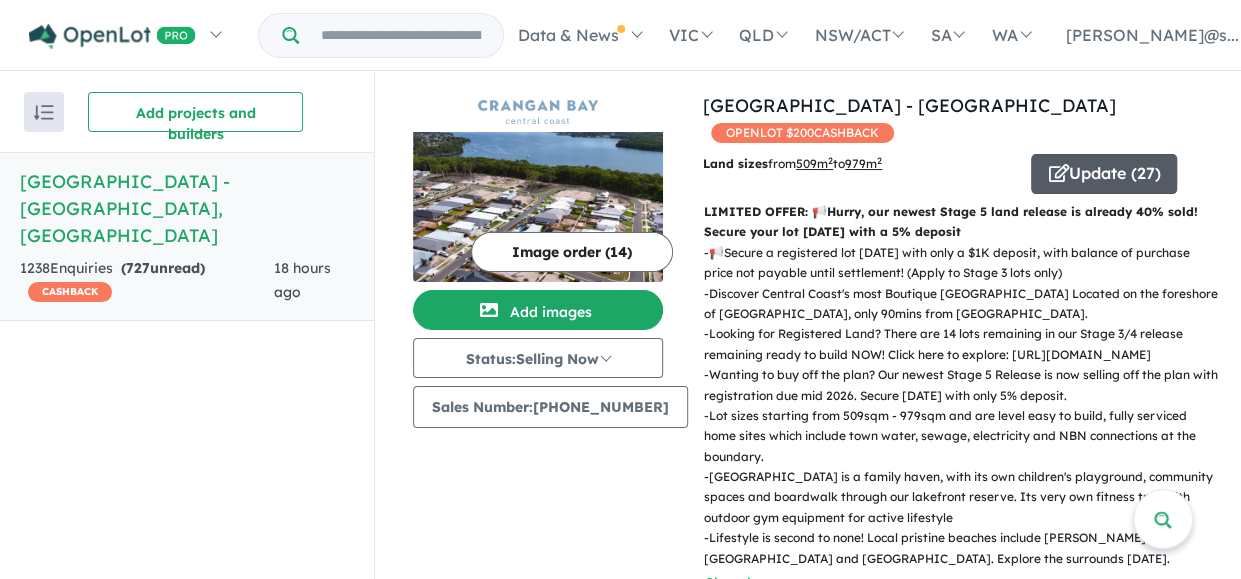 click at bounding box center (1058, 173) 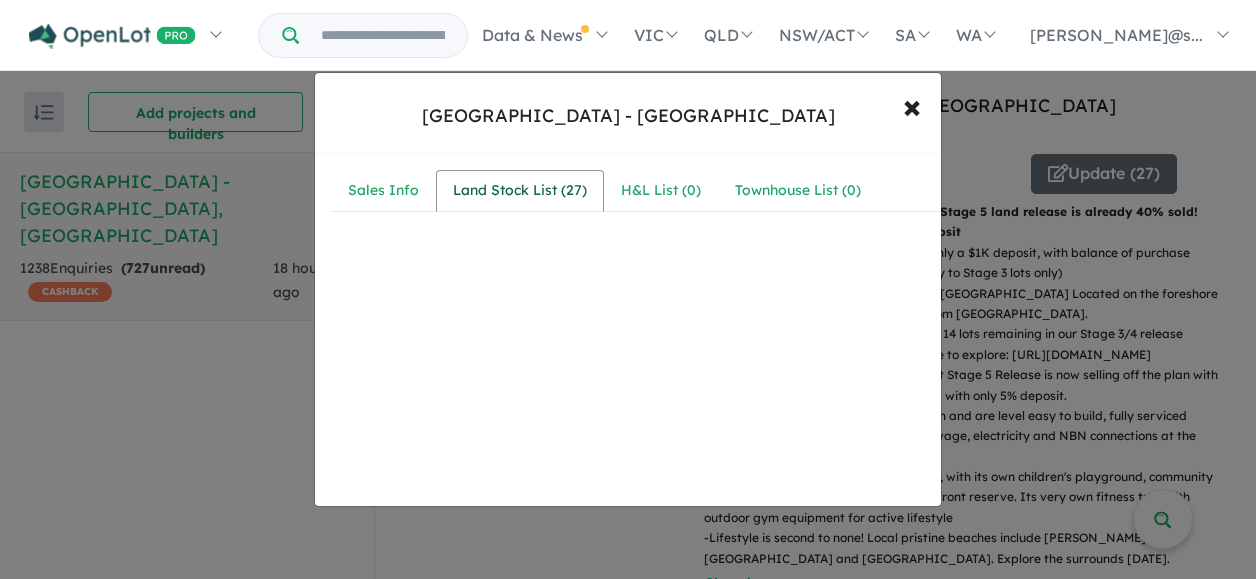click on "Land Stock List ( 27 )" at bounding box center [520, 191] 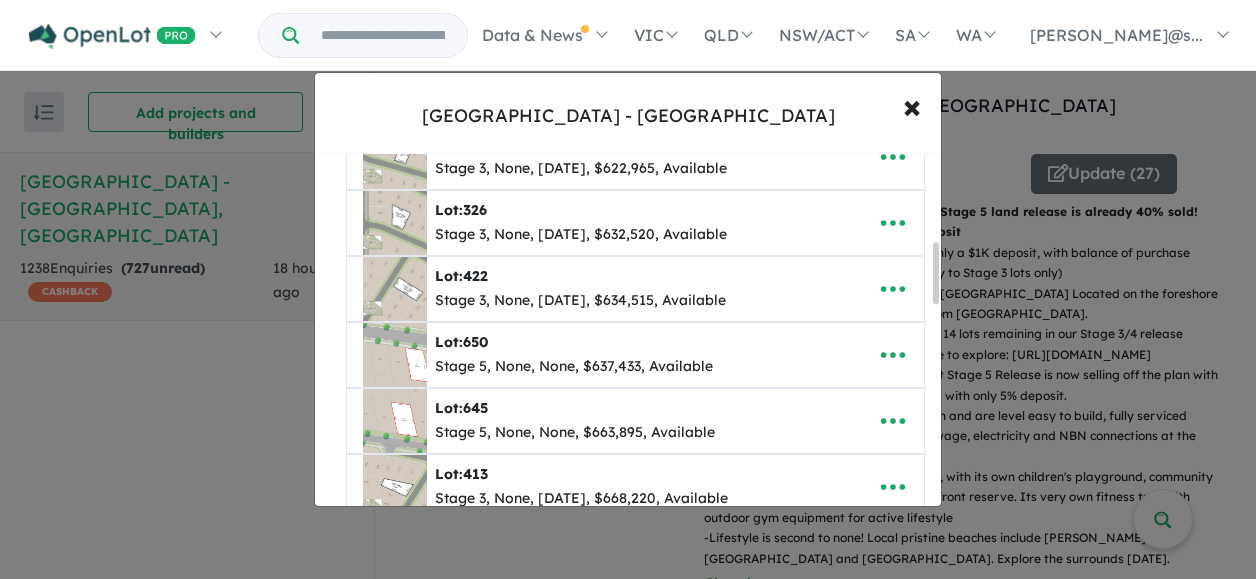 scroll, scrollTop: 1200, scrollLeft: 0, axis: vertical 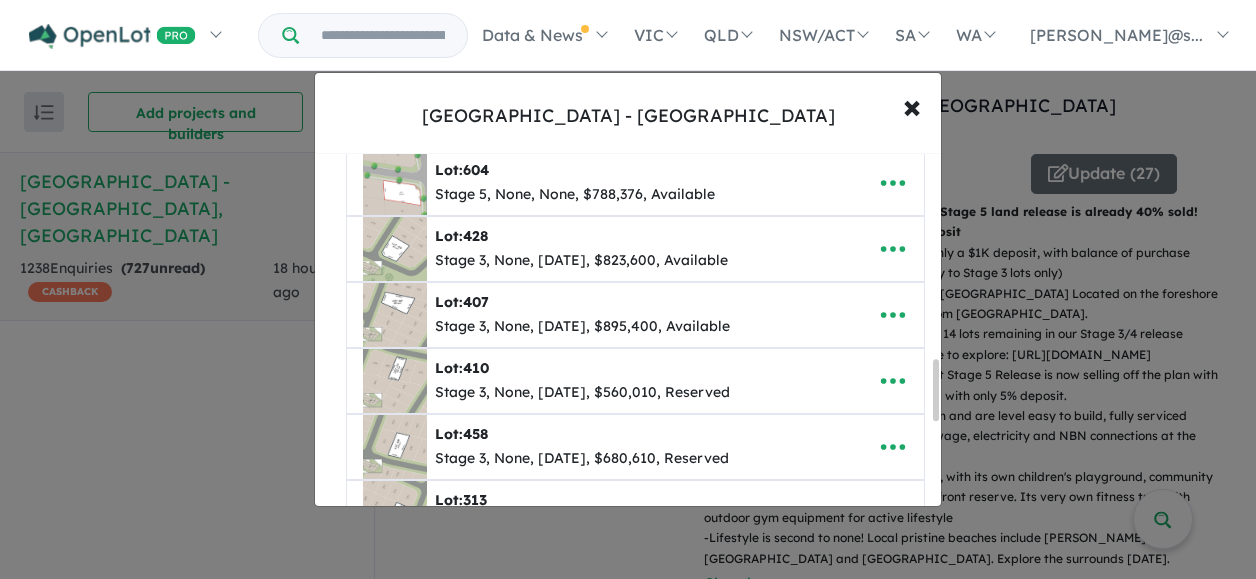 click on "**********" at bounding box center (628, 289) 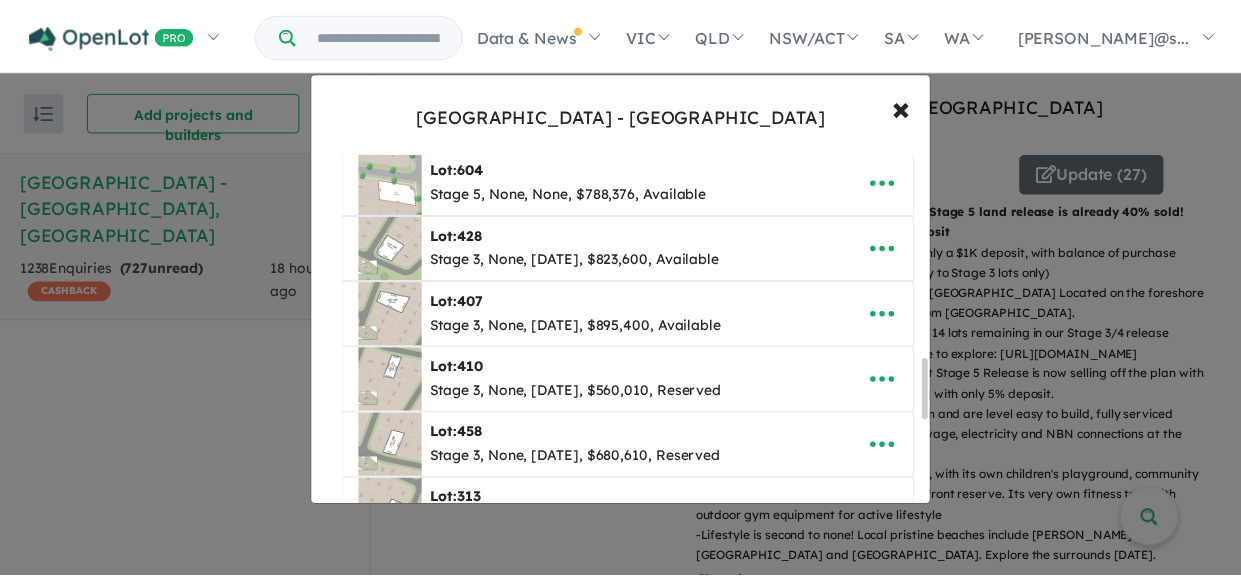 scroll, scrollTop: 0, scrollLeft: 0, axis: both 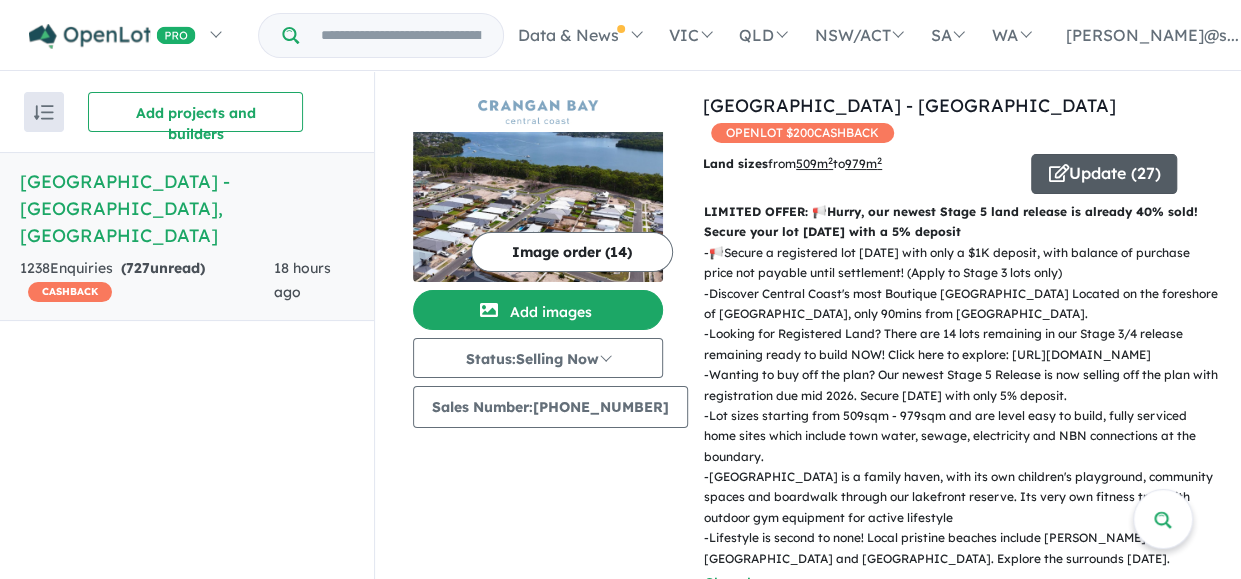 click at bounding box center (1058, 173) 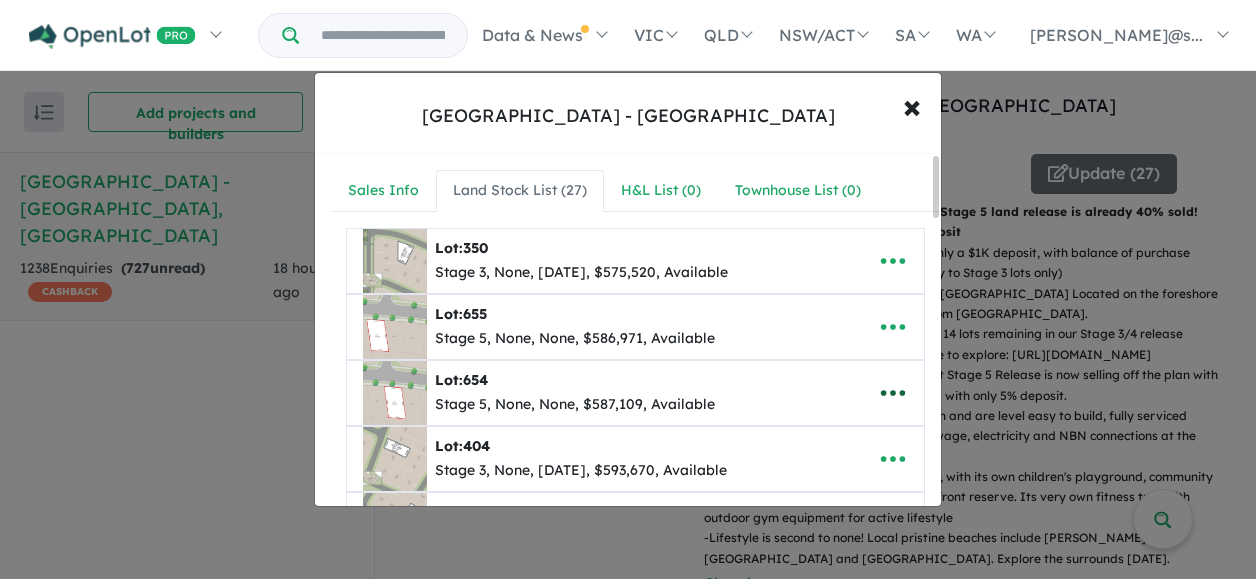 drag, startPoint x: 887, startPoint y: 451, endPoint x: 878, endPoint y: 376, distance: 75.53807 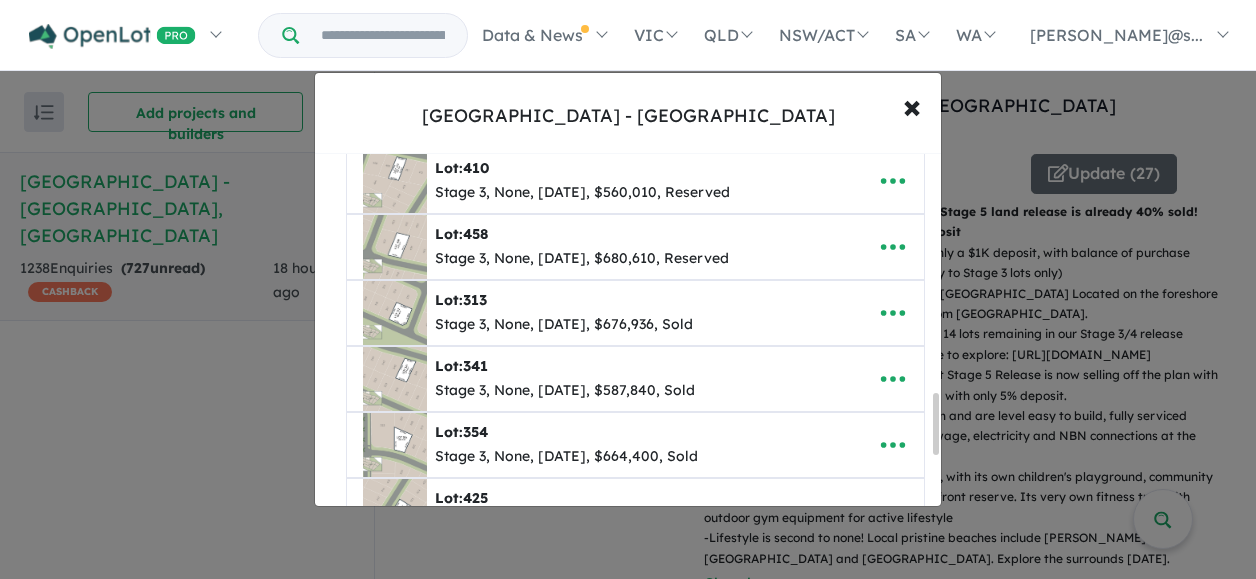 scroll, scrollTop: 1695, scrollLeft: 0, axis: vertical 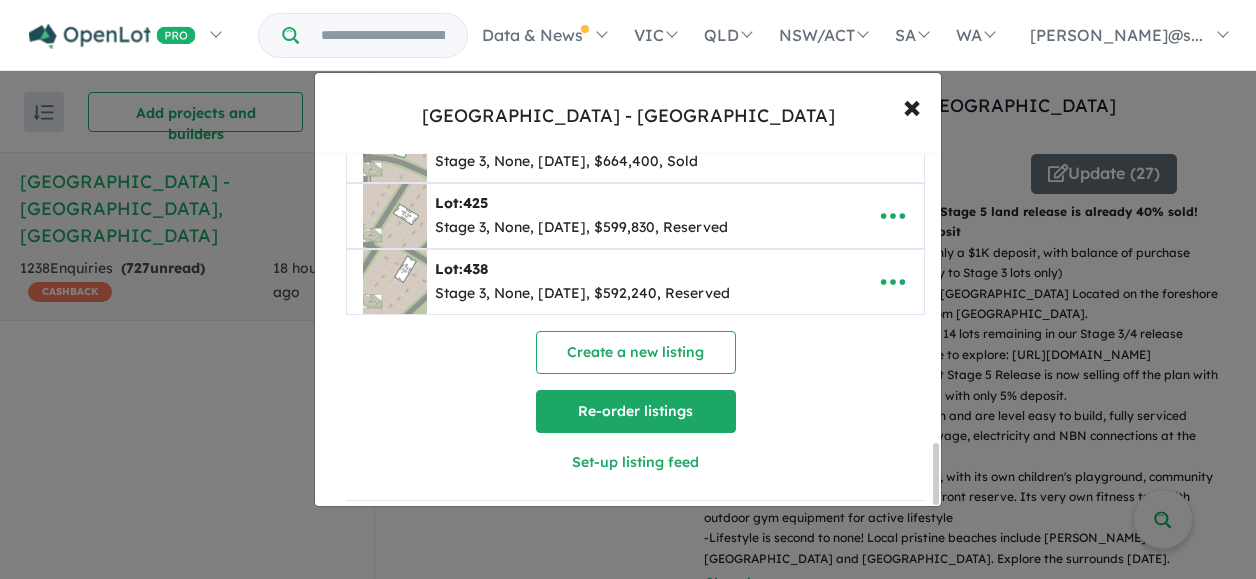 click on "Re-order listings" at bounding box center [636, 411] 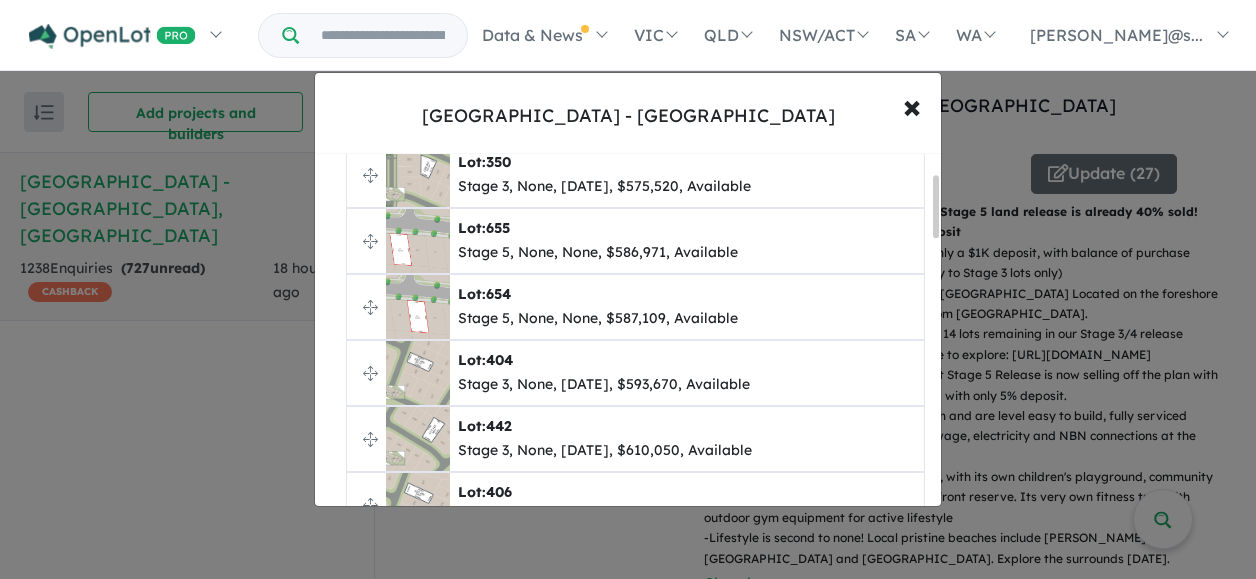 scroll, scrollTop: 44, scrollLeft: 0, axis: vertical 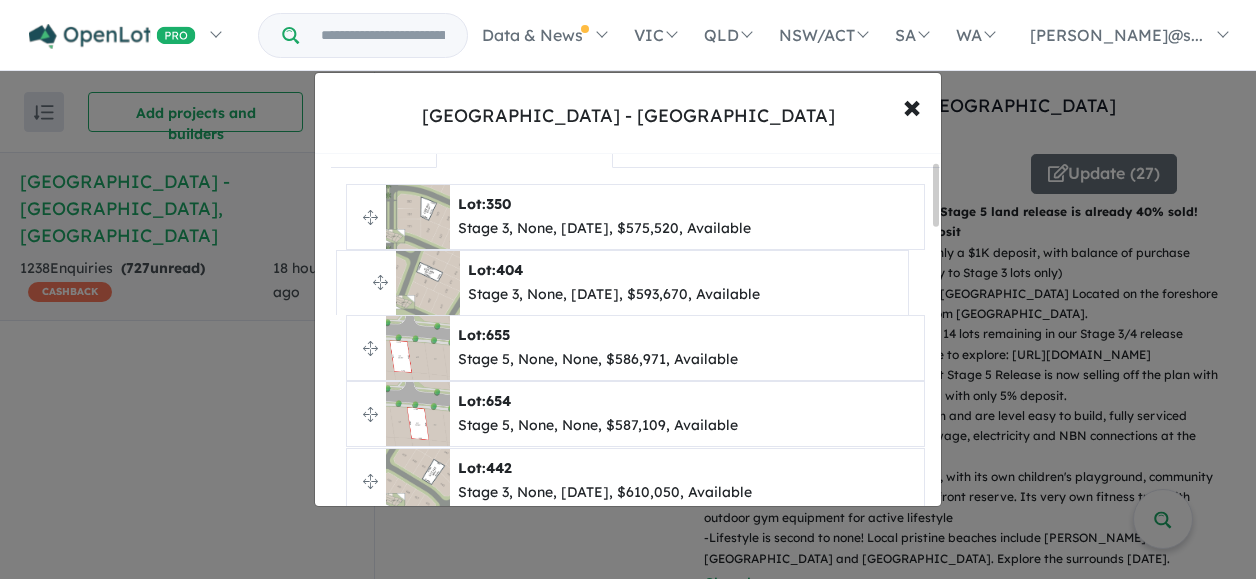 drag, startPoint x: 368, startPoint y: 412, endPoint x: 358, endPoint y: 283, distance: 129.38702 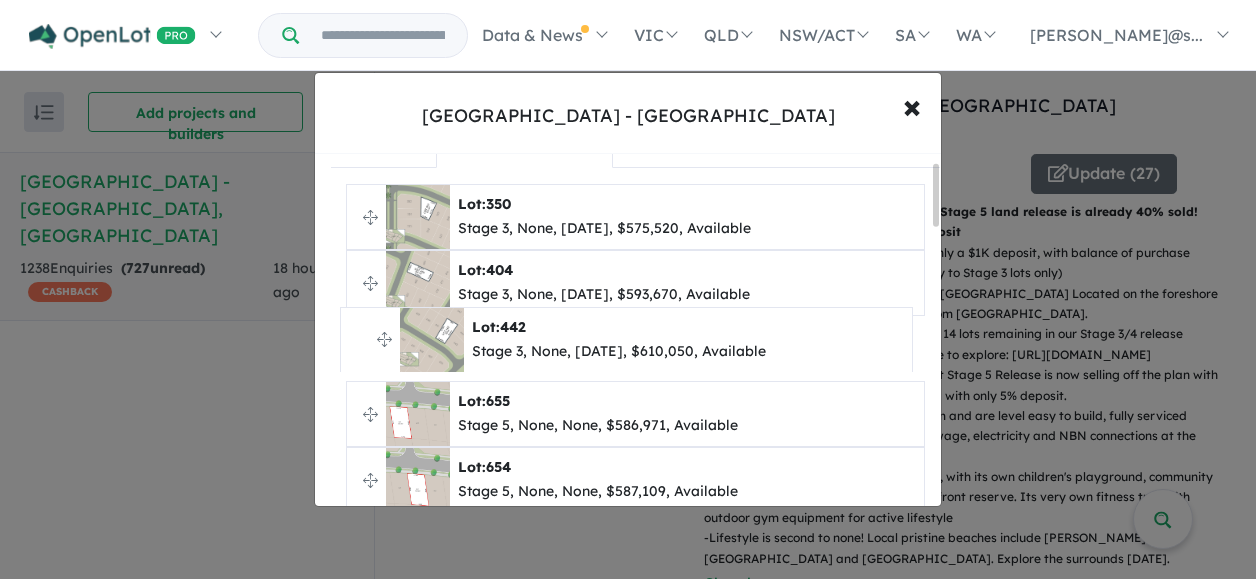 drag, startPoint x: 366, startPoint y: 476, endPoint x: 360, endPoint y: 341, distance: 135.13327 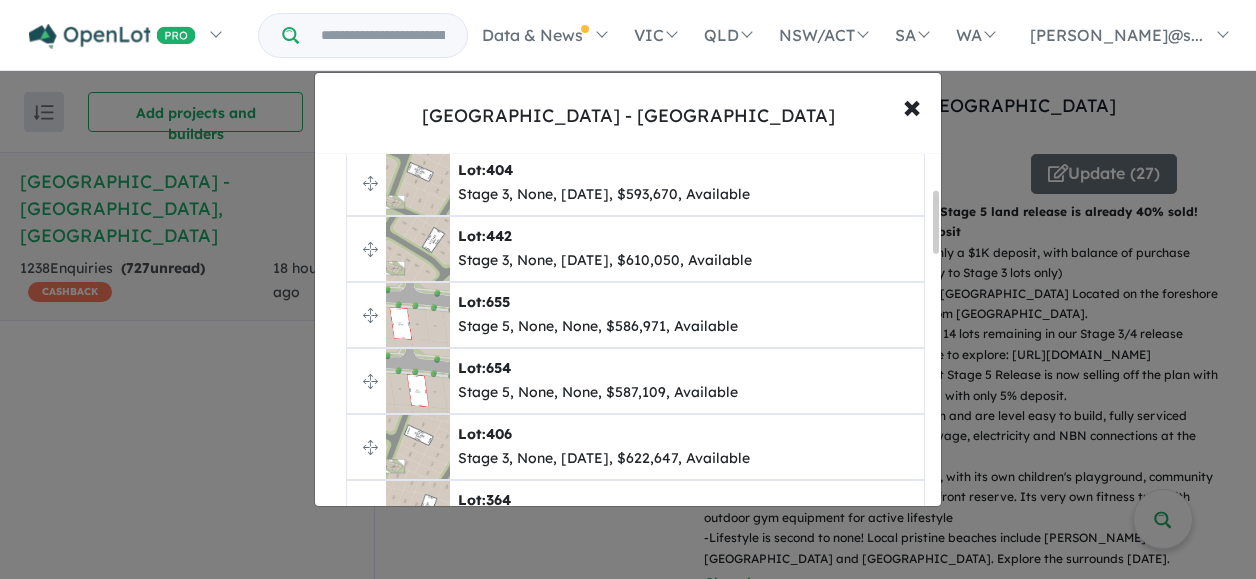 scroll, scrollTop: 244, scrollLeft: 0, axis: vertical 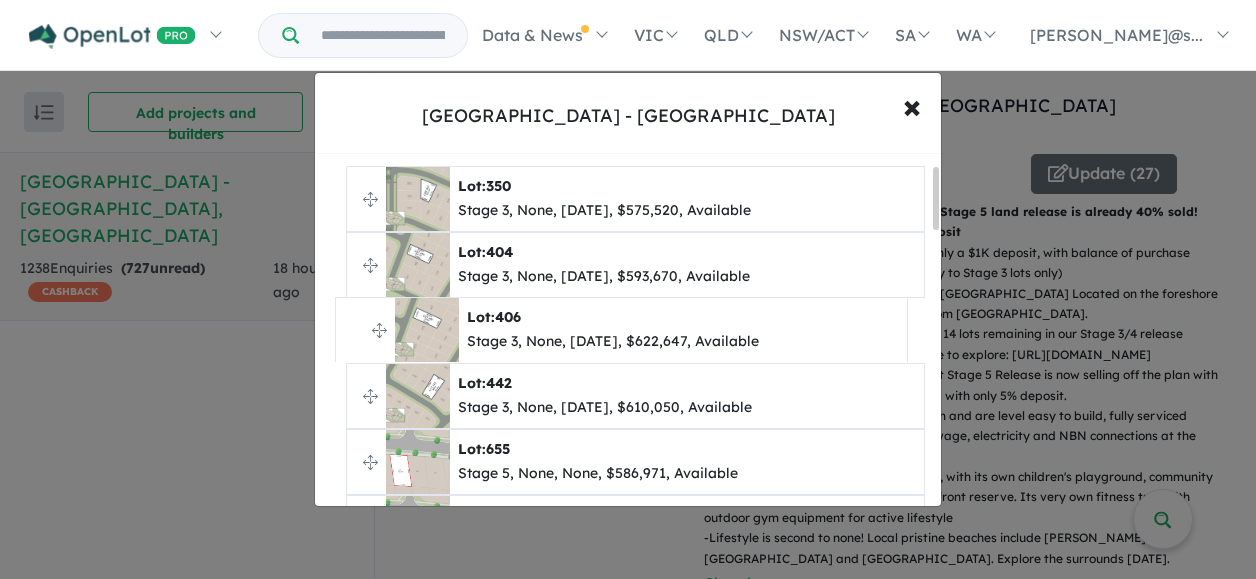 drag, startPoint x: 370, startPoint y: 341, endPoint x: 358, endPoint y: 329, distance: 16.970562 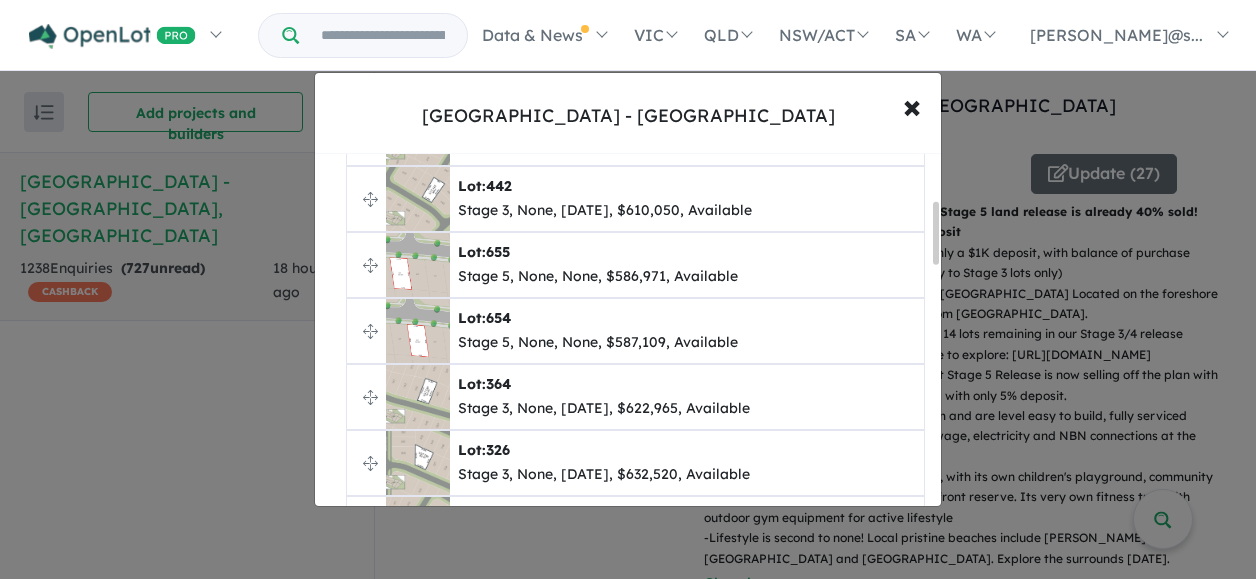 scroll, scrollTop: 262, scrollLeft: 0, axis: vertical 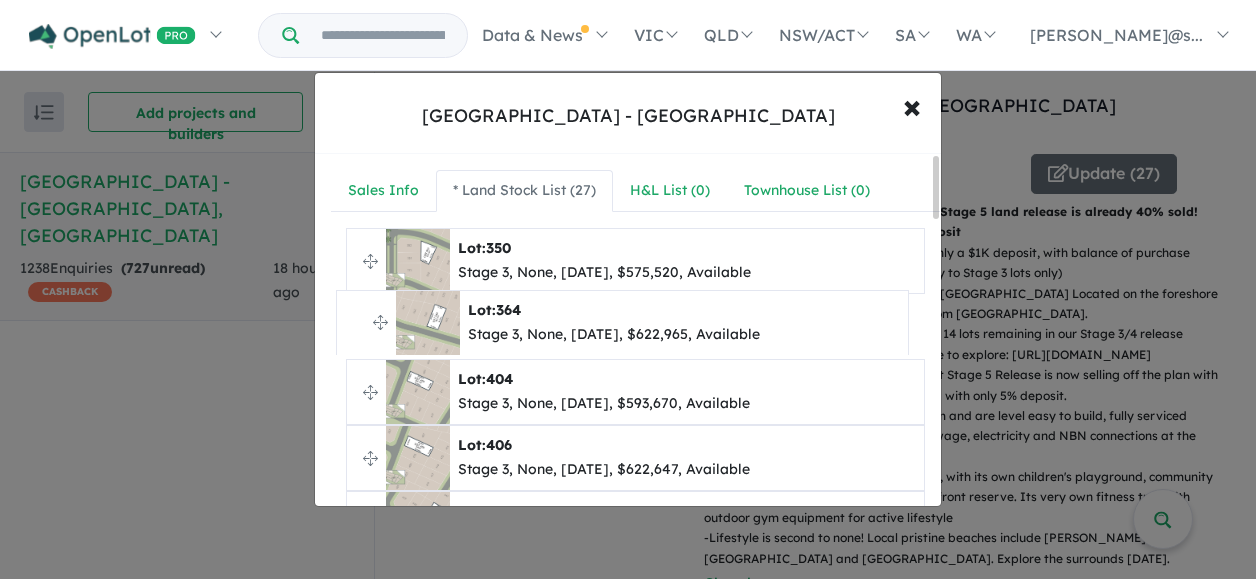 drag, startPoint x: 370, startPoint y: 387, endPoint x: 360, endPoint y: 321, distance: 66.75328 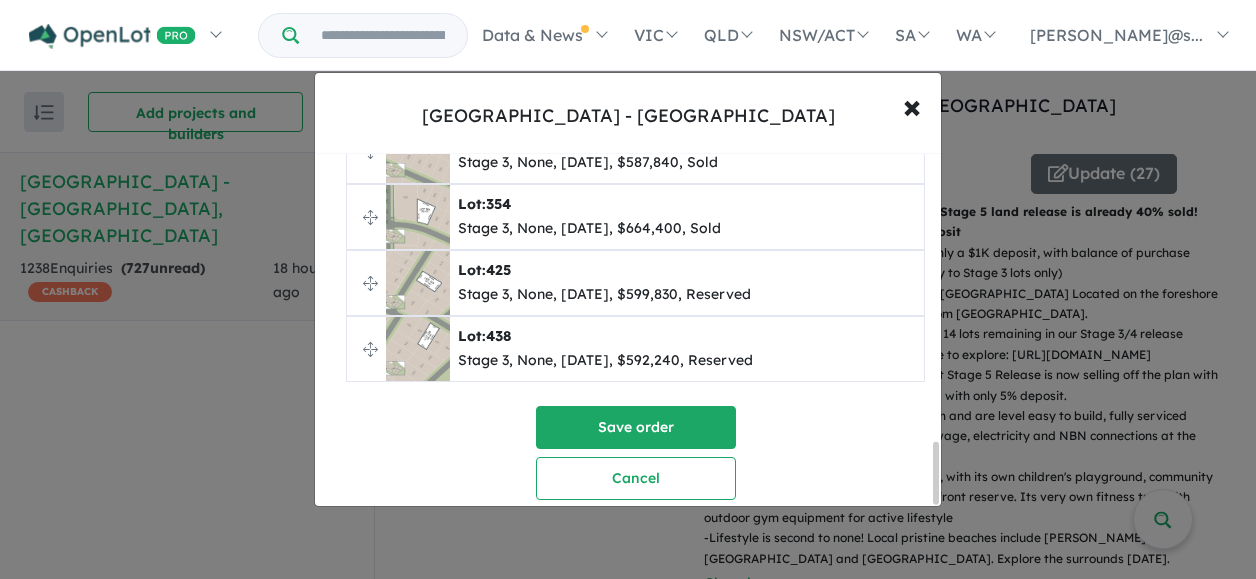 scroll, scrollTop: 1644, scrollLeft: 0, axis: vertical 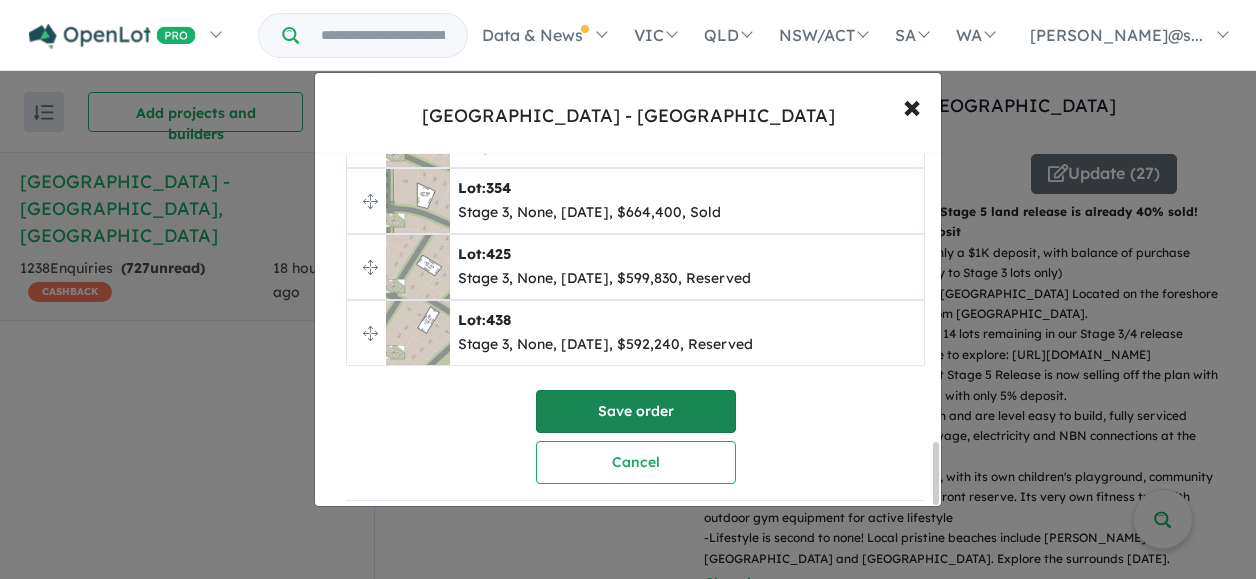 click on "Save order" at bounding box center [636, 411] 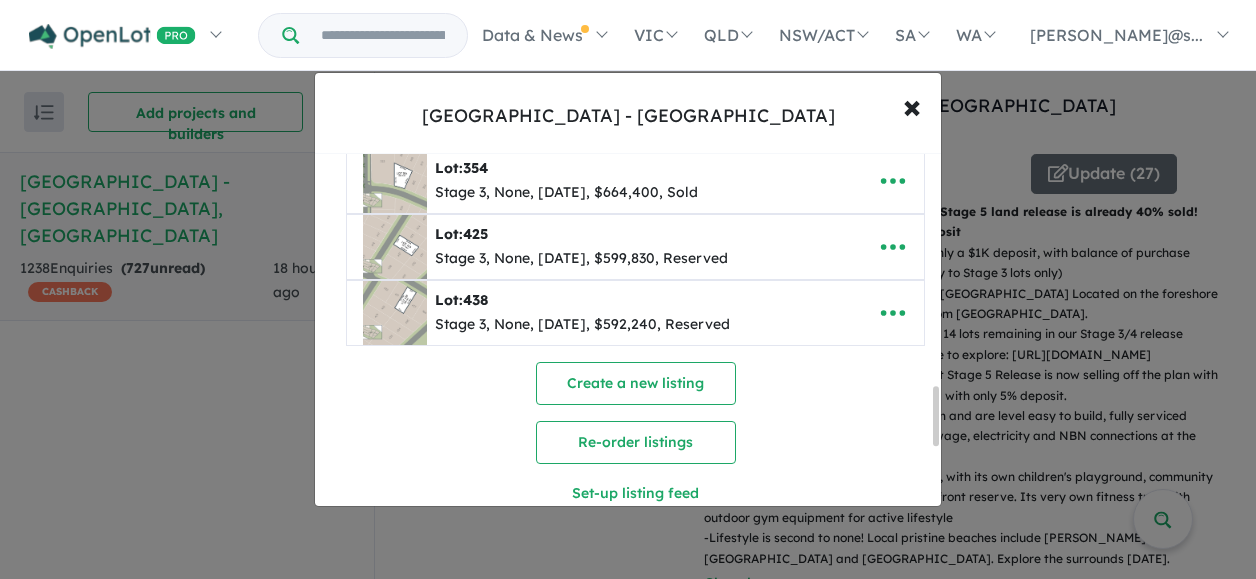 scroll, scrollTop: 1757, scrollLeft: 0, axis: vertical 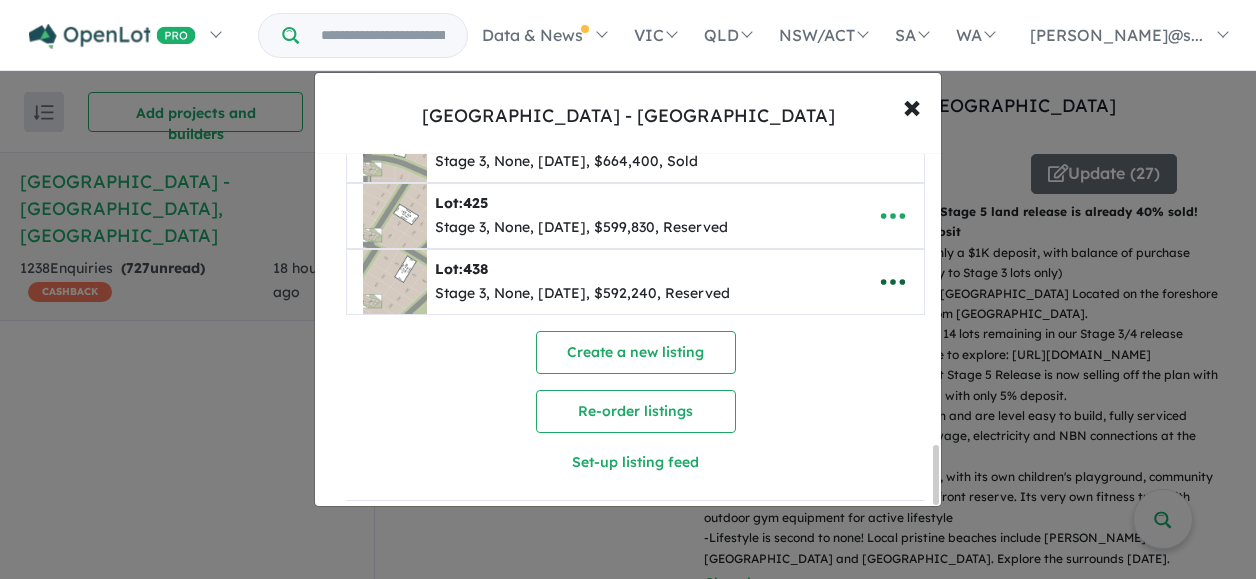 click 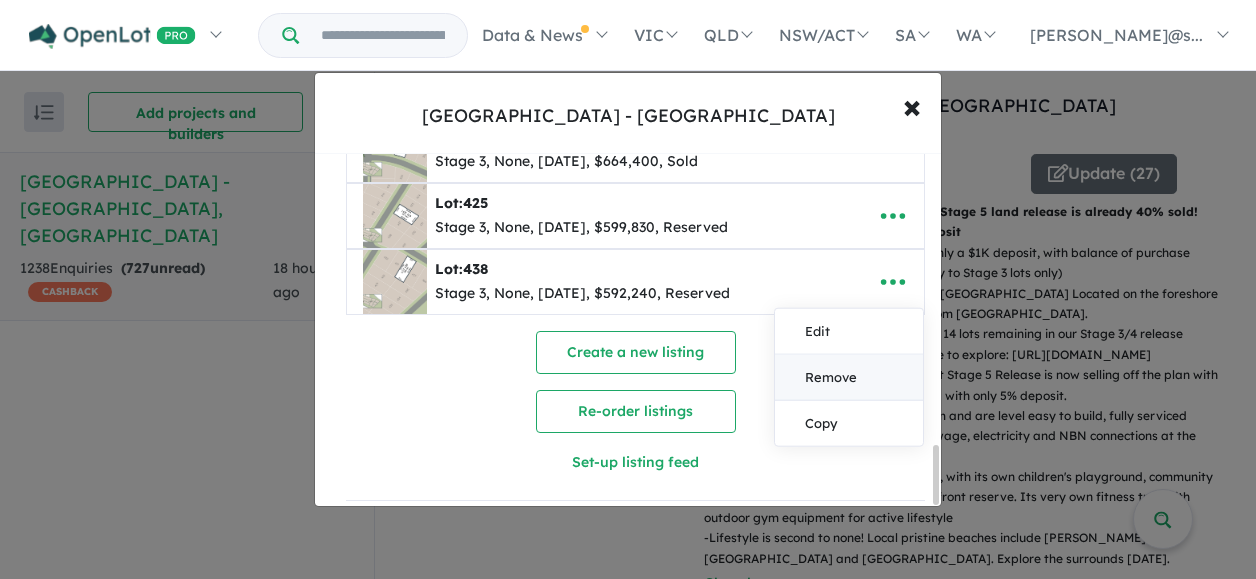 click on "Remove" at bounding box center (849, 378) 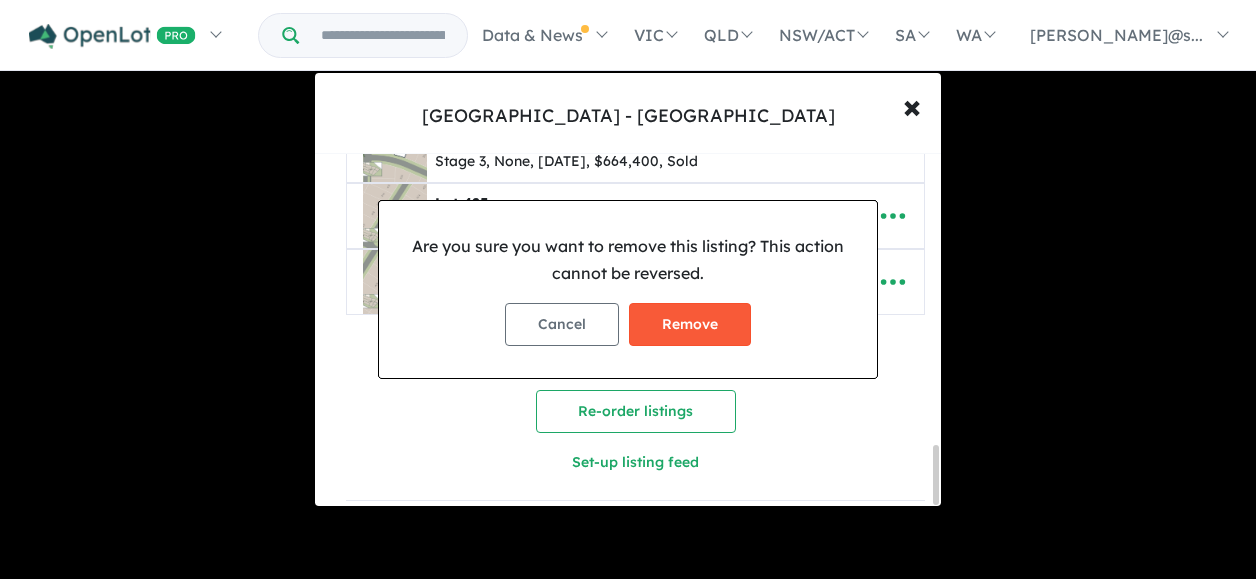 click on "Remove" at bounding box center [690, 324] 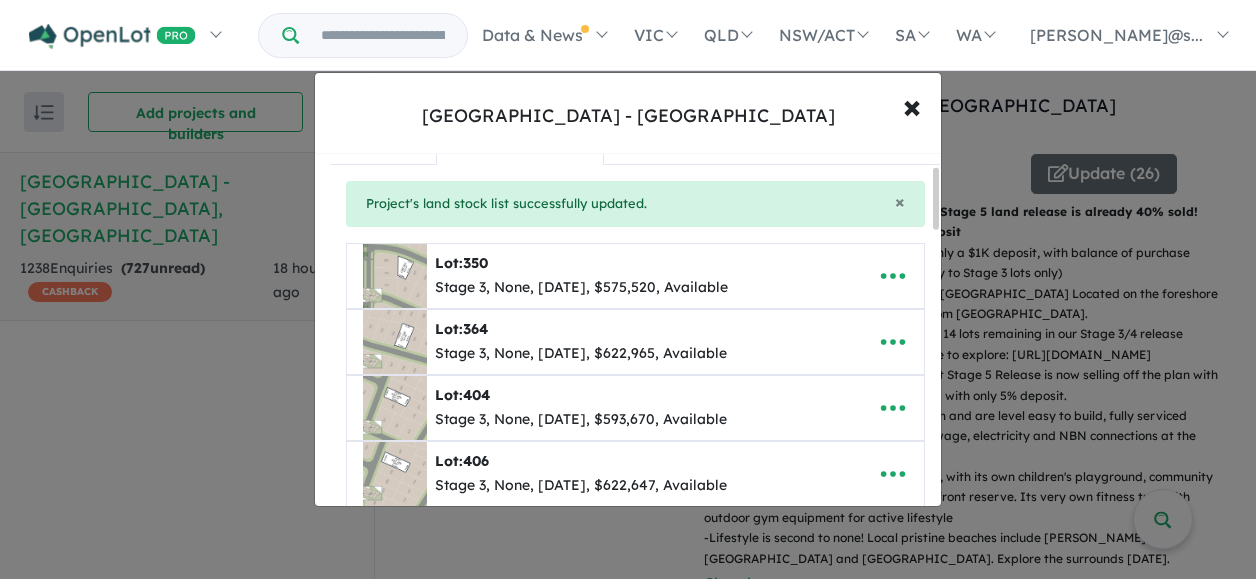 scroll, scrollTop: 0, scrollLeft: 0, axis: both 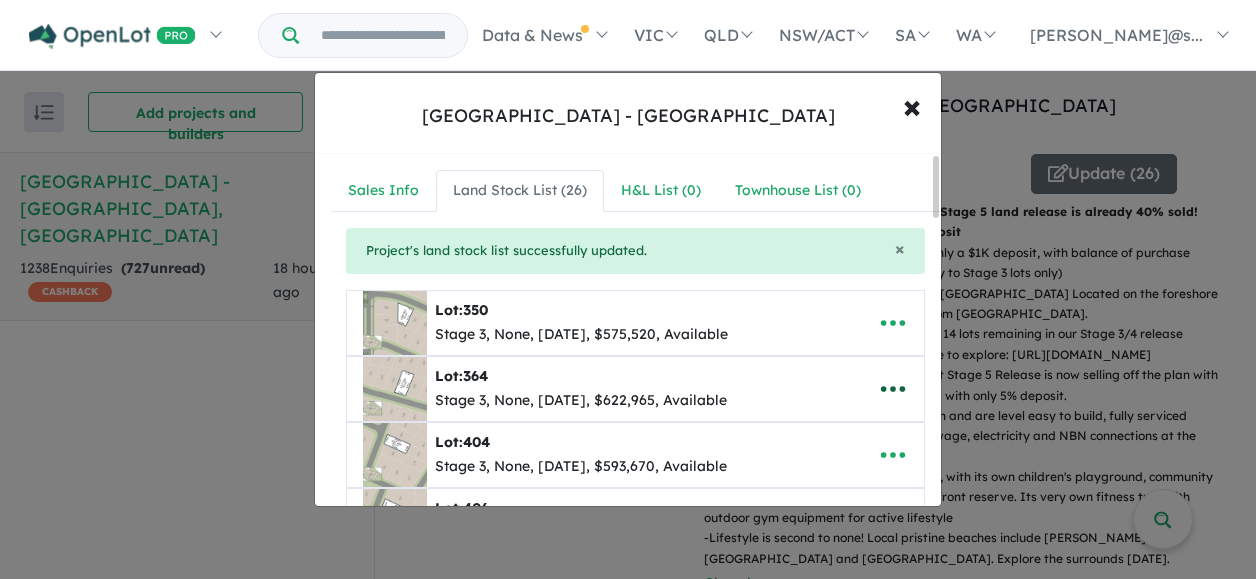 click 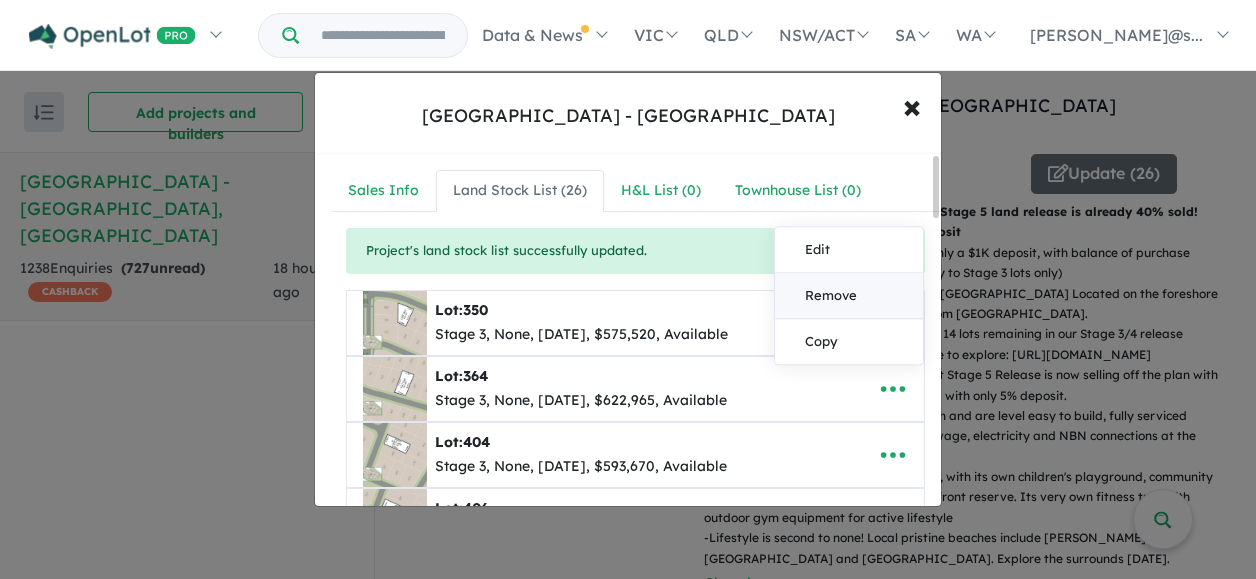click on "Remove" at bounding box center [849, 296] 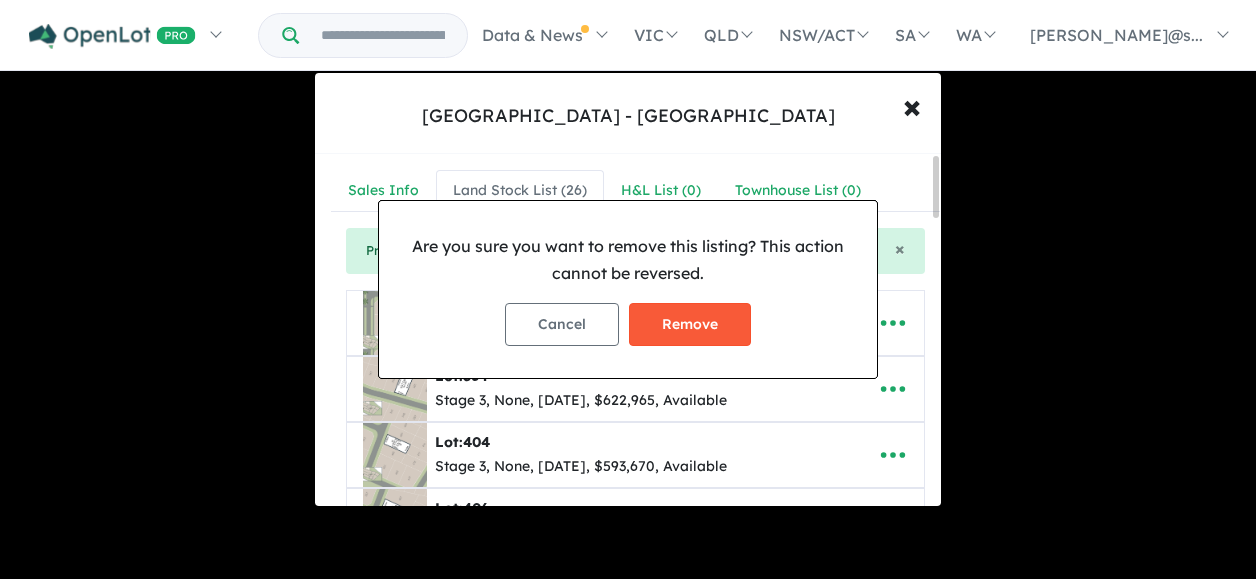 click on "Remove" at bounding box center (690, 324) 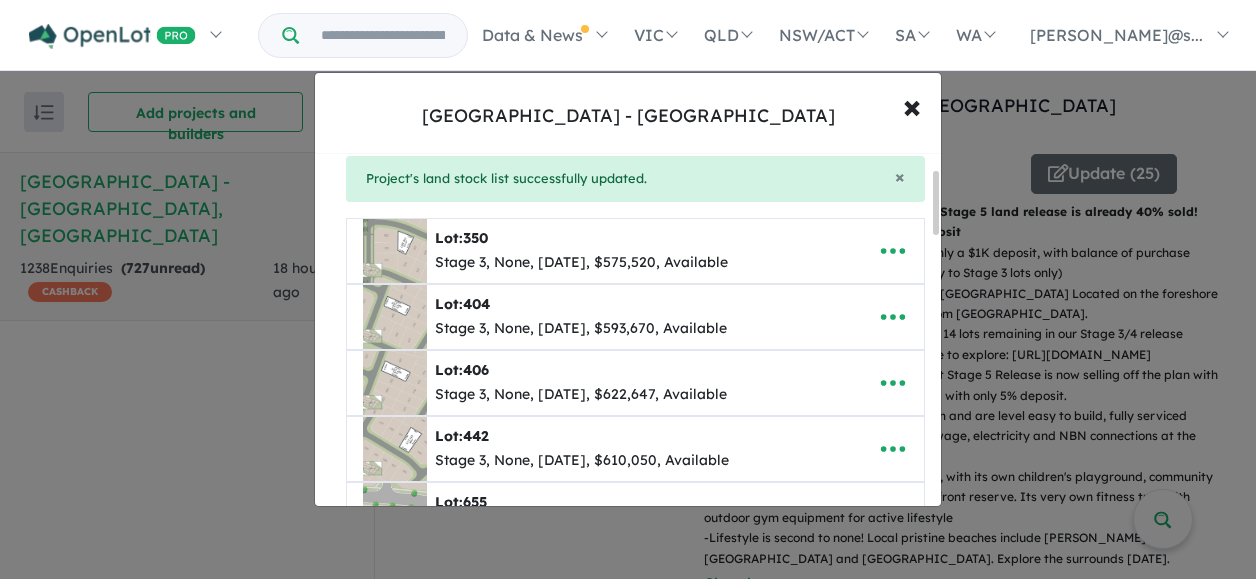 scroll, scrollTop: 100, scrollLeft: 0, axis: vertical 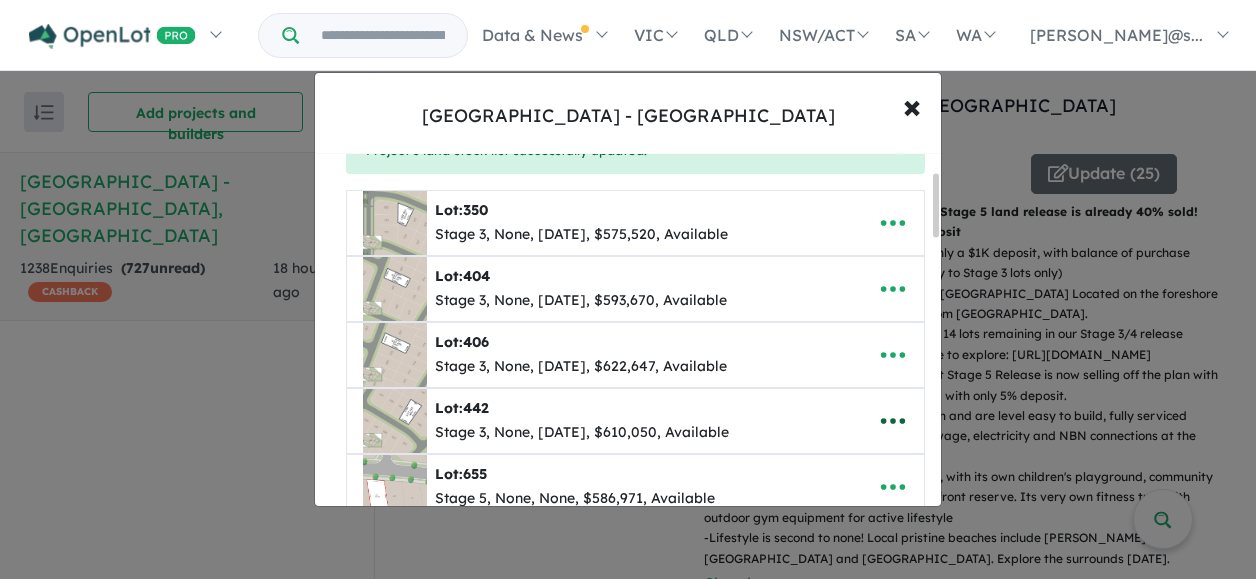 click 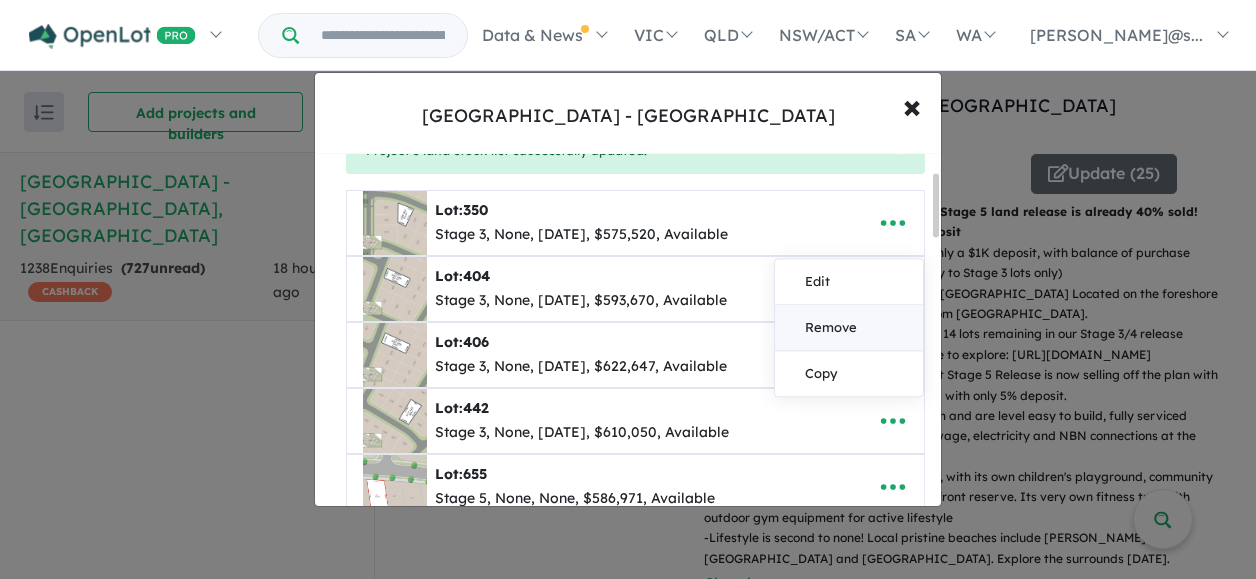 click on "Remove" at bounding box center (849, 328) 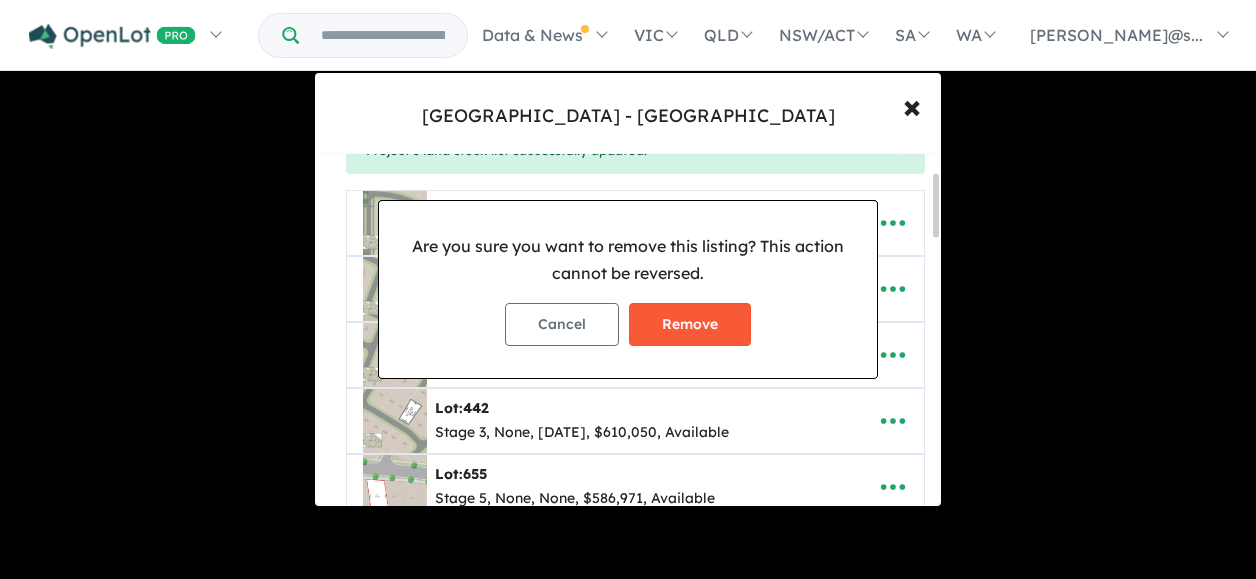 click on "Remove" at bounding box center [690, 324] 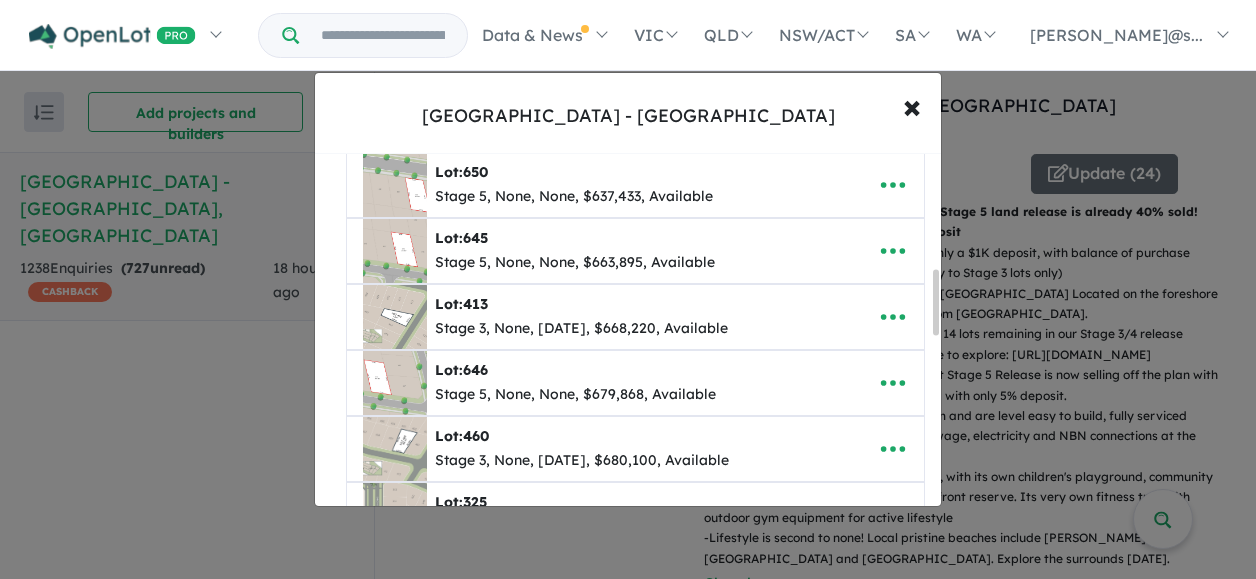 scroll, scrollTop: 700, scrollLeft: 0, axis: vertical 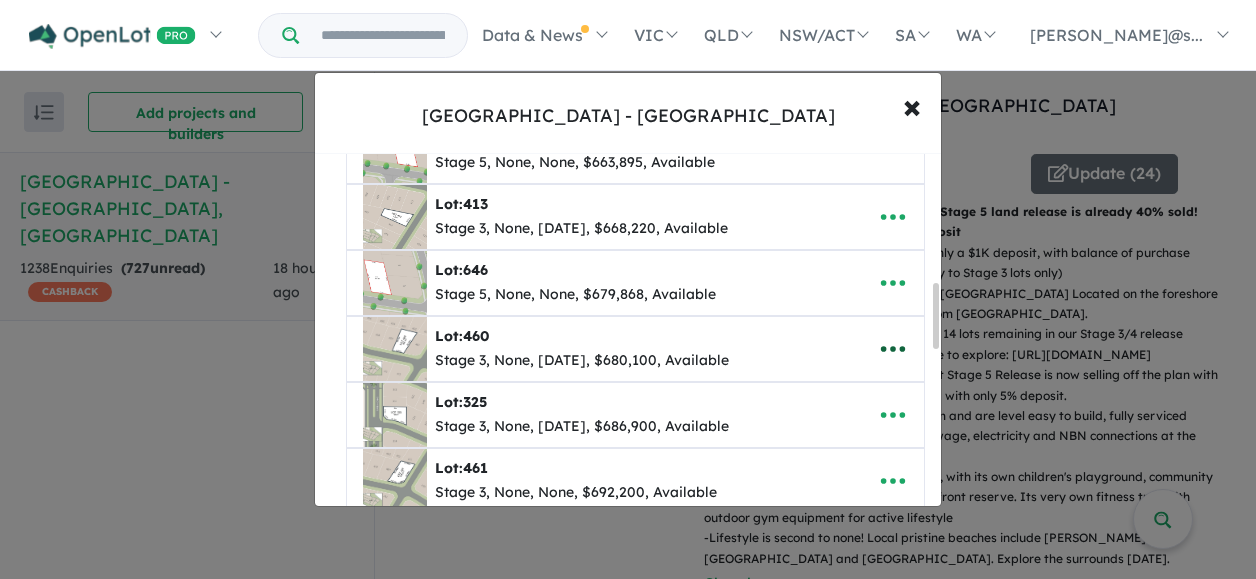 click 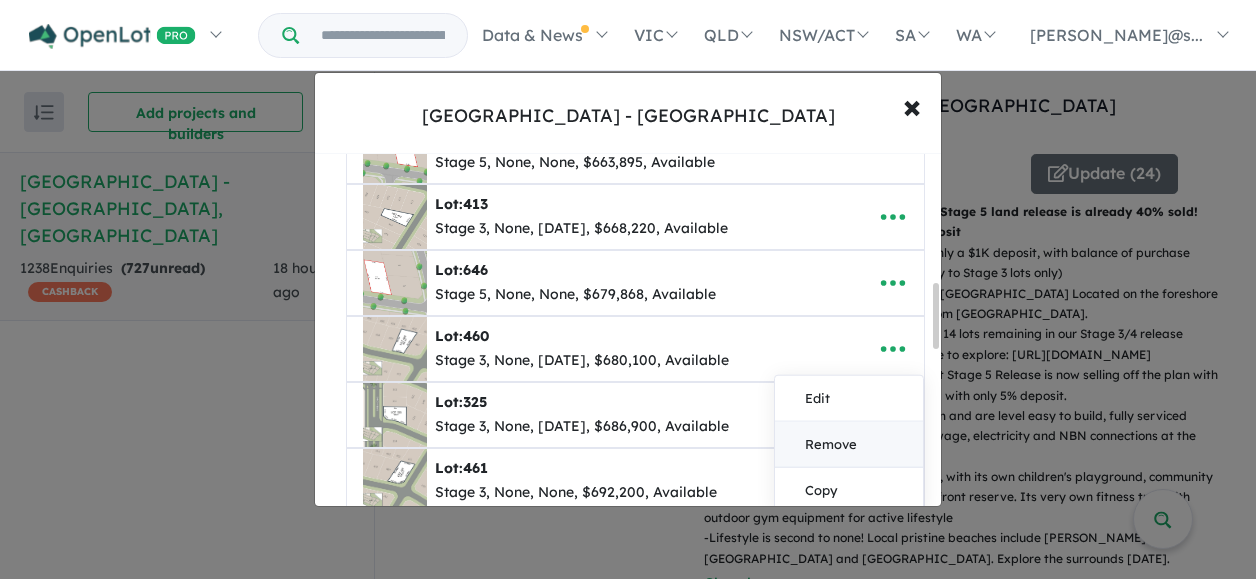 click on "Remove" at bounding box center (849, 445) 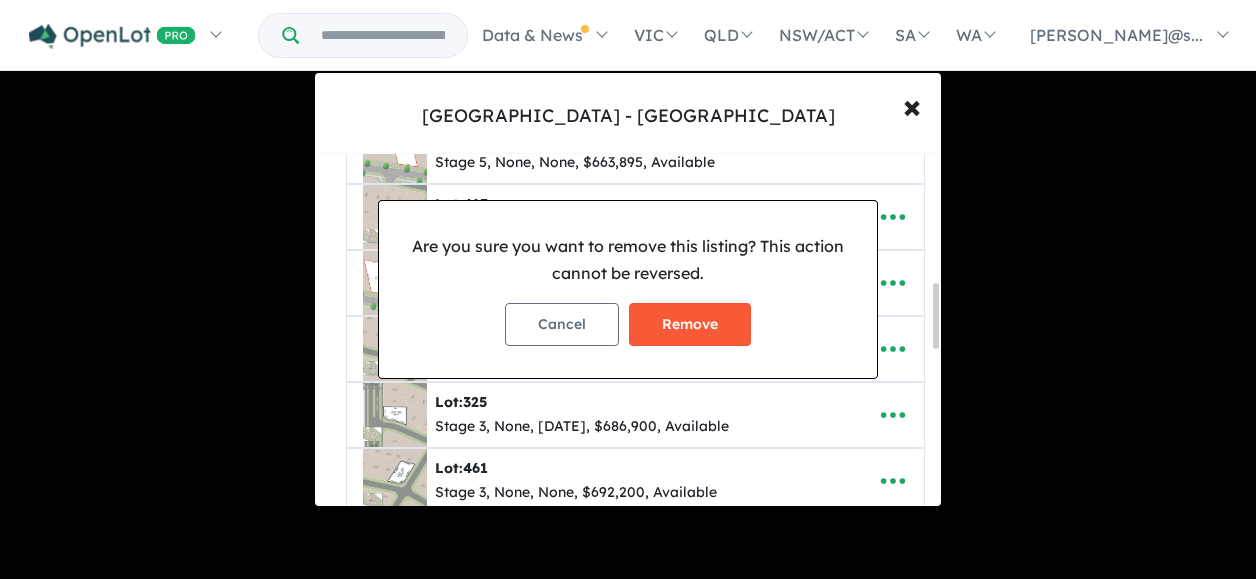 click on "Remove" at bounding box center (690, 324) 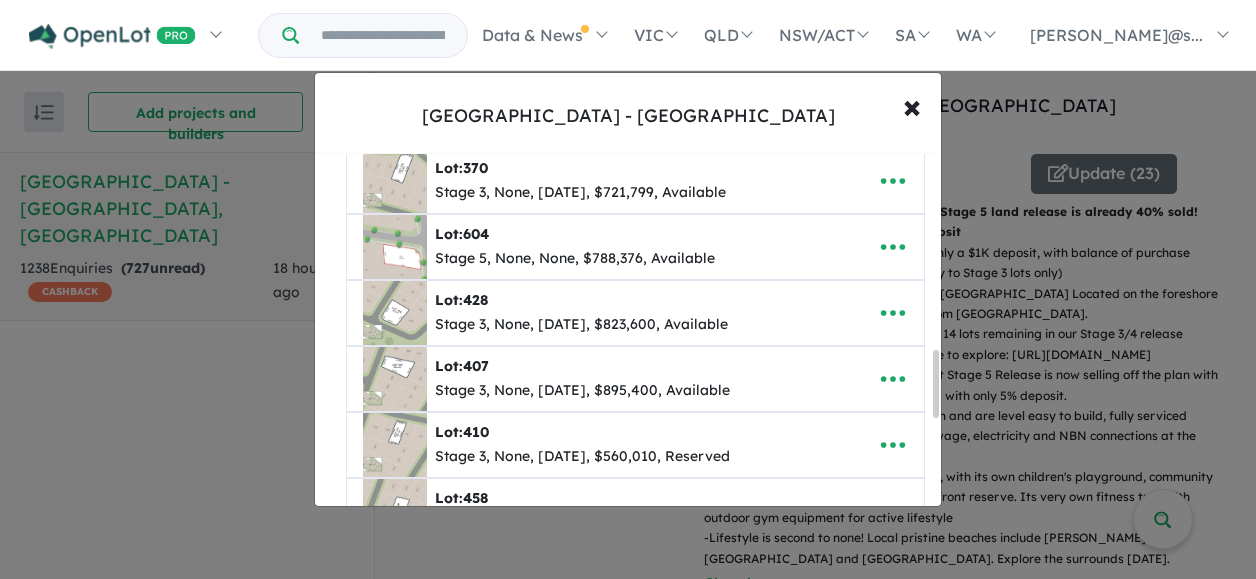 scroll, scrollTop: 1496, scrollLeft: 0, axis: vertical 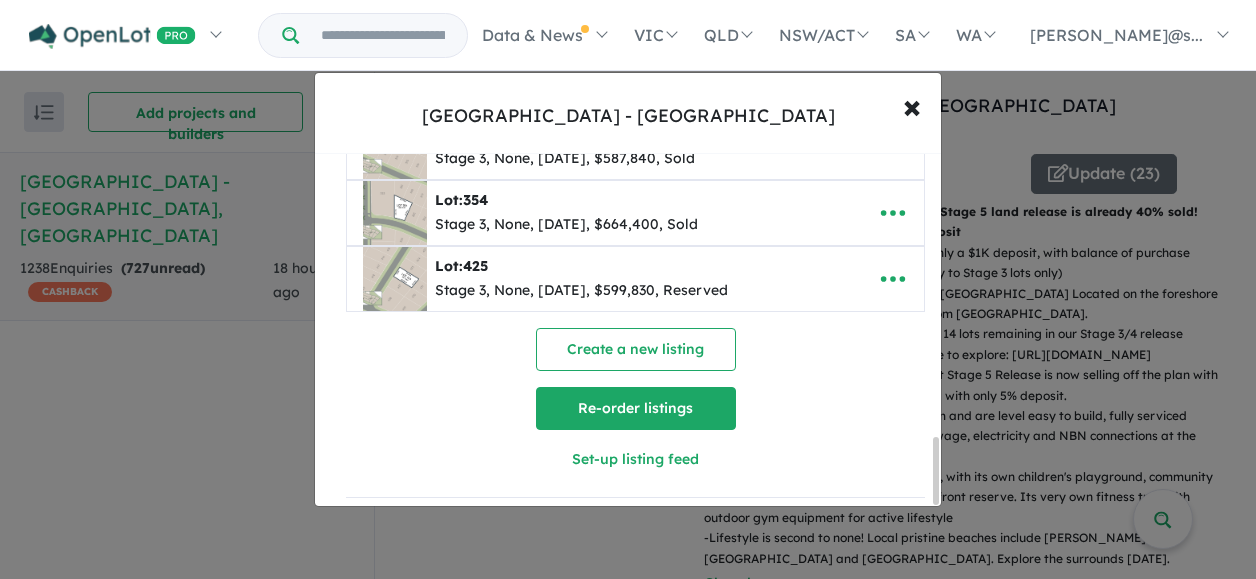 click on "Re-order listings" at bounding box center (636, 408) 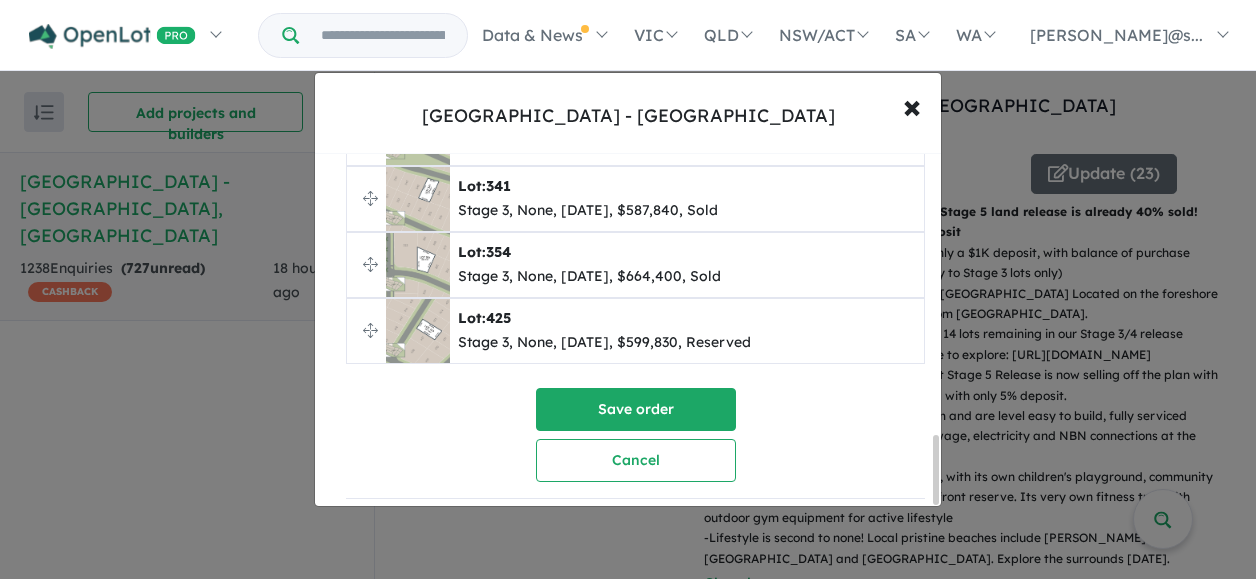 scroll, scrollTop: 1444, scrollLeft: 0, axis: vertical 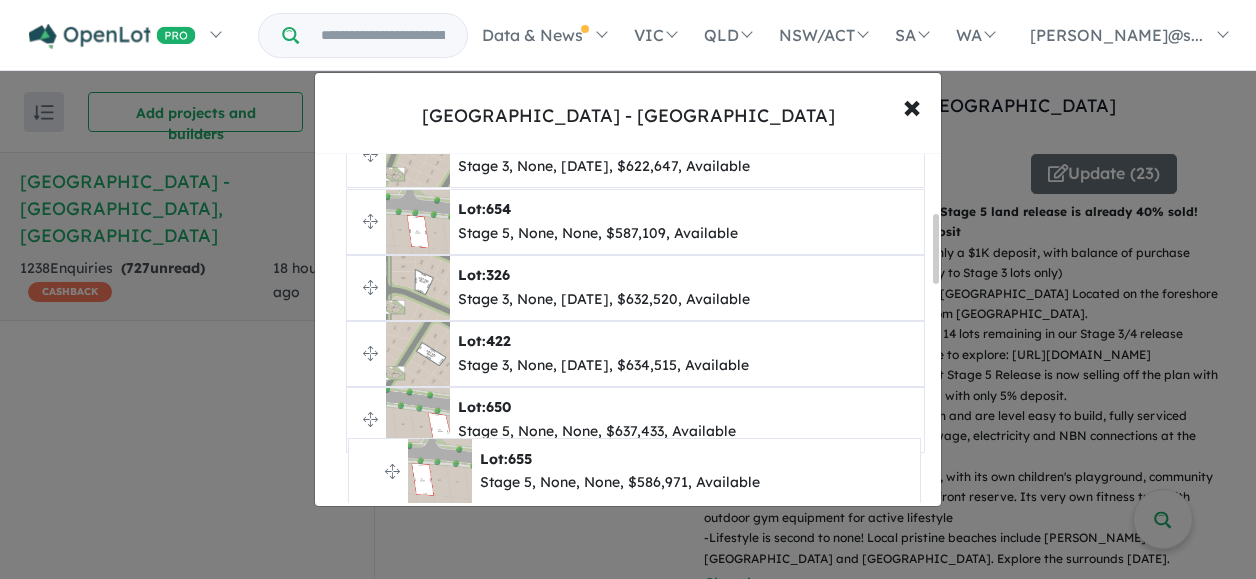 drag, startPoint x: 370, startPoint y: 215, endPoint x: 372, endPoint y: 470, distance: 255.00784 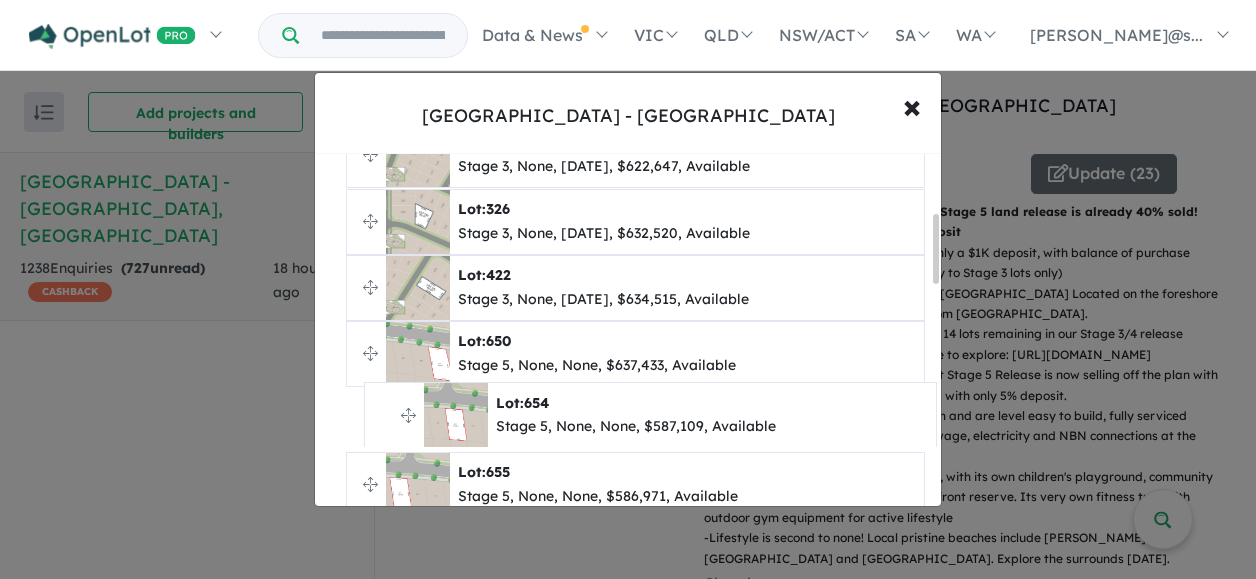 drag, startPoint x: 370, startPoint y: 216, endPoint x: 388, endPoint y: 415, distance: 199.81241 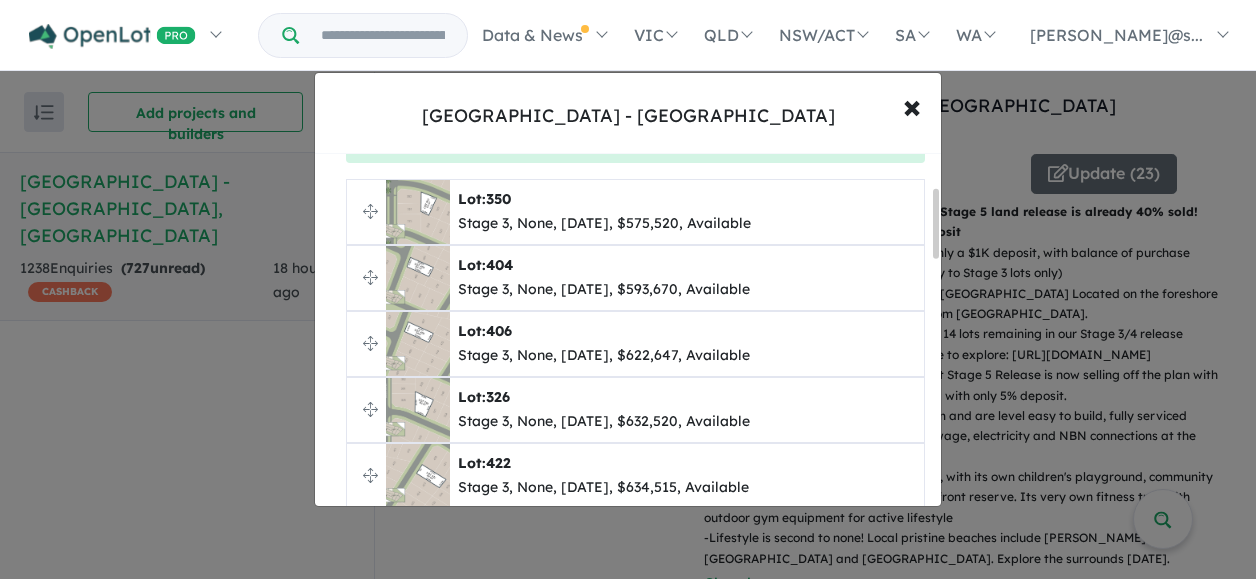 scroll, scrollTop: 100, scrollLeft: 0, axis: vertical 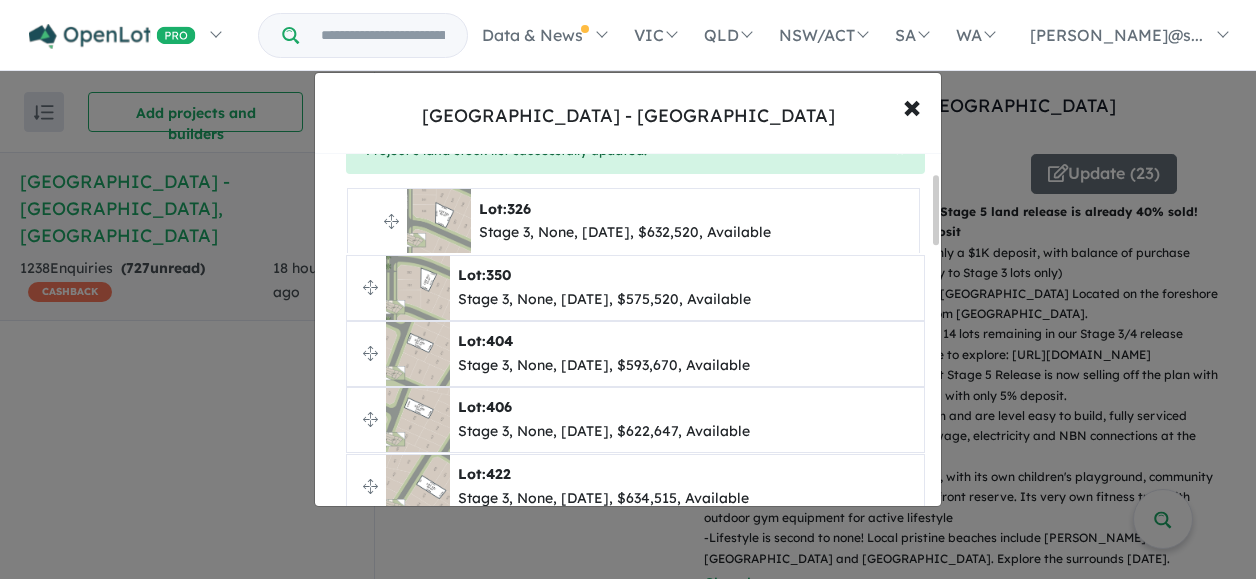 drag, startPoint x: 366, startPoint y: 415, endPoint x: 367, endPoint y: 219, distance: 196.00255 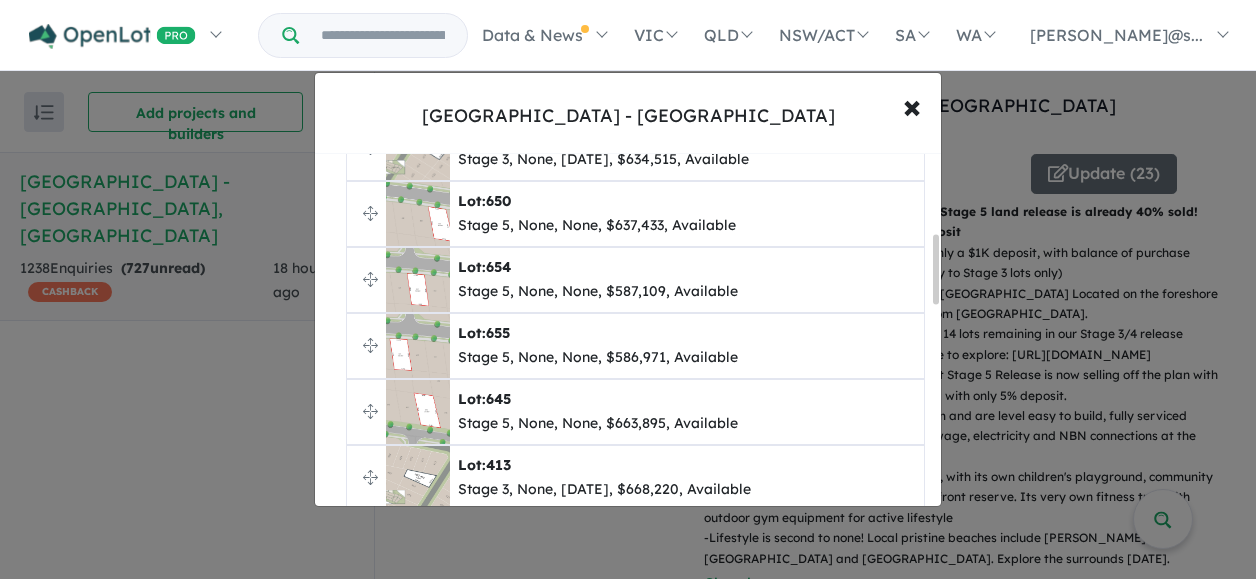 scroll, scrollTop: 500, scrollLeft: 0, axis: vertical 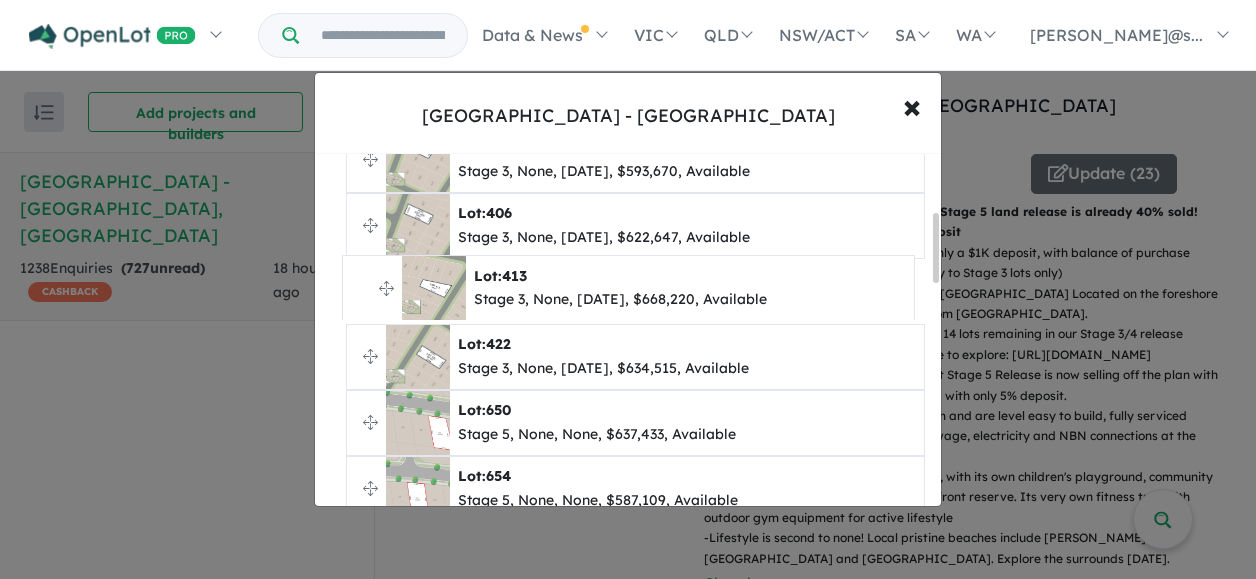 drag, startPoint x: 368, startPoint y: 403, endPoint x: 364, endPoint y: 283, distance: 120.06665 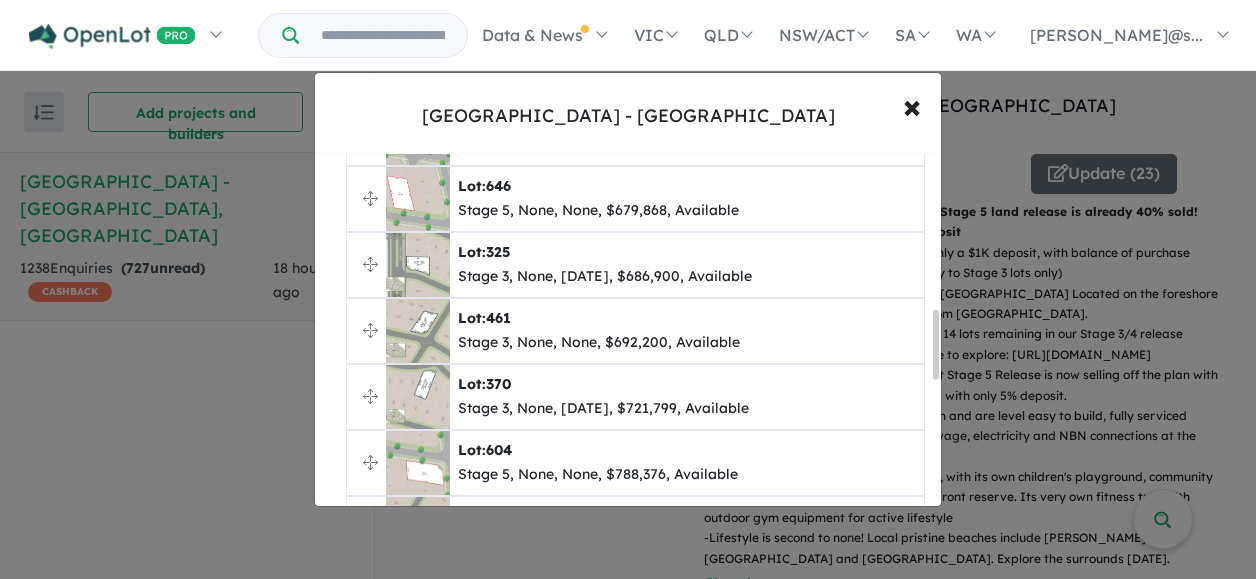 scroll, scrollTop: 795, scrollLeft: 0, axis: vertical 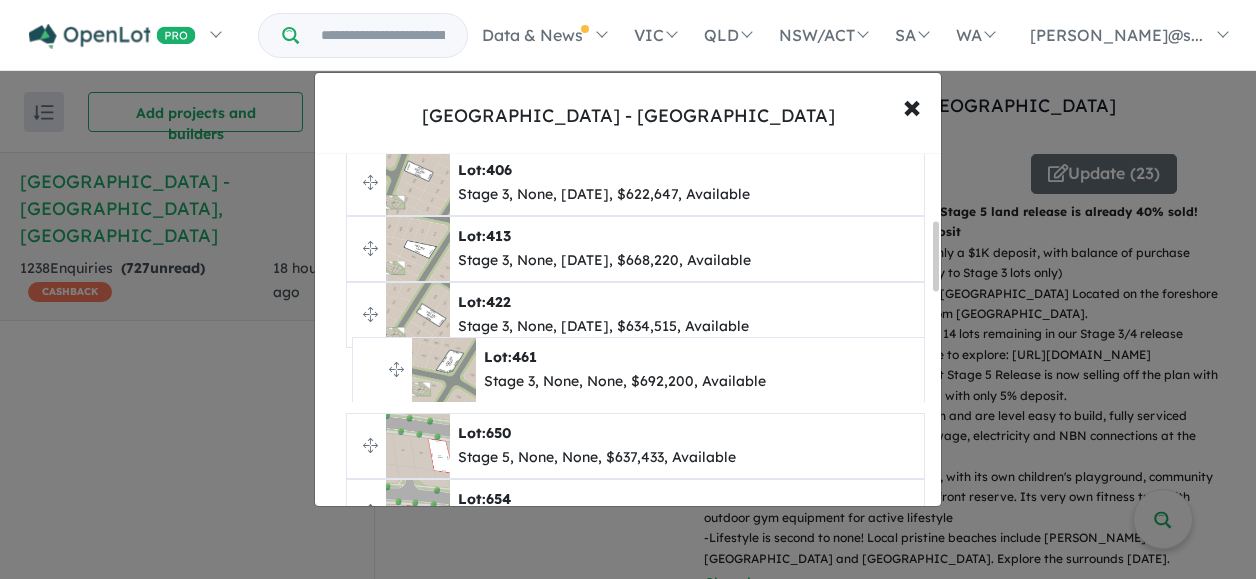 drag, startPoint x: 370, startPoint y: 307, endPoint x: 376, endPoint y: 365, distance: 58.30952 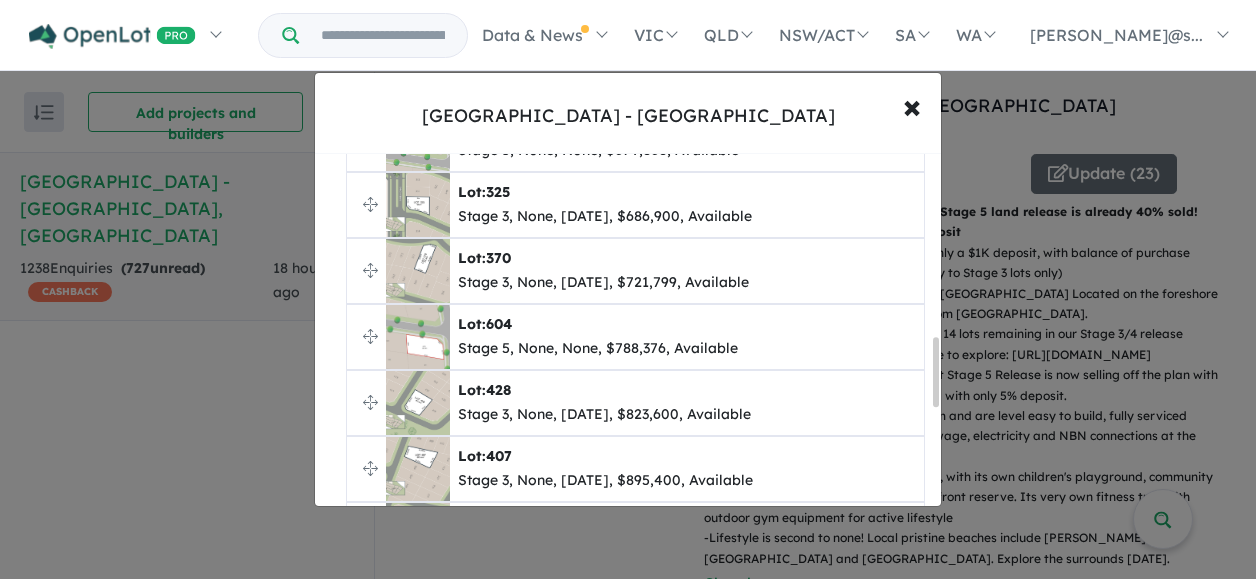 scroll, scrollTop: 938, scrollLeft: 0, axis: vertical 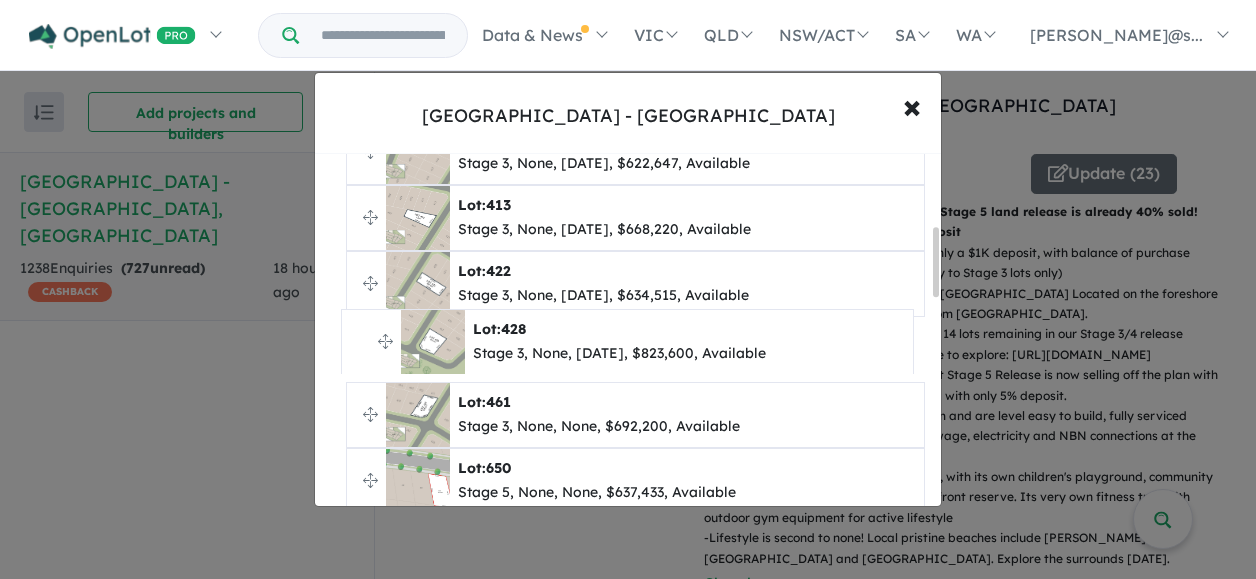 drag, startPoint x: 371, startPoint y: 359, endPoint x: 366, endPoint y: 338, distance: 21.587032 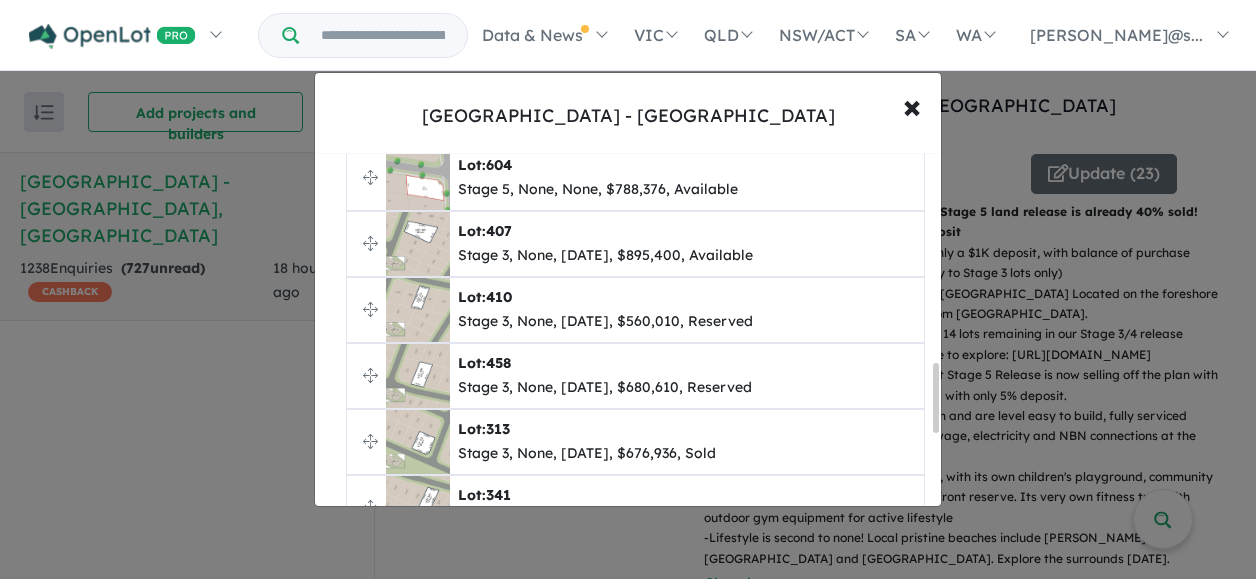 scroll, scrollTop: 1169, scrollLeft: 0, axis: vertical 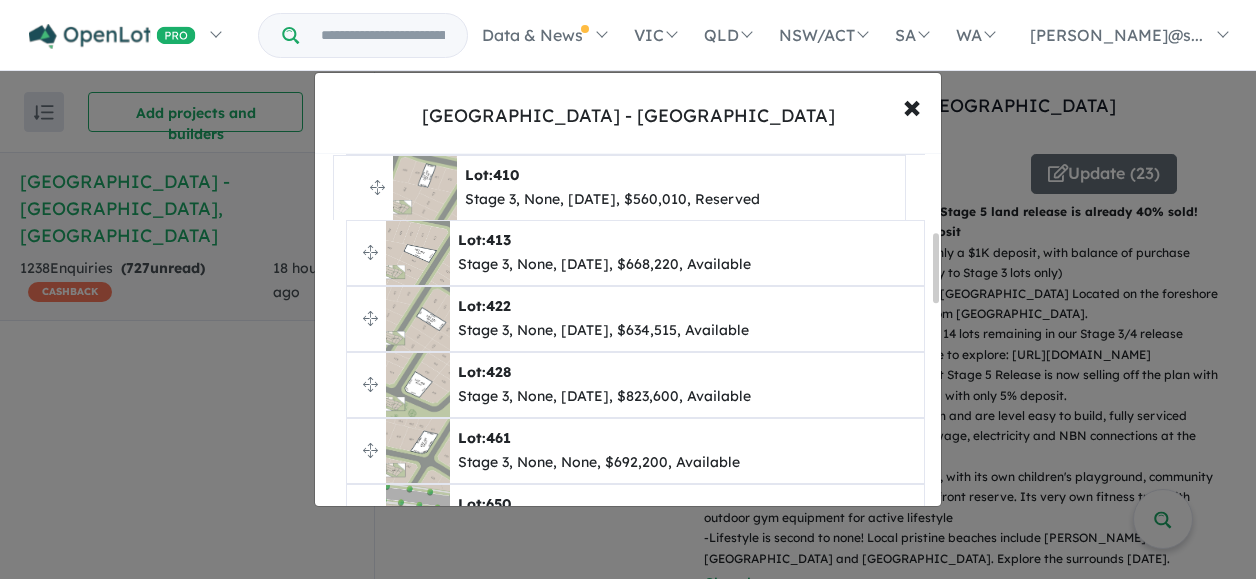 drag, startPoint x: 371, startPoint y: 261, endPoint x: 358, endPoint y: 185, distance: 77.10383 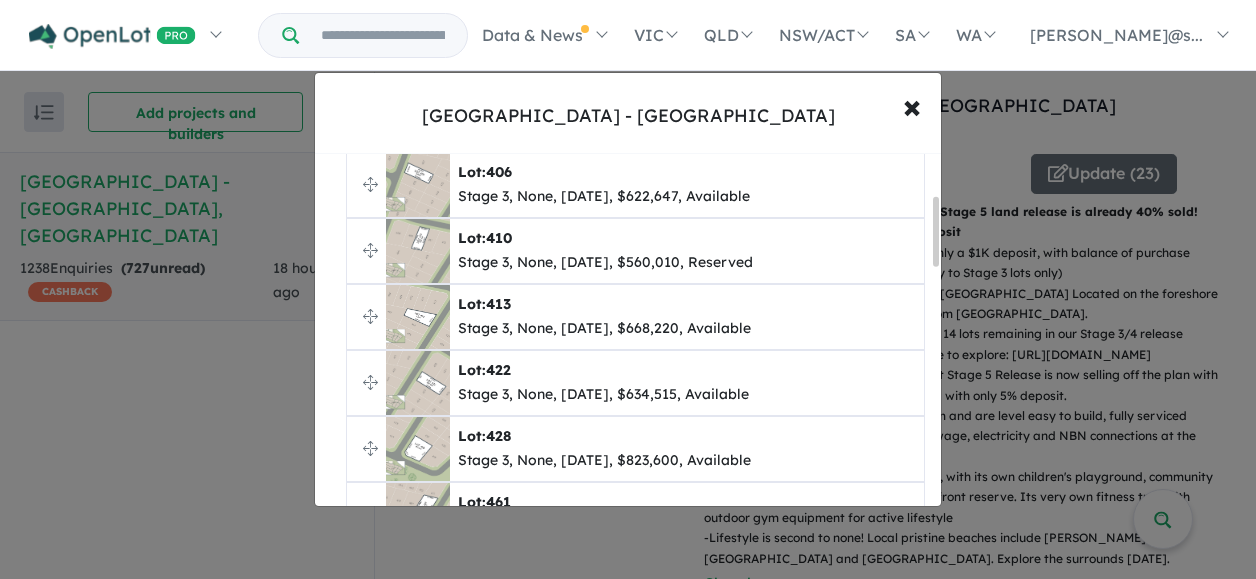 scroll, scrollTop: 199, scrollLeft: 0, axis: vertical 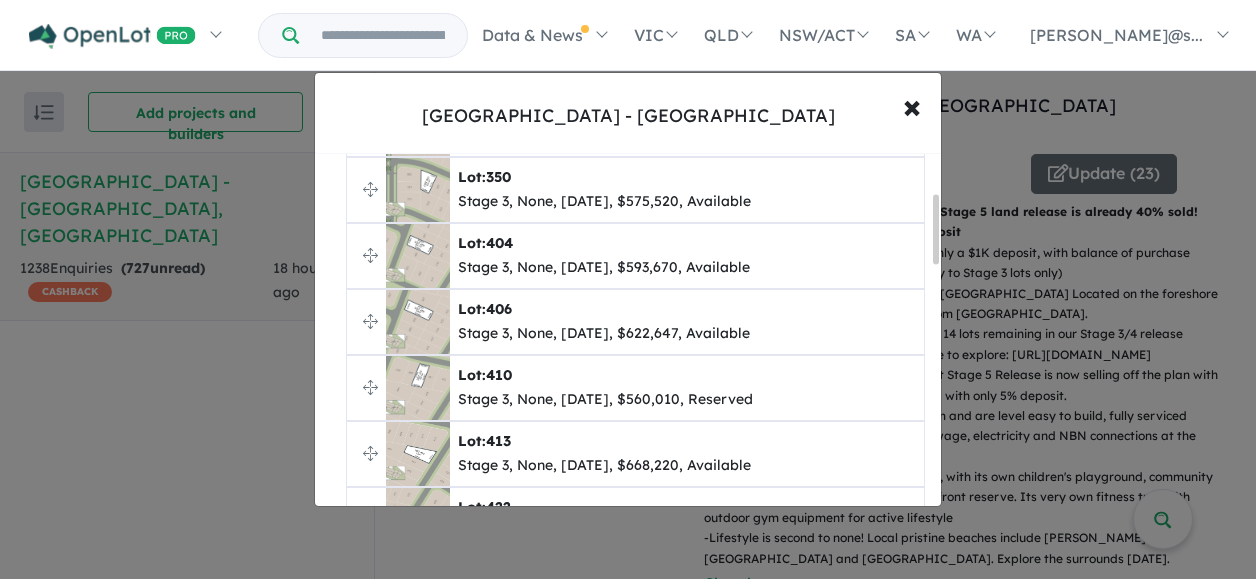 click on "Lot:  410   Stage 3, None, Dec 2024, $560,010, Reserved" at bounding box center (647, 388) 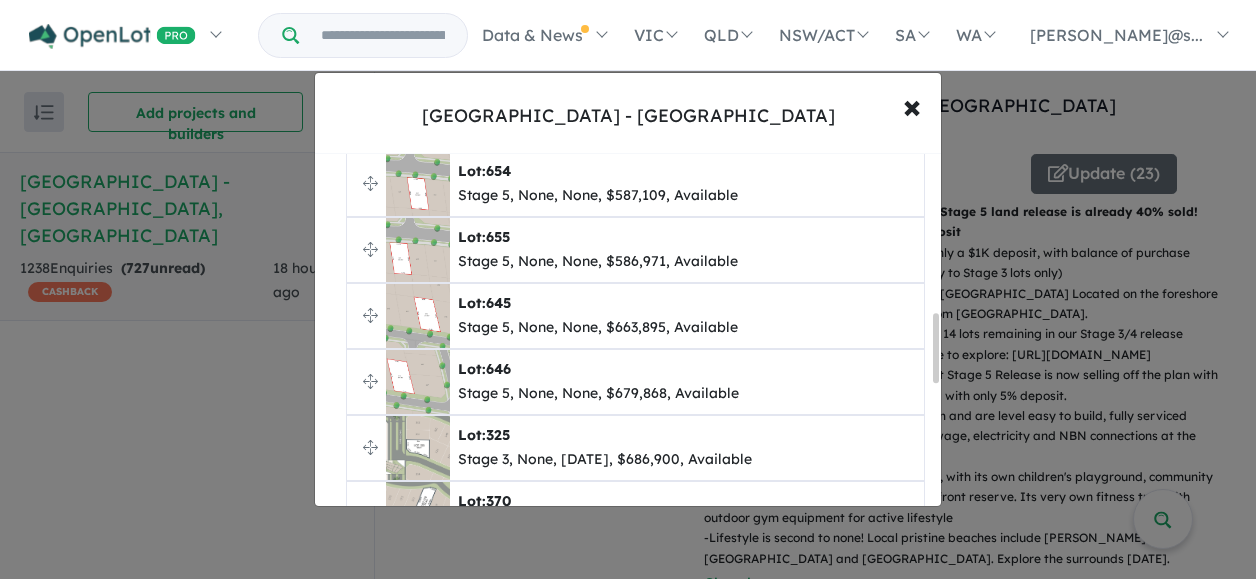 scroll, scrollTop: 899, scrollLeft: 0, axis: vertical 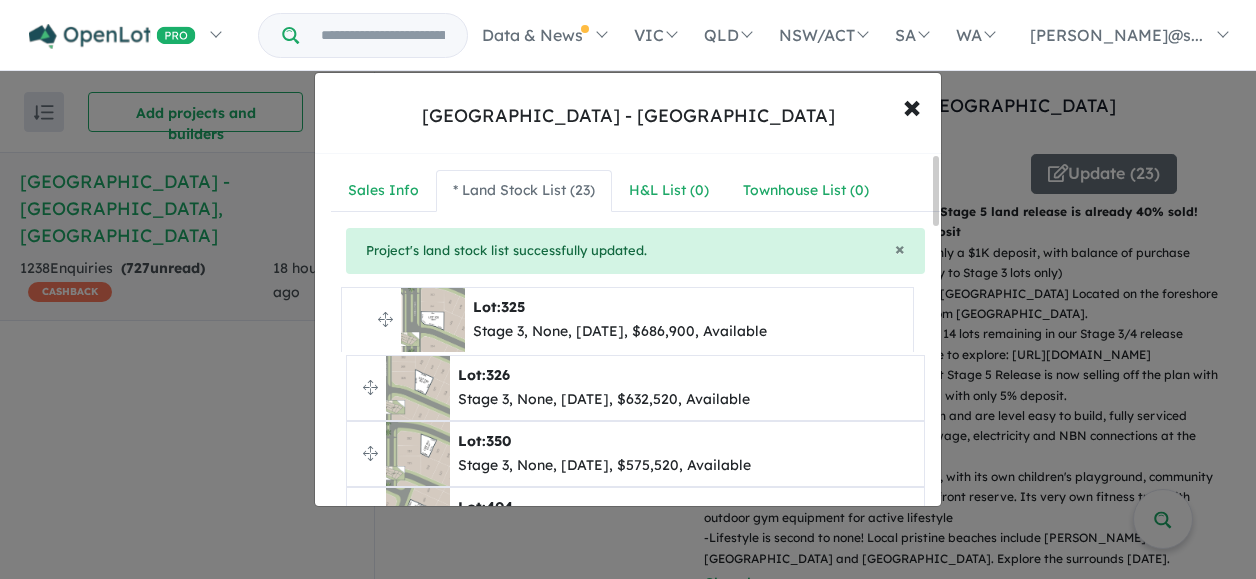 drag, startPoint x: 370, startPoint y: 335, endPoint x: 365, endPoint y: 319, distance: 16.763054 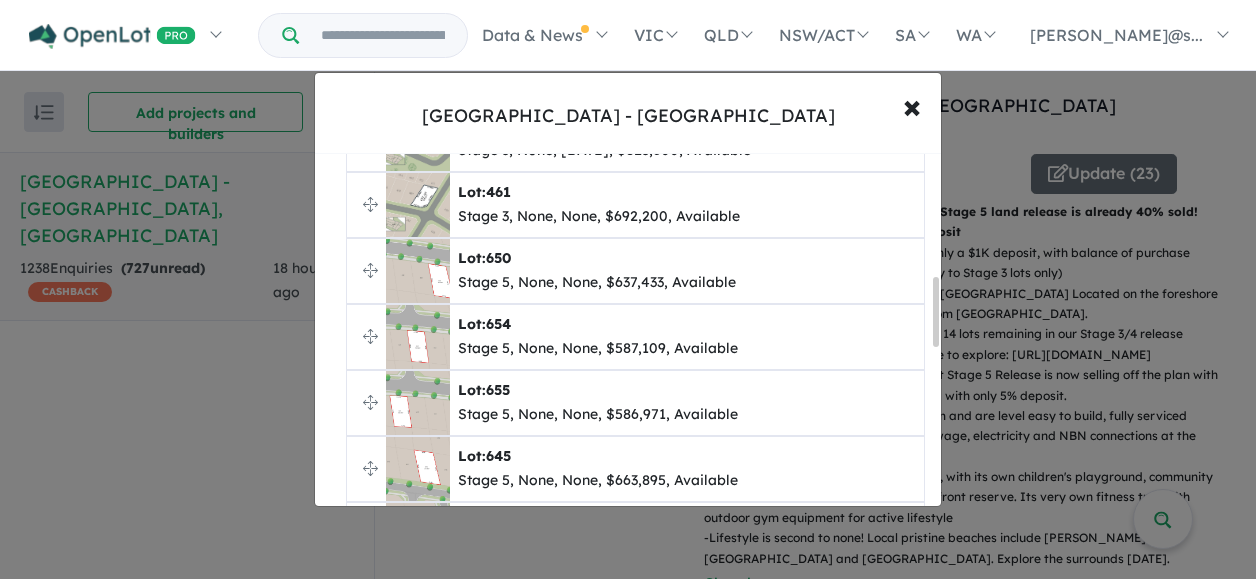 scroll, scrollTop: 800, scrollLeft: 0, axis: vertical 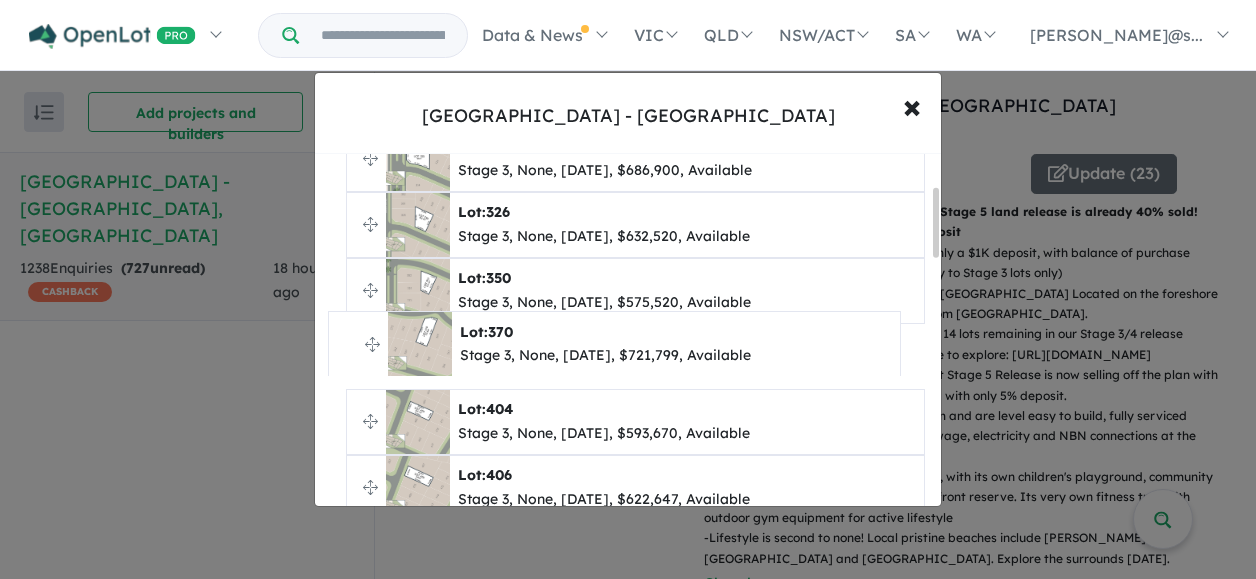 drag, startPoint x: 368, startPoint y: 495, endPoint x: 350, endPoint y: 337, distance: 159.02202 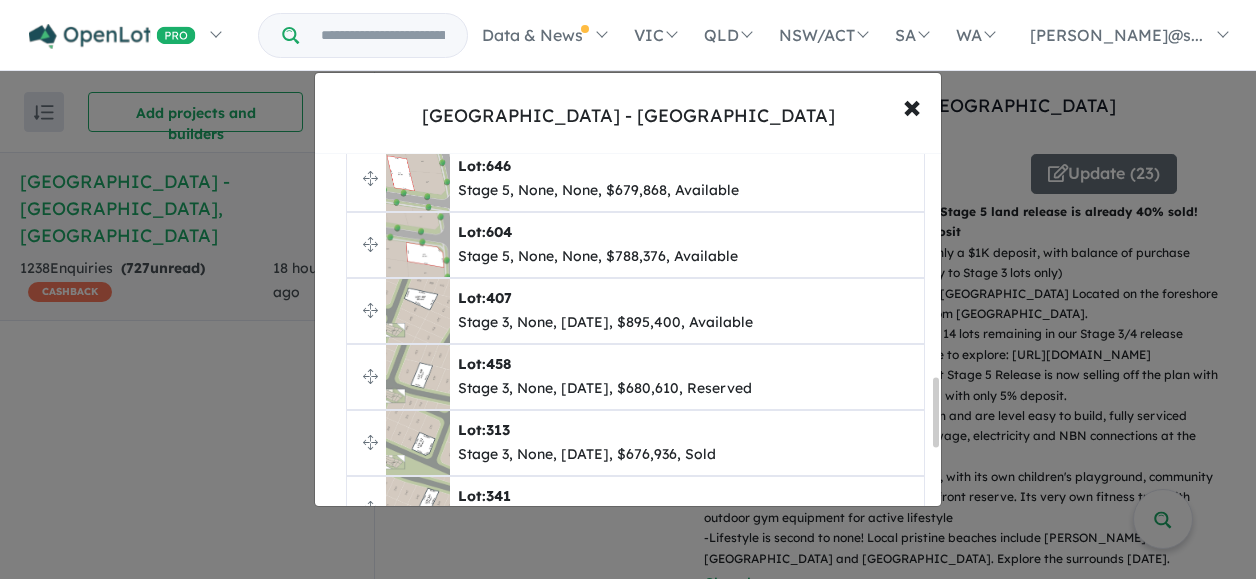 scroll, scrollTop: 1164, scrollLeft: 0, axis: vertical 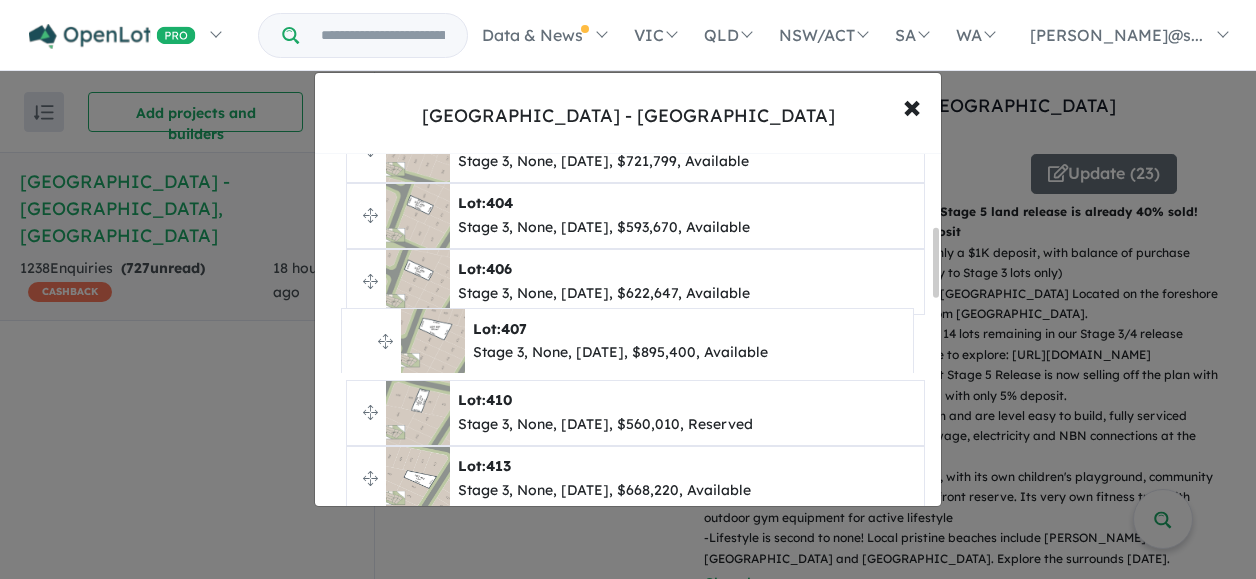 drag, startPoint x: 368, startPoint y: 267, endPoint x: 366, endPoint y: 340, distance: 73.02739 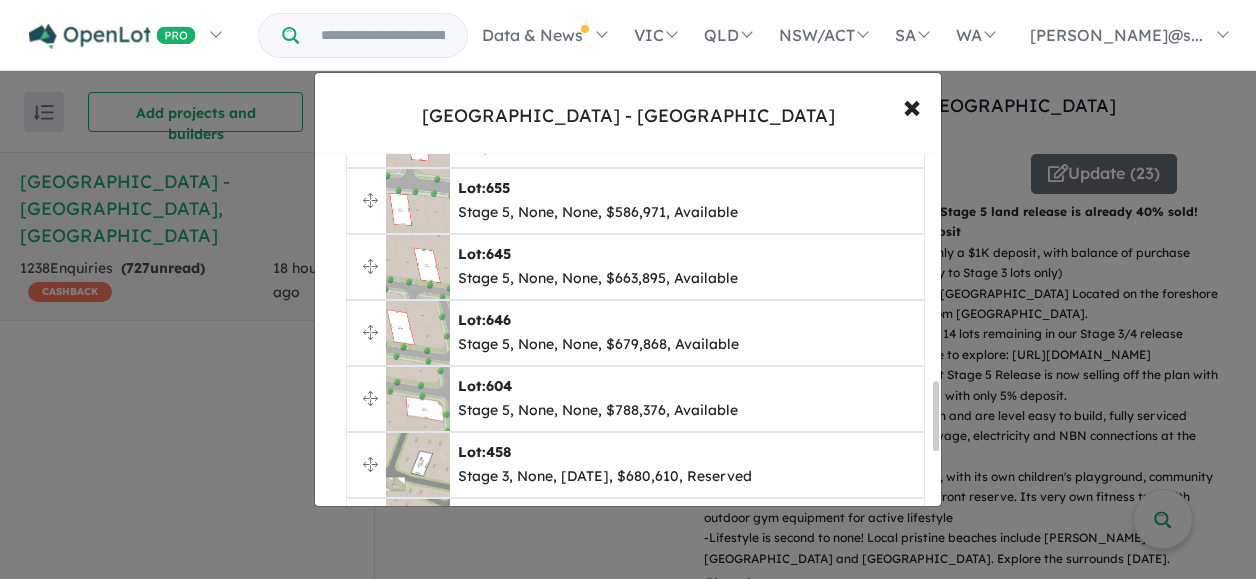 scroll, scrollTop: 1171, scrollLeft: 0, axis: vertical 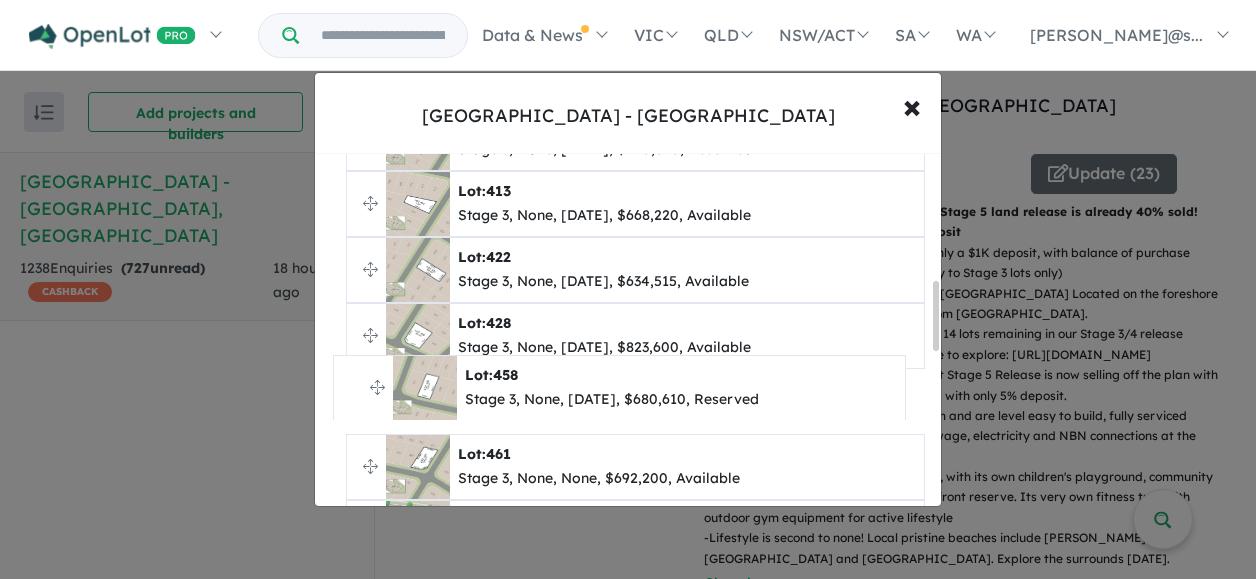 drag, startPoint x: 371, startPoint y: 323, endPoint x: 358, endPoint y: 385, distance: 63.348244 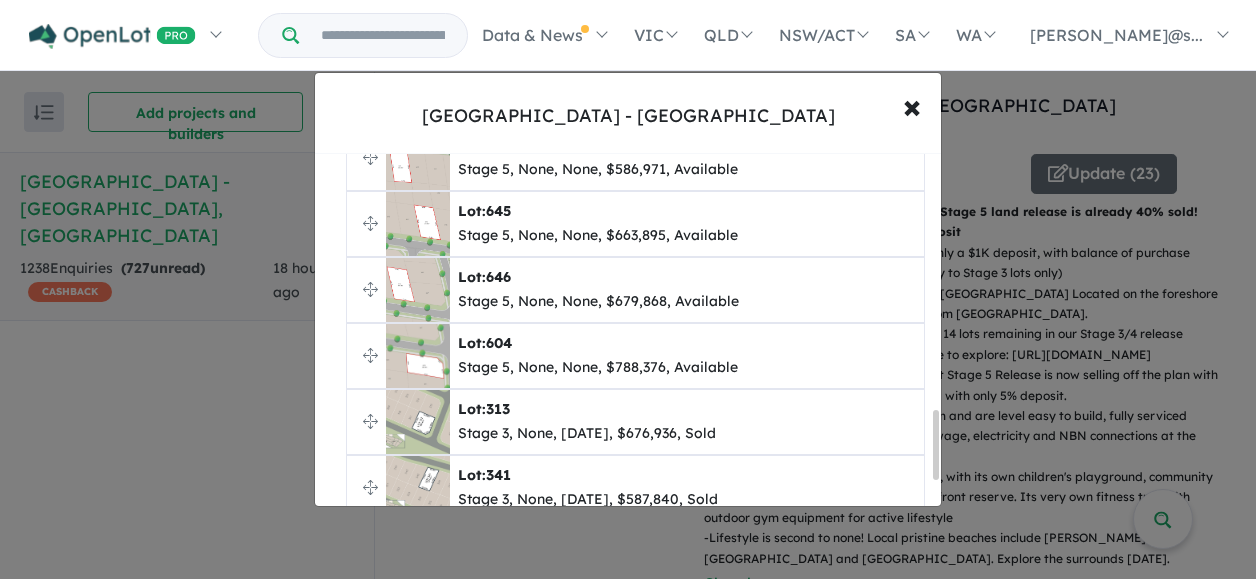 scroll, scrollTop: 1347, scrollLeft: 0, axis: vertical 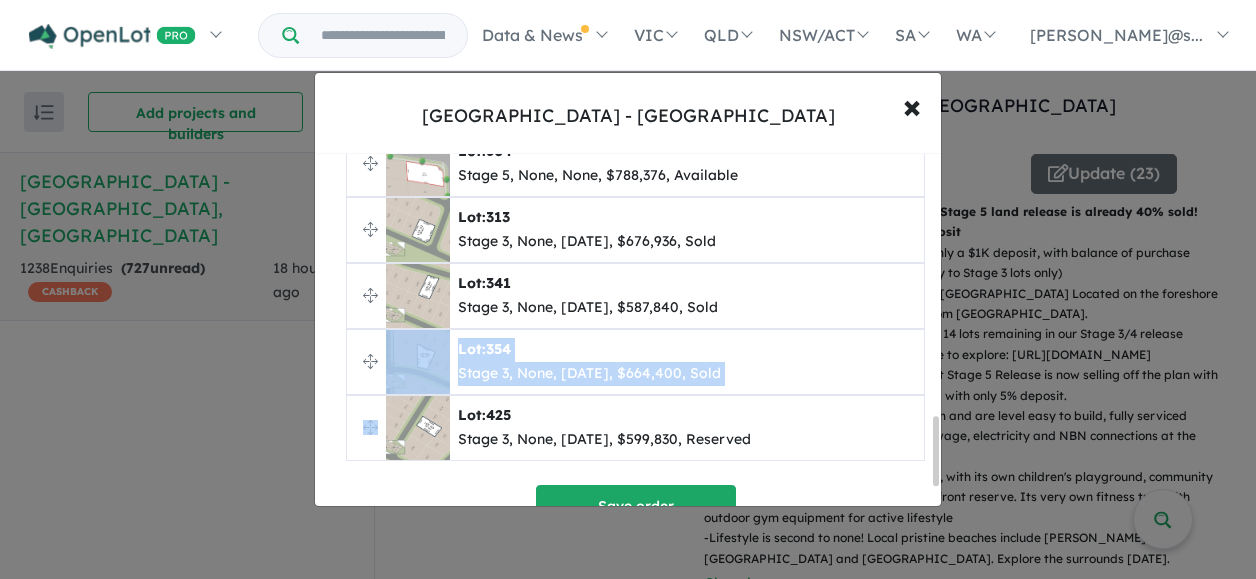 drag, startPoint x: 371, startPoint y: 402, endPoint x: 394, endPoint y: 354, distance: 53.225933 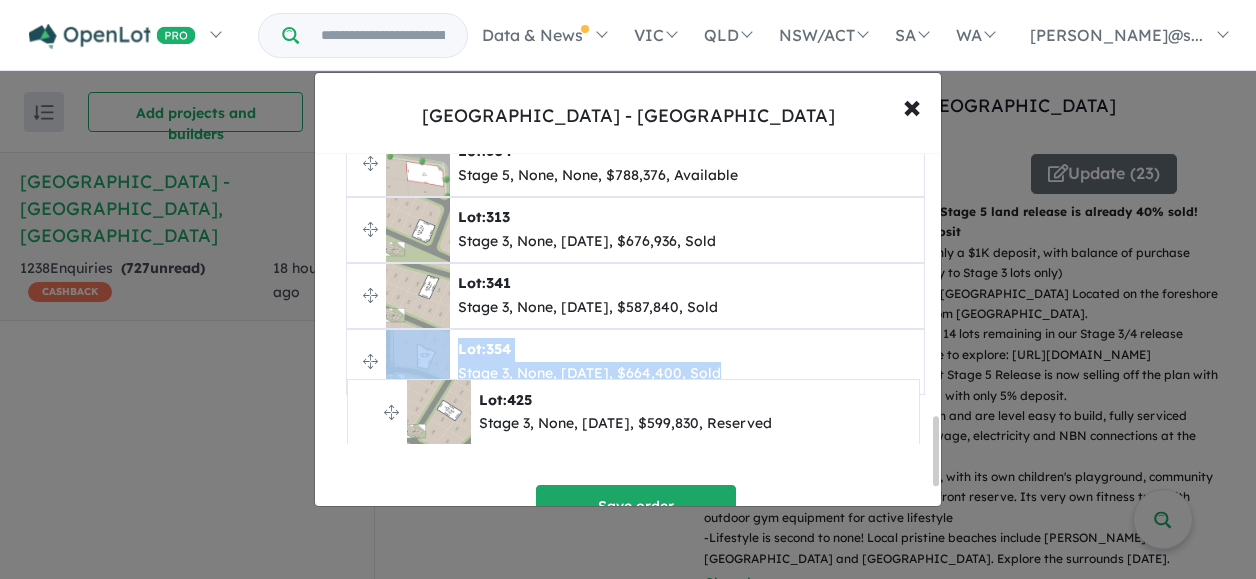 drag, startPoint x: 394, startPoint y: 354, endPoint x: 371, endPoint y: 409, distance: 59.615433 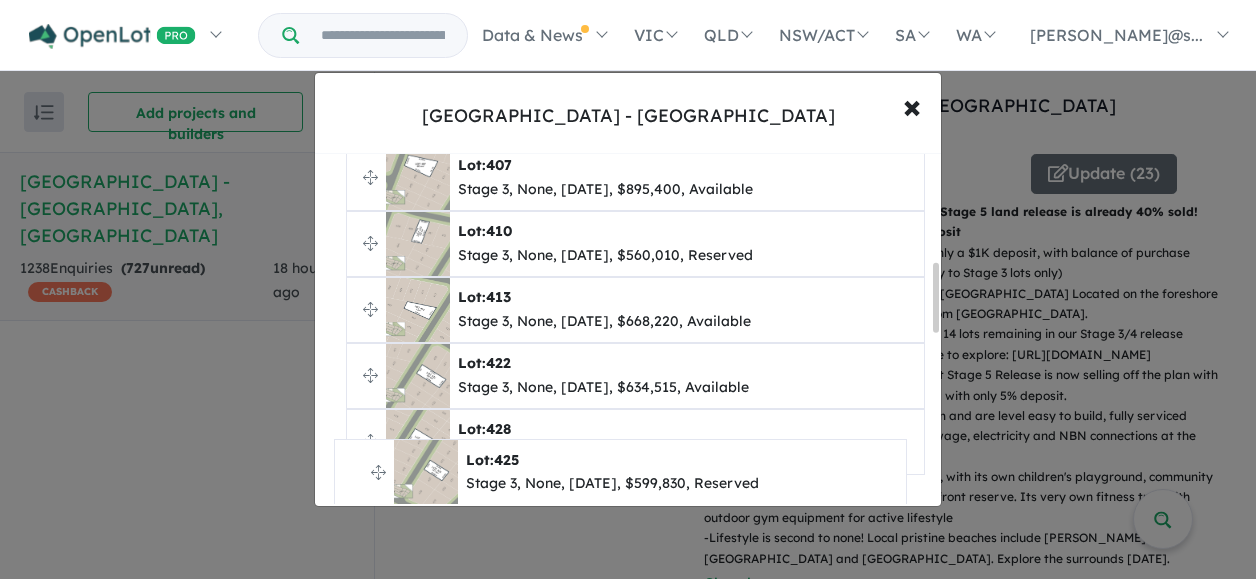 scroll, scrollTop: 552, scrollLeft: 0, axis: vertical 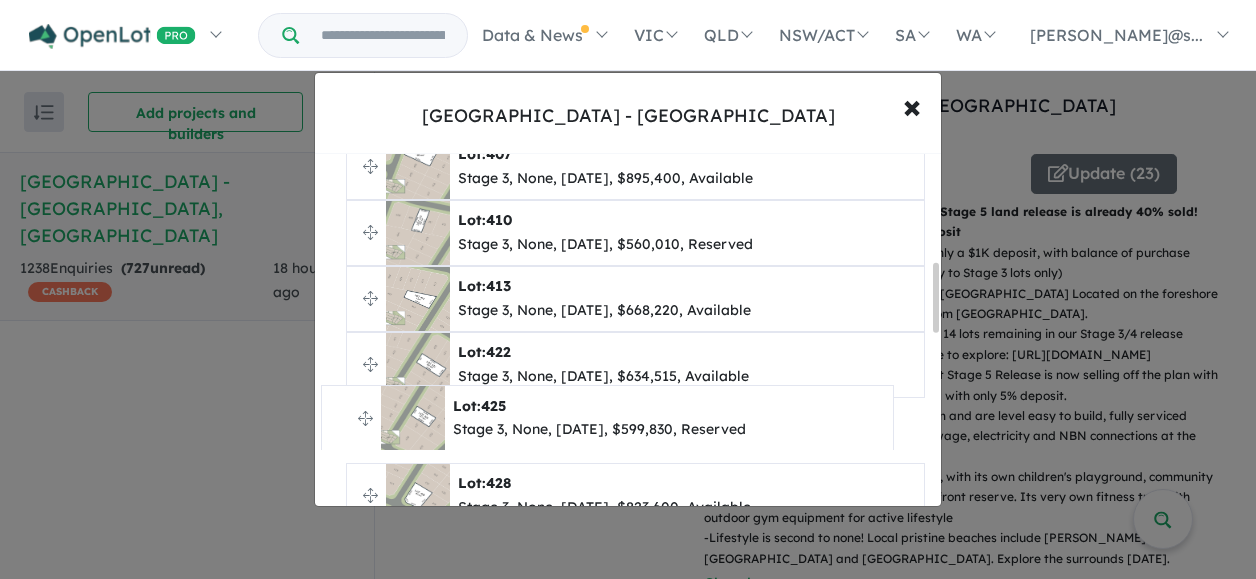 drag, startPoint x: 370, startPoint y: 411, endPoint x: 345, endPoint y: 419, distance: 26.24881 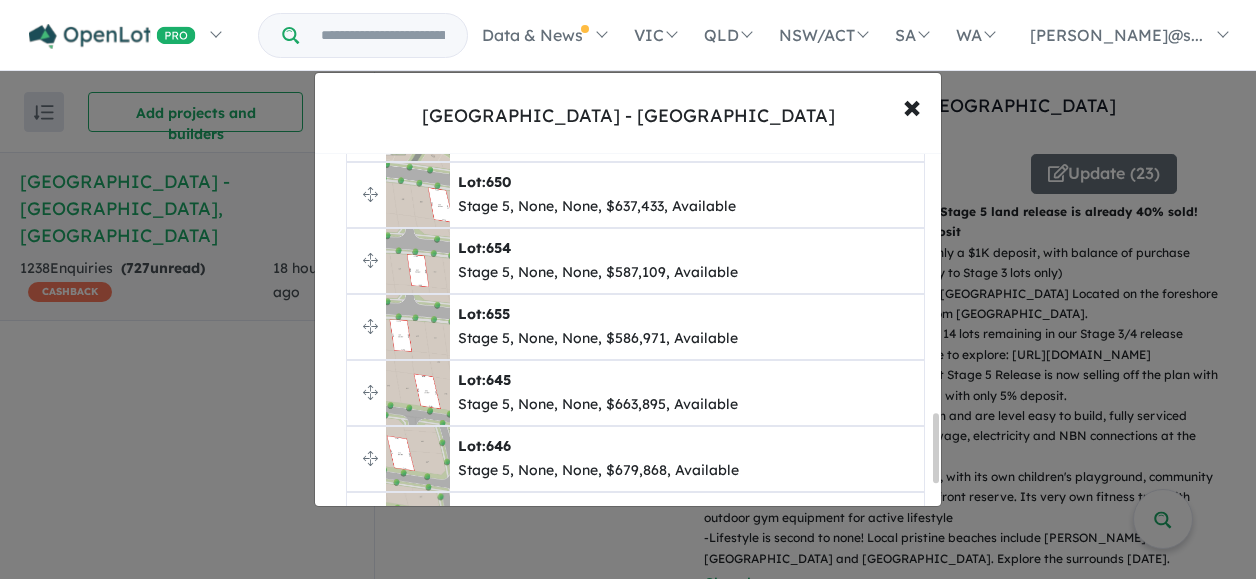 scroll, scrollTop: 1444, scrollLeft: 0, axis: vertical 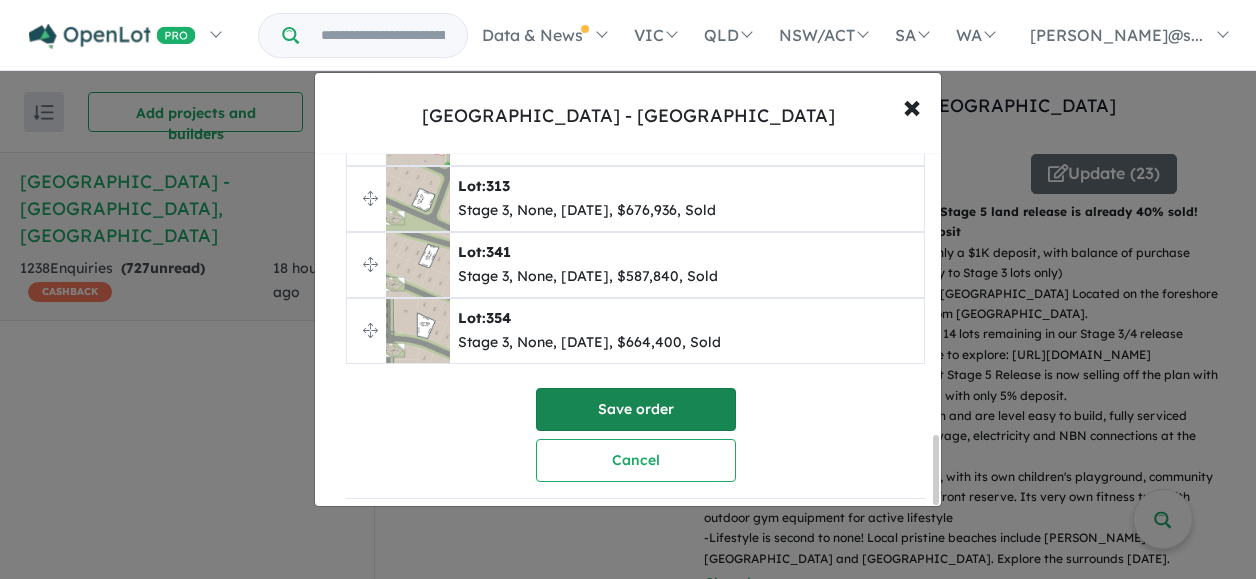 click on "Save order" at bounding box center (636, 409) 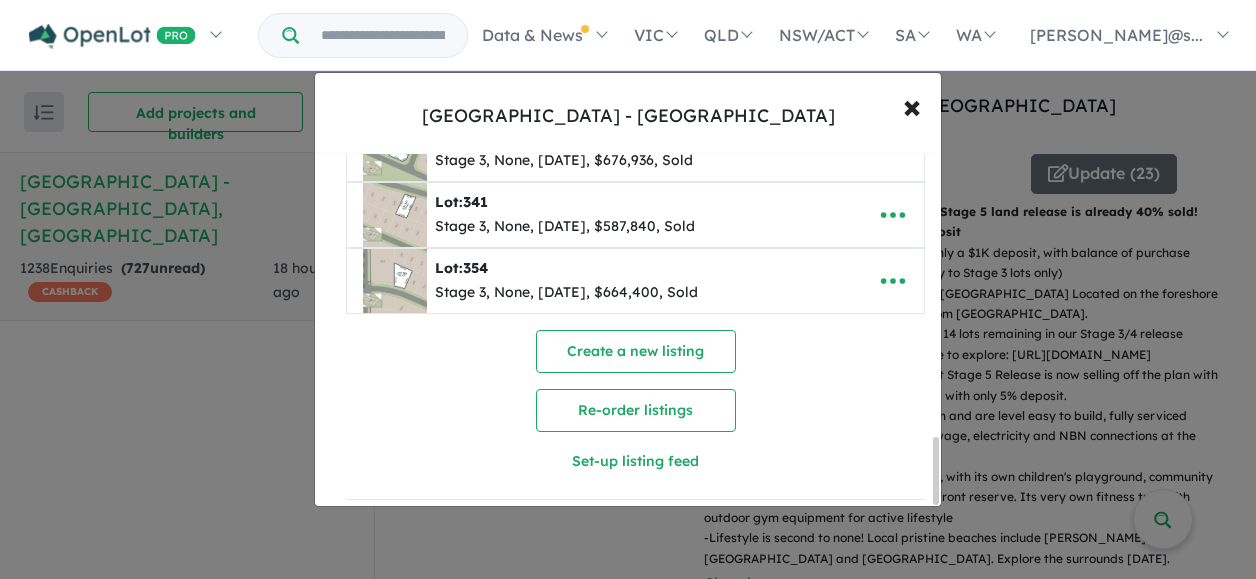 scroll, scrollTop: 1496, scrollLeft: 0, axis: vertical 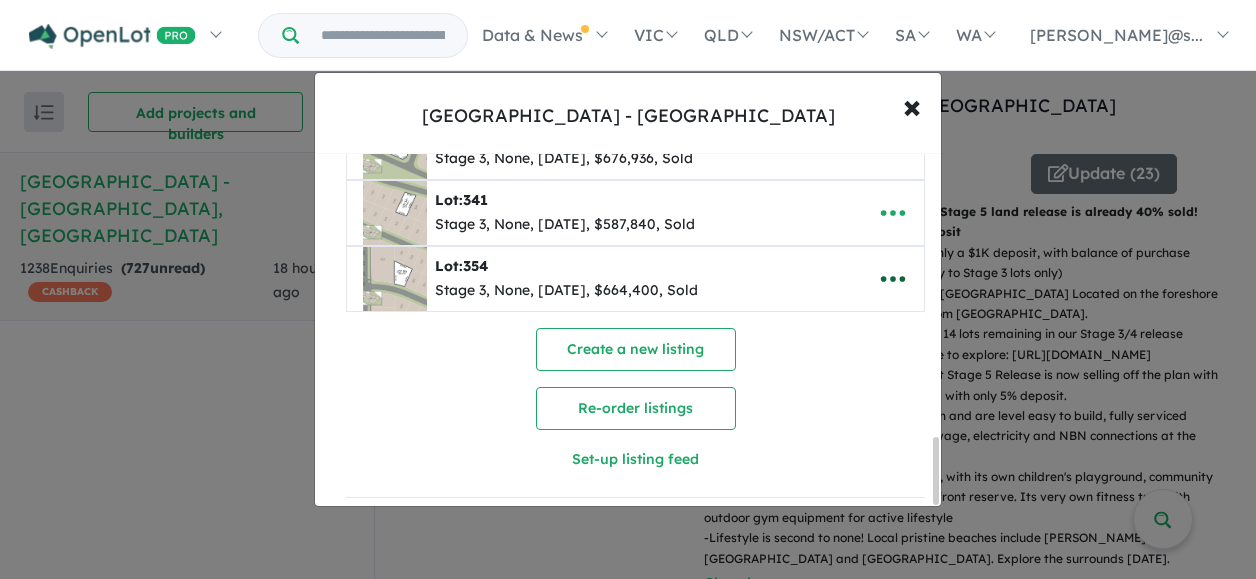 click 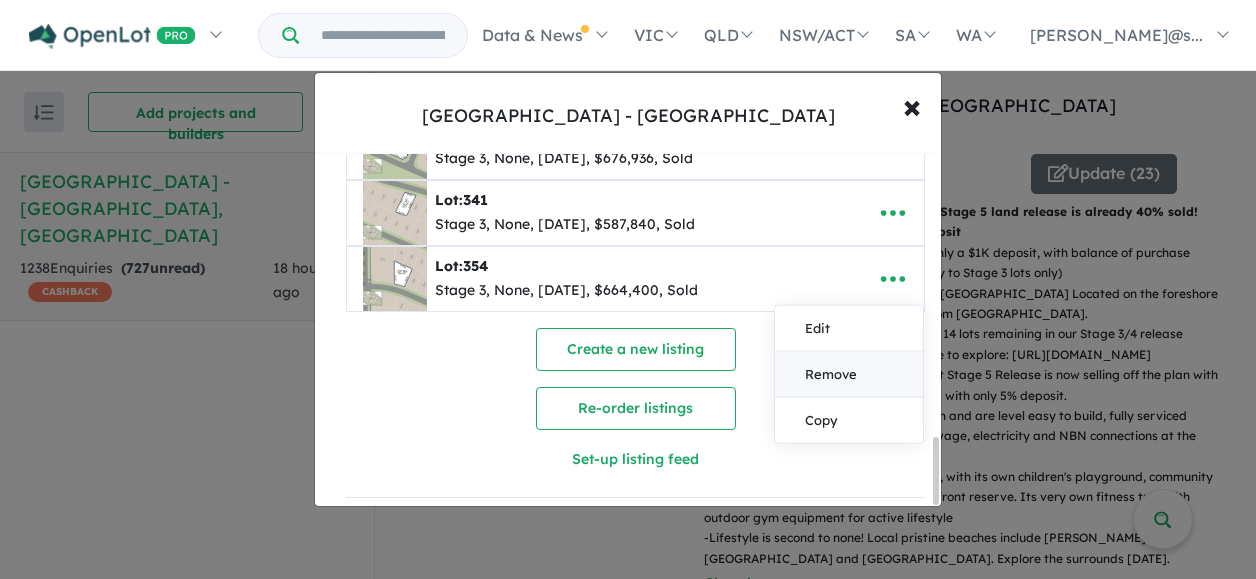 click on "Remove" at bounding box center (849, 375) 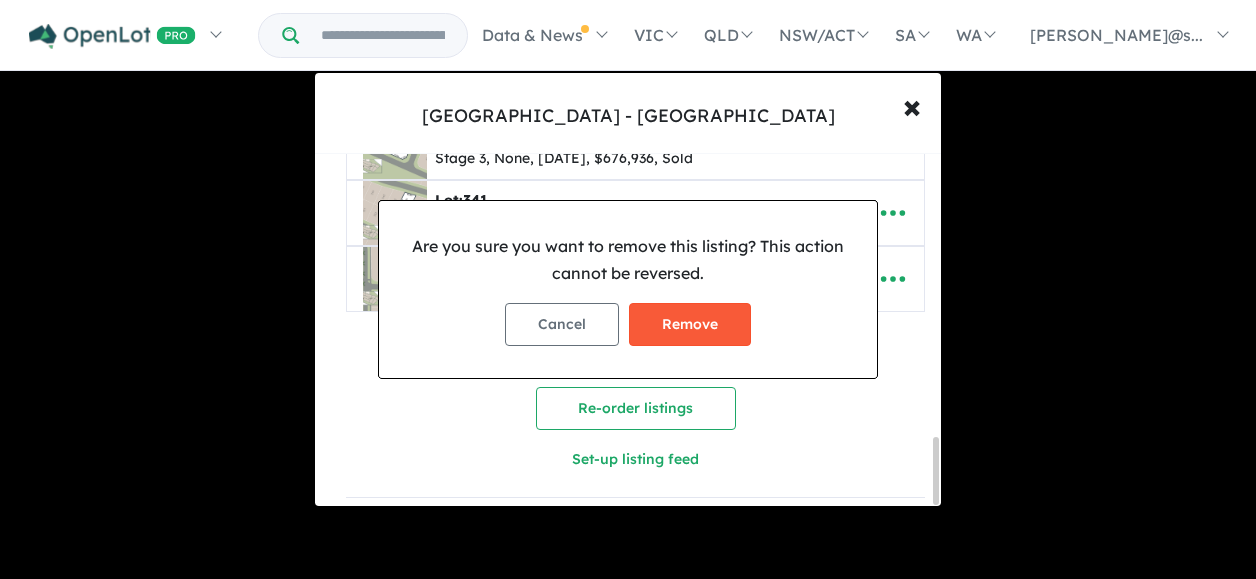 click on "Remove" at bounding box center [690, 324] 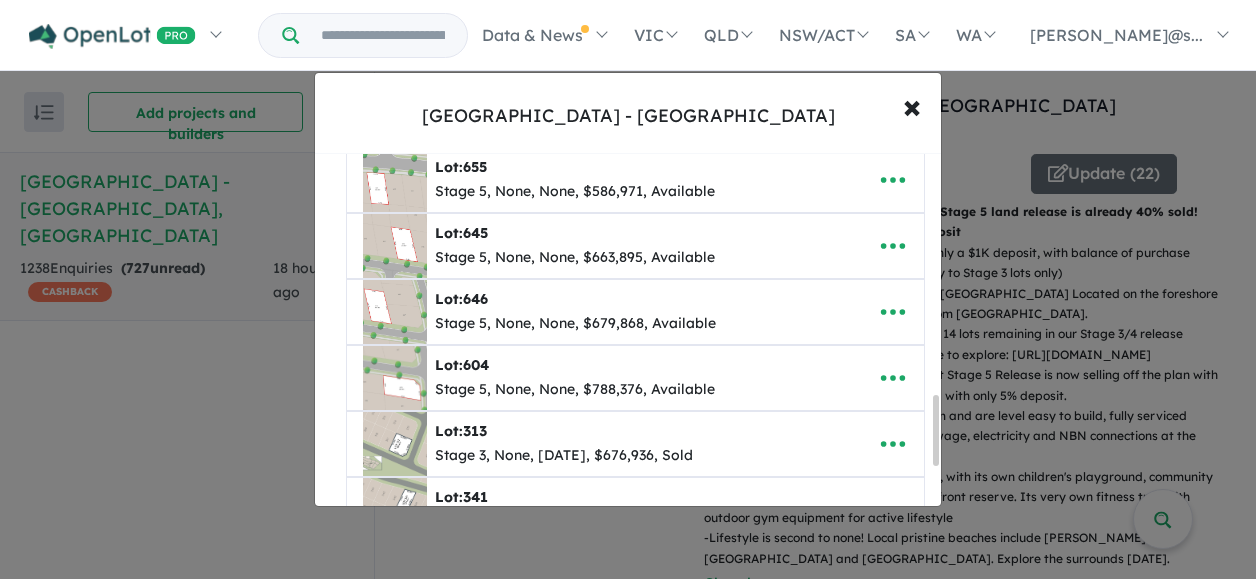 scroll, scrollTop: 1230, scrollLeft: 0, axis: vertical 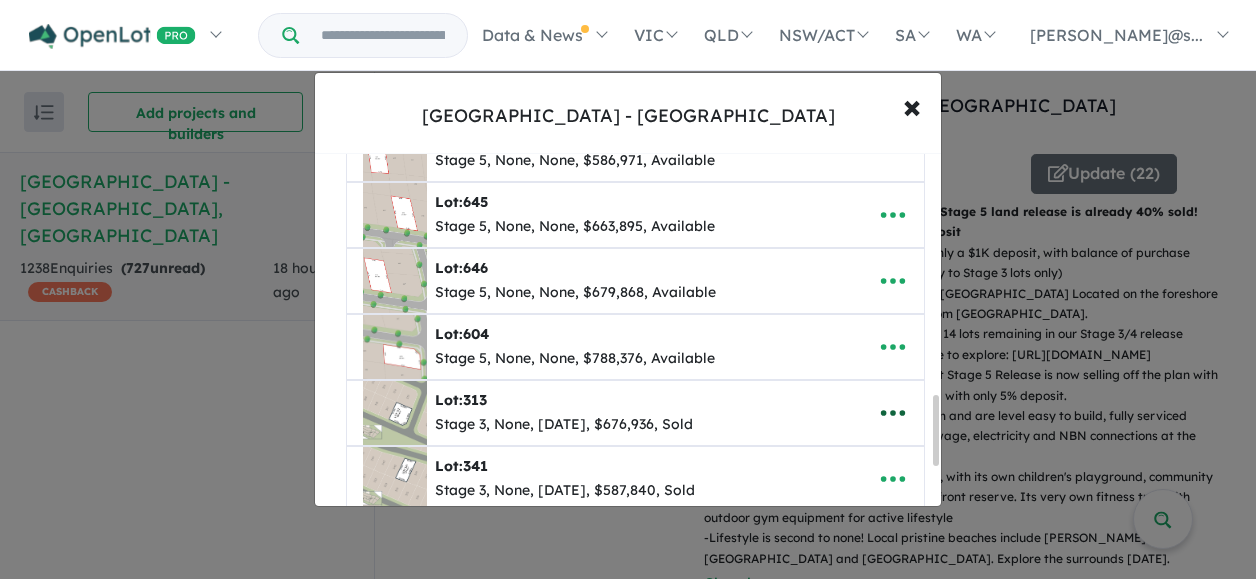 click 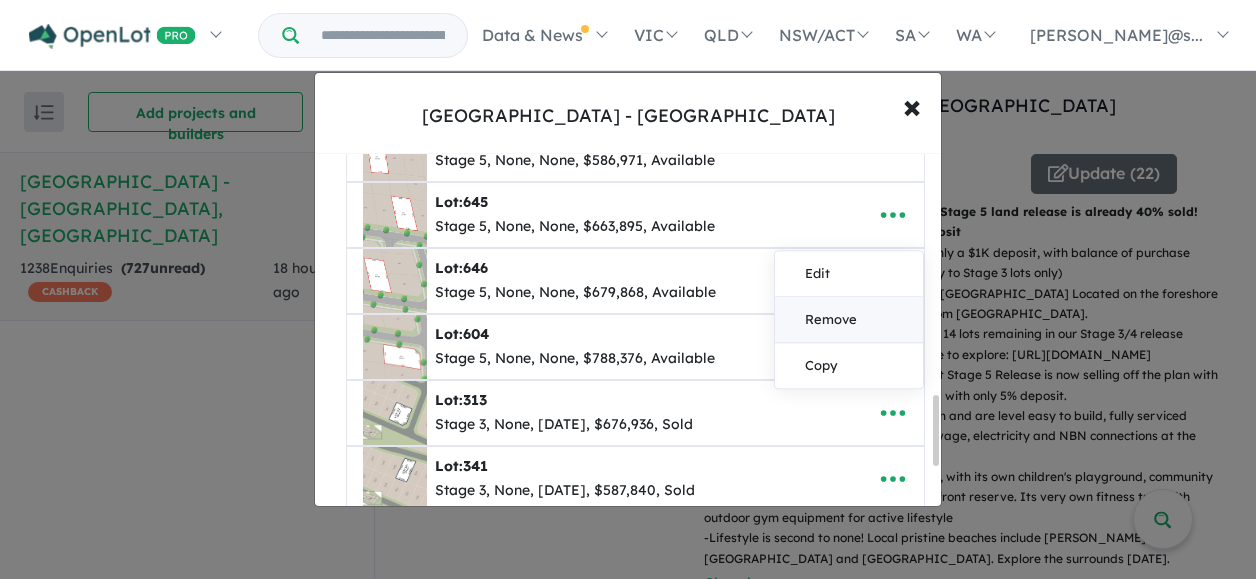 click on "Remove" at bounding box center [849, 320] 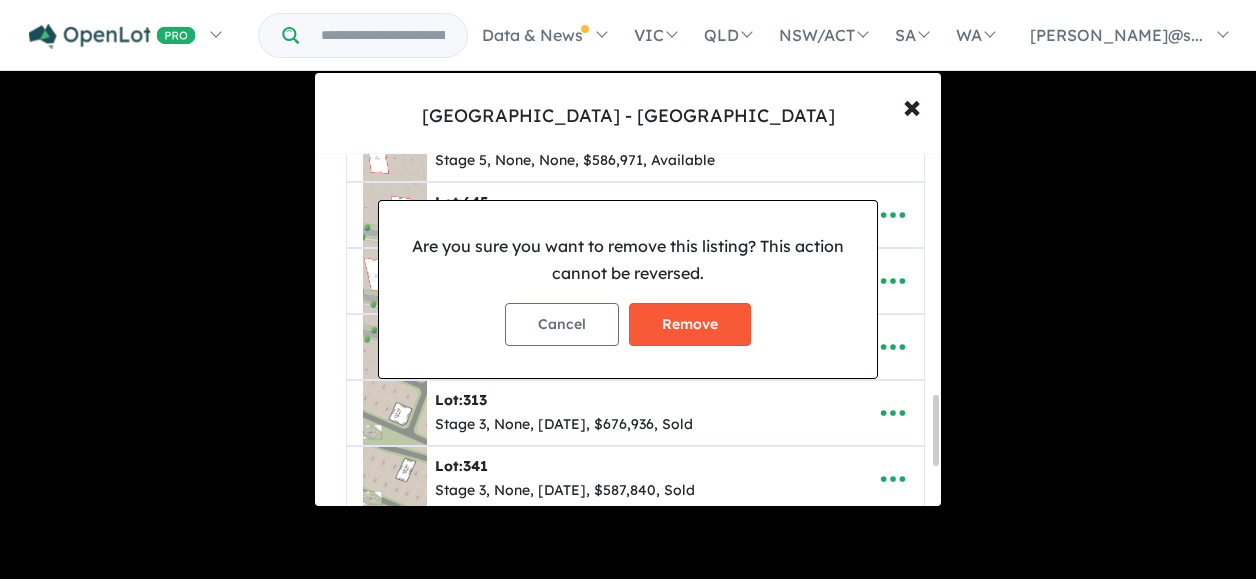 click on "Remove" at bounding box center (690, 324) 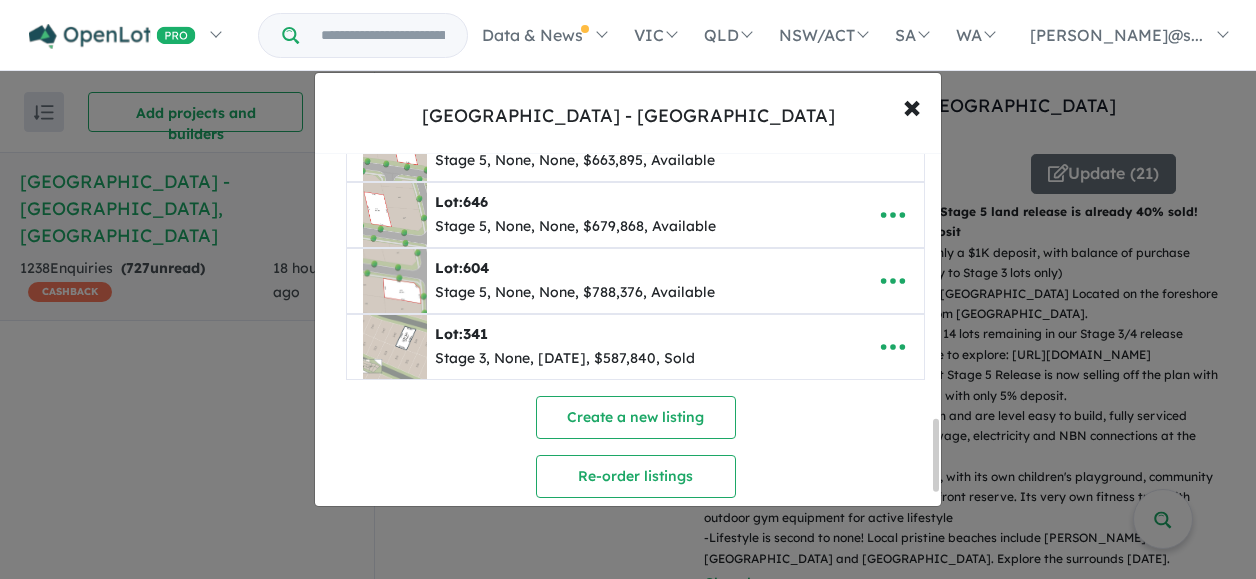 scroll, scrollTop: 1300, scrollLeft: 0, axis: vertical 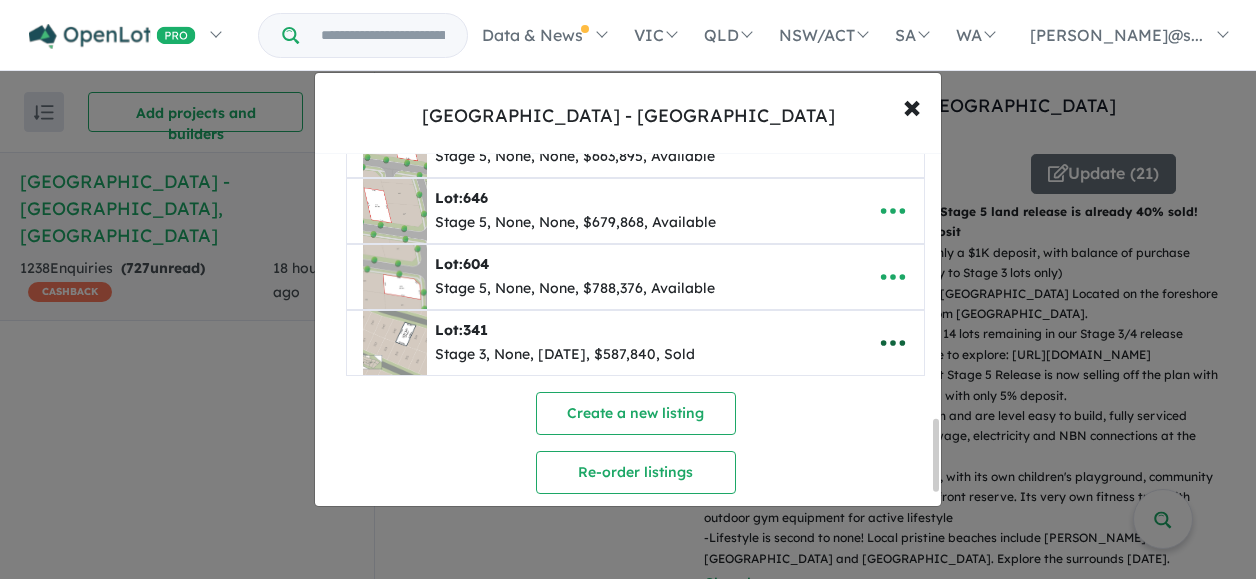 click 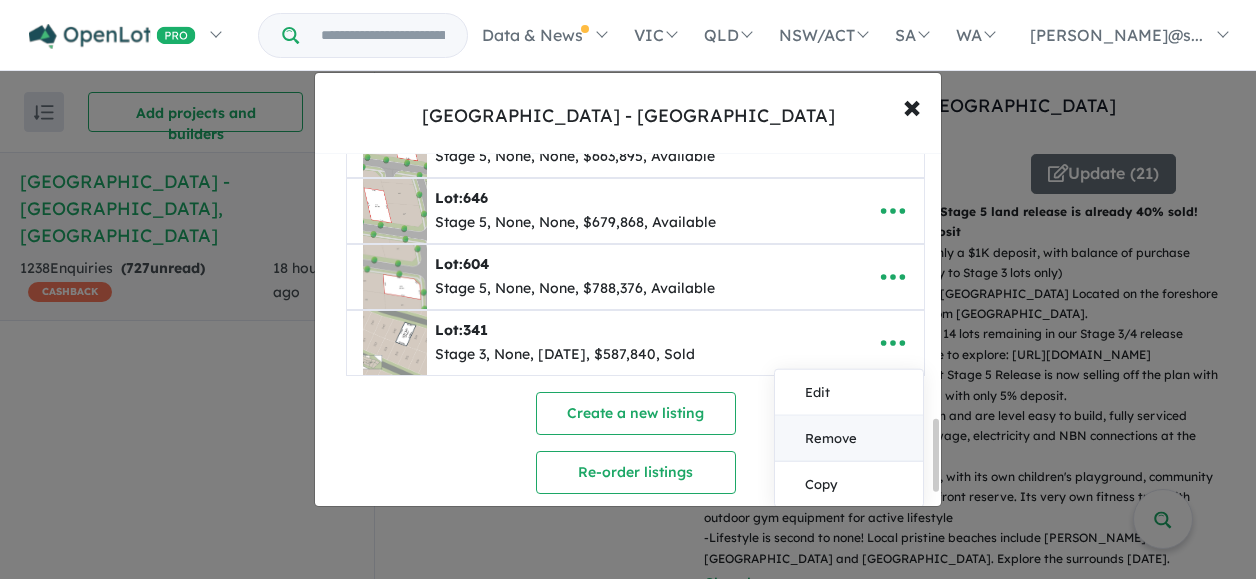 click on "Remove" at bounding box center [849, 439] 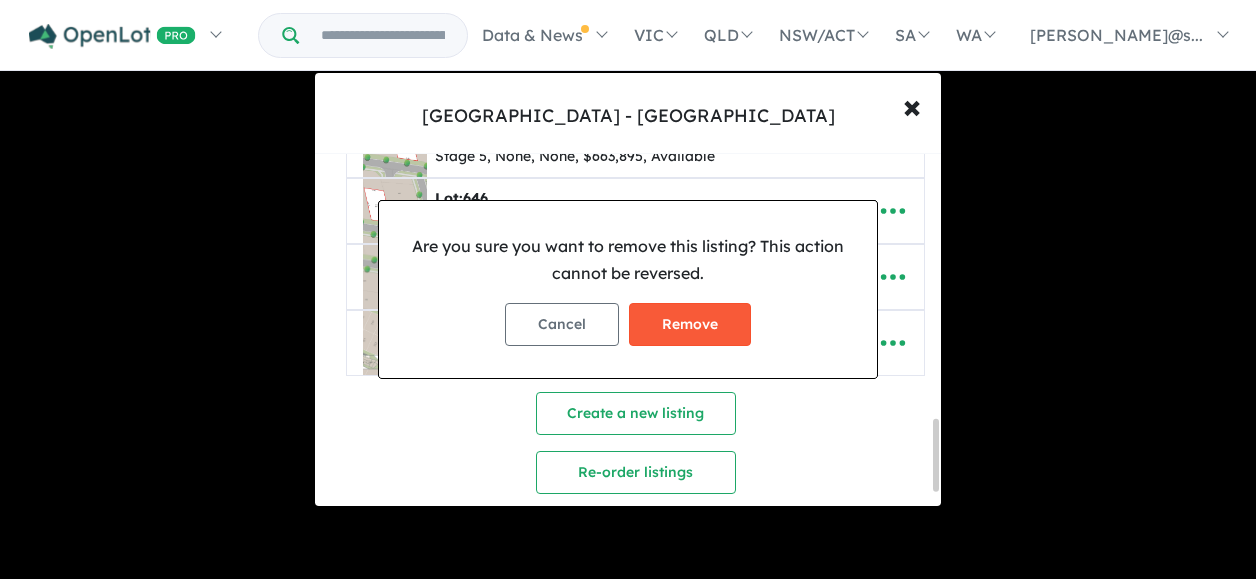 click on "Remove" at bounding box center (690, 324) 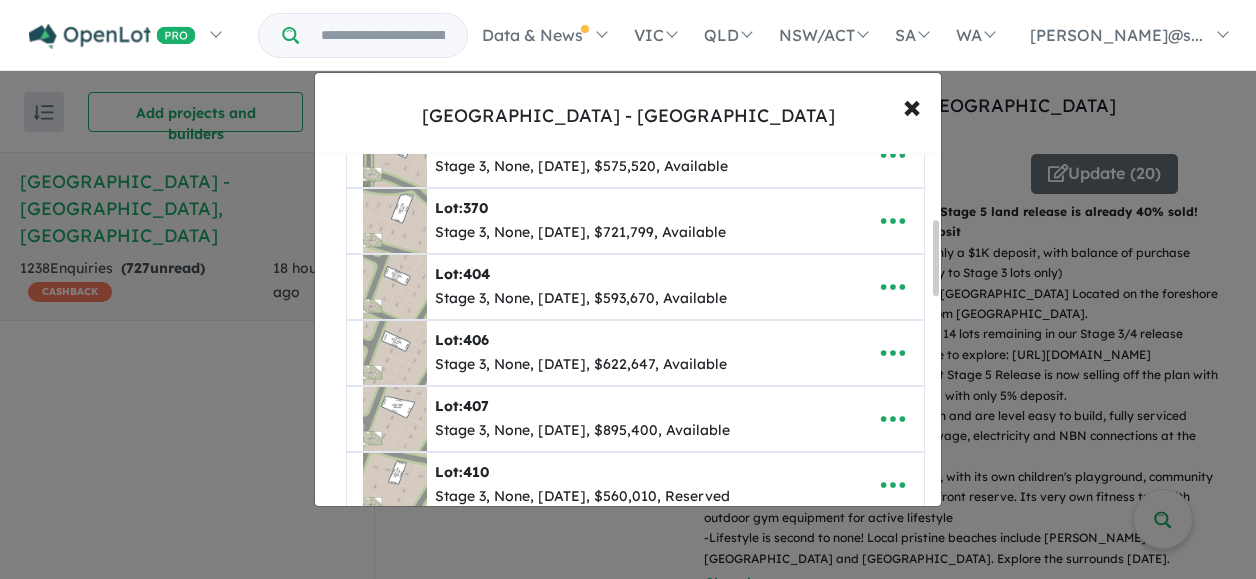 scroll, scrollTop: 400, scrollLeft: 0, axis: vertical 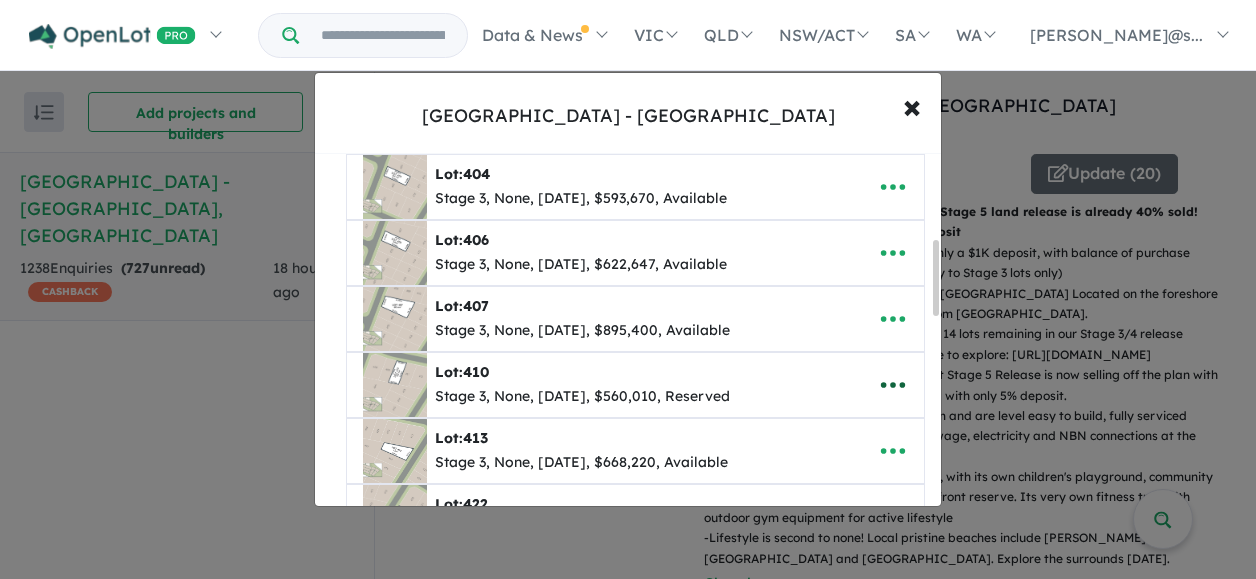 click 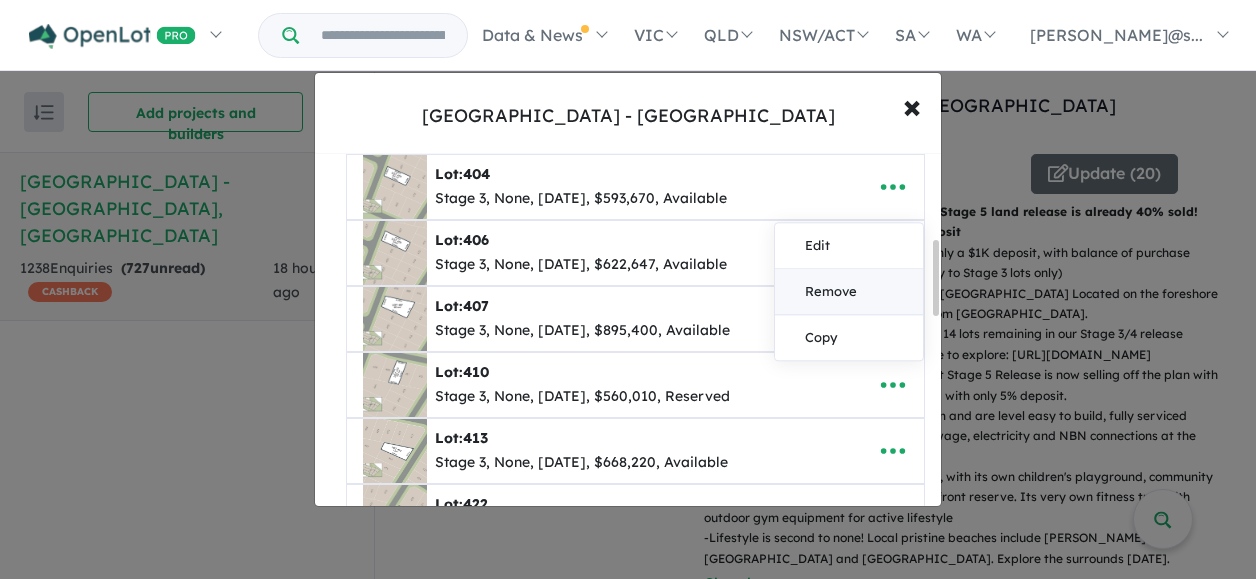 click on "Remove" at bounding box center (849, 292) 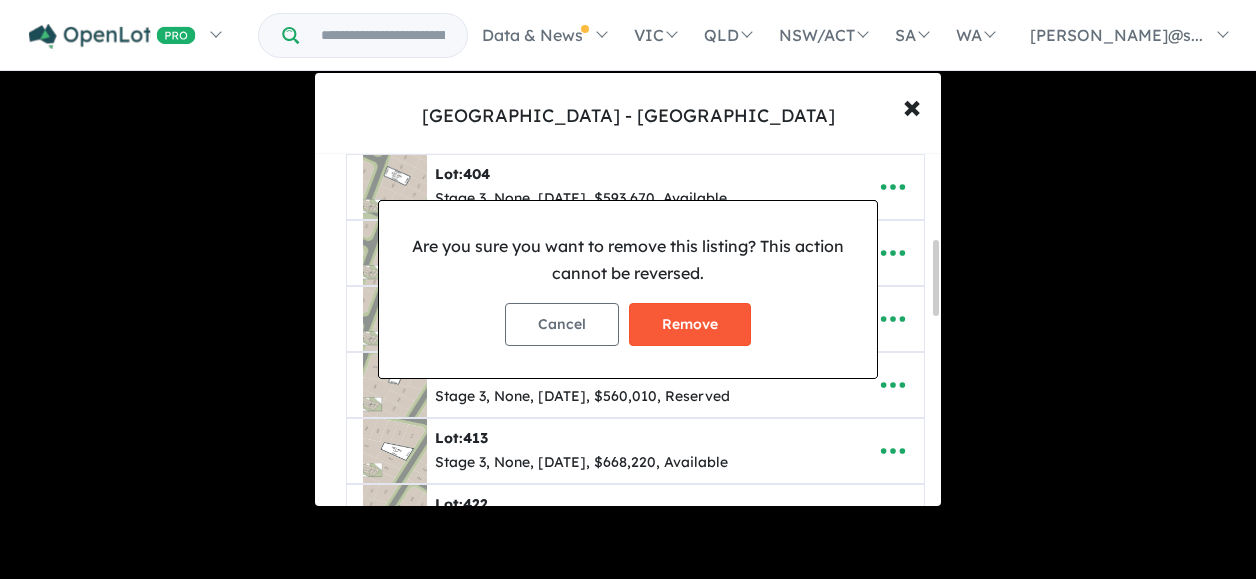 click on "Remove" at bounding box center [690, 324] 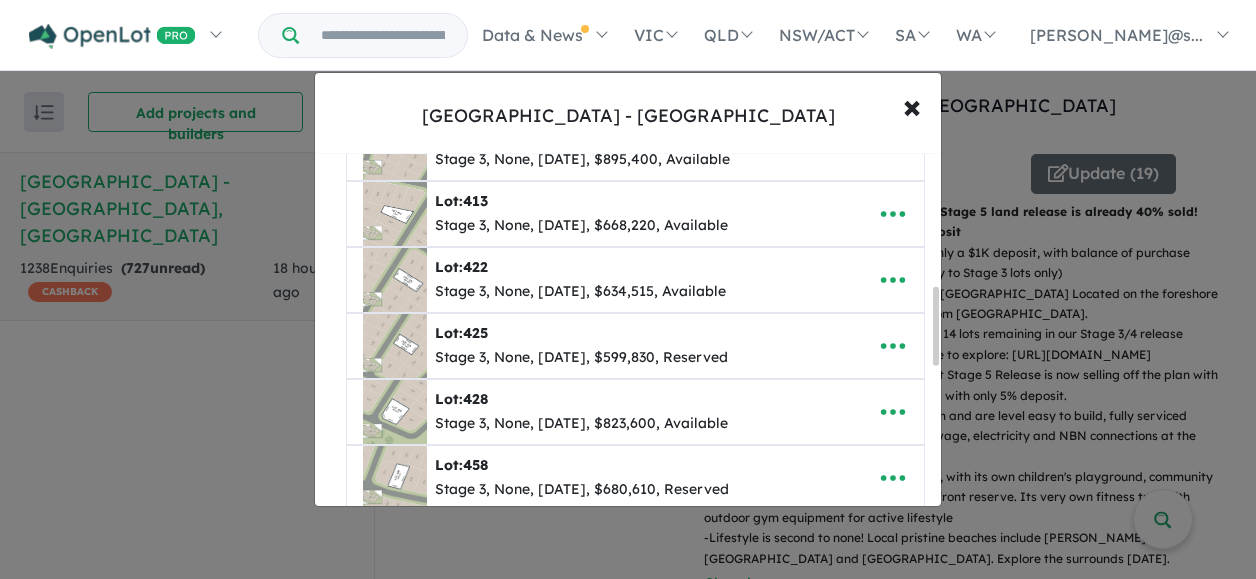 scroll, scrollTop: 600, scrollLeft: 0, axis: vertical 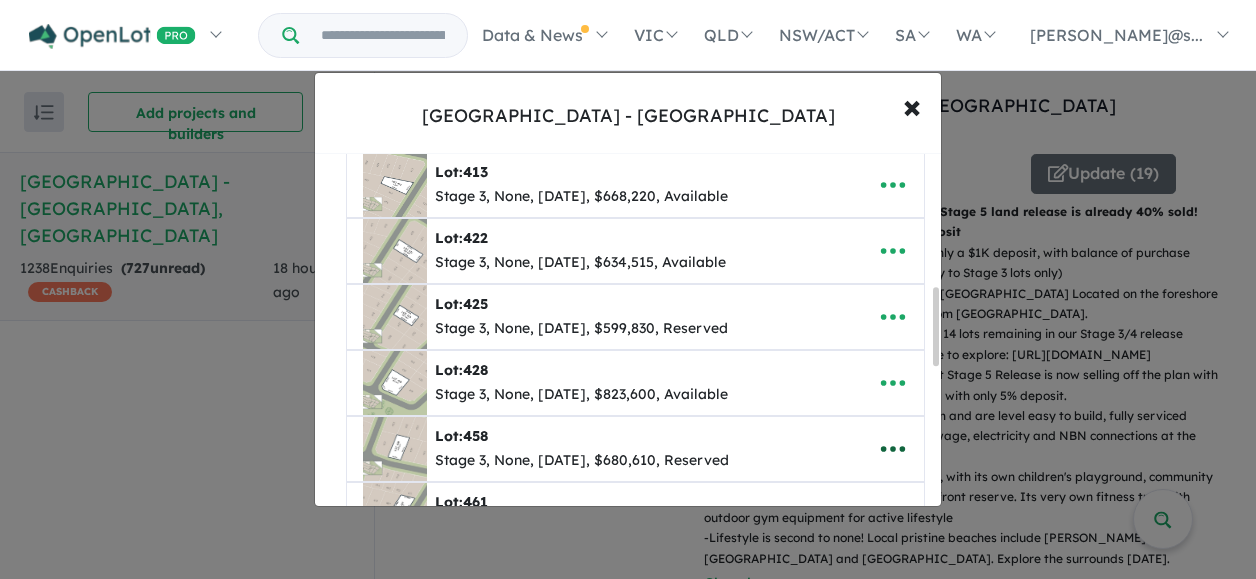 click 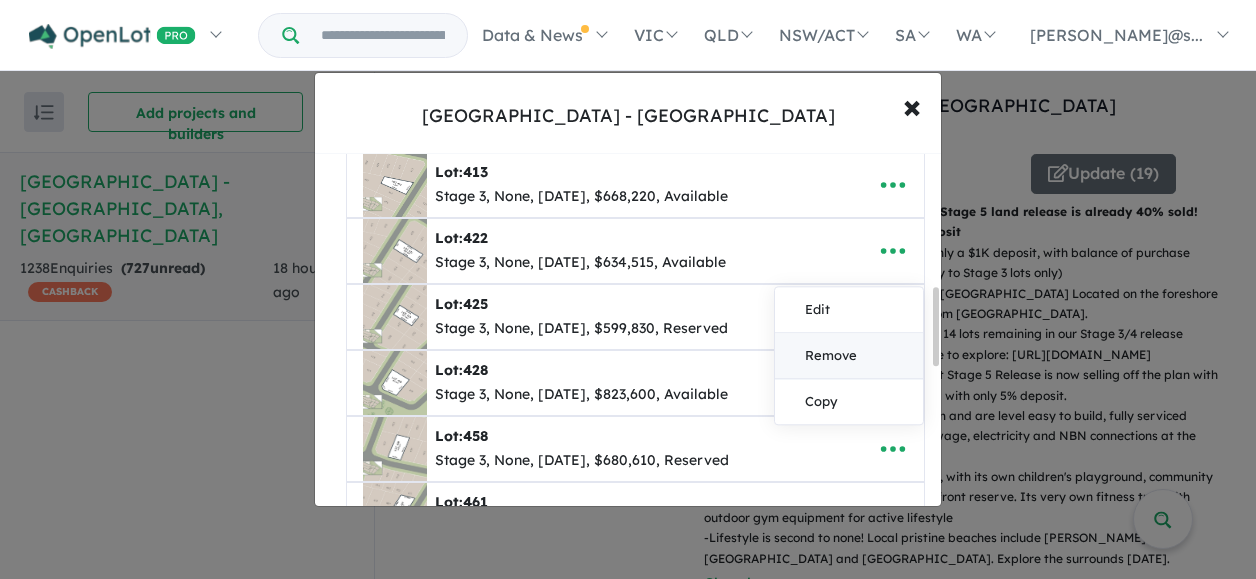 click on "Remove" at bounding box center (849, 356) 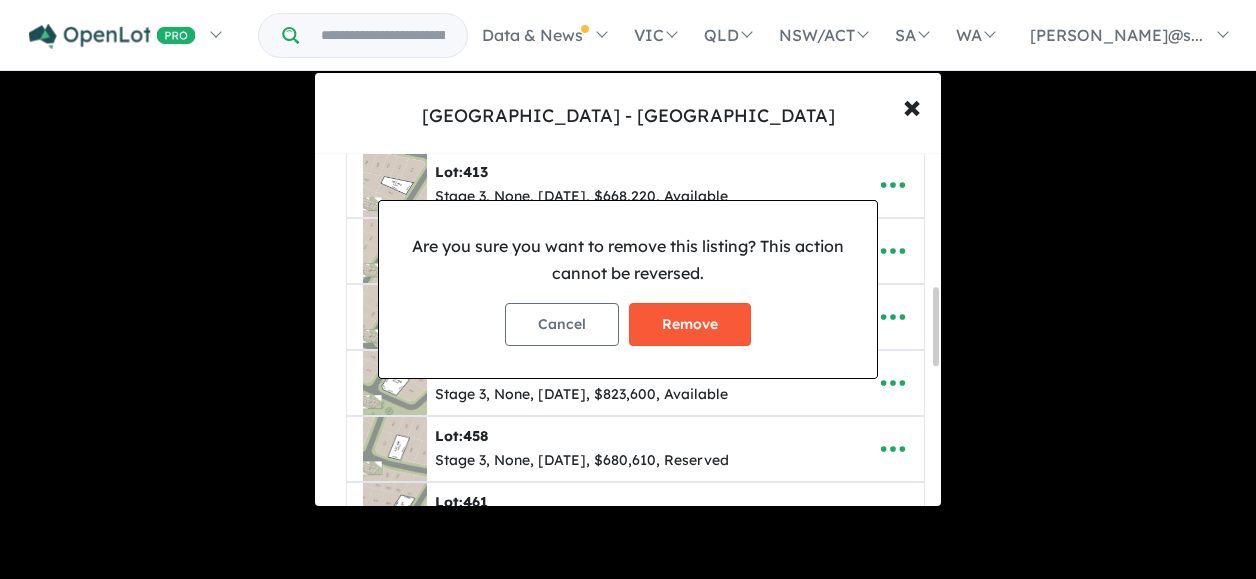 click on "Remove" at bounding box center (690, 324) 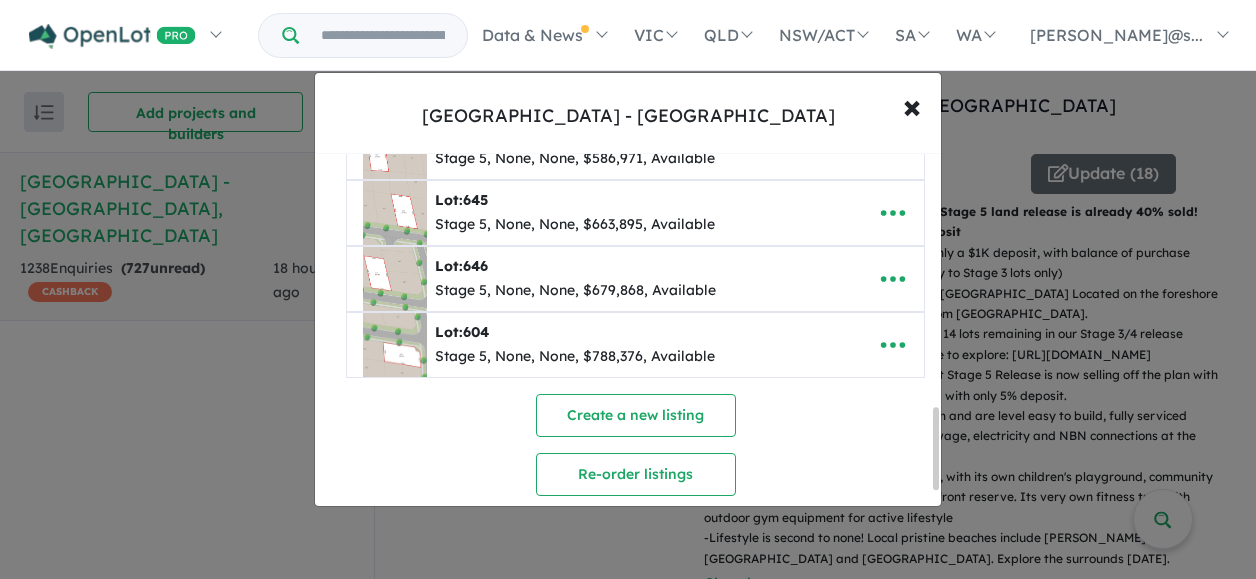 scroll, scrollTop: 1169, scrollLeft: 0, axis: vertical 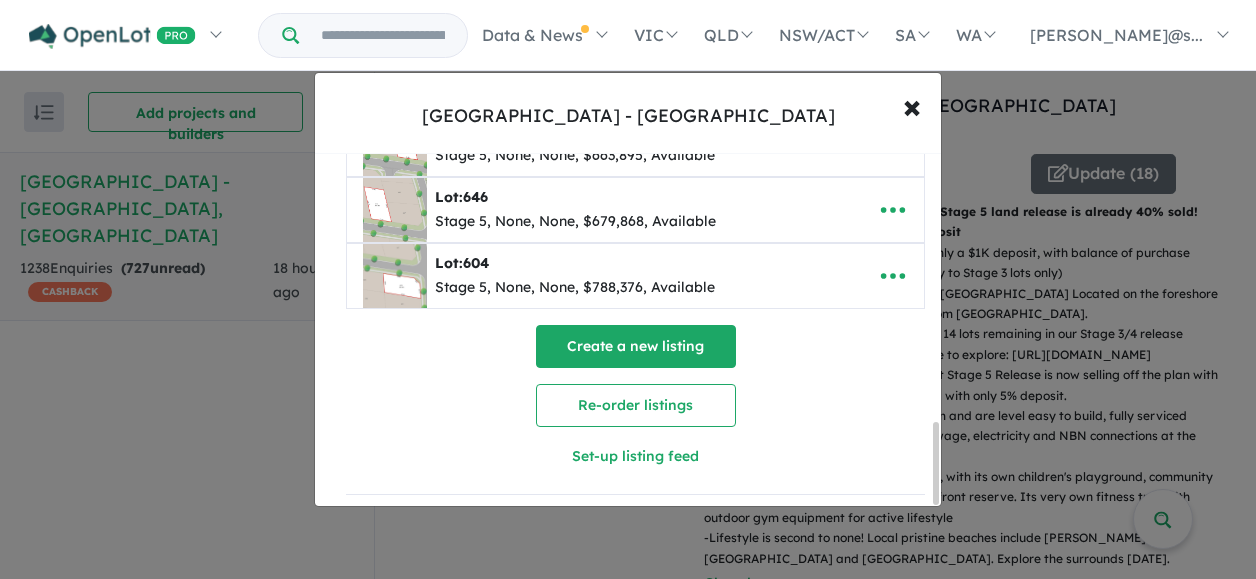 click on "Create a new listing" at bounding box center (636, 346) 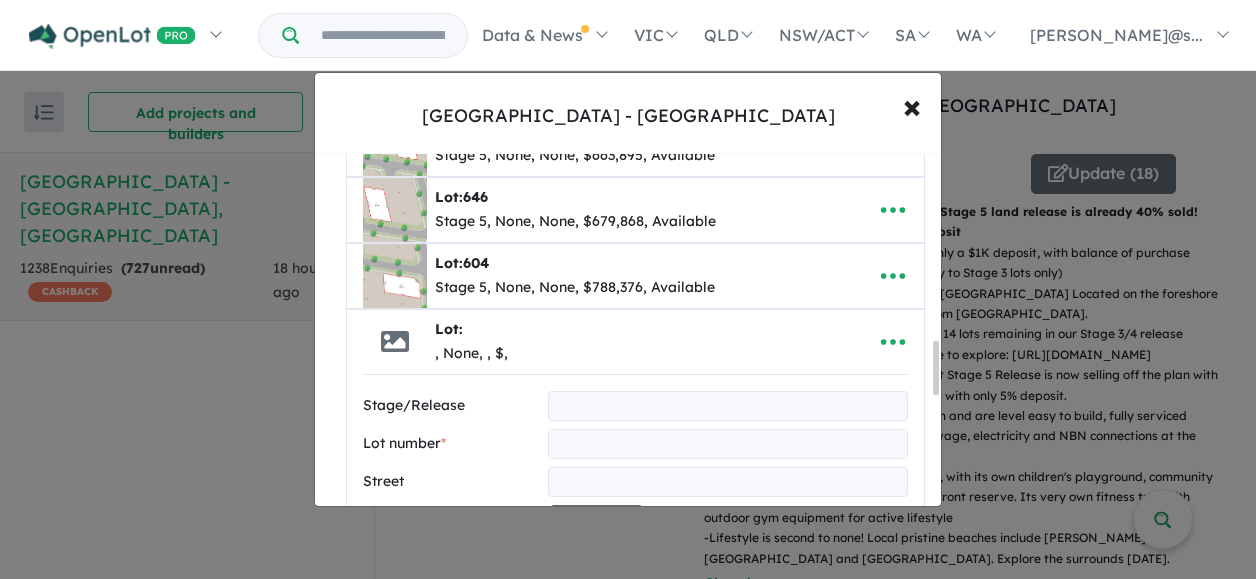 scroll, scrollTop: 1226, scrollLeft: 0, axis: vertical 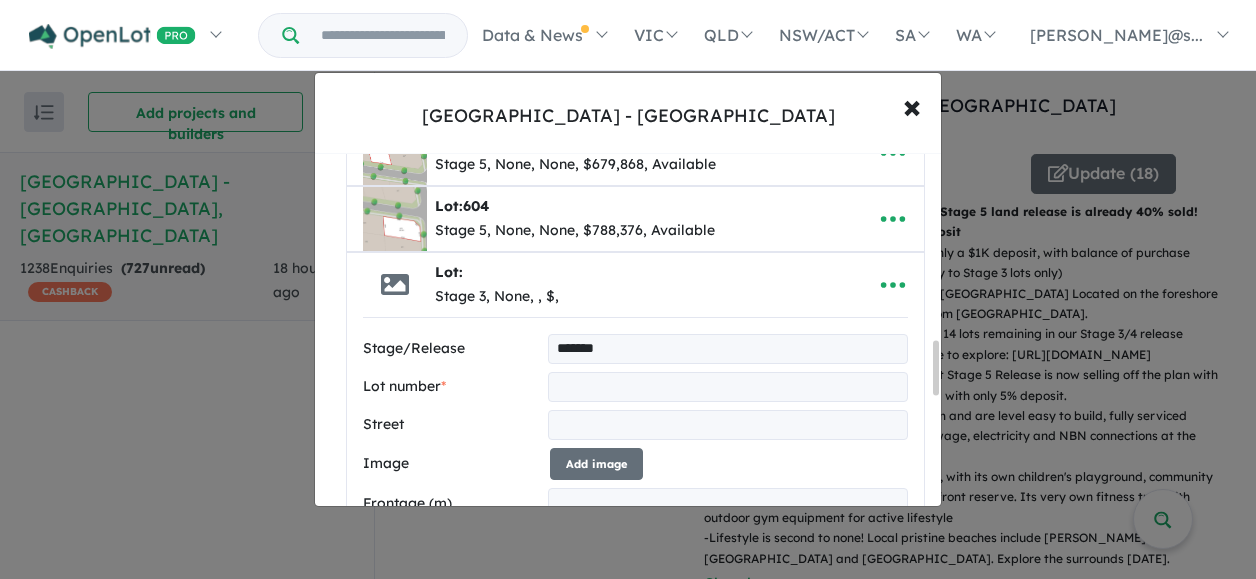 type on "*******" 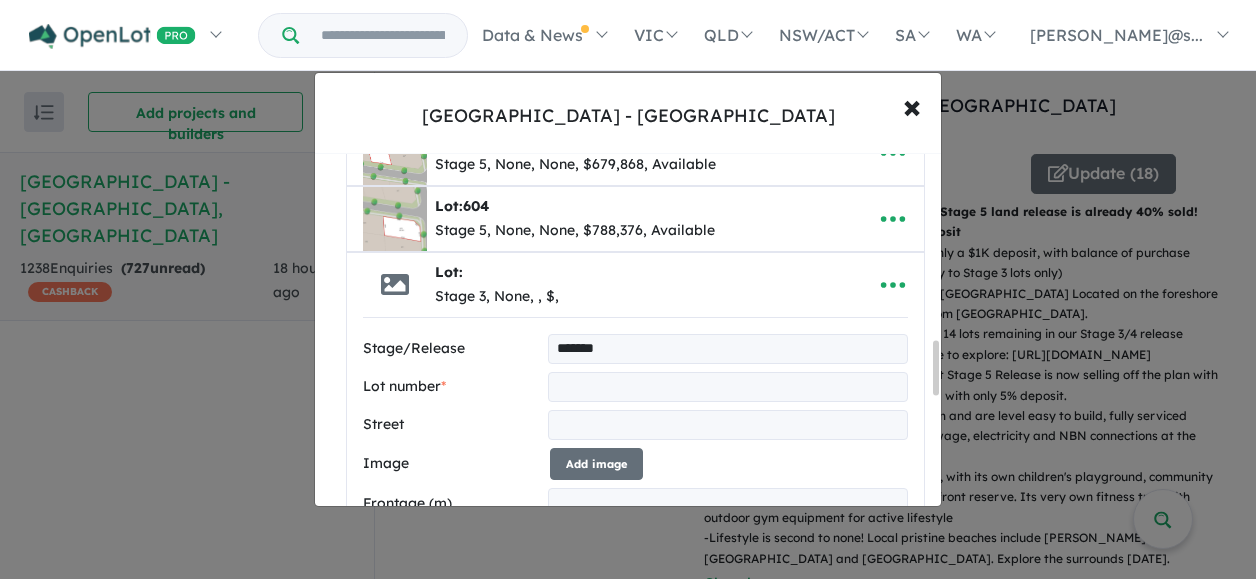 click at bounding box center [728, 387] 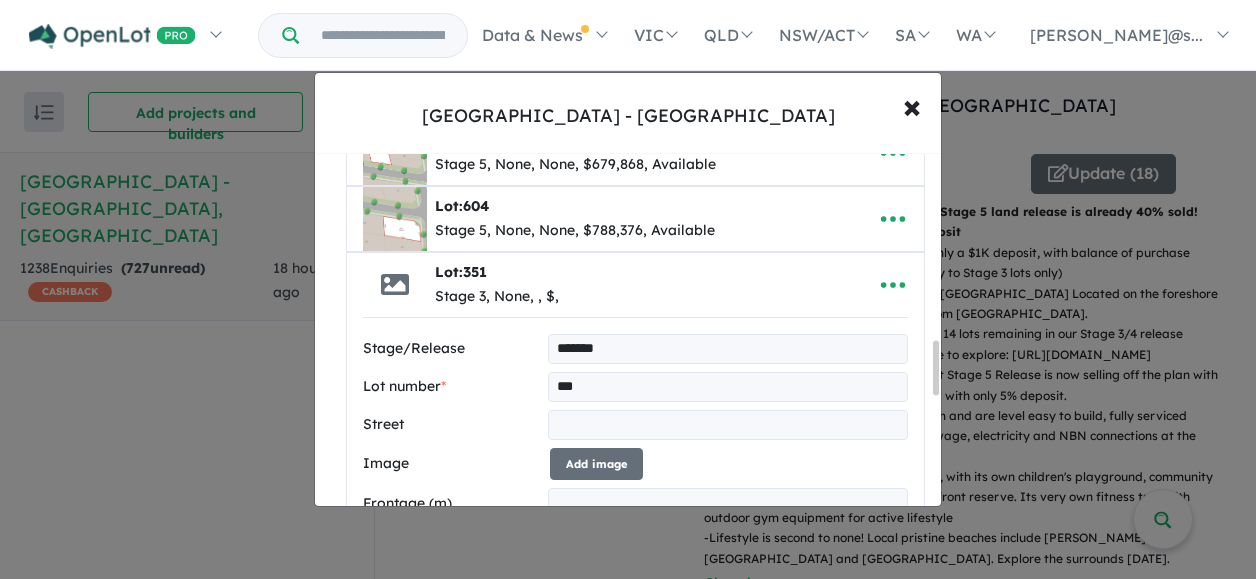 type on "***" 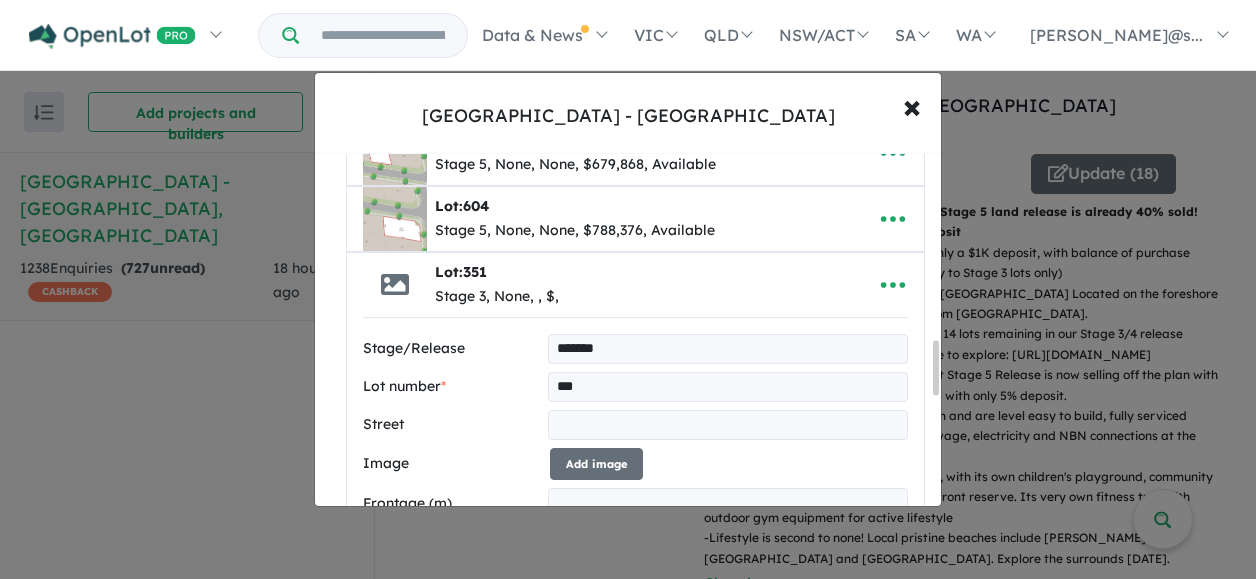 click at bounding box center (728, 425) 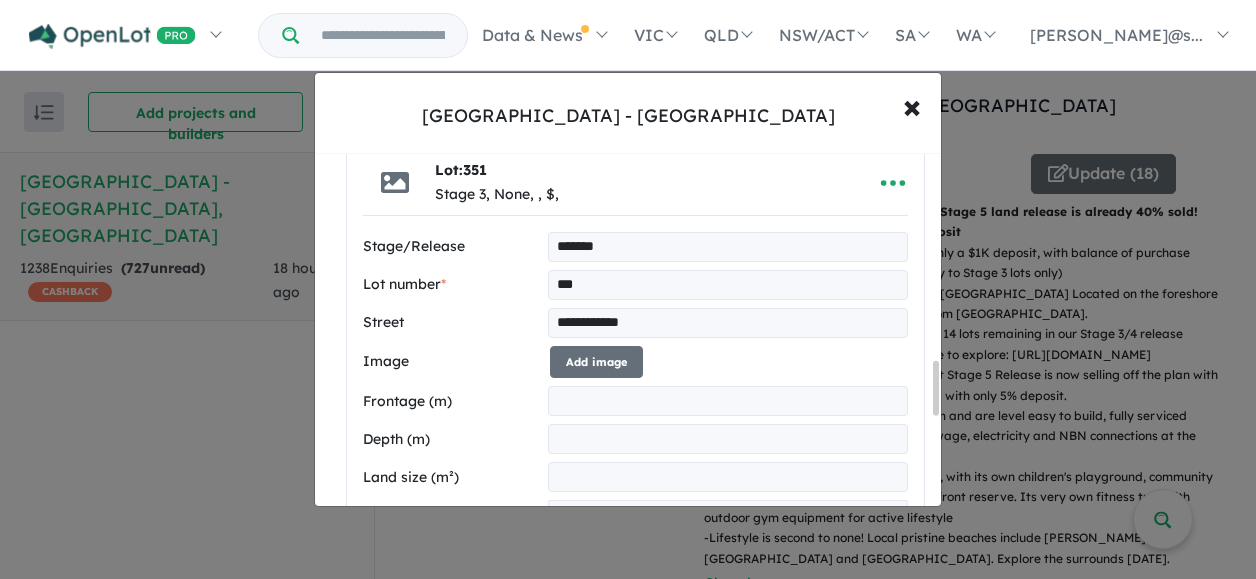 scroll, scrollTop: 1326, scrollLeft: 0, axis: vertical 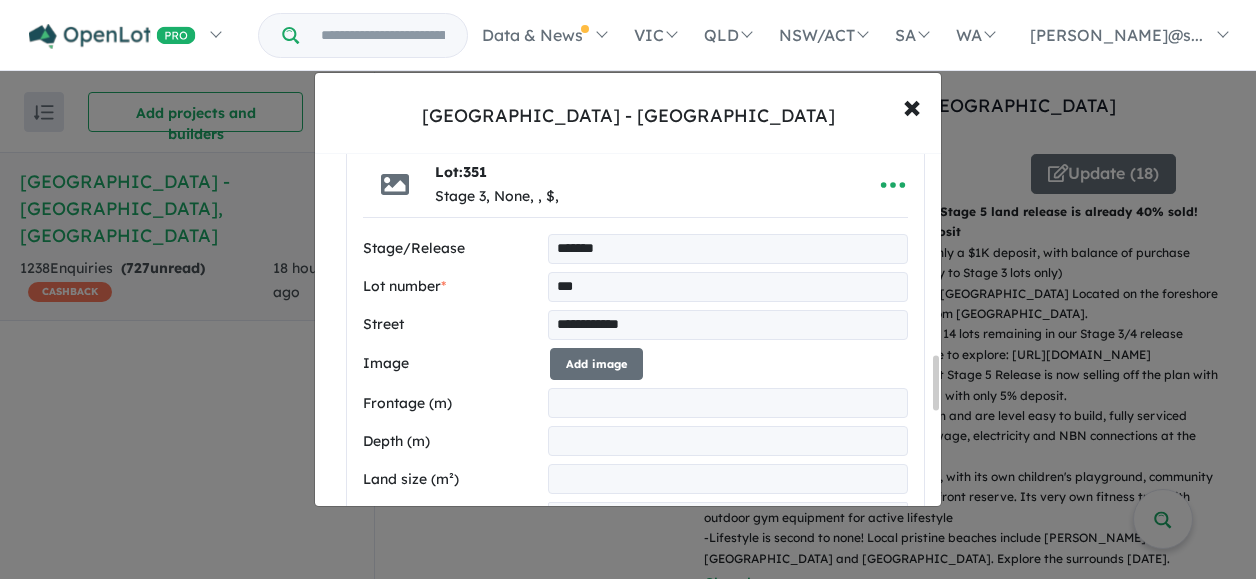 type on "**********" 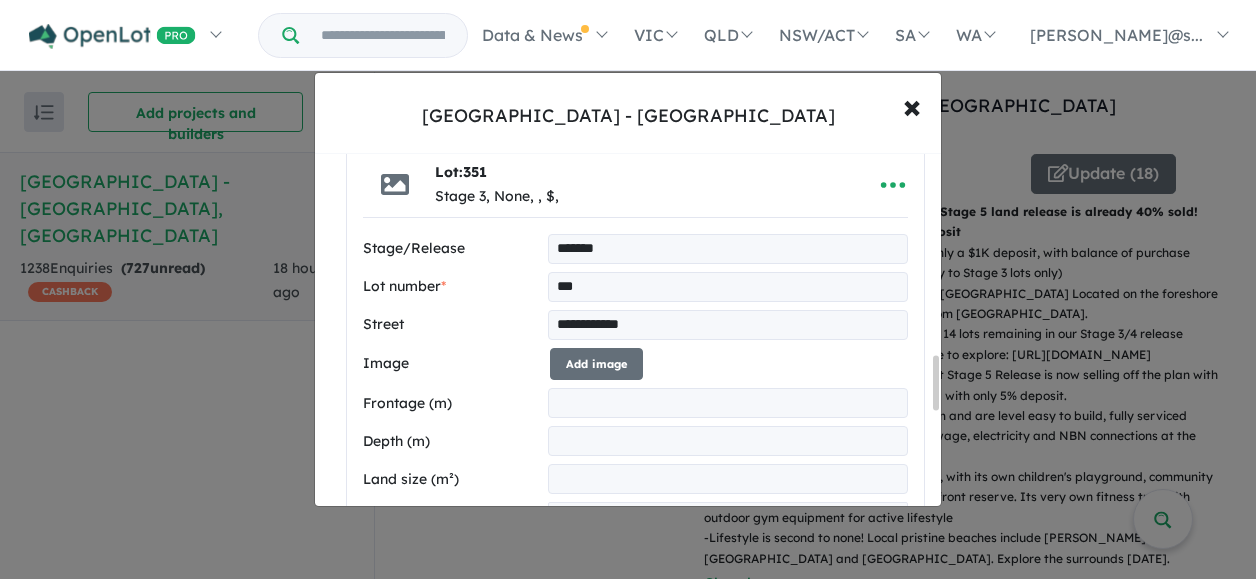click at bounding box center (728, 403) 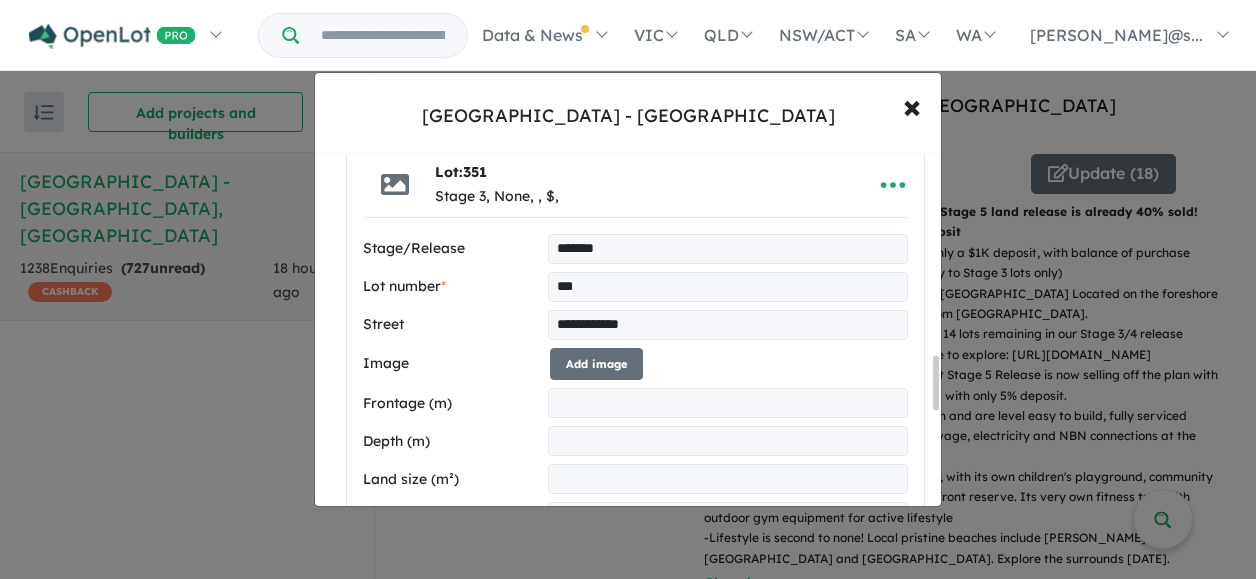type on "**" 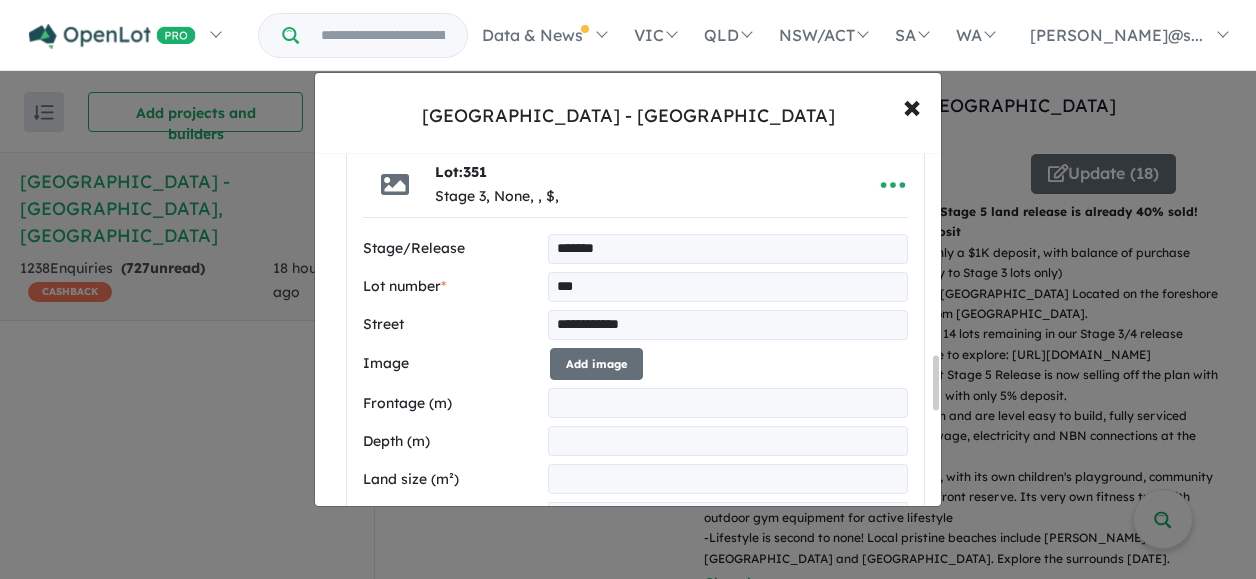 click at bounding box center [728, 441] 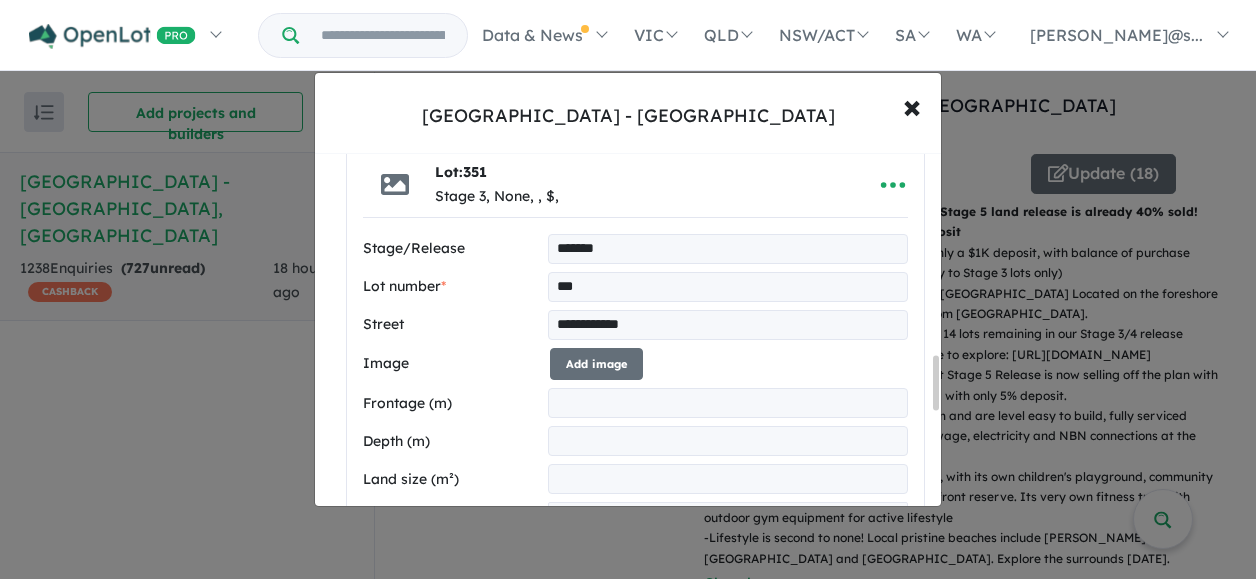 type on "**" 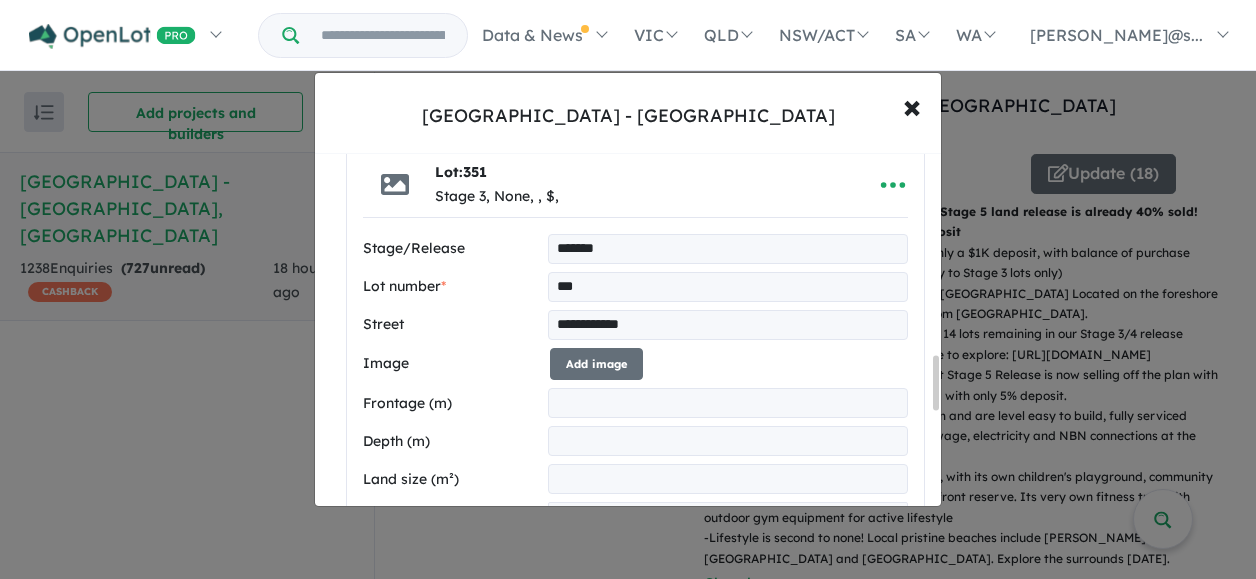 click at bounding box center [728, 479] 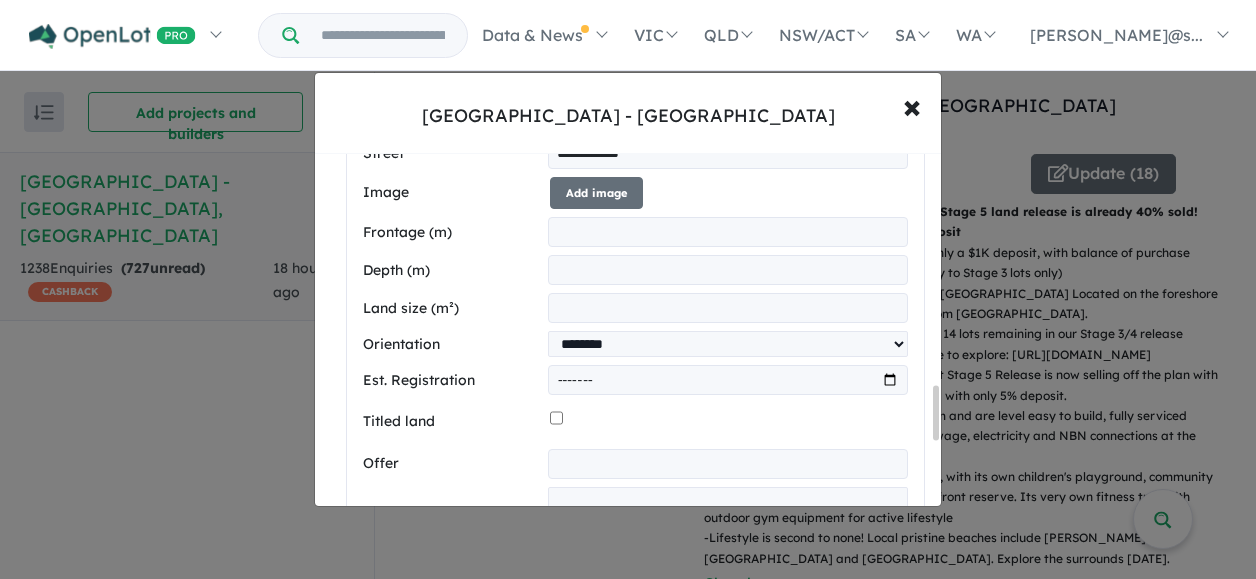 scroll, scrollTop: 1526, scrollLeft: 0, axis: vertical 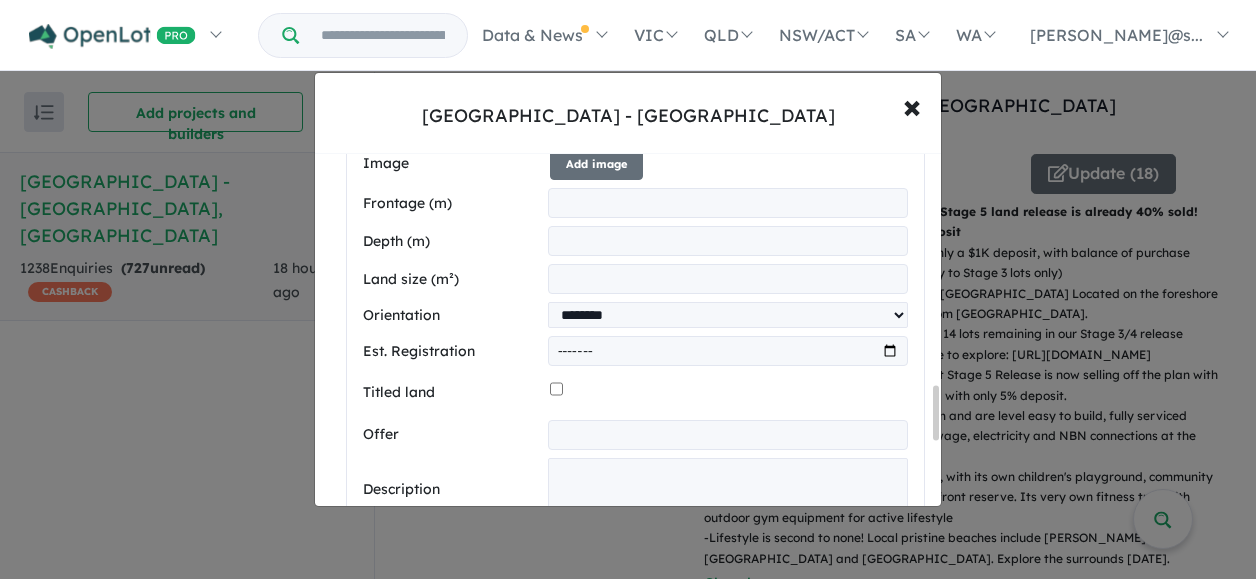 type on "***" 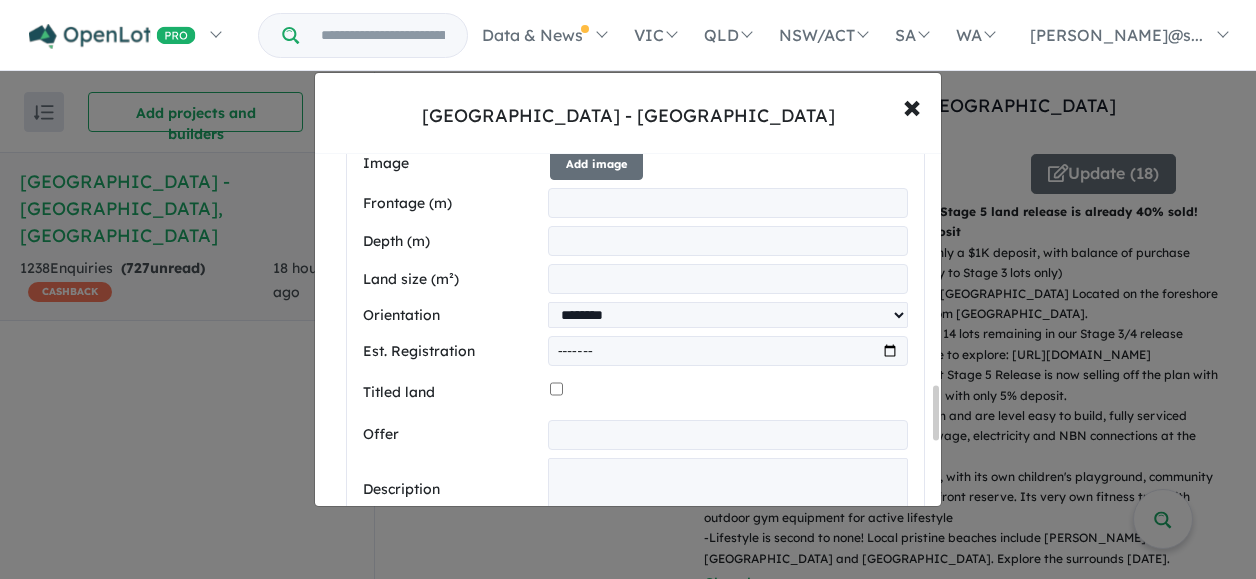 click at bounding box center [728, 351] 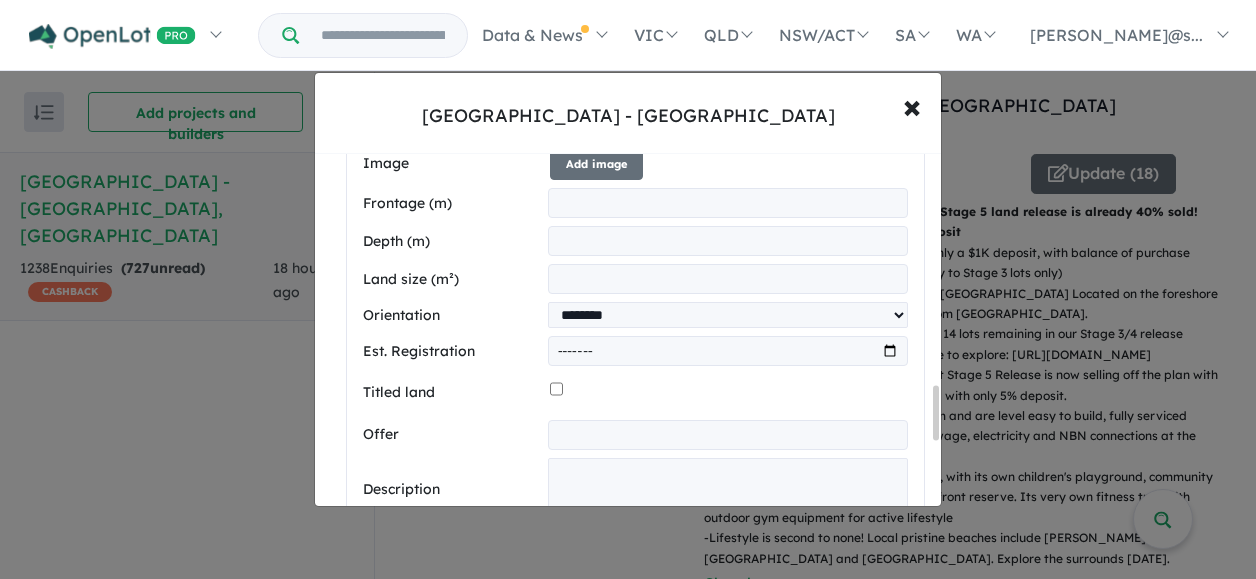 click at bounding box center (728, 351) 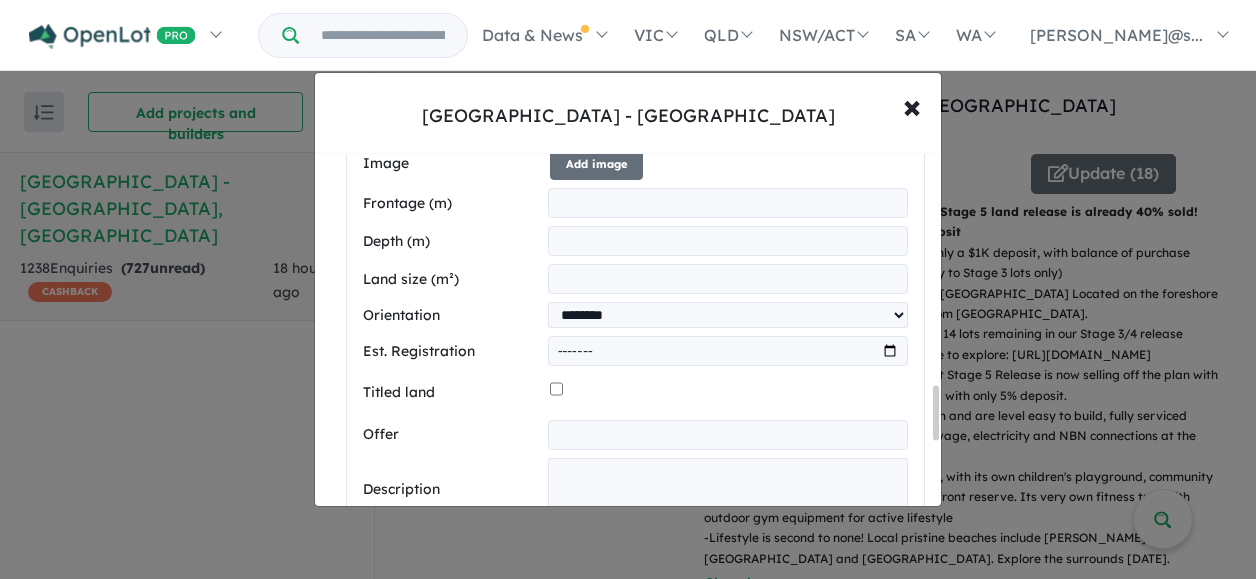 click at bounding box center [729, 393] 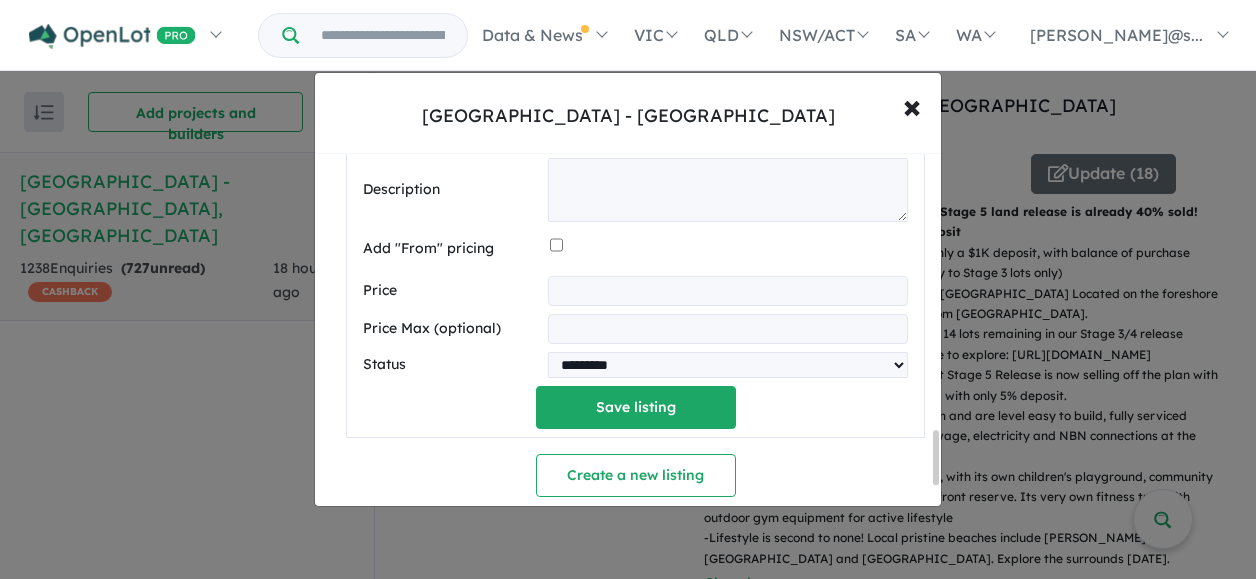 scroll, scrollTop: 1726, scrollLeft: 0, axis: vertical 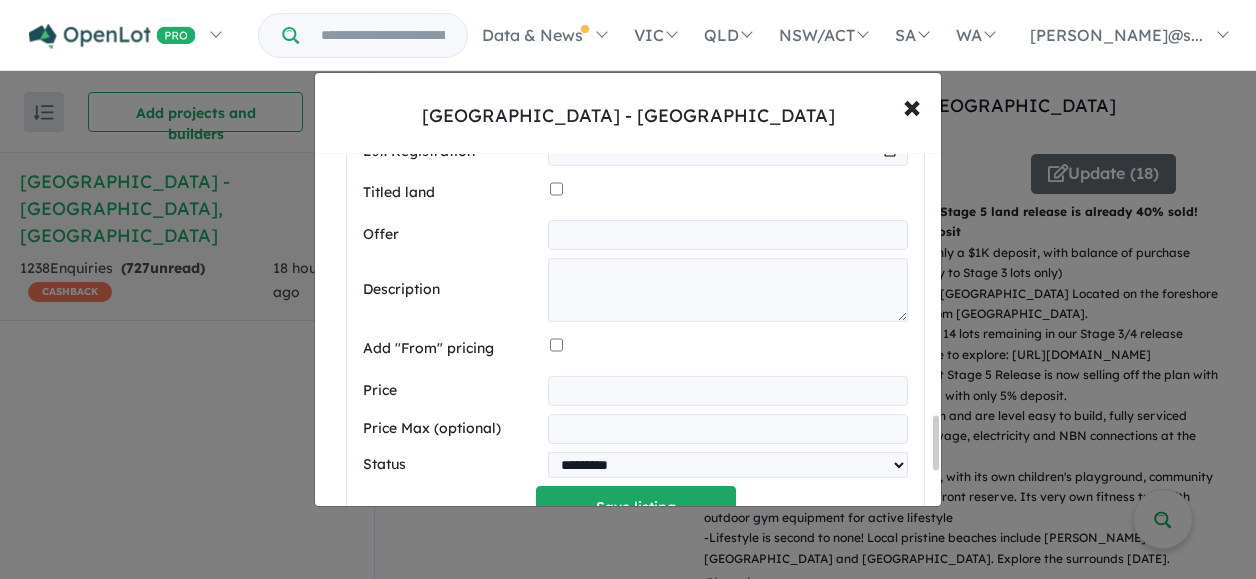 click at bounding box center (728, 391) 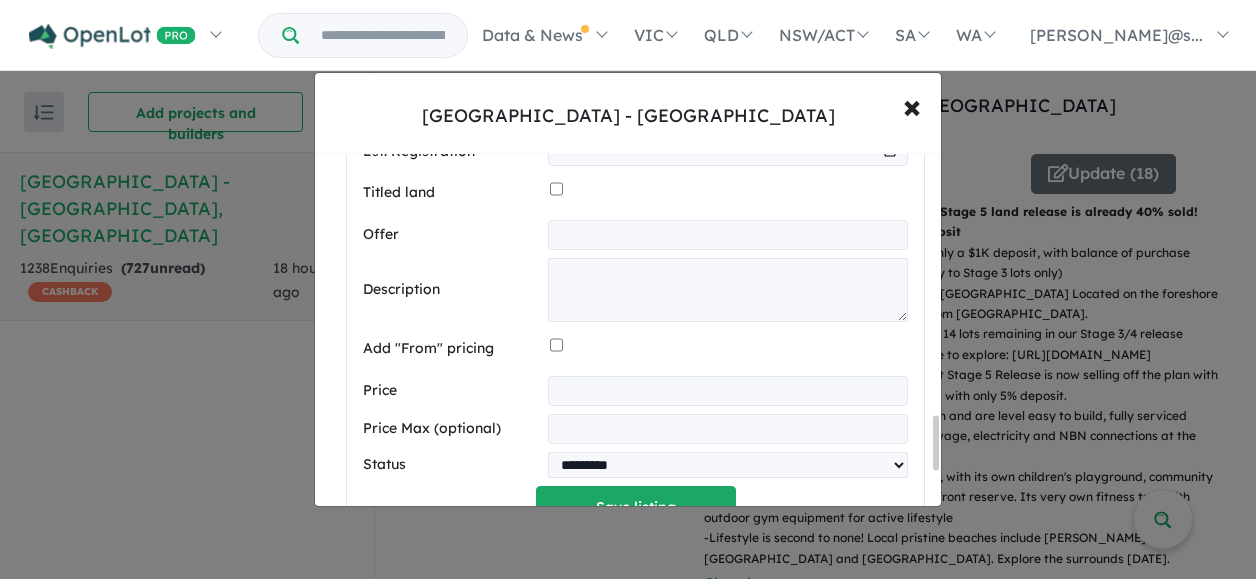 click at bounding box center [728, 391] 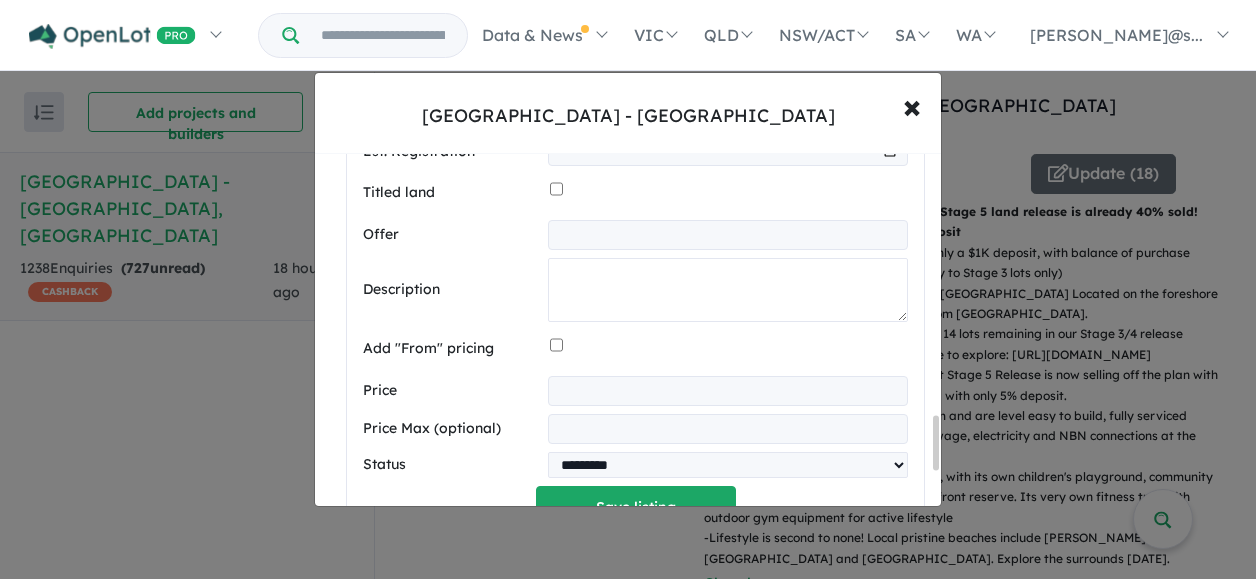 click at bounding box center (728, 290) 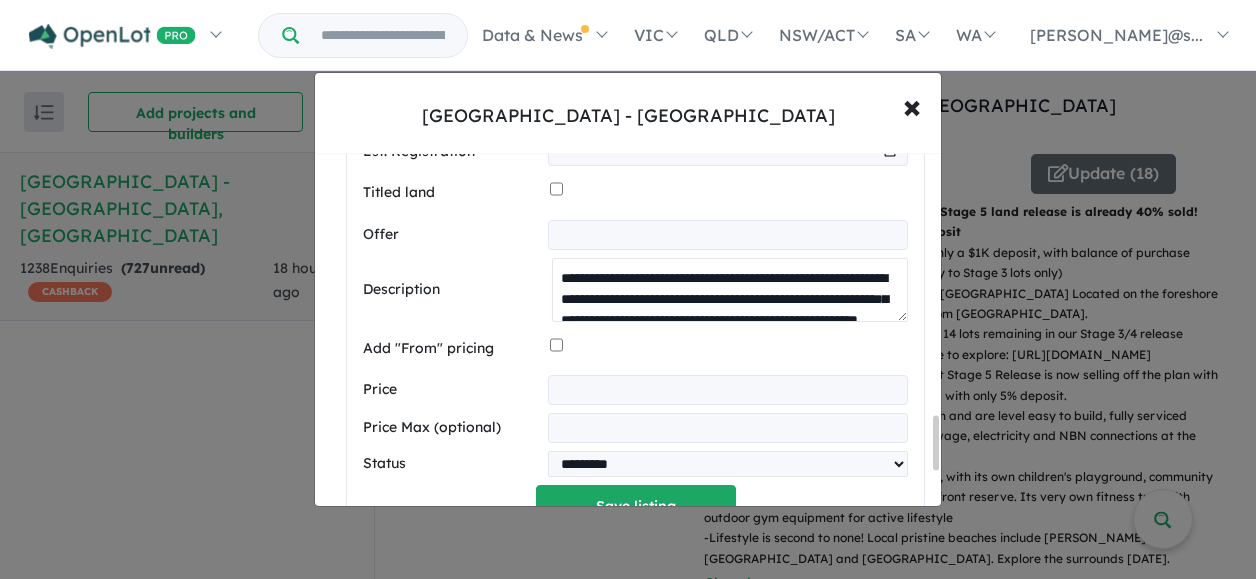 scroll, scrollTop: 0, scrollLeft: 0, axis: both 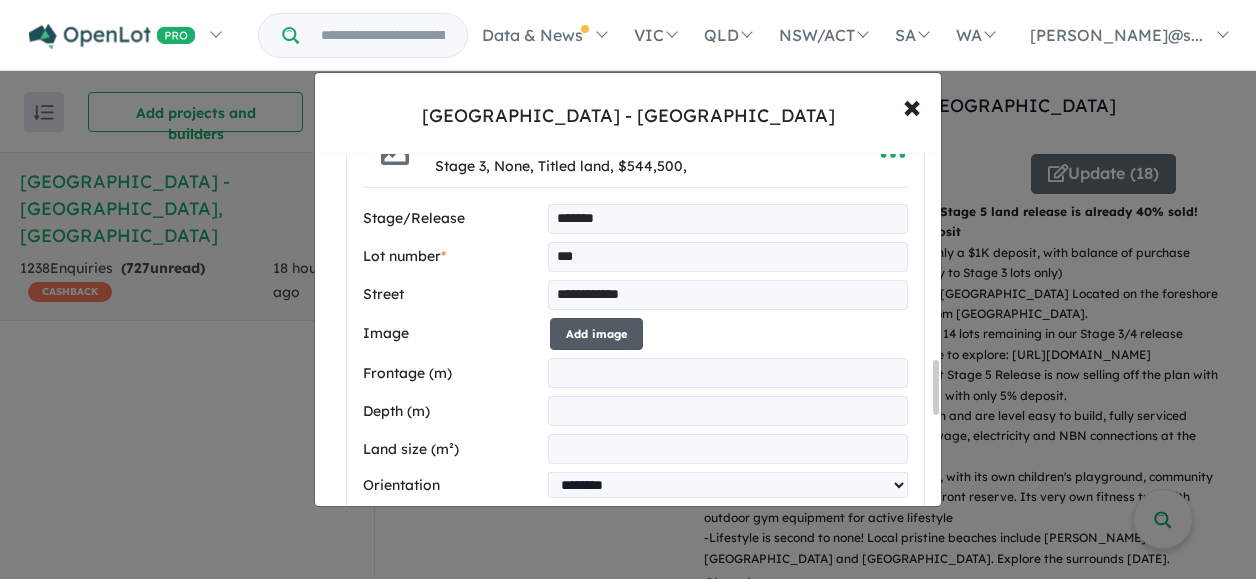 type on "**********" 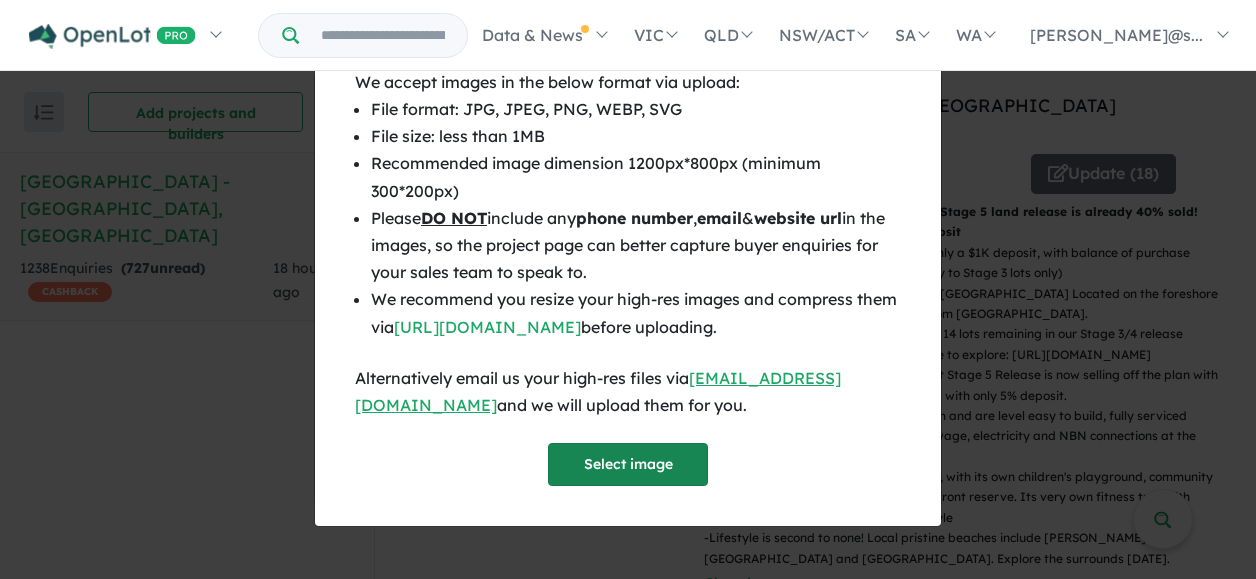 click on "Select image" at bounding box center (628, 464) 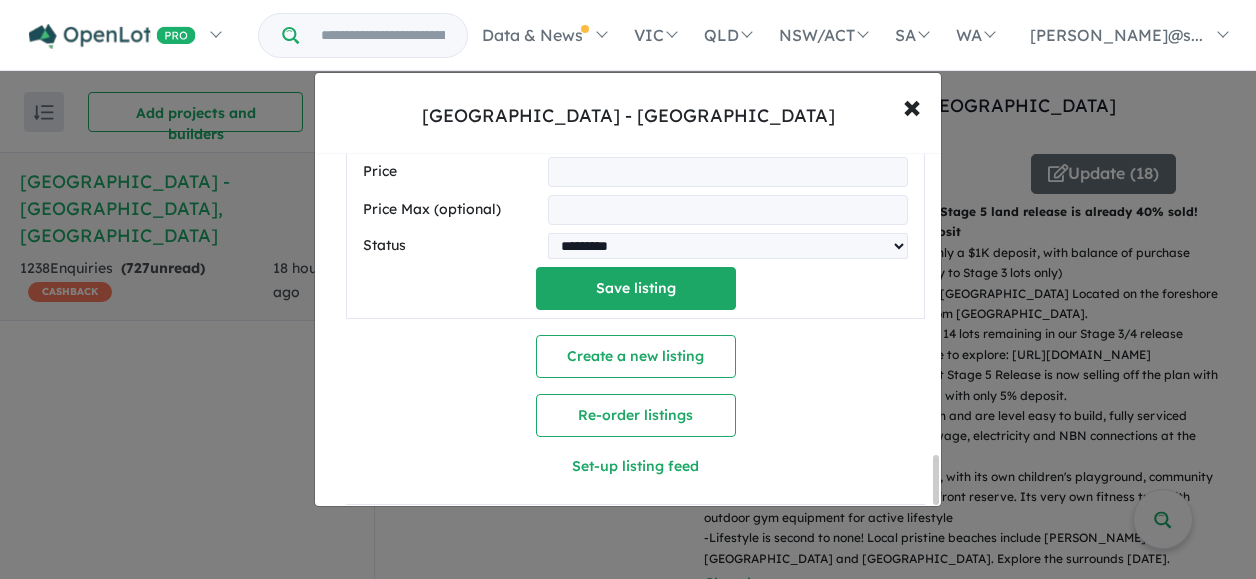 scroll, scrollTop: 2192, scrollLeft: 0, axis: vertical 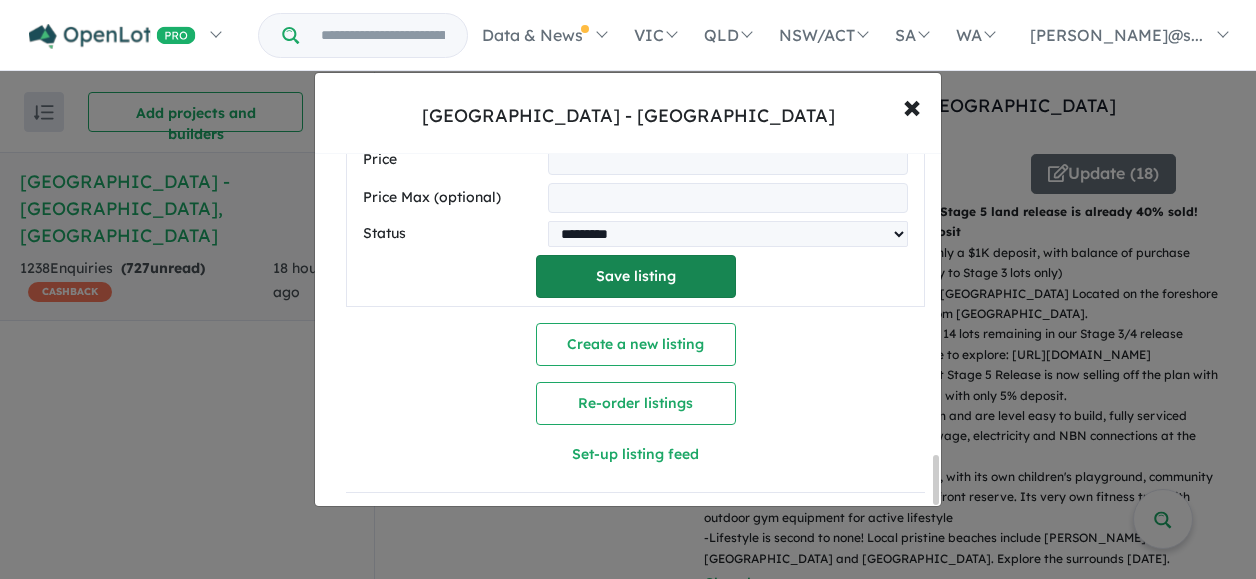 click on "Save listing" at bounding box center [636, 276] 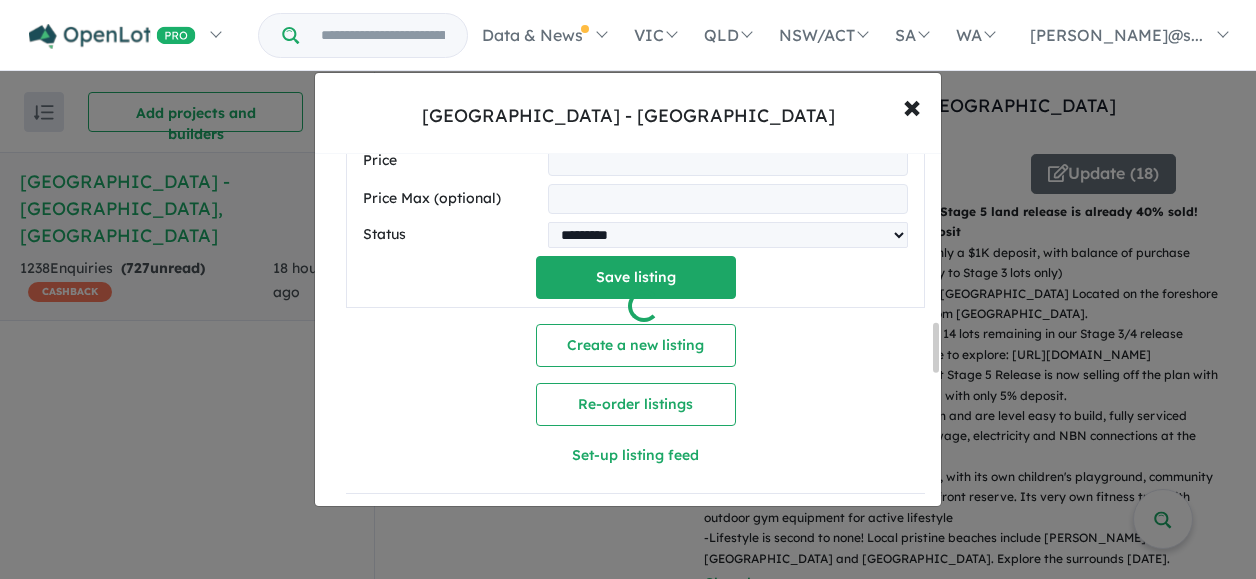 scroll, scrollTop: 1226, scrollLeft: 0, axis: vertical 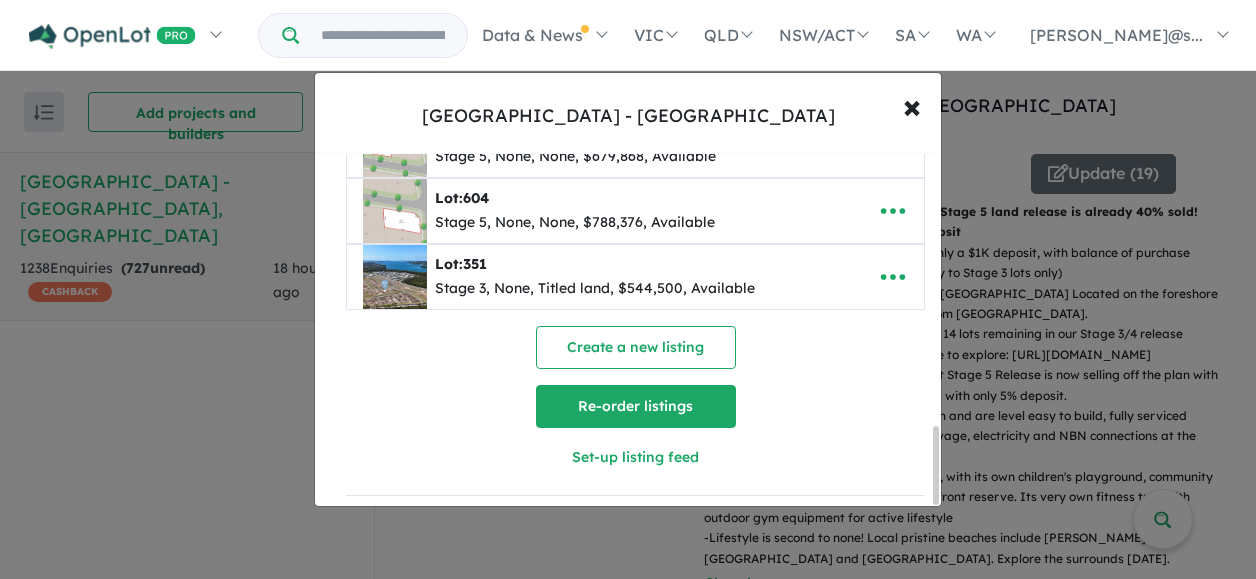 click on "Re-order listings" at bounding box center [636, 406] 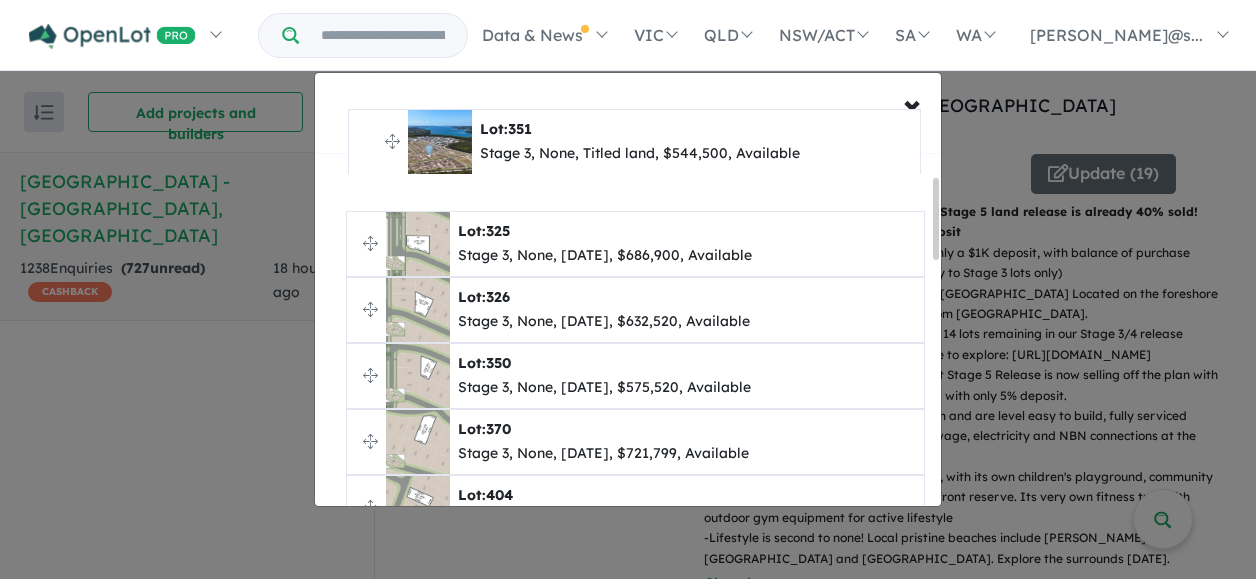 scroll, scrollTop: 0, scrollLeft: 0, axis: both 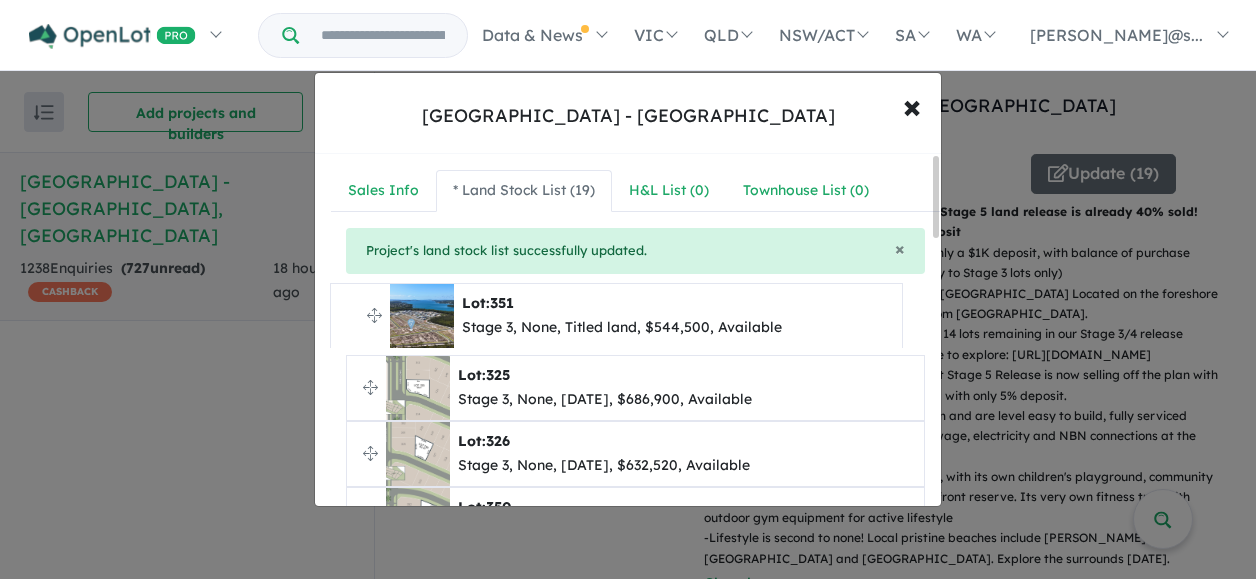 drag, startPoint x: 370, startPoint y: 311, endPoint x: 354, endPoint y: 313, distance: 16.124516 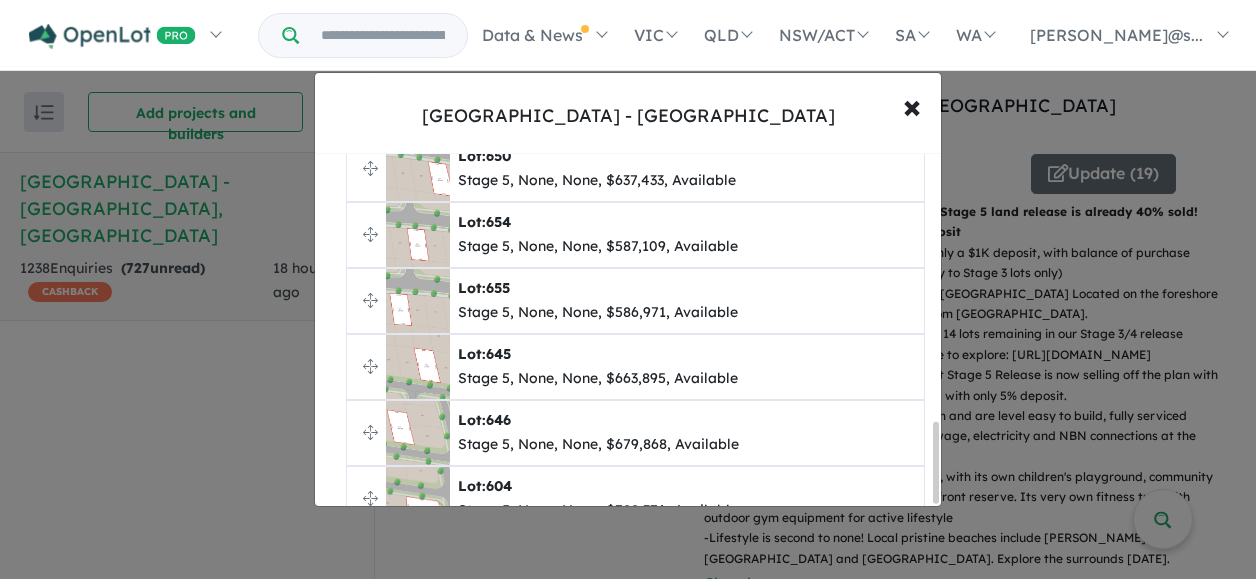 scroll, scrollTop: 1182, scrollLeft: 0, axis: vertical 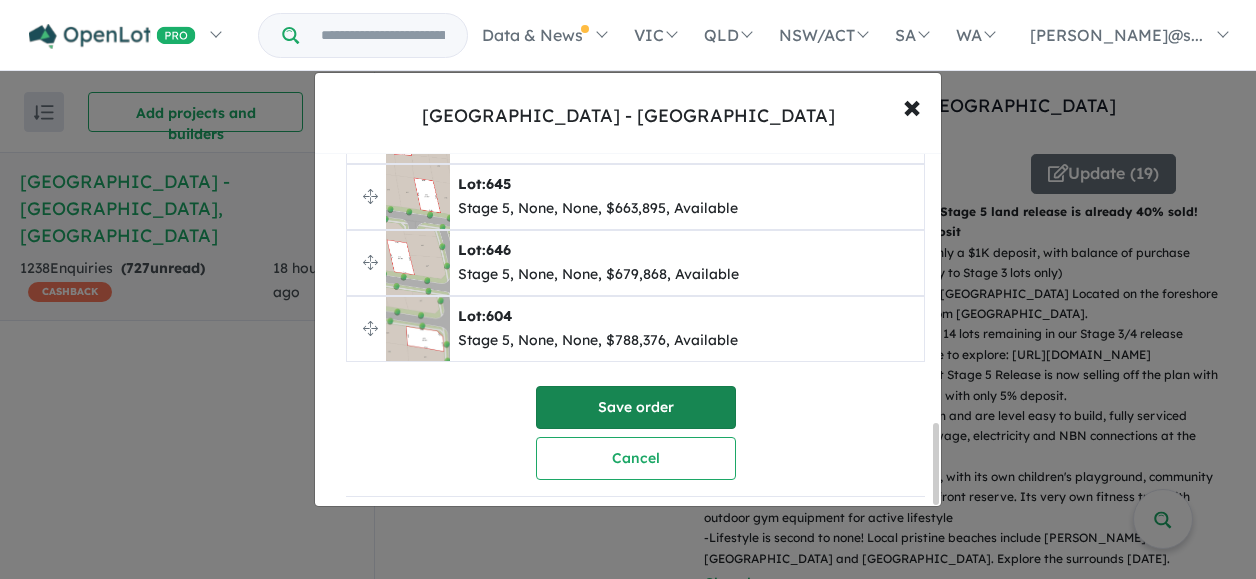 click on "Save order" at bounding box center (636, 407) 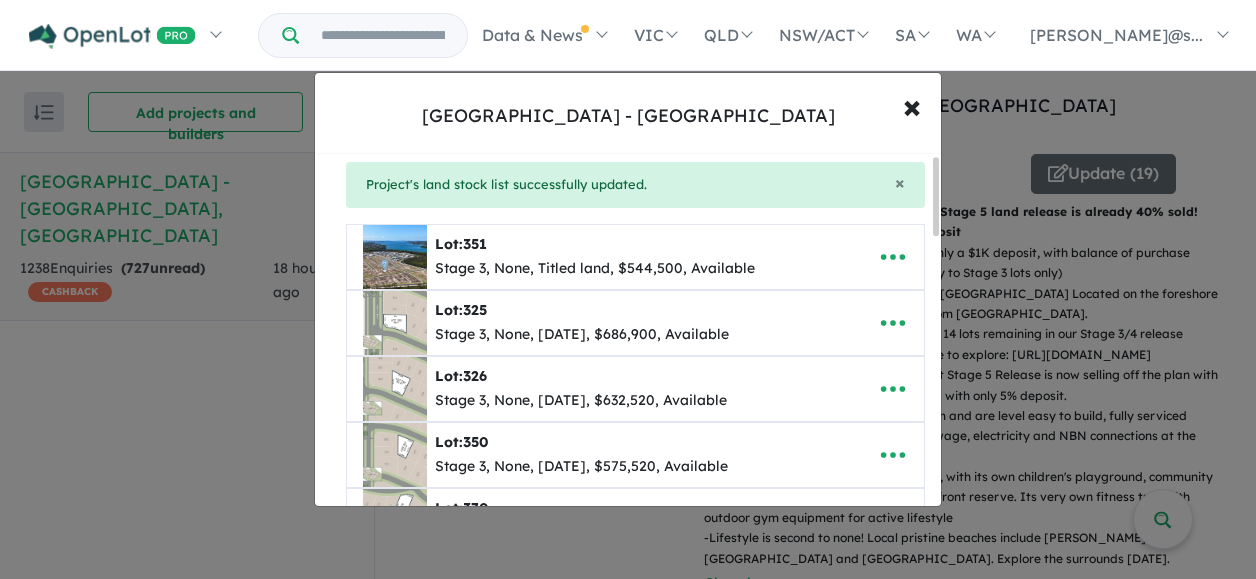 scroll, scrollTop: 0, scrollLeft: 0, axis: both 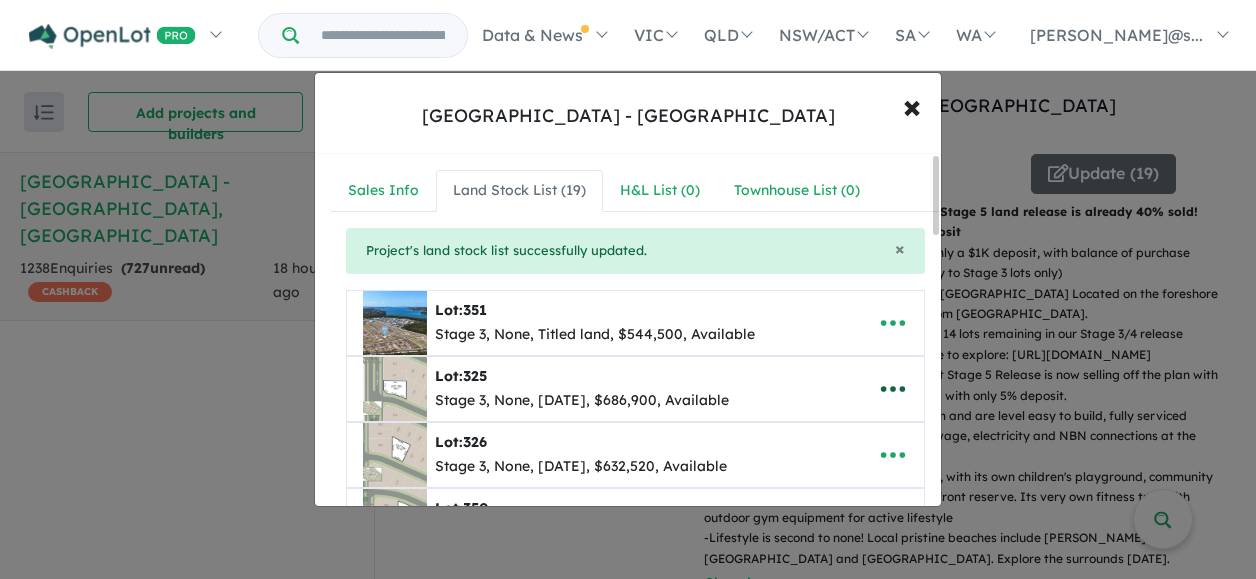 click 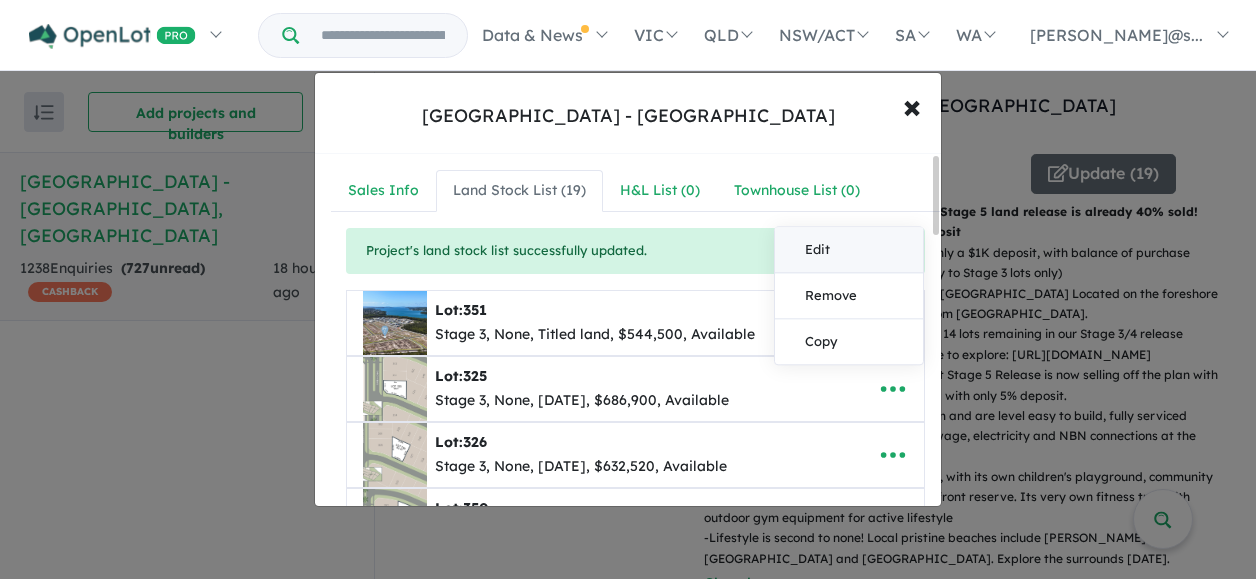 click on "Edit" at bounding box center (849, 250) 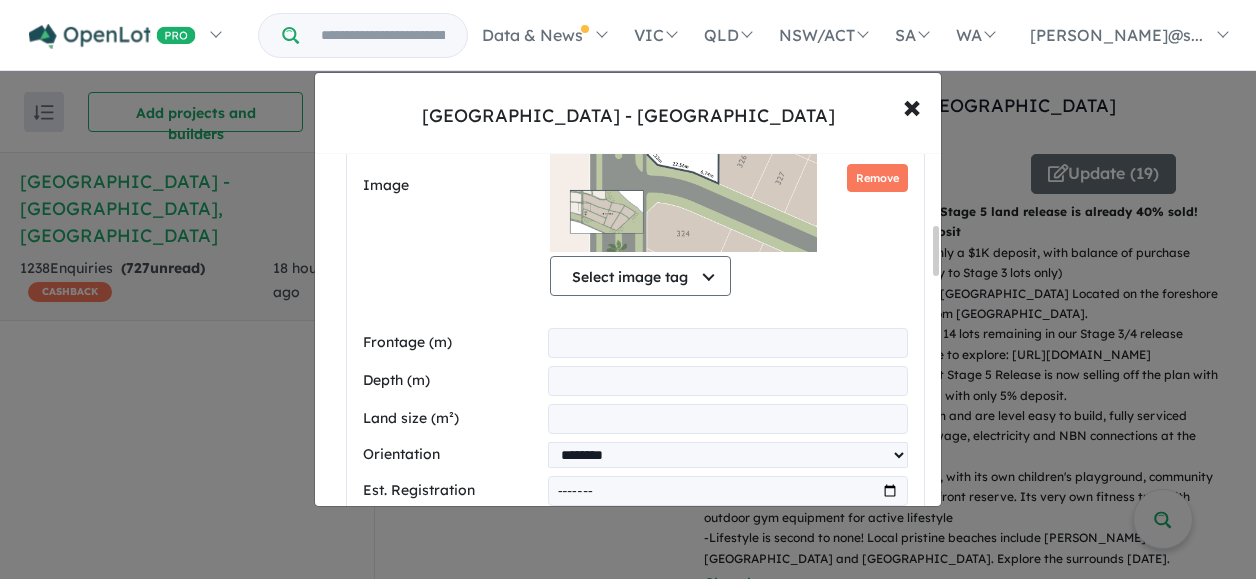 scroll, scrollTop: 600, scrollLeft: 0, axis: vertical 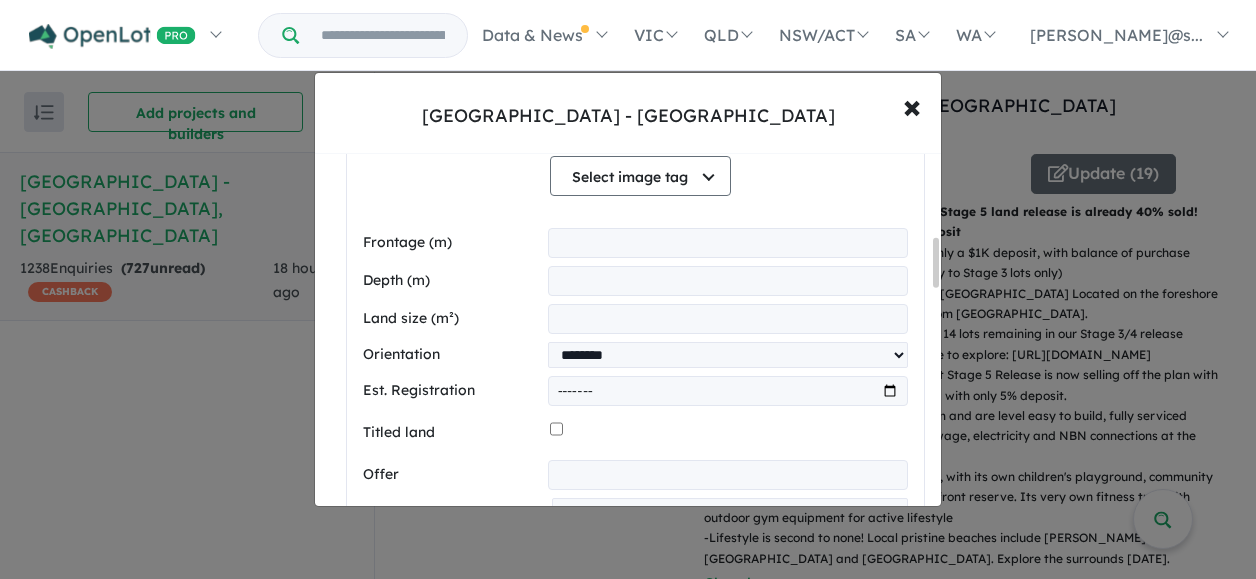 click on "*******" at bounding box center (728, 391) 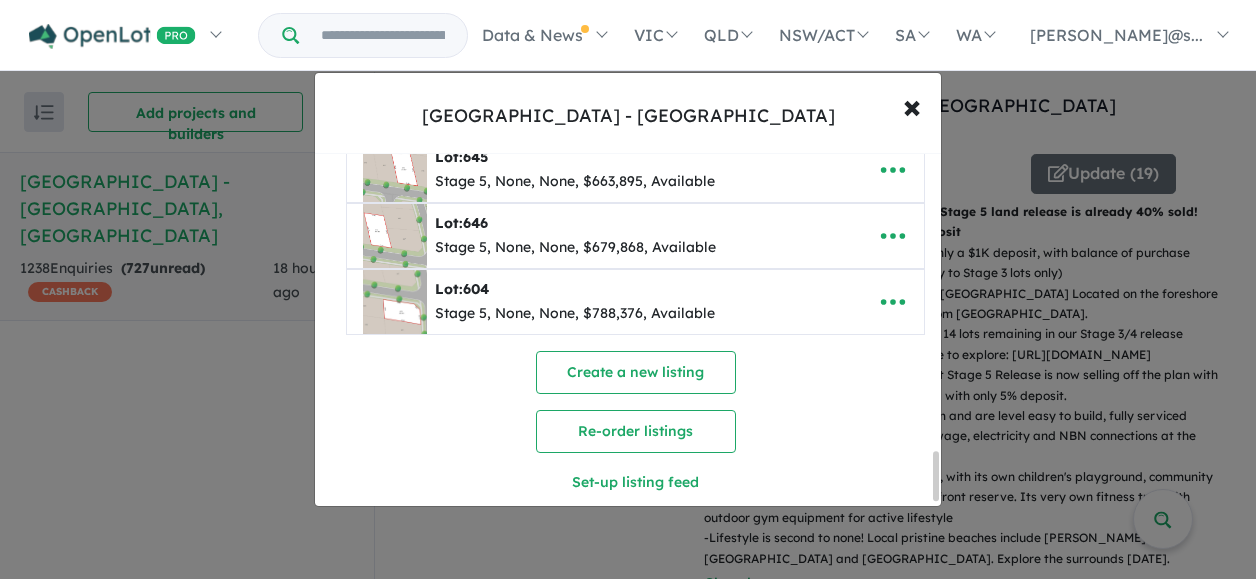 scroll, scrollTop: 2192, scrollLeft: 0, axis: vertical 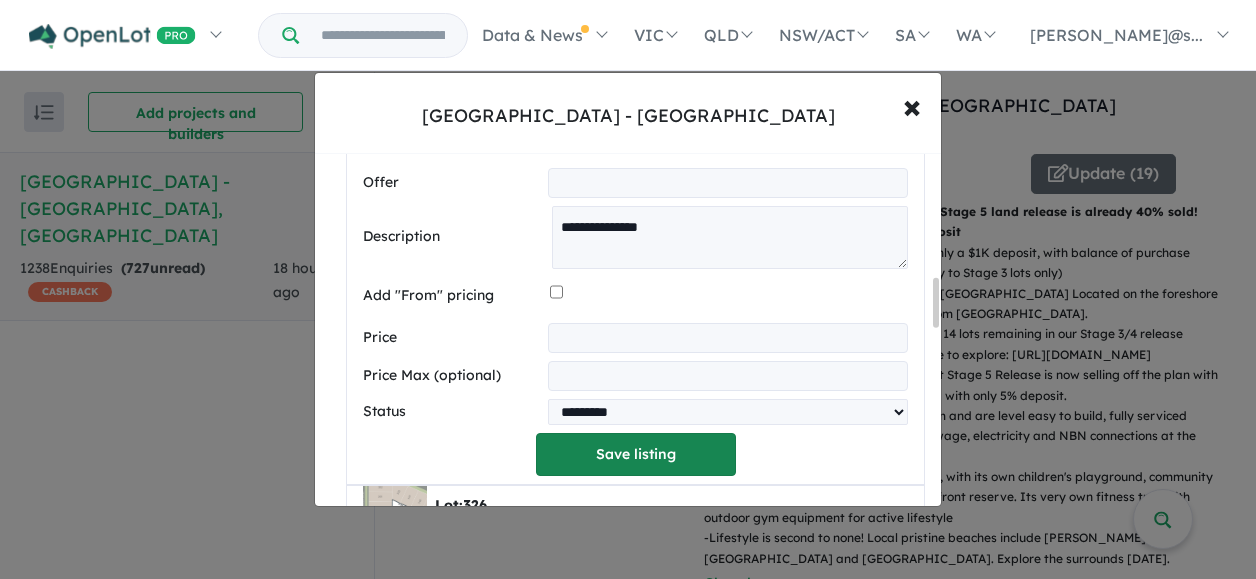 click on "Save listing" at bounding box center (636, 454) 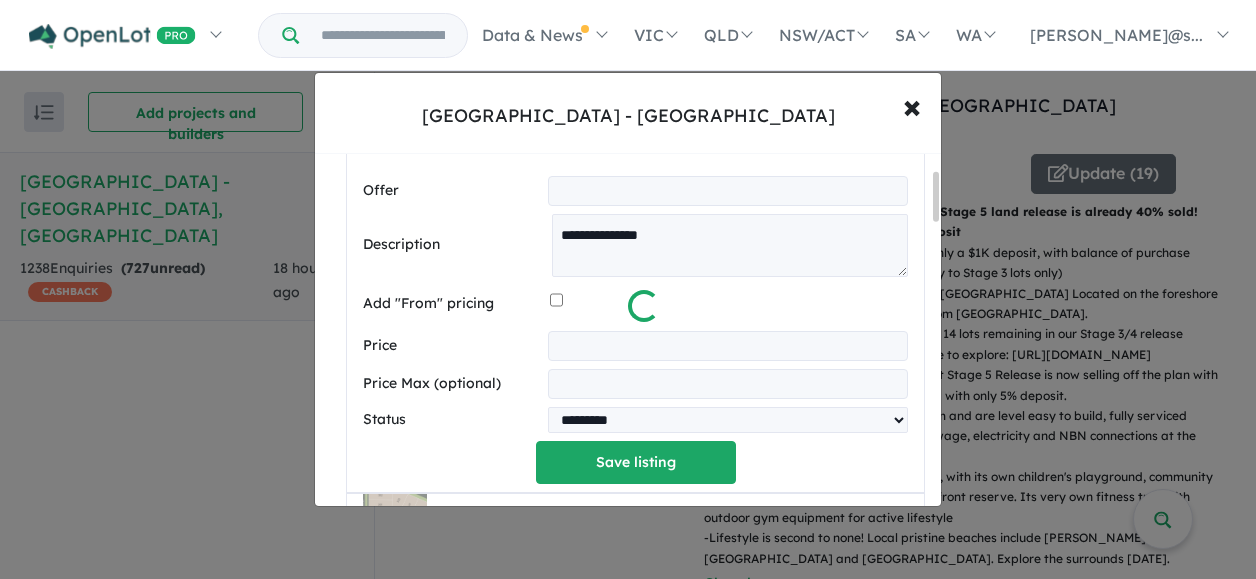 scroll, scrollTop: 116, scrollLeft: 0, axis: vertical 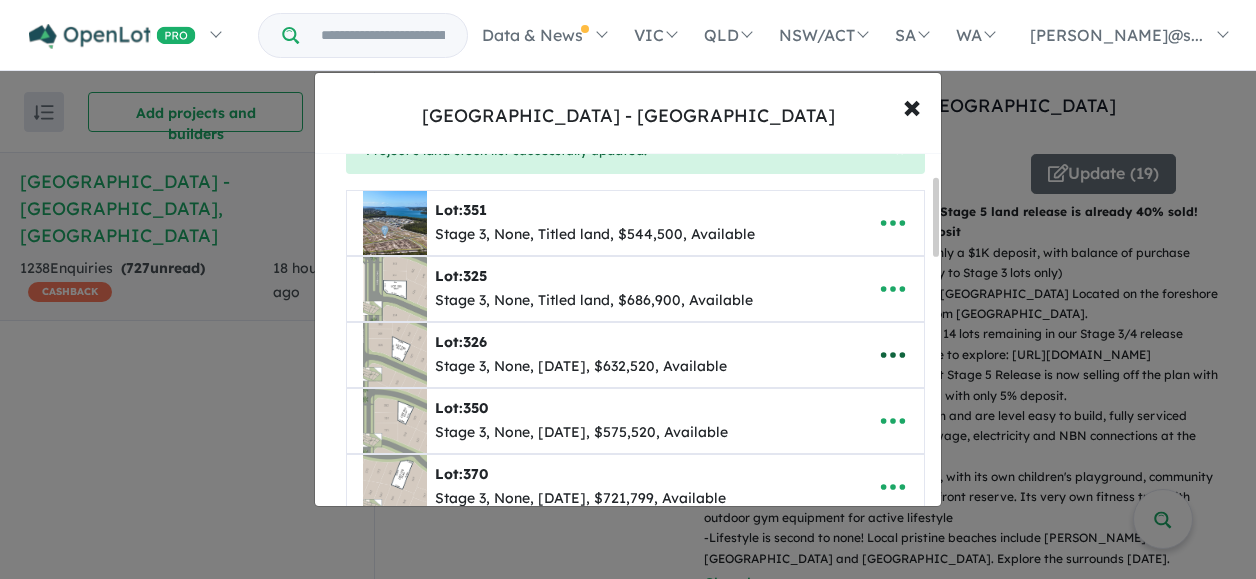 click 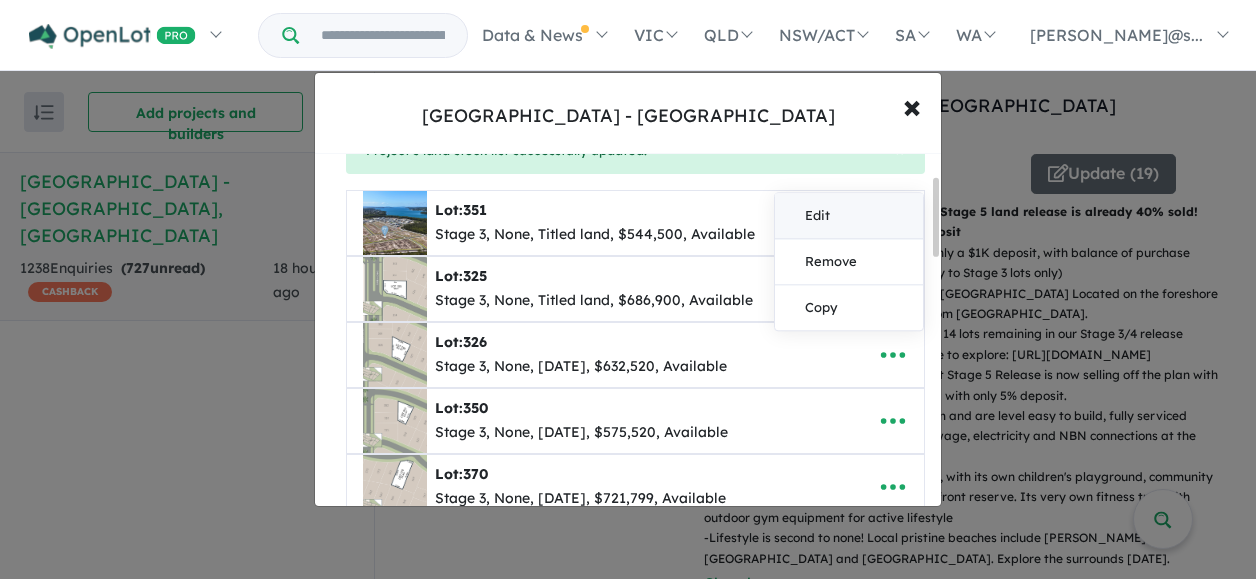 click on "Edit" at bounding box center [849, 216] 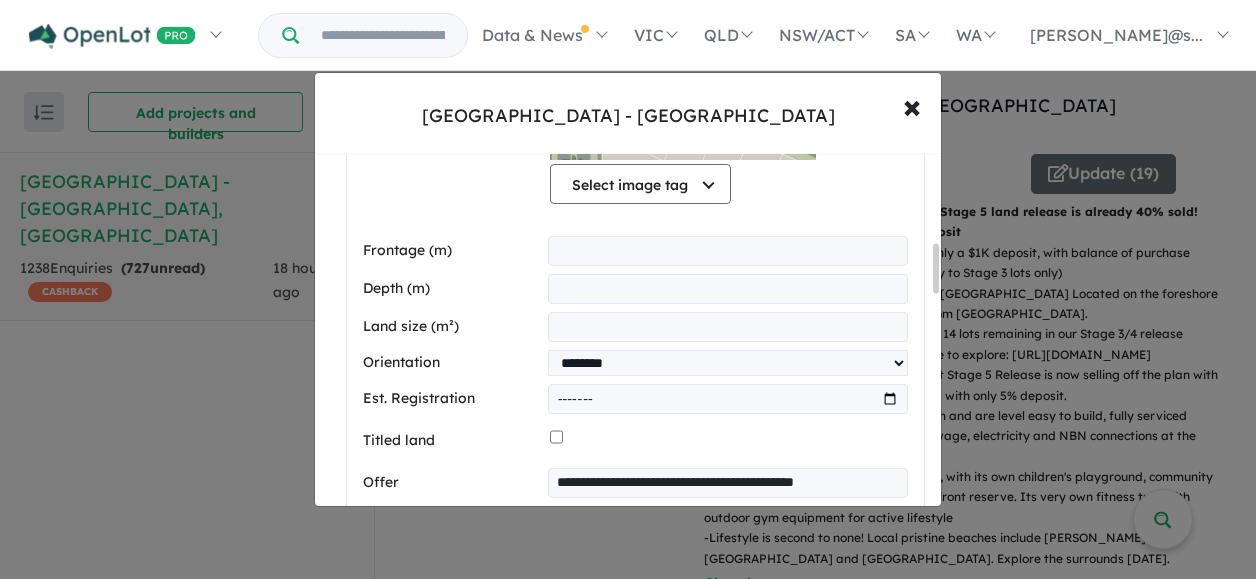 scroll, scrollTop: 700, scrollLeft: 0, axis: vertical 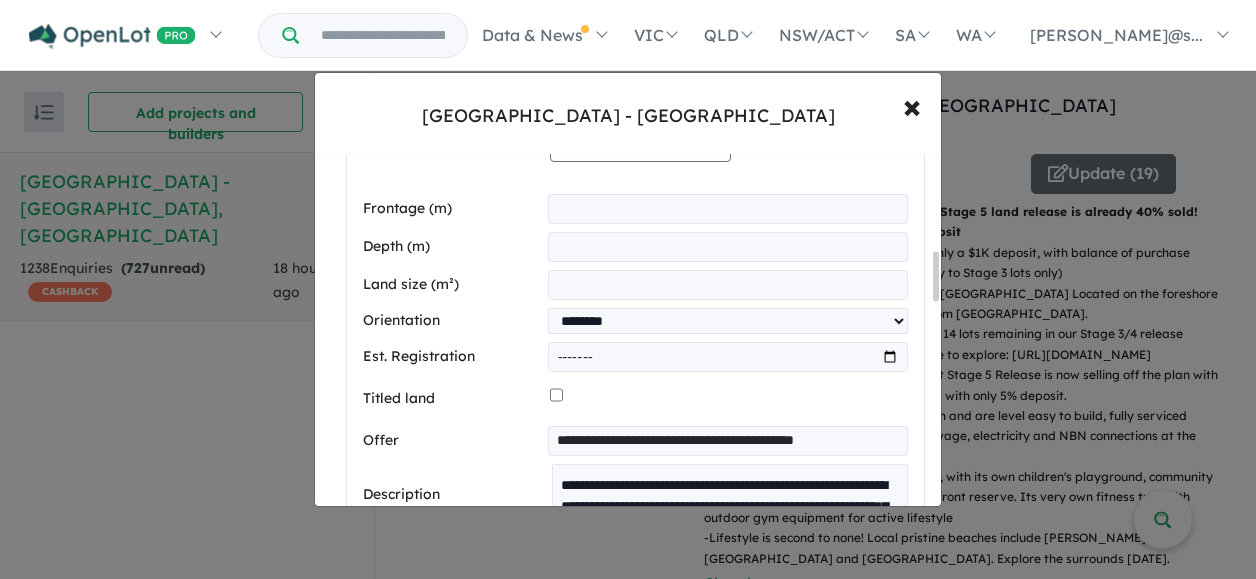 click on "*******" at bounding box center (728, 357) 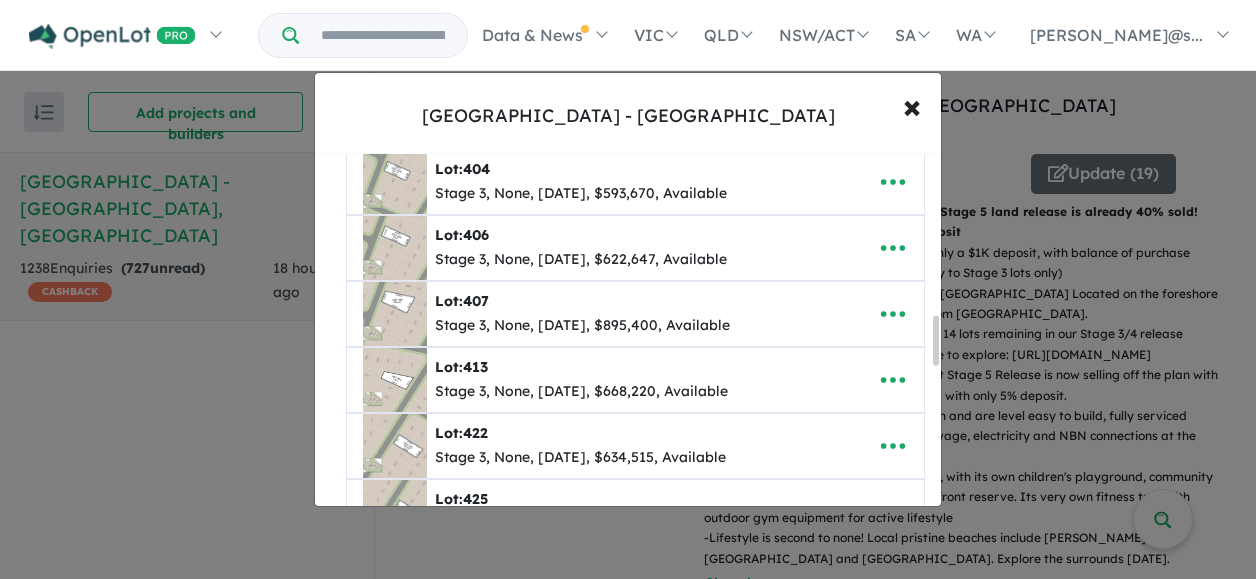 scroll, scrollTop: 1100, scrollLeft: 0, axis: vertical 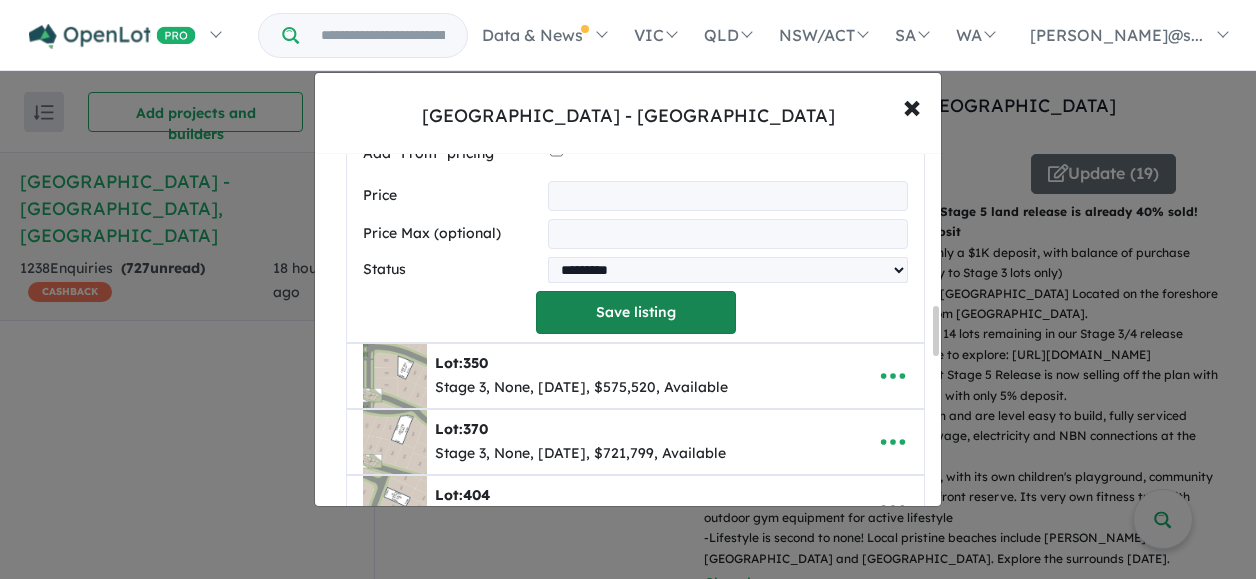 click on "Save listing" at bounding box center (636, 312) 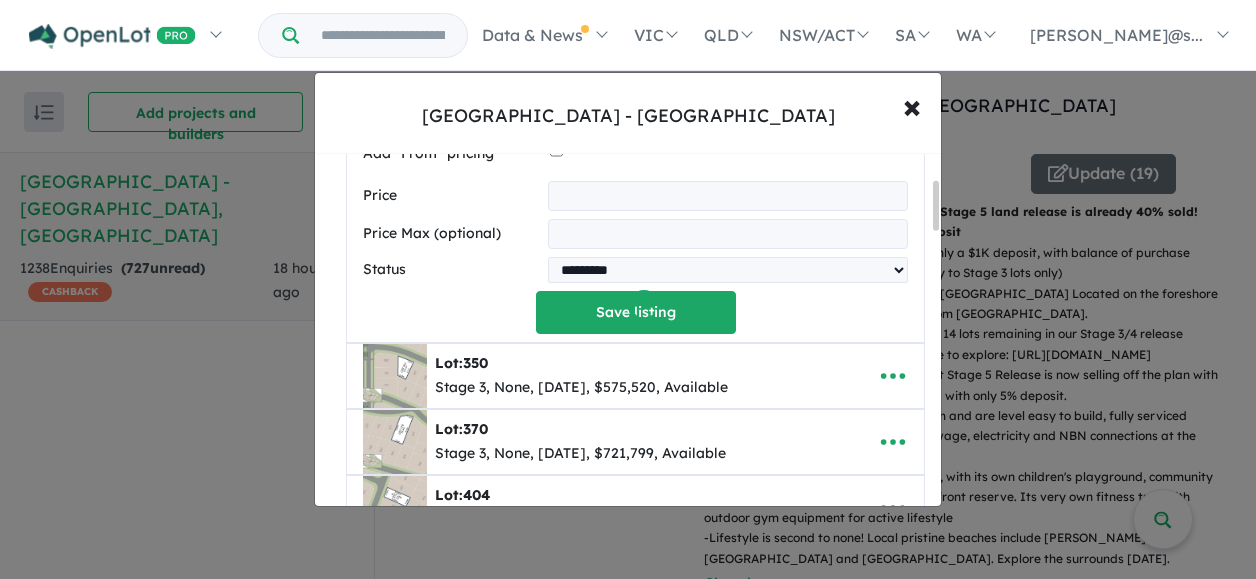 scroll, scrollTop: 181, scrollLeft: 0, axis: vertical 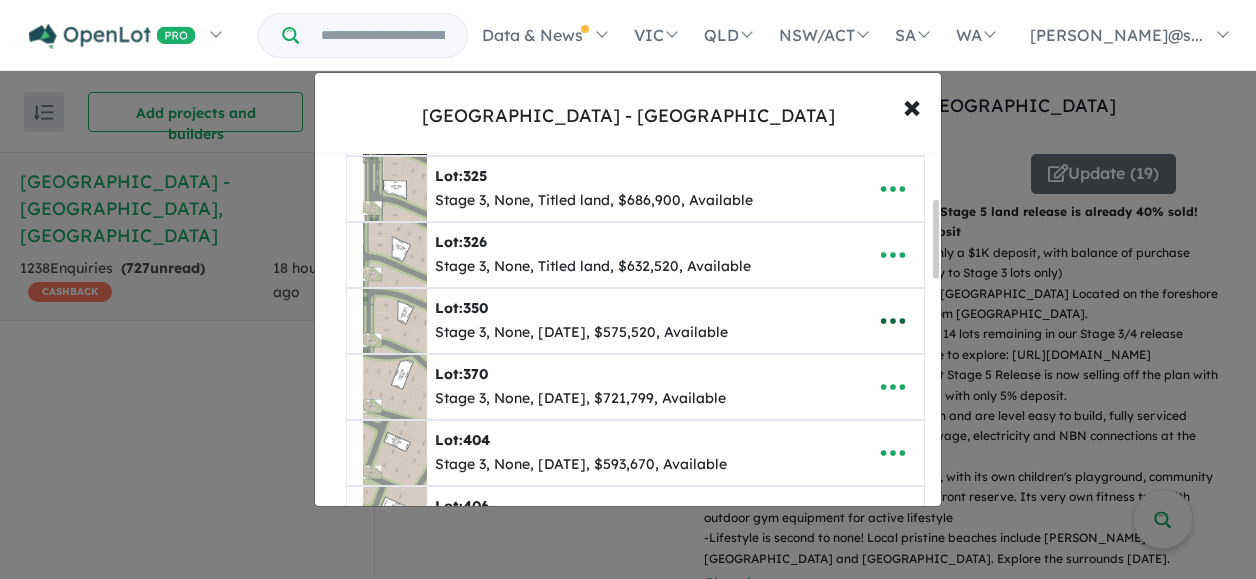 click 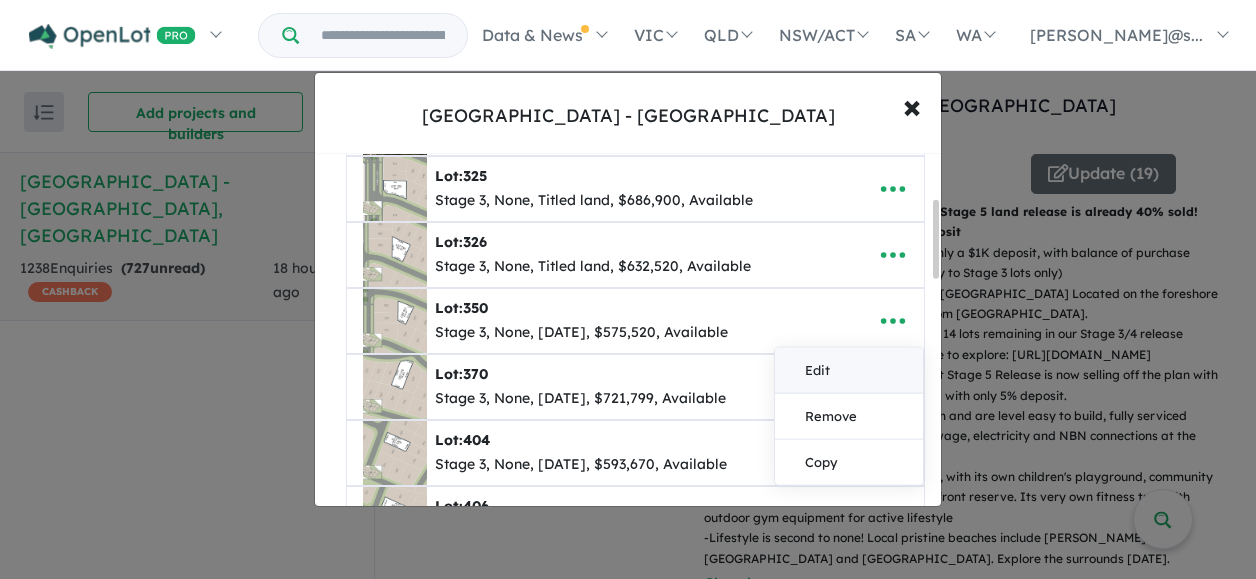 click on "Edit" at bounding box center (849, 371) 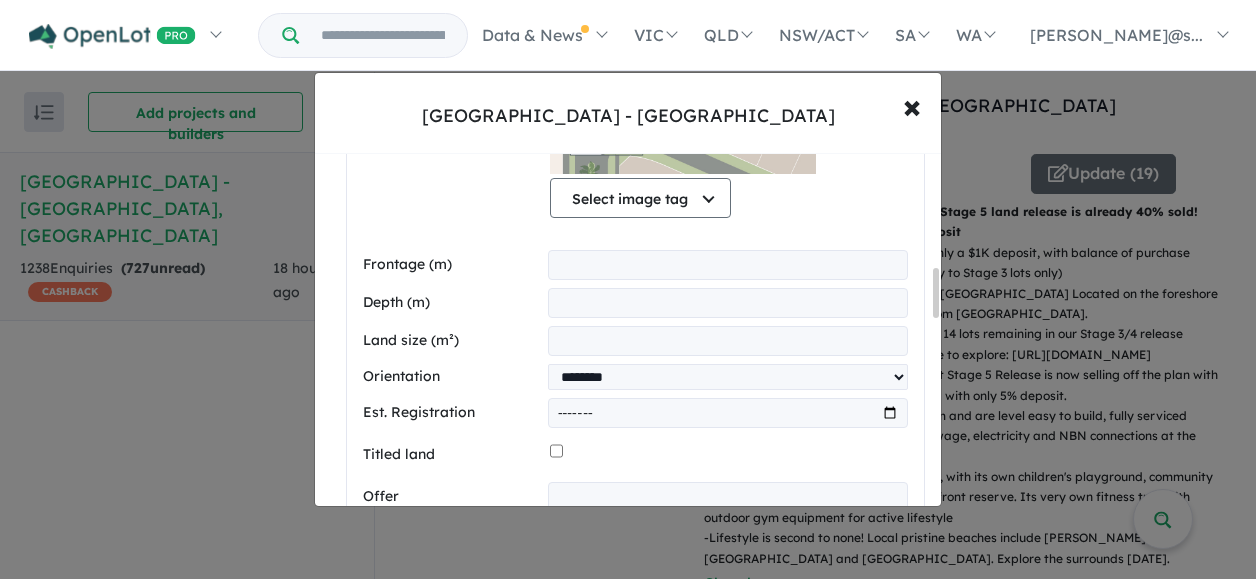 scroll, scrollTop: 900, scrollLeft: 0, axis: vertical 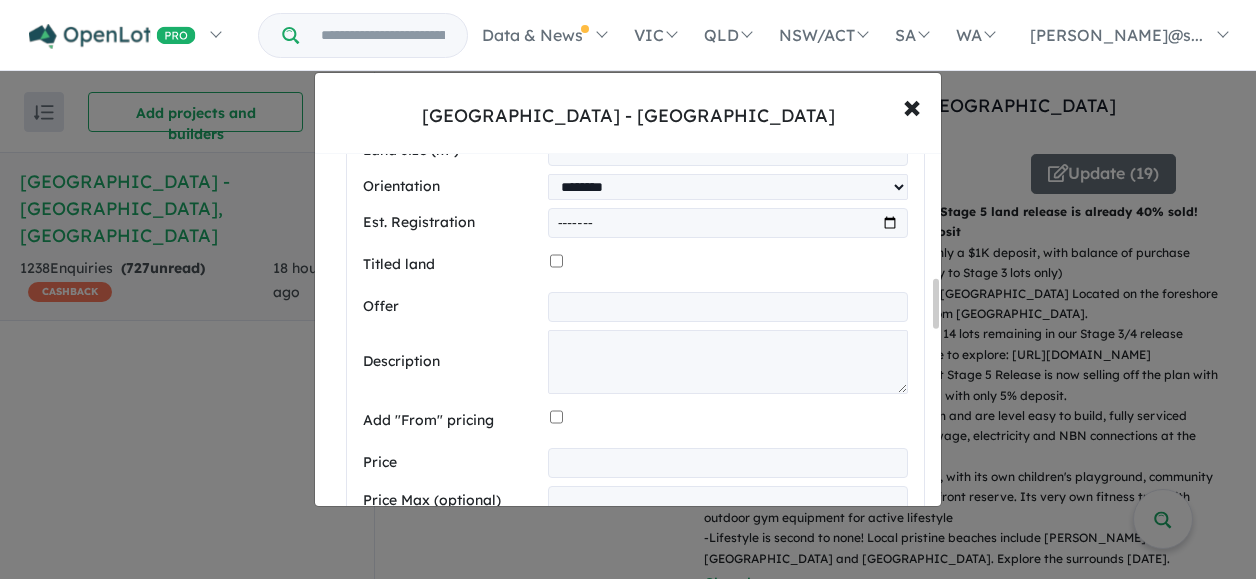 click on "*******" at bounding box center (728, 223) 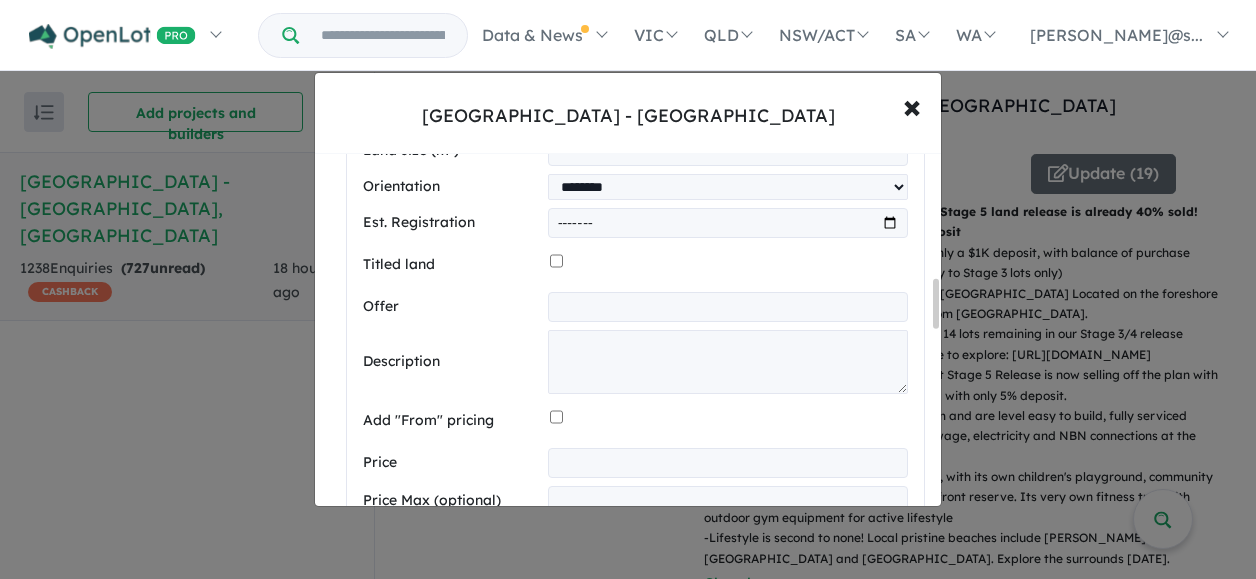 type 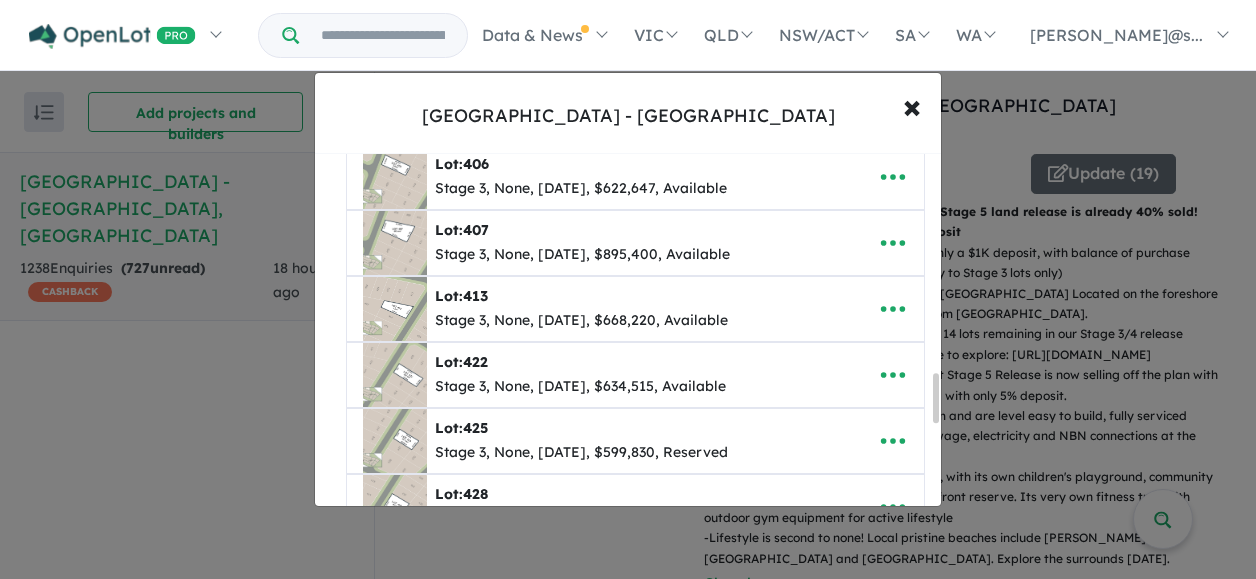 scroll, scrollTop: 1292, scrollLeft: 0, axis: vertical 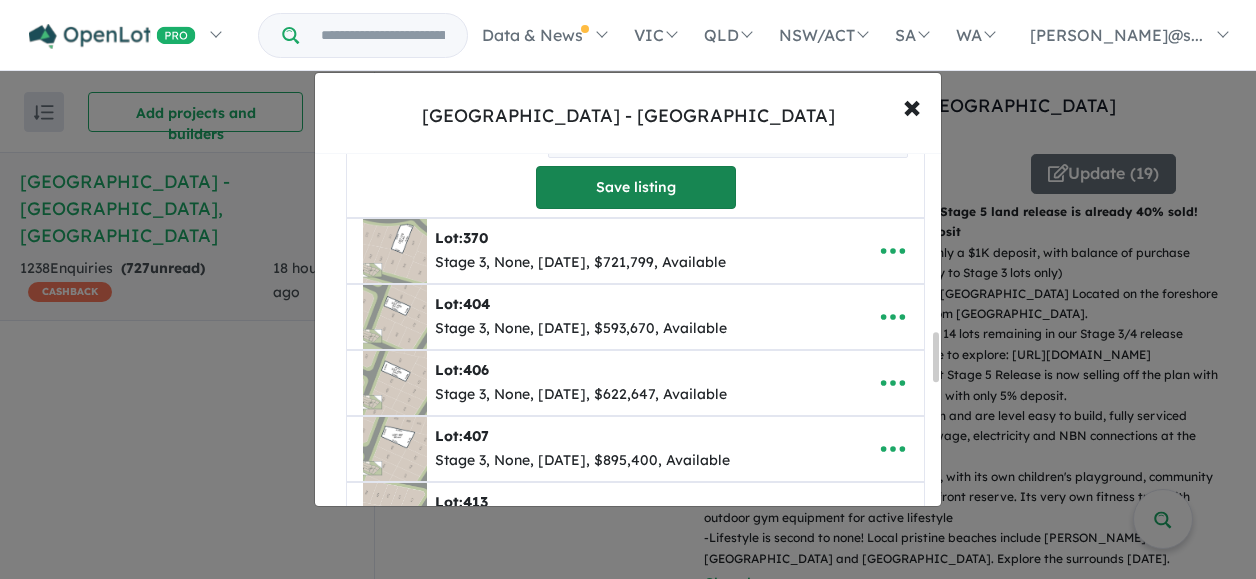click on "Save listing" at bounding box center [636, 187] 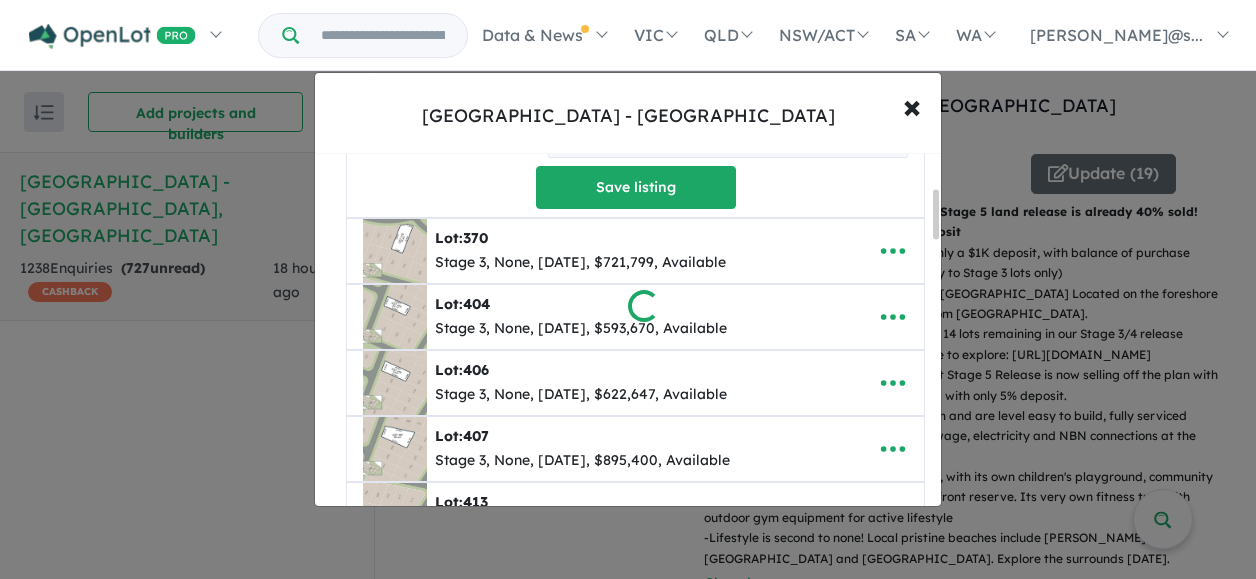scroll, scrollTop: 246, scrollLeft: 0, axis: vertical 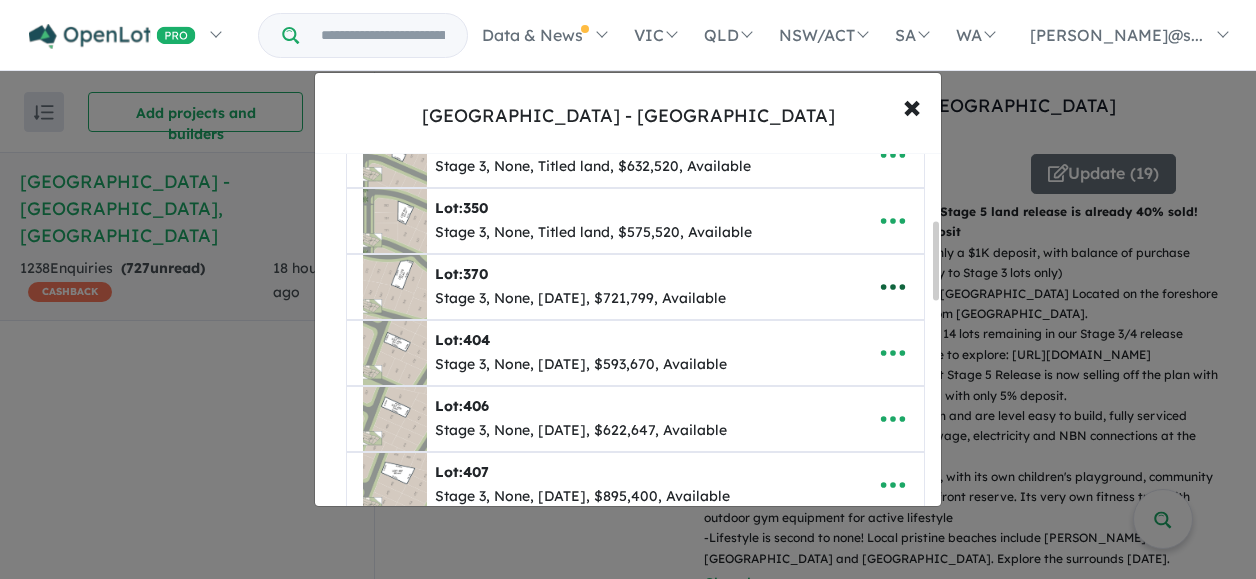 click 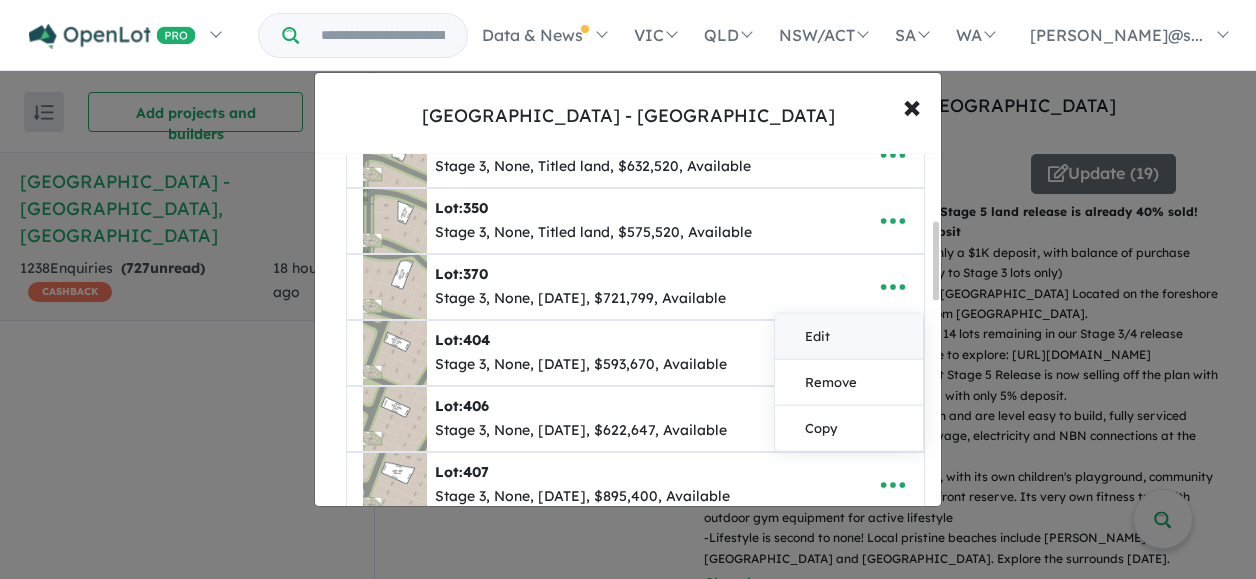 click on "Edit" at bounding box center (849, 337) 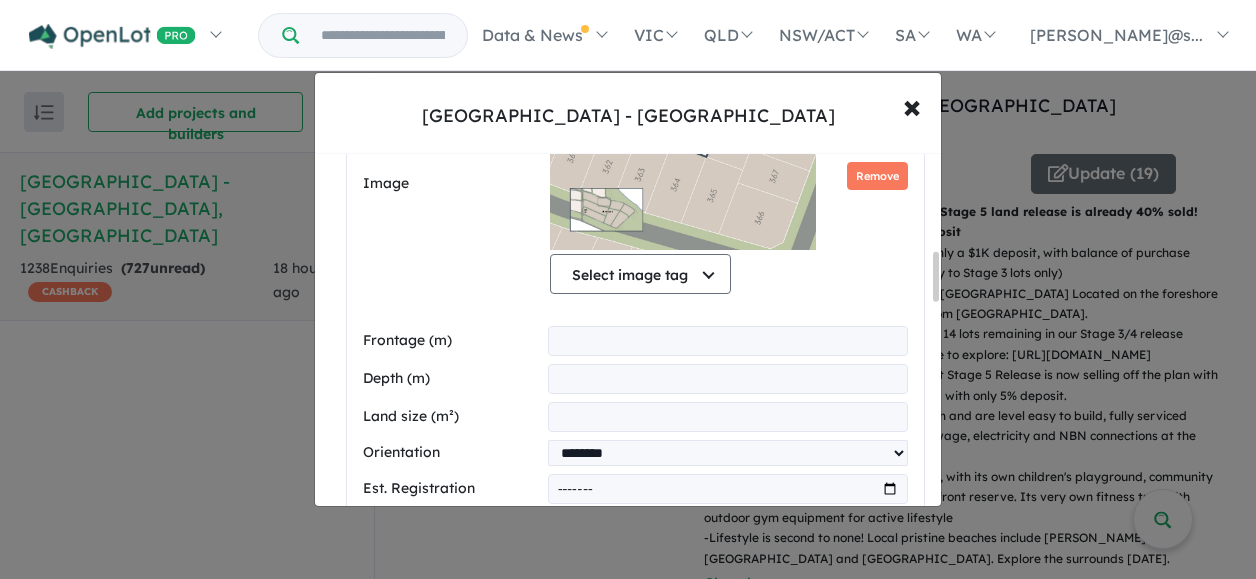 scroll, scrollTop: 800, scrollLeft: 0, axis: vertical 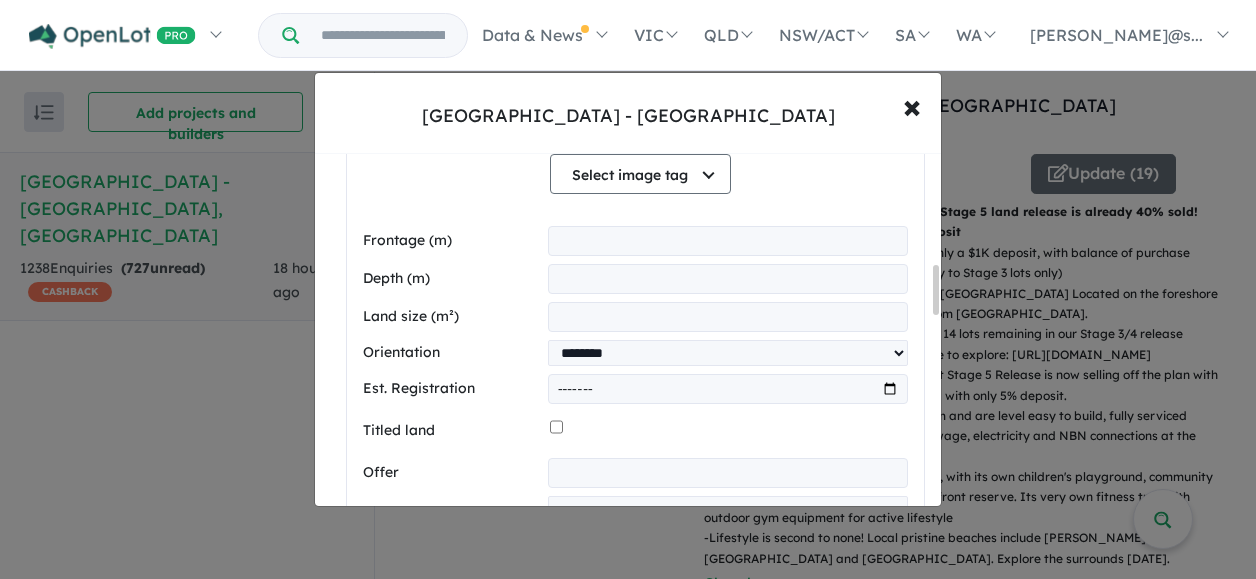 click on "*******" at bounding box center (728, 389) 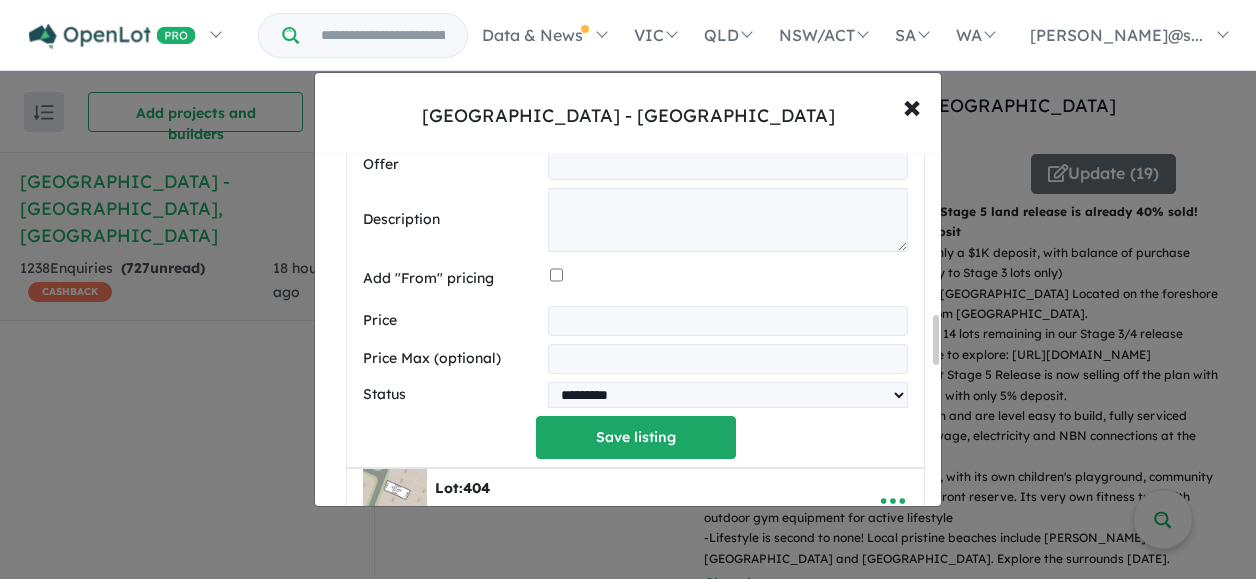 scroll, scrollTop: 1200, scrollLeft: 0, axis: vertical 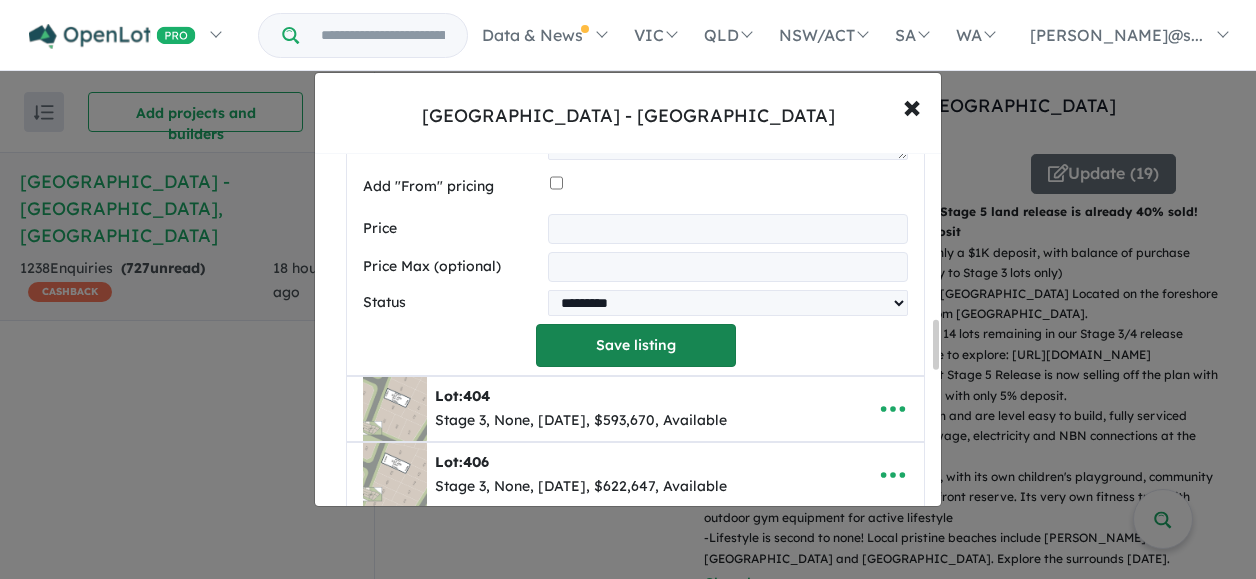 click on "Save listing" at bounding box center (636, 345) 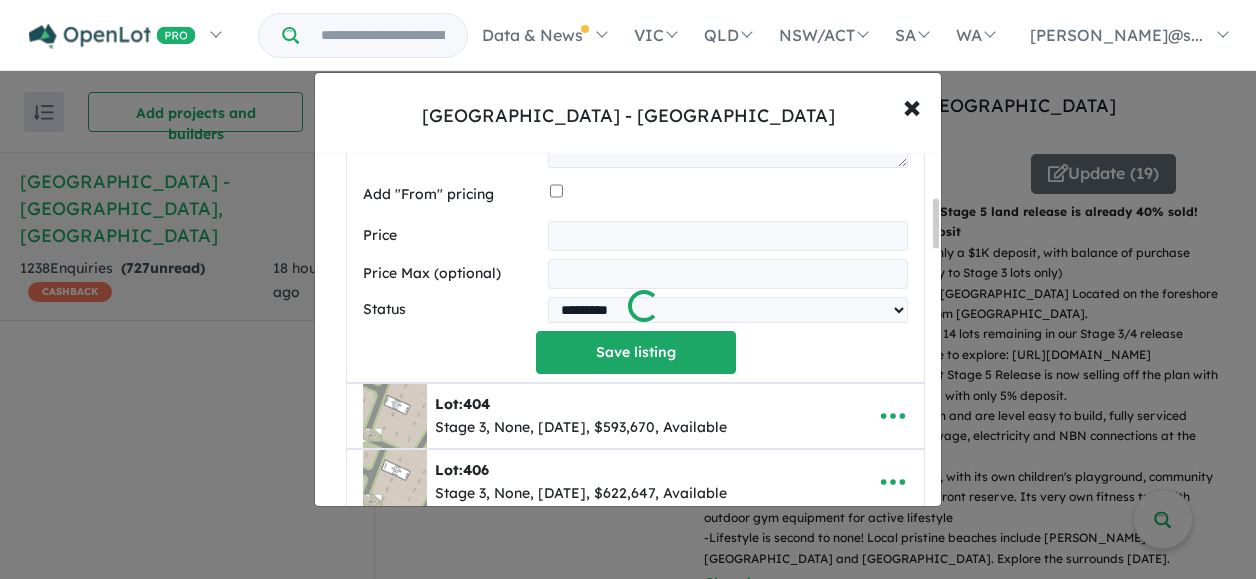 scroll, scrollTop: 312, scrollLeft: 0, axis: vertical 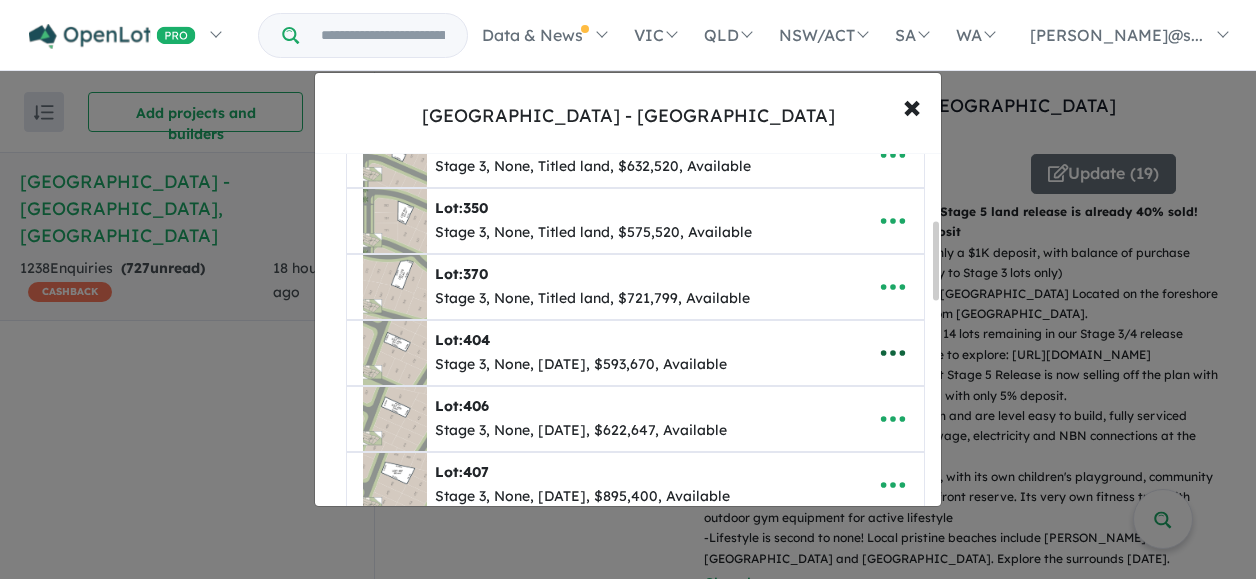 click 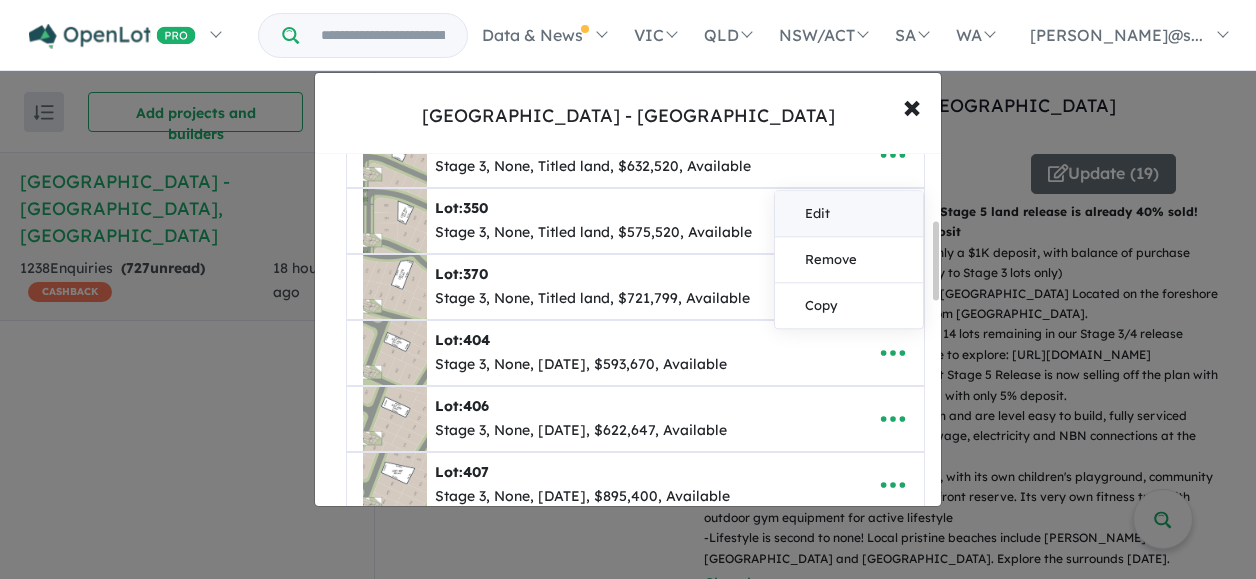 click on "Edit" at bounding box center [849, 214] 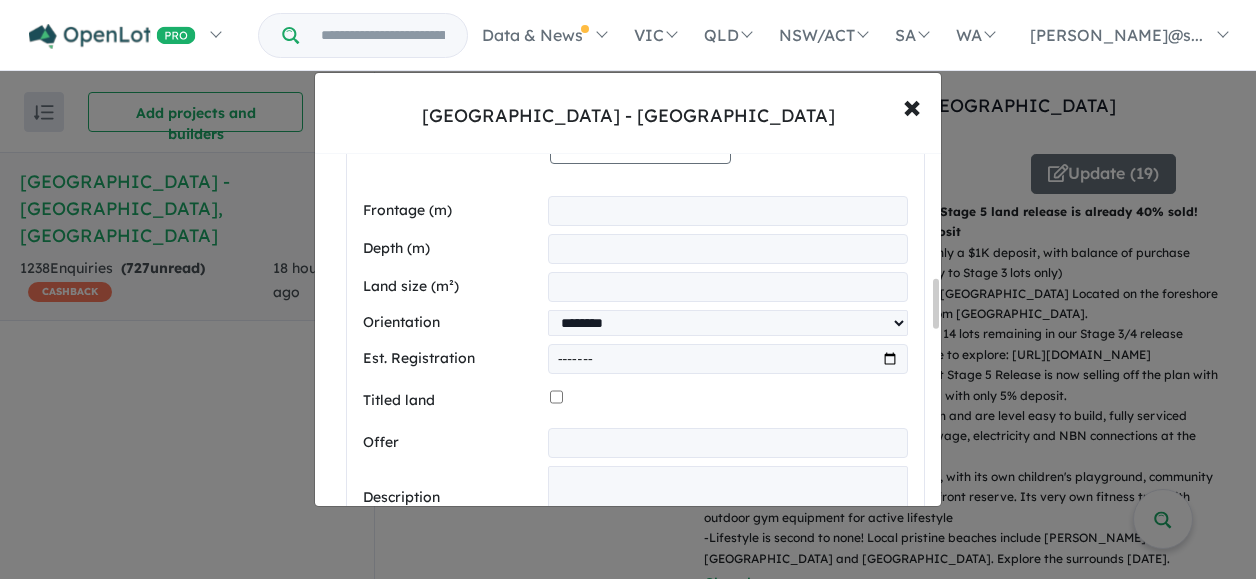 scroll, scrollTop: 900, scrollLeft: 0, axis: vertical 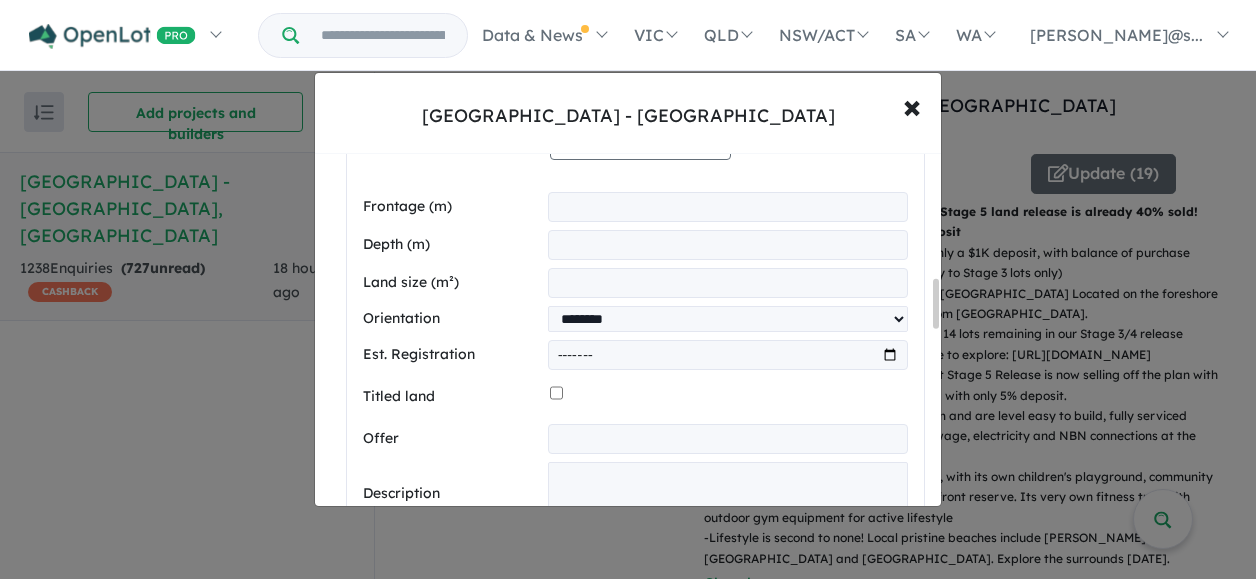 click on "*******" at bounding box center [728, 355] 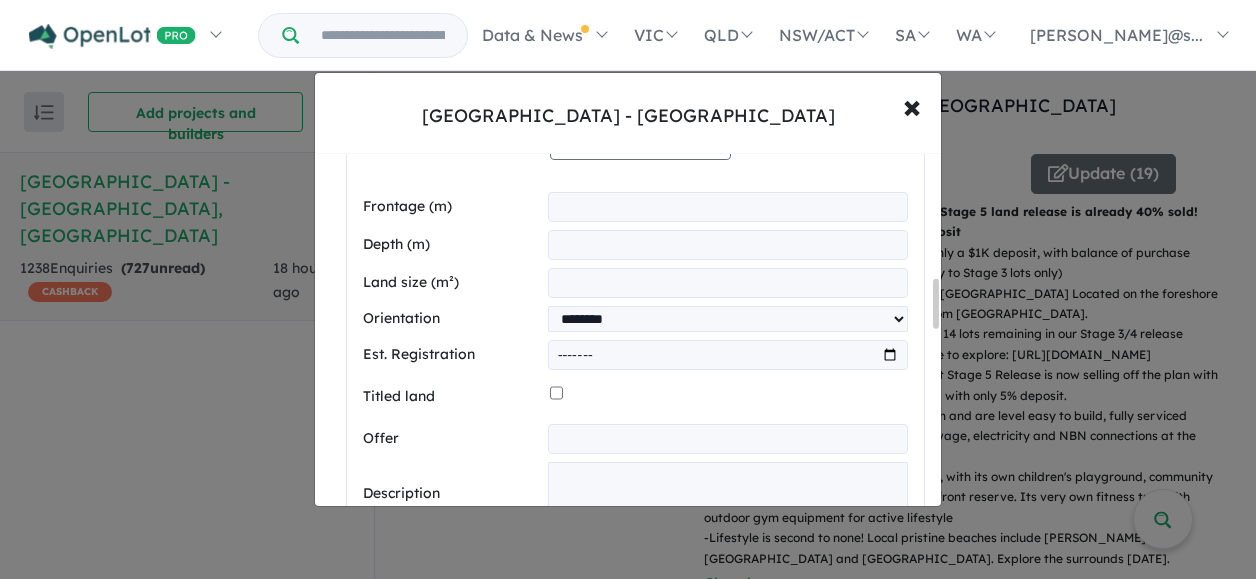 type 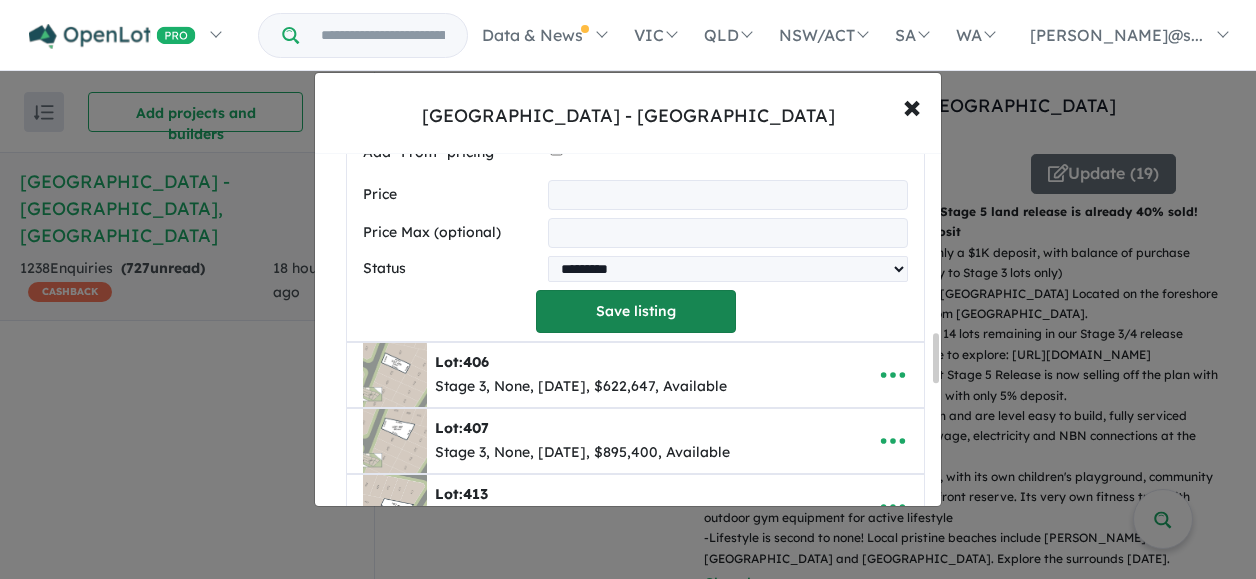 click on "Save listing" at bounding box center [636, 311] 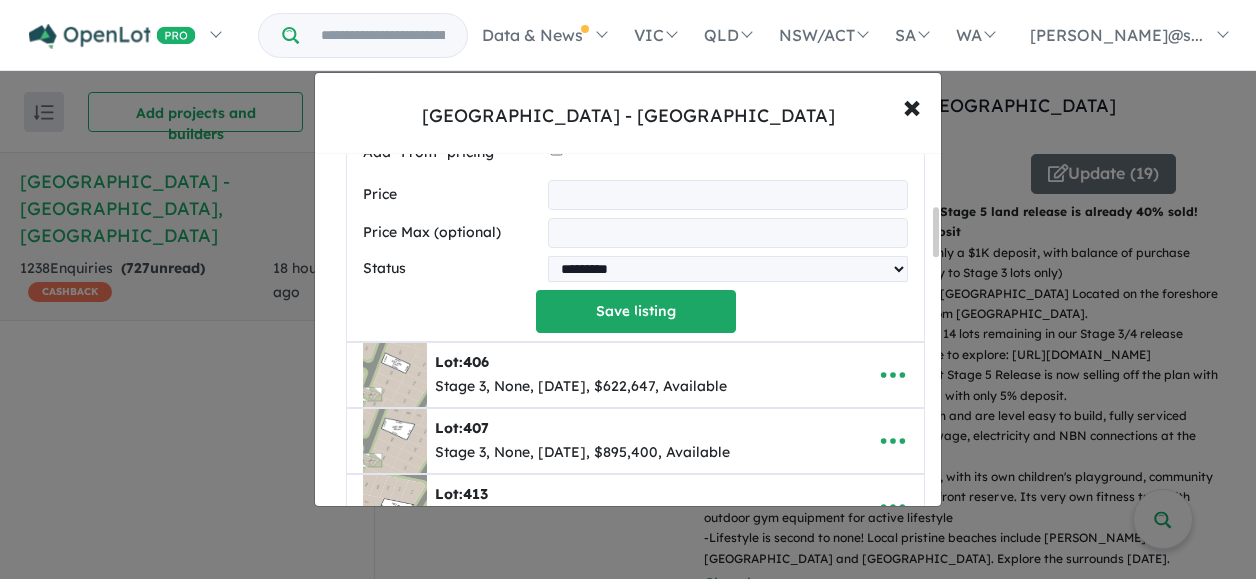scroll, scrollTop: 377, scrollLeft: 0, axis: vertical 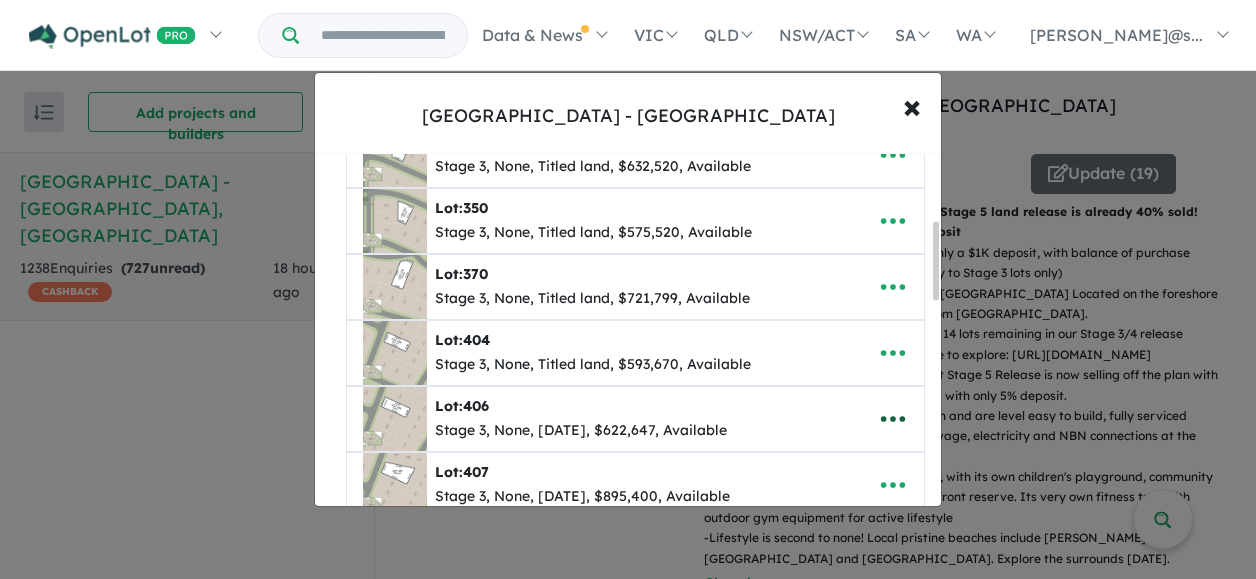 click 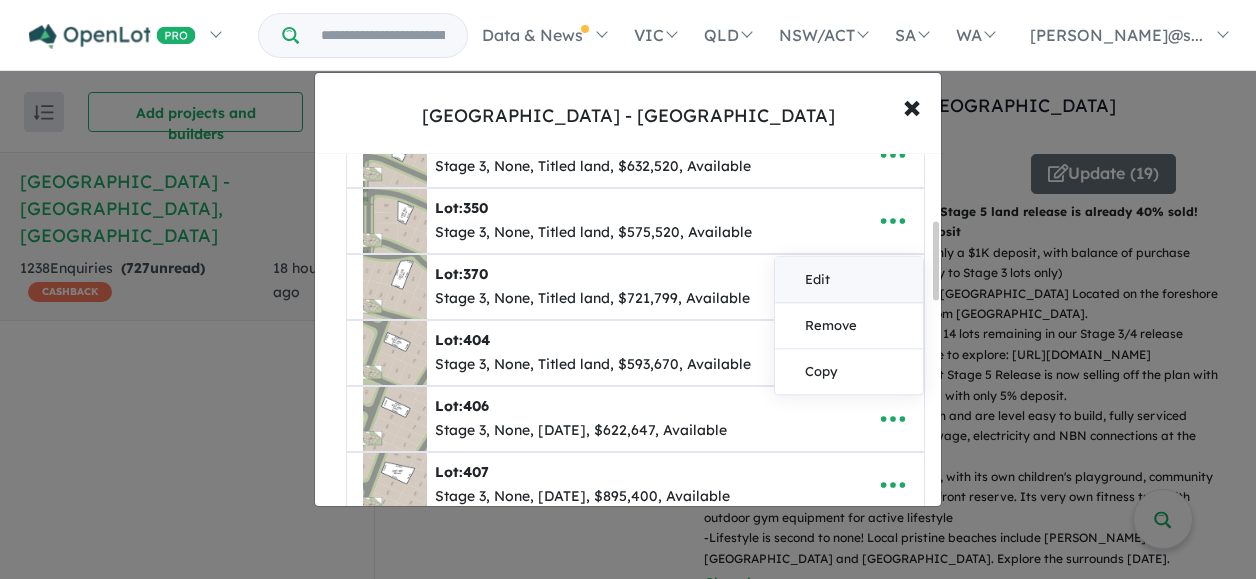 click on "Edit" at bounding box center [849, 280] 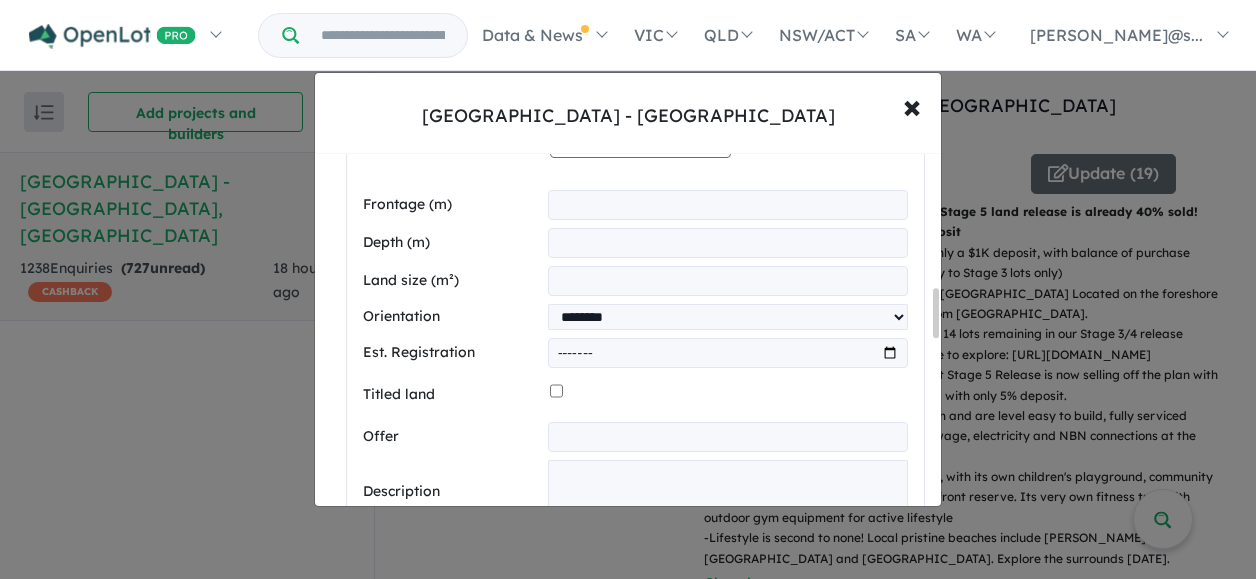 scroll, scrollTop: 1000, scrollLeft: 0, axis: vertical 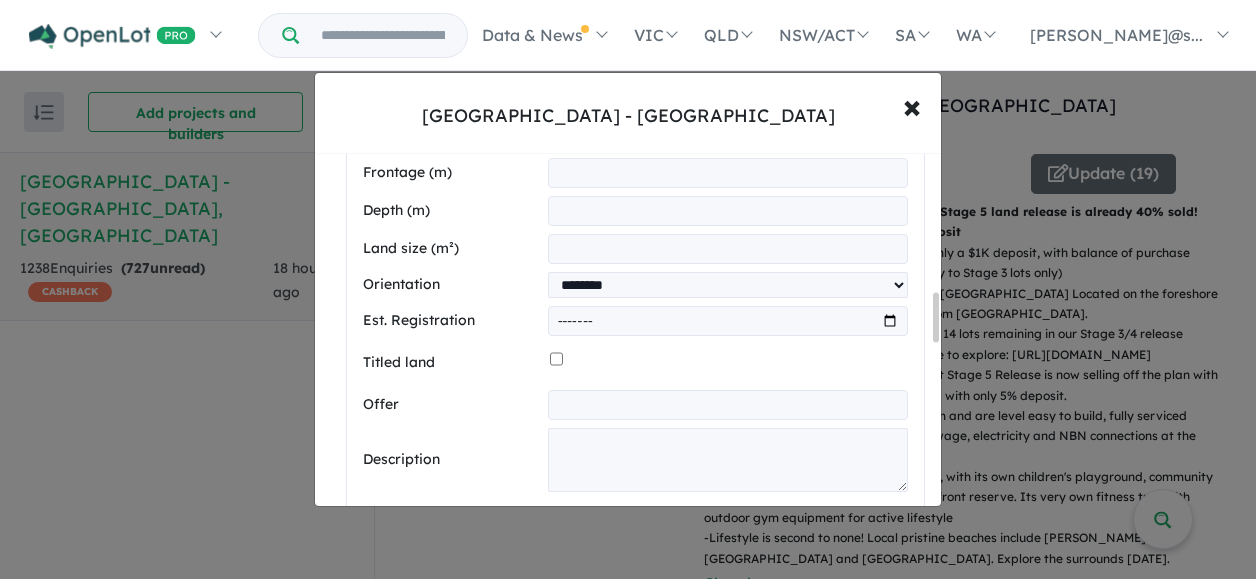 click on "*******" at bounding box center (728, 321) 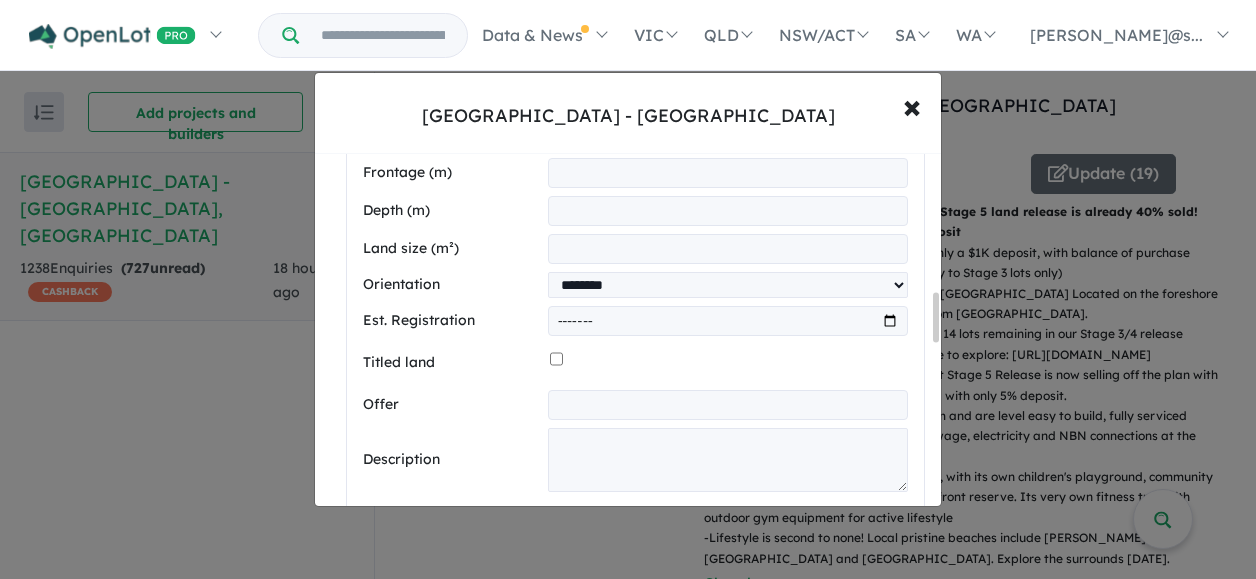 type 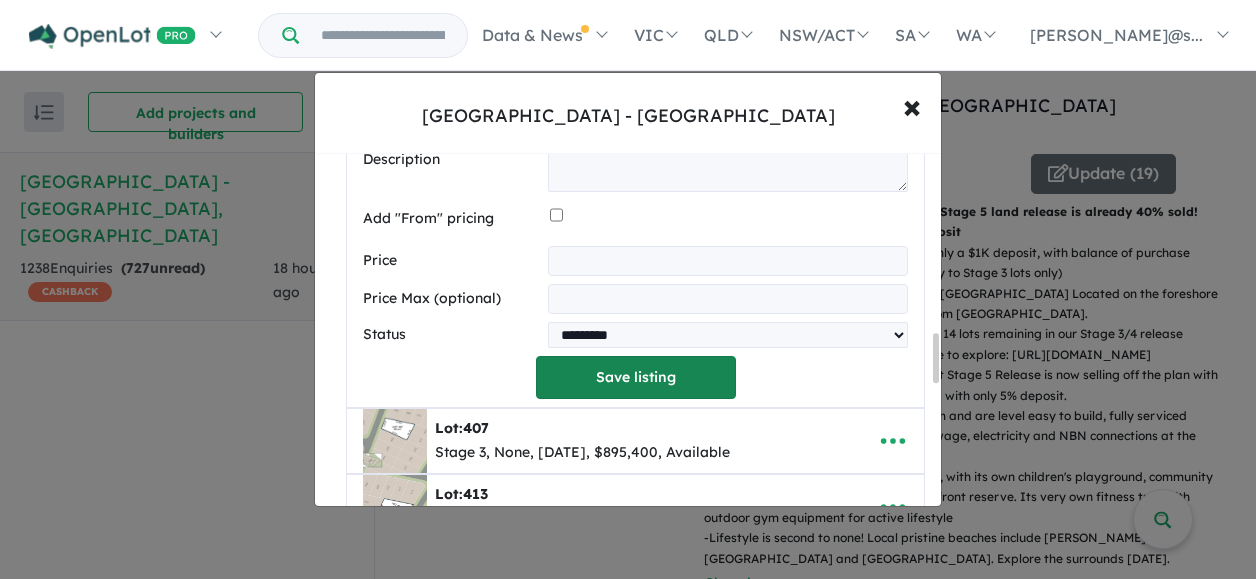 click on "Save listing" at bounding box center (636, 377) 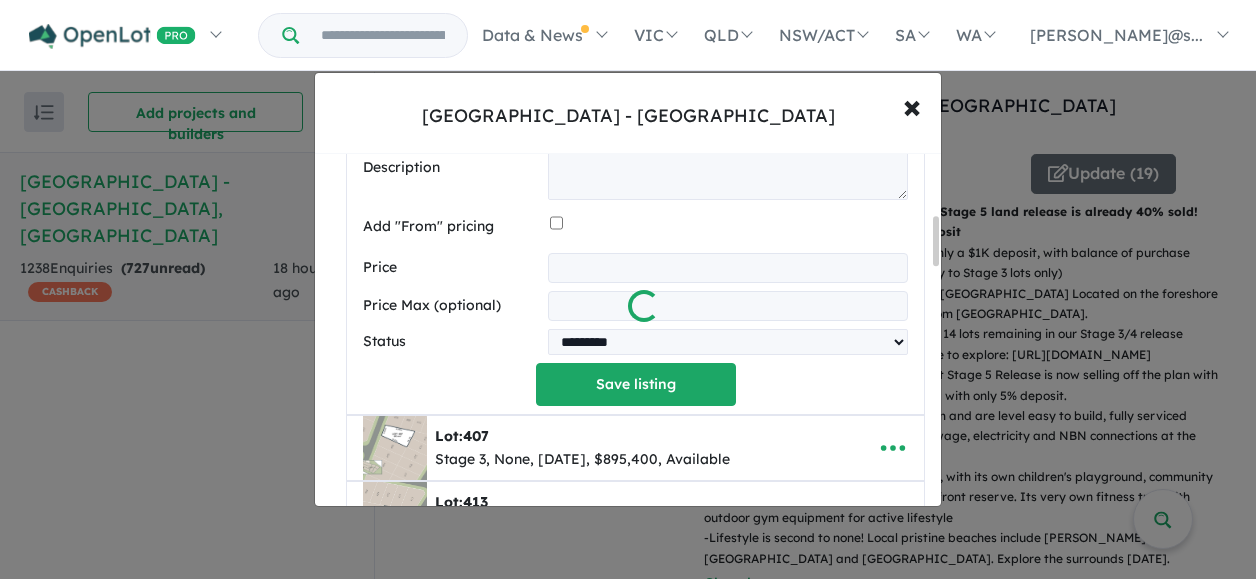 scroll, scrollTop: 442, scrollLeft: 0, axis: vertical 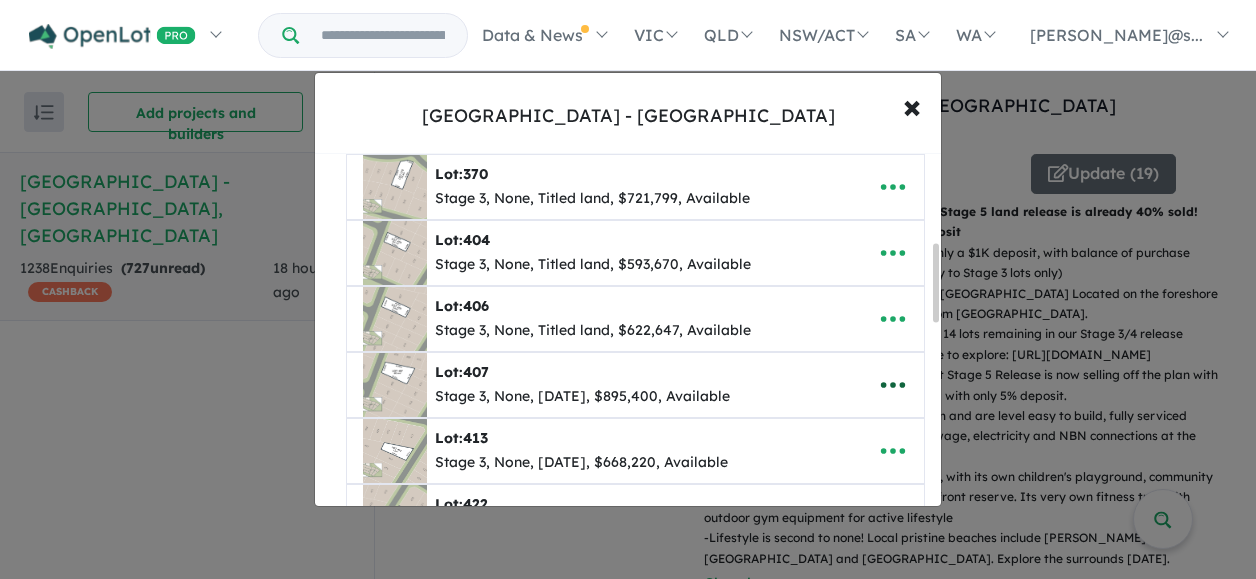 click 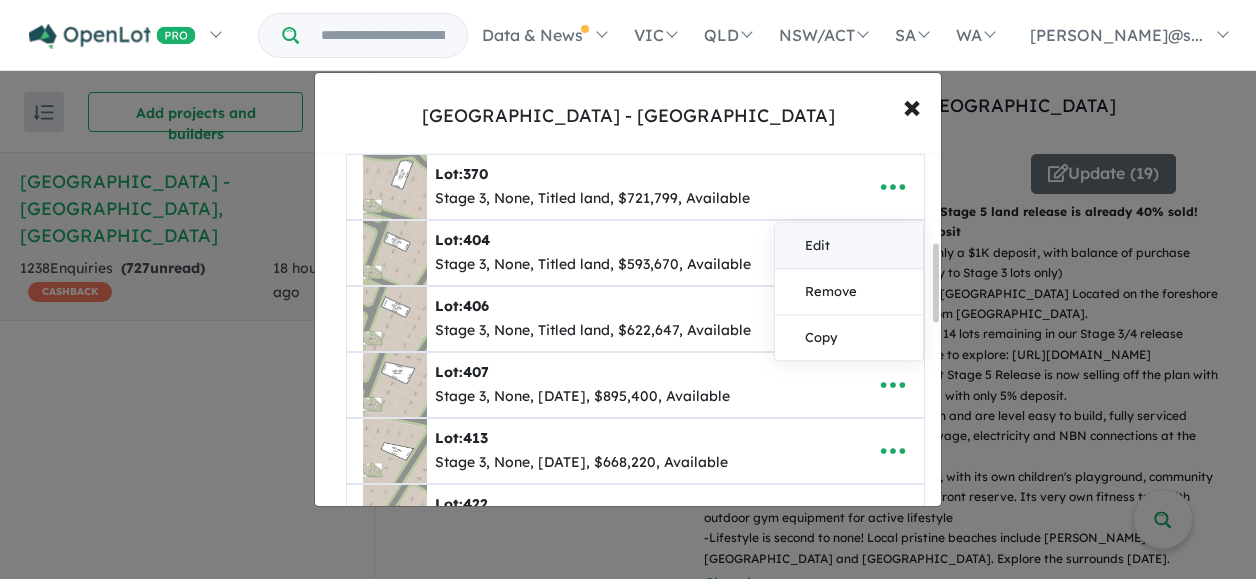 click on "Edit" at bounding box center [849, 246] 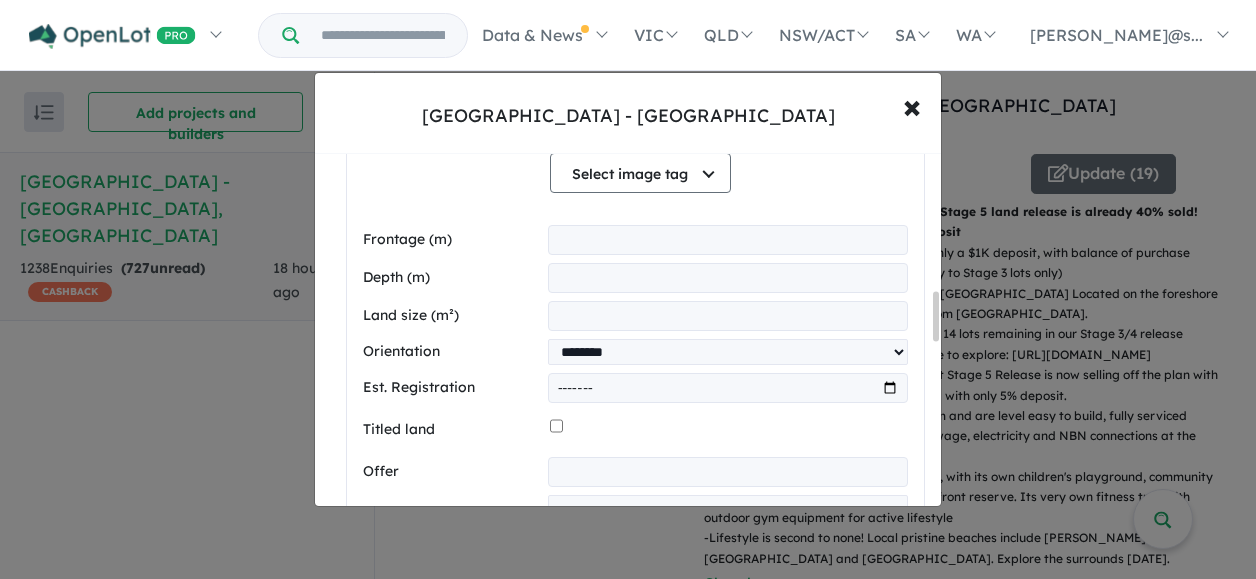 scroll, scrollTop: 1000, scrollLeft: 0, axis: vertical 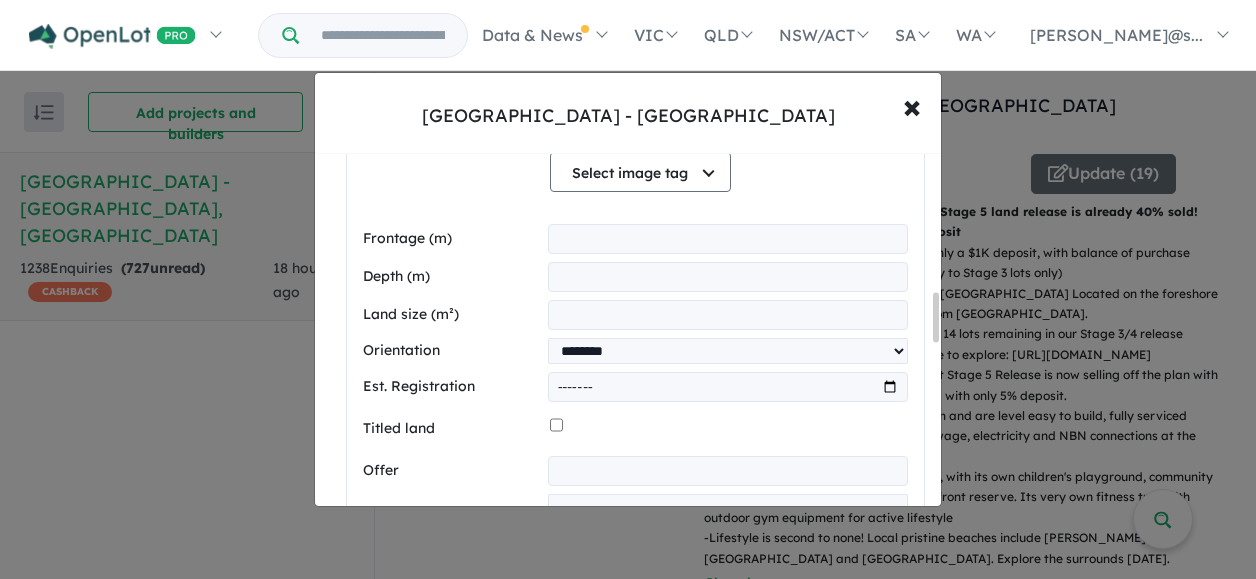 click on "*******" at bounding box center (728, 387) 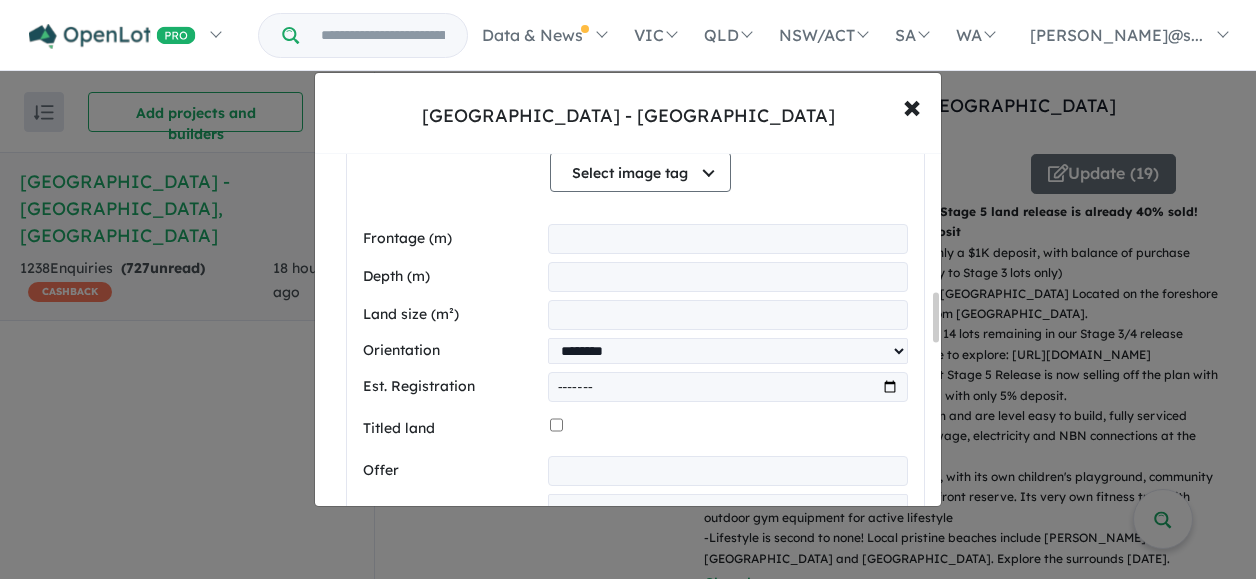 type 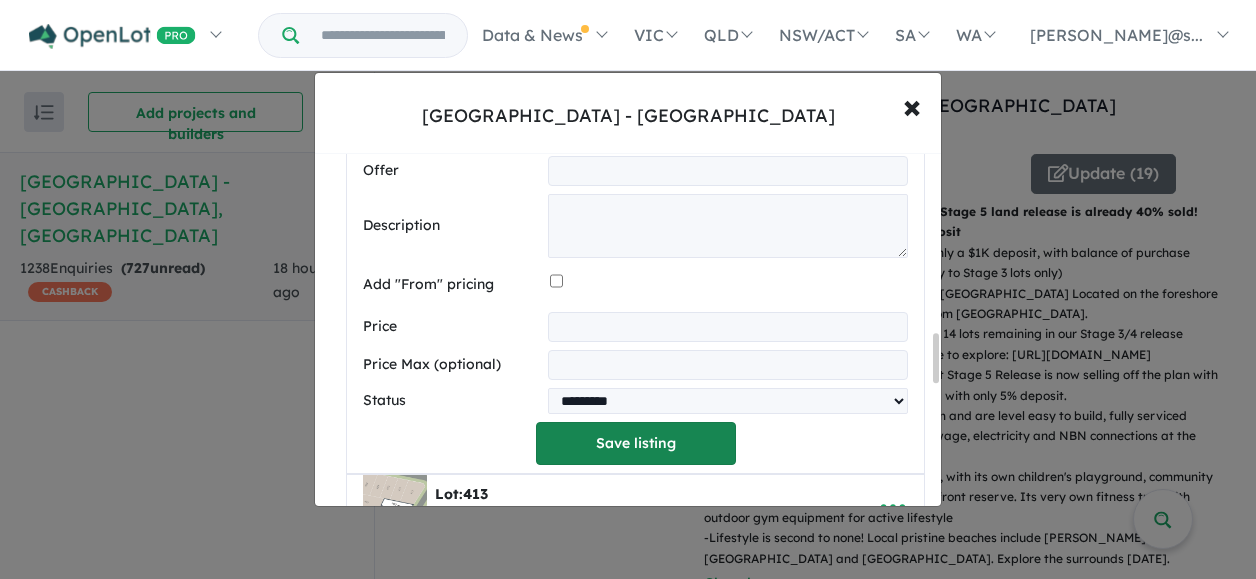 click on "Save listing" at bounding box center (636, 443) 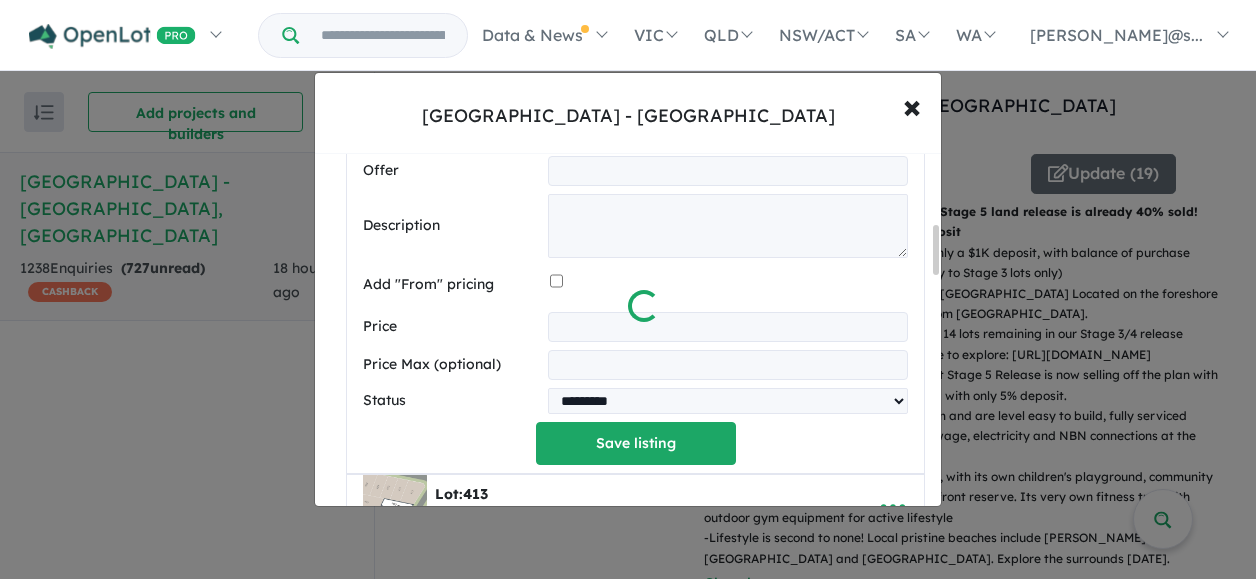 scroll, scrollTop: 508, scrollLeft: 0, axis: vertical 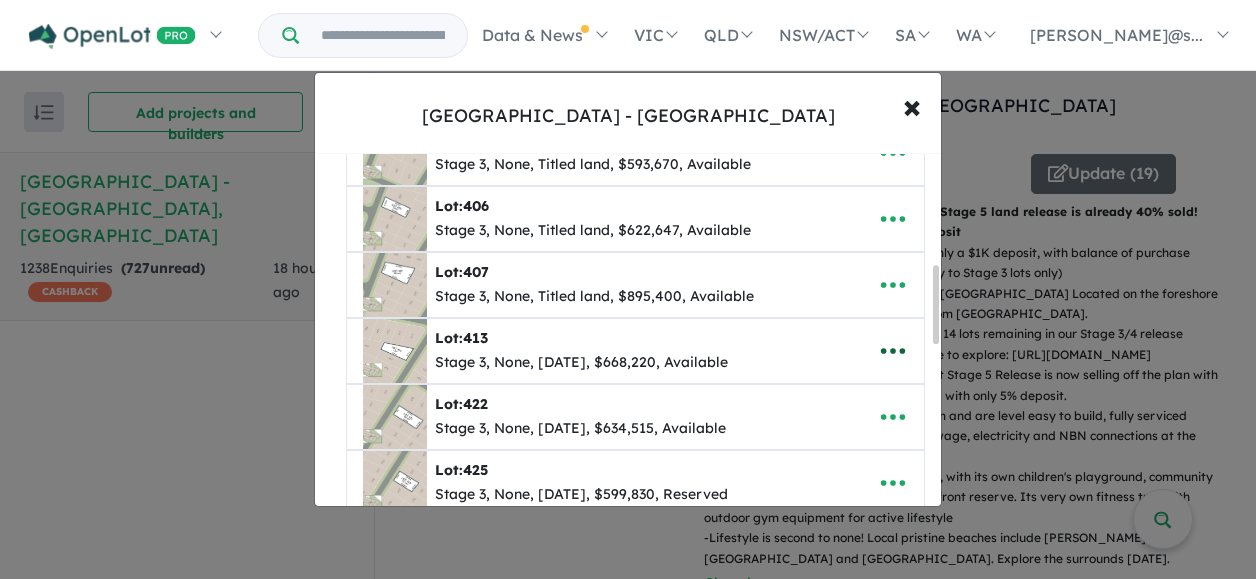 click 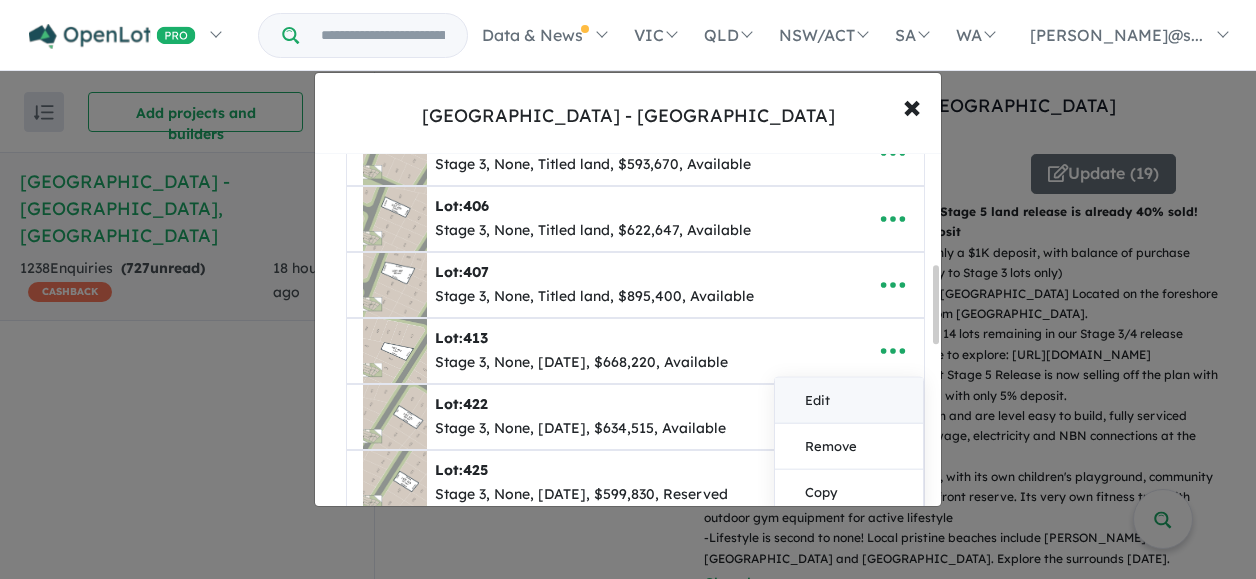 click on "Edit" at bounding box center [849, 401] 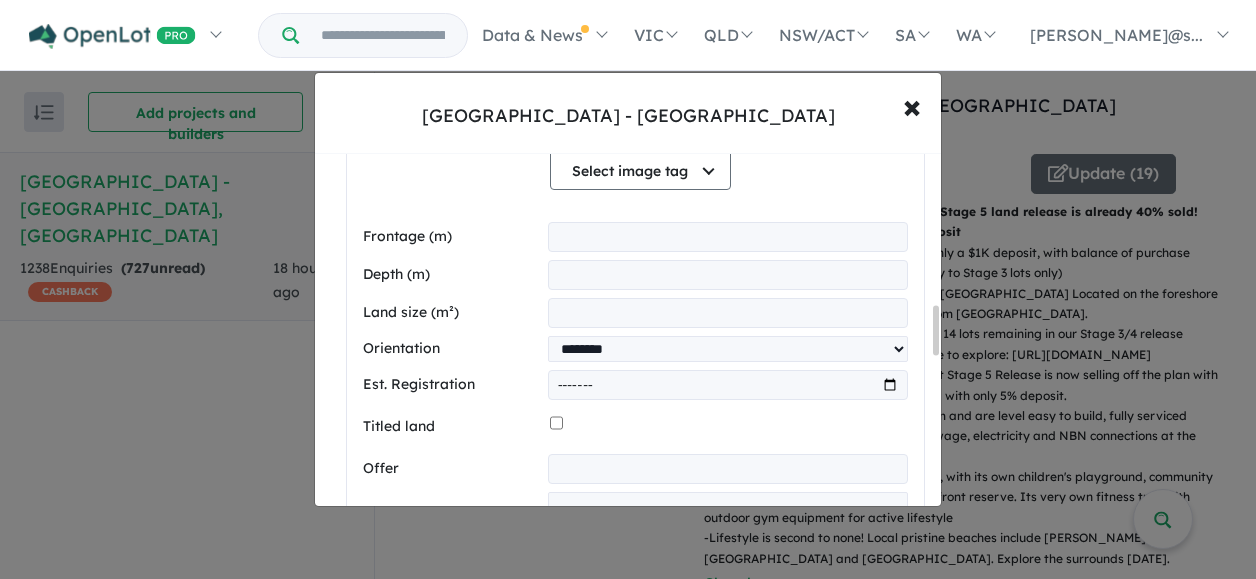 scroll, scrollTop: 1100, scrollLeft: 0, axis: vertical 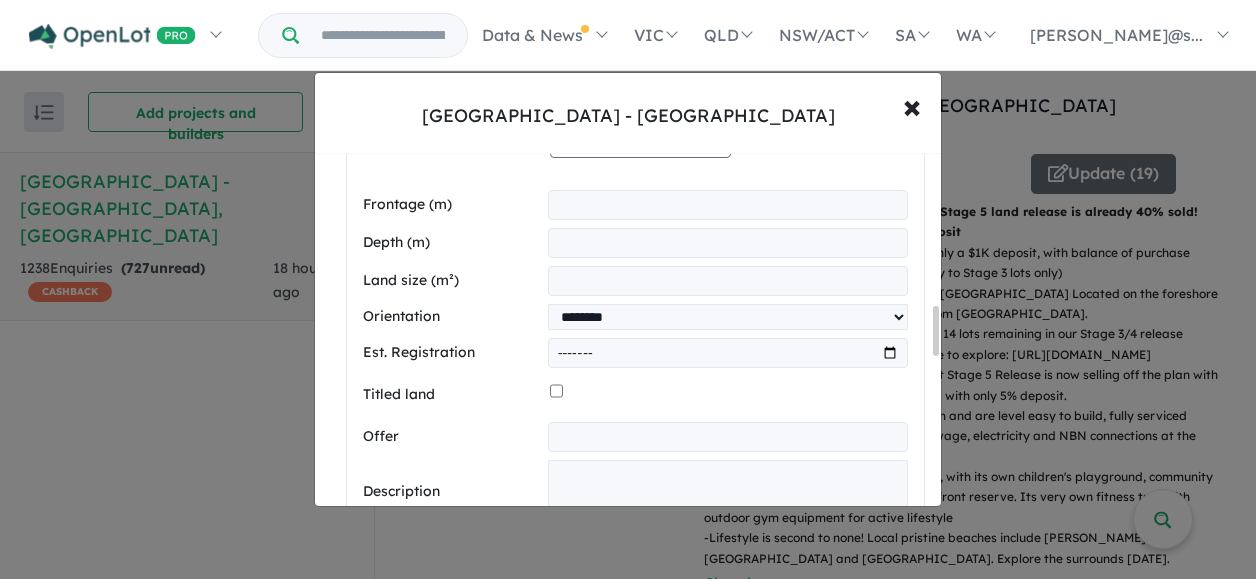 click on "*******" at bounding box center [728, 353] 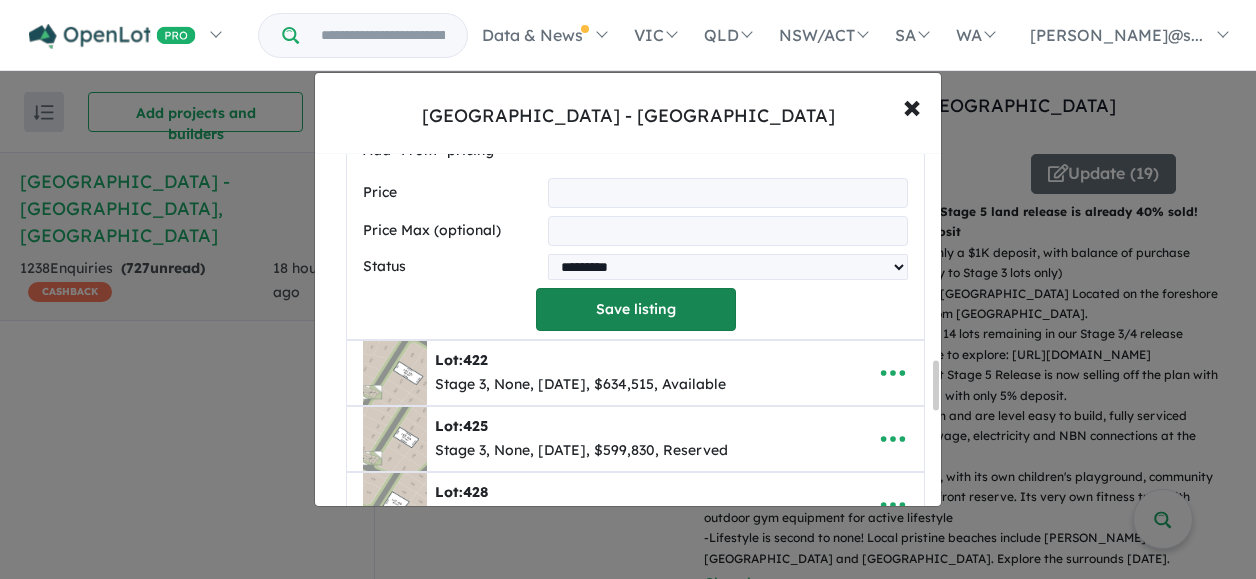 click on "Save listing" at bounding box center [636, 309] 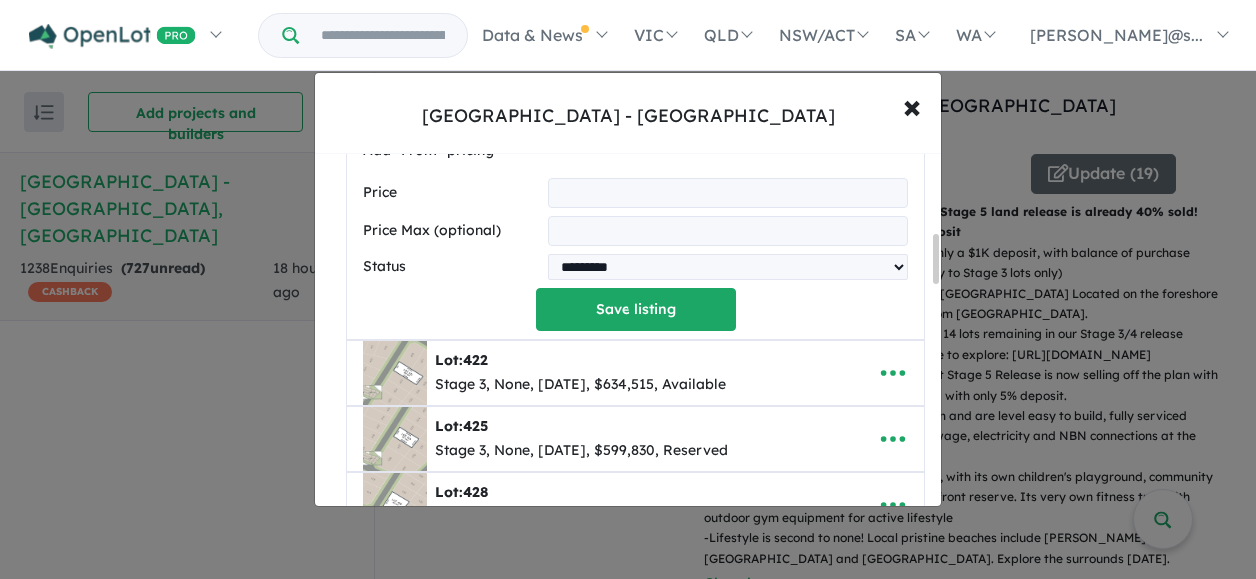 scroll, scrollTop: 573, scrollLeft: 0, axis: vertical 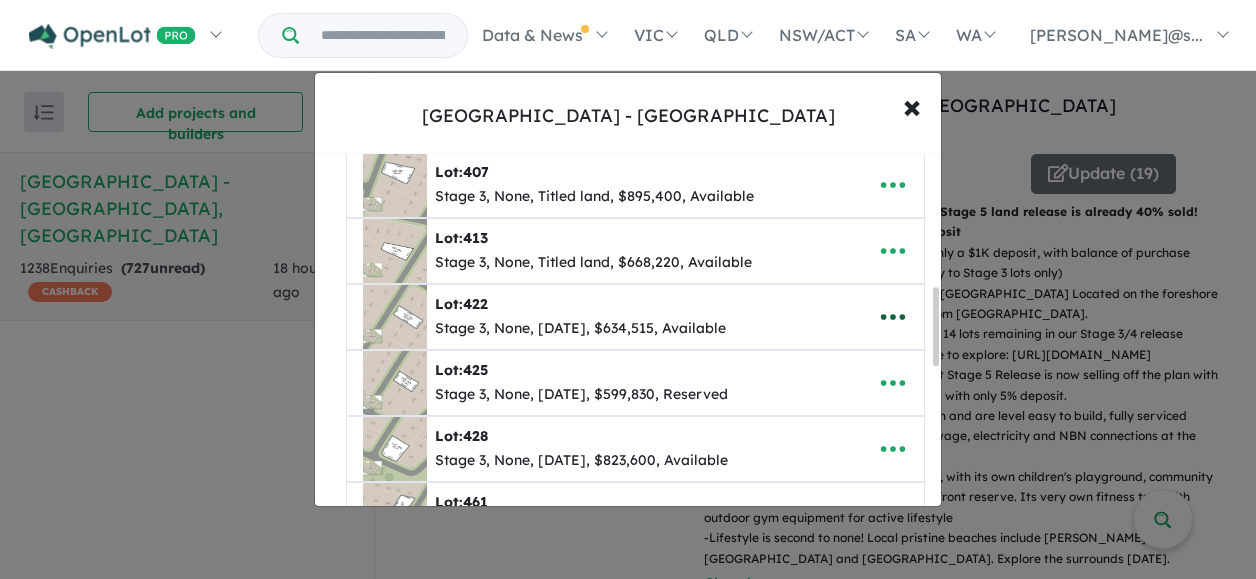 click 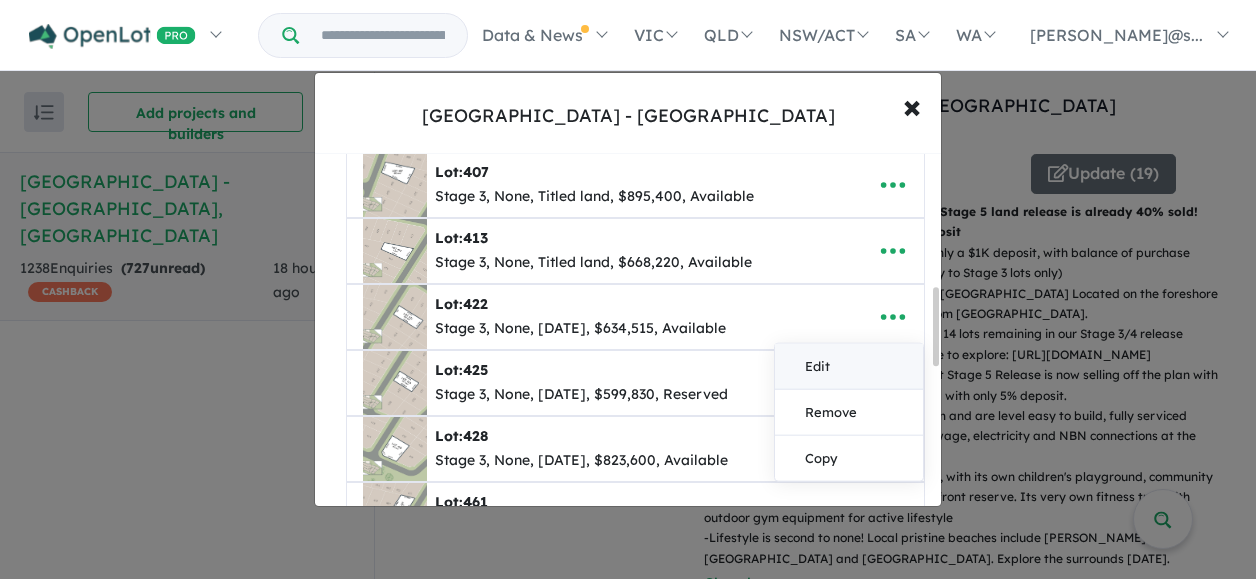 click on "Edit" at bounding box center (849, 367) 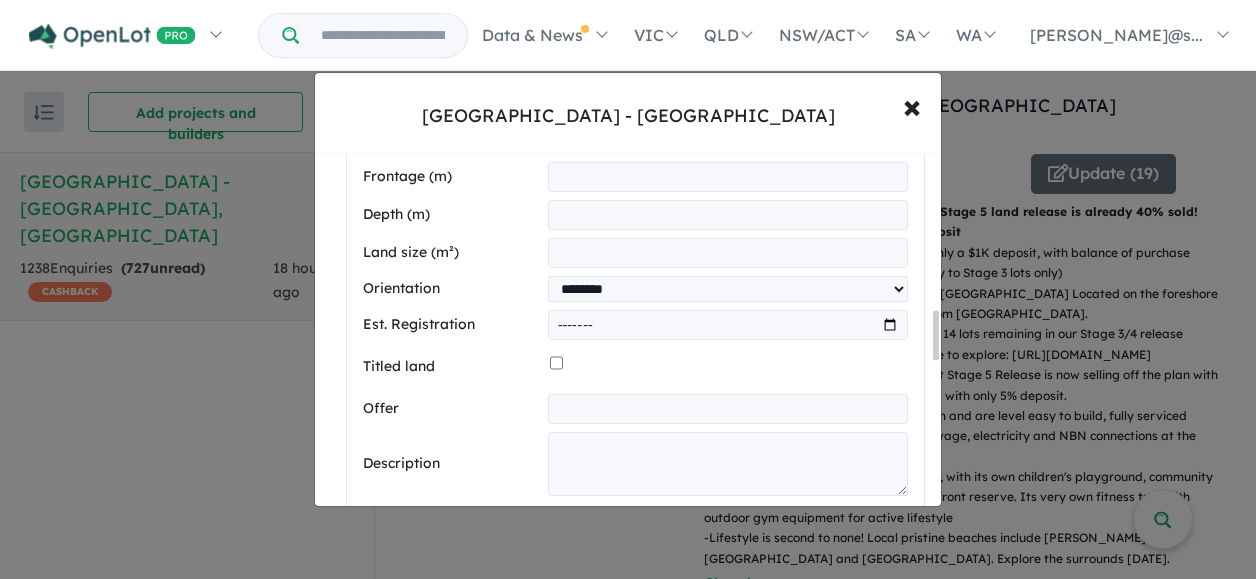 scroll, scrollTop: 1200, scrollLeft: 0, axis: vertical 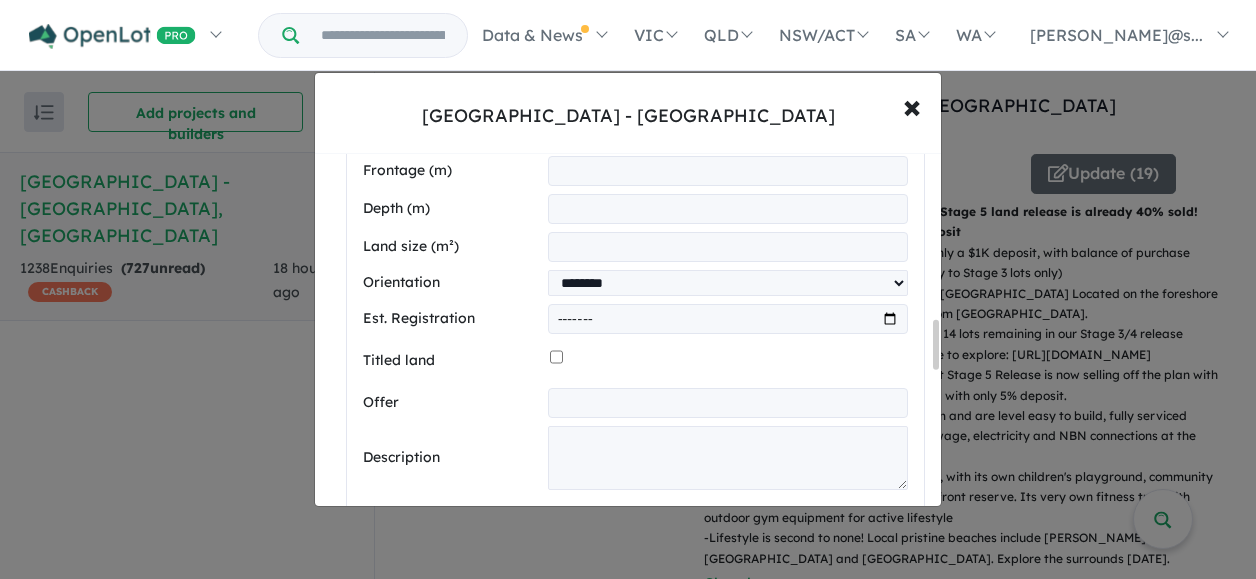 click on "*******" at bounding box center (728, 319) 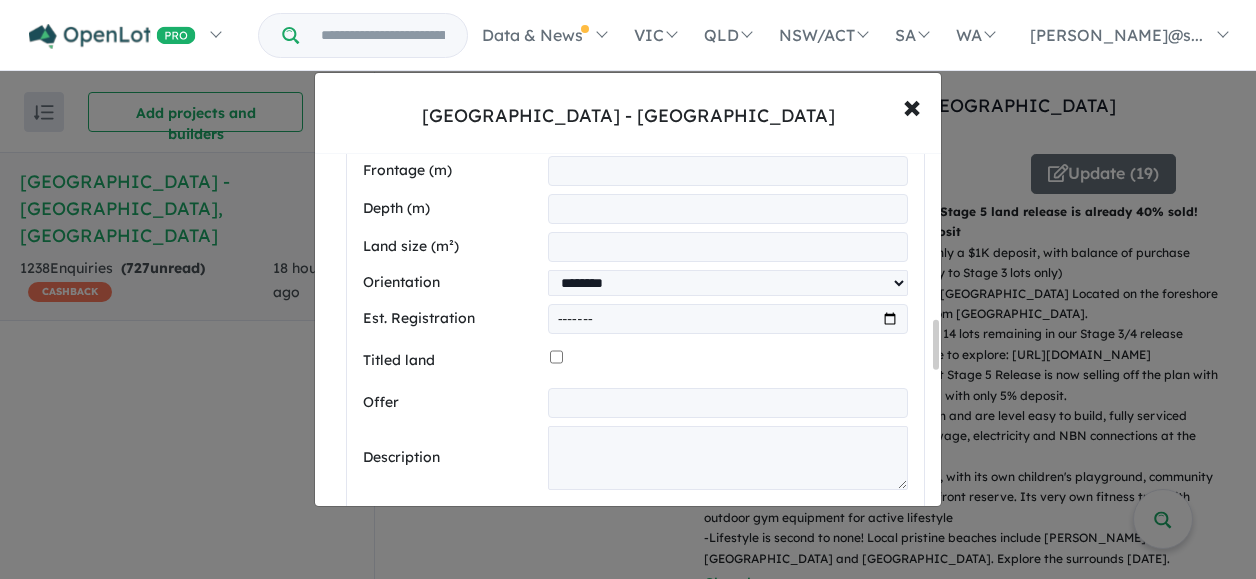 click on "*******" at bounding box center [728, 319] 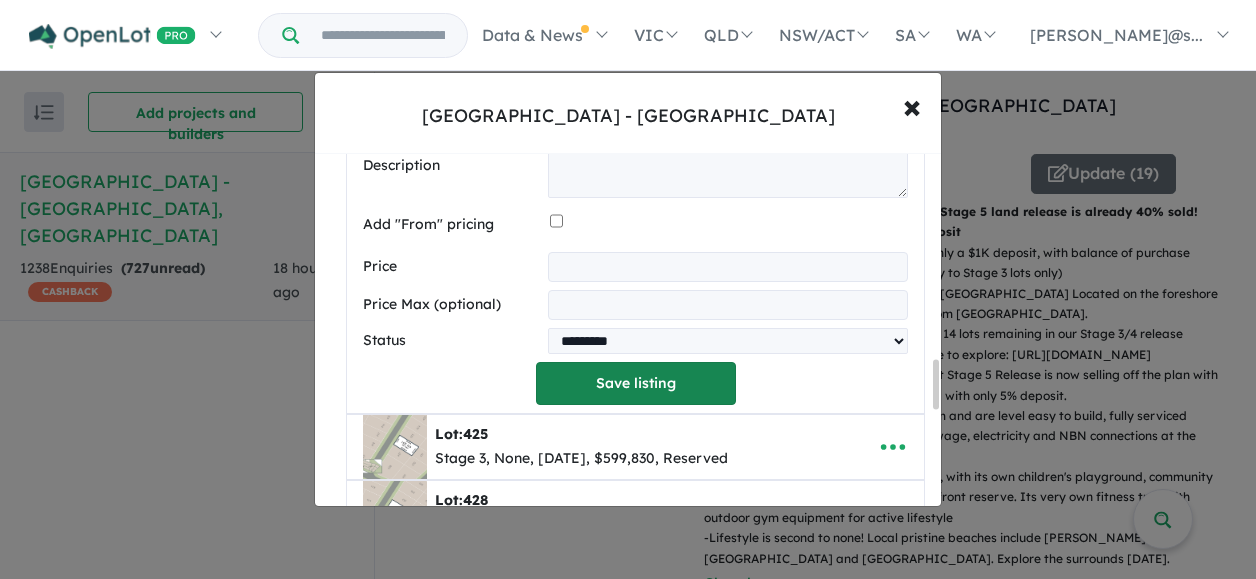 click on "Save listing" at bounding box center [636, 383] 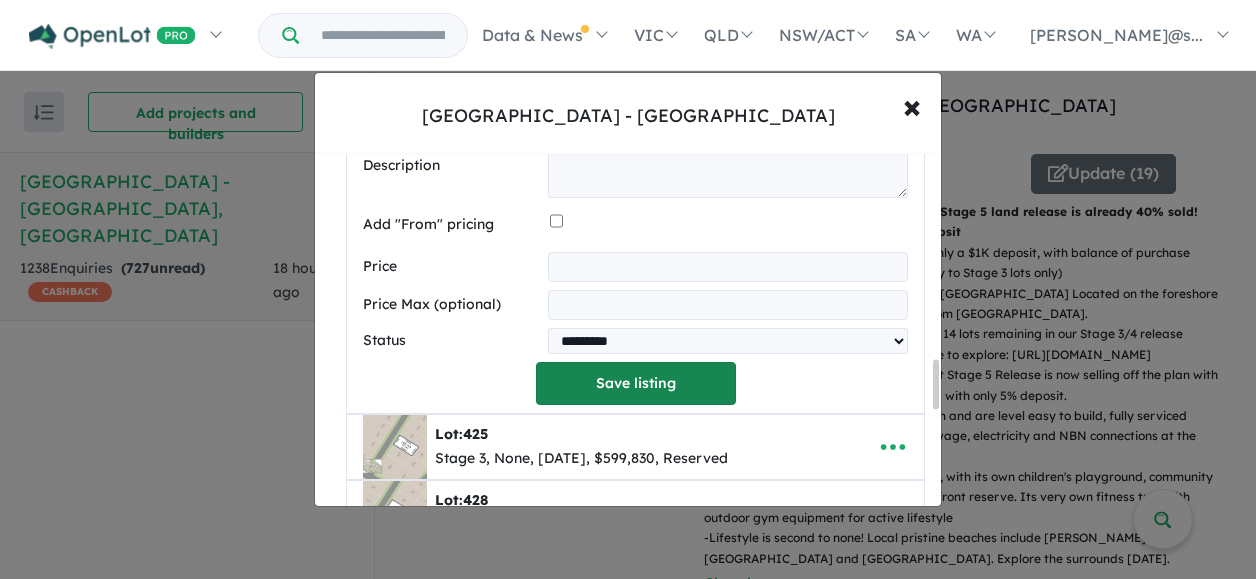 scroll, scrollTop: 638, scrollLeft: 0, axis: vertical 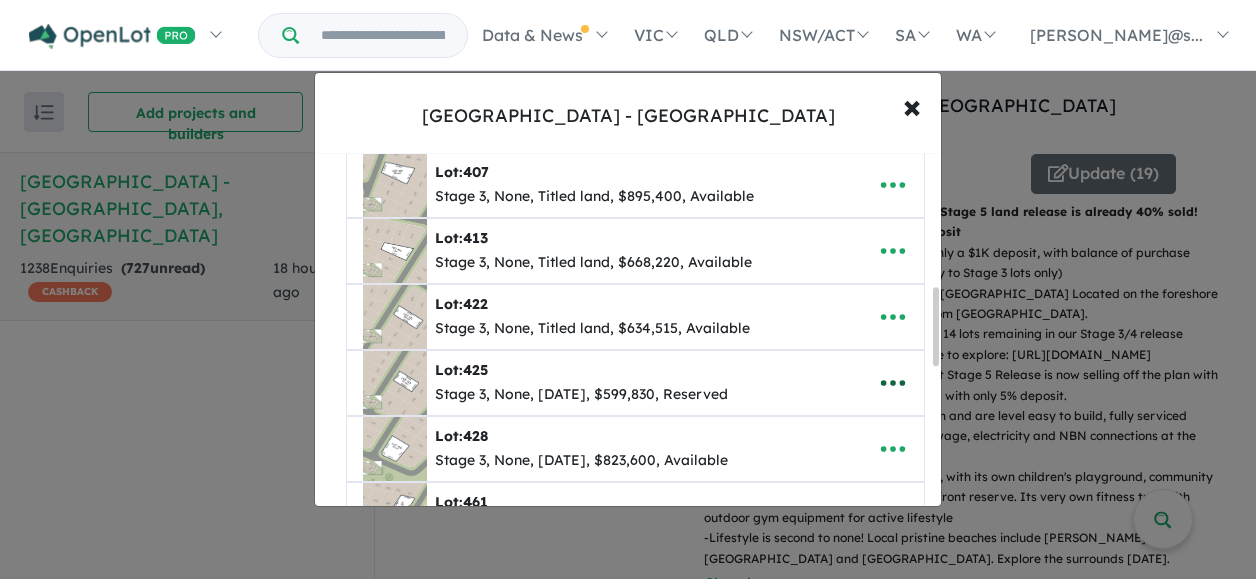 click 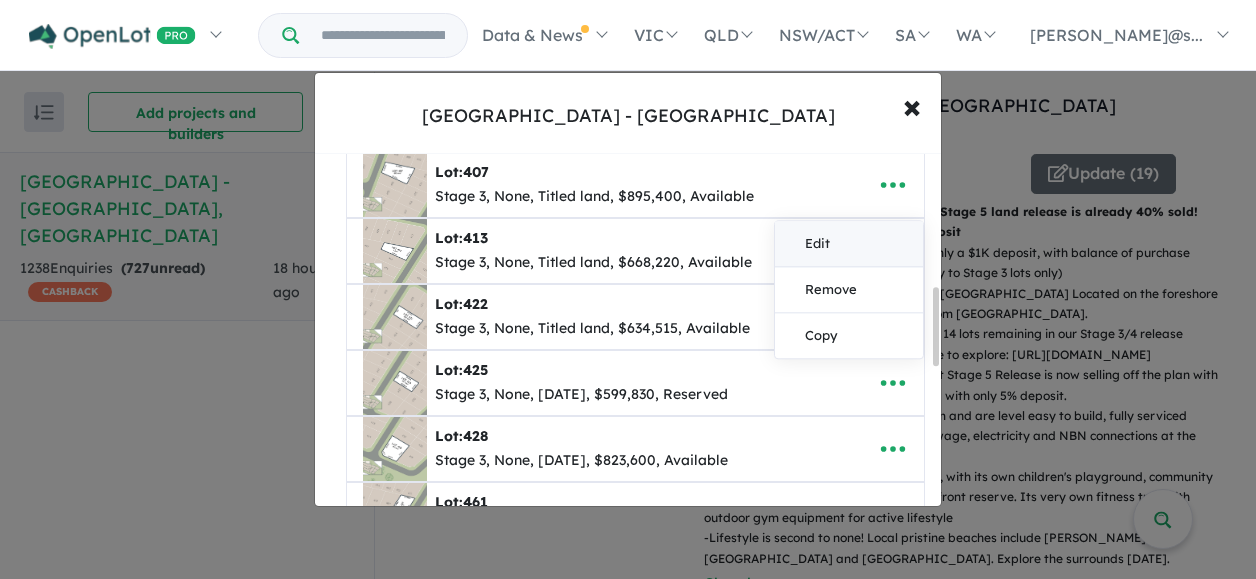 click on "Edit" at bounding box center [849, 244] 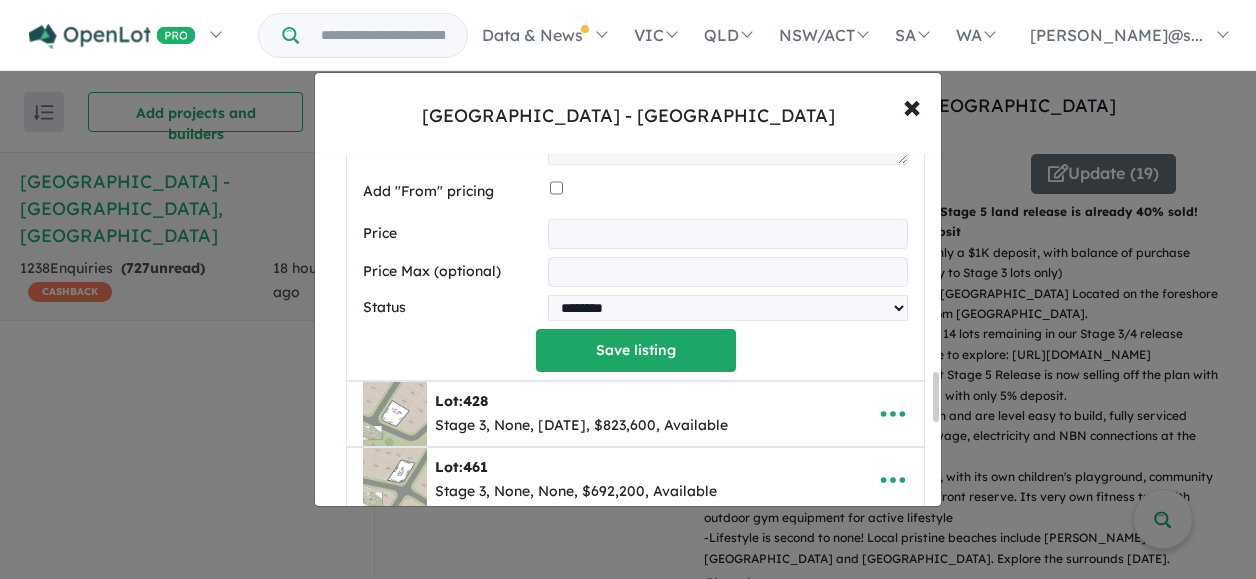 scroll, scrollTop: 1600, scrollLeft: 0, axis: vertical 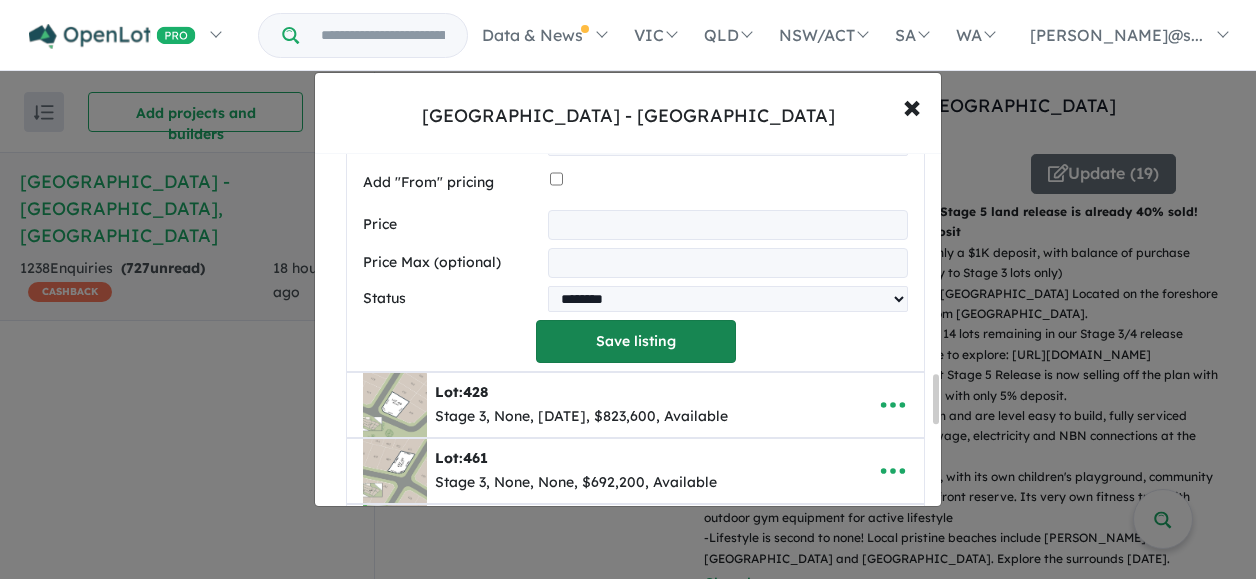 click on "Save listing" at bounding box center [636, 341] 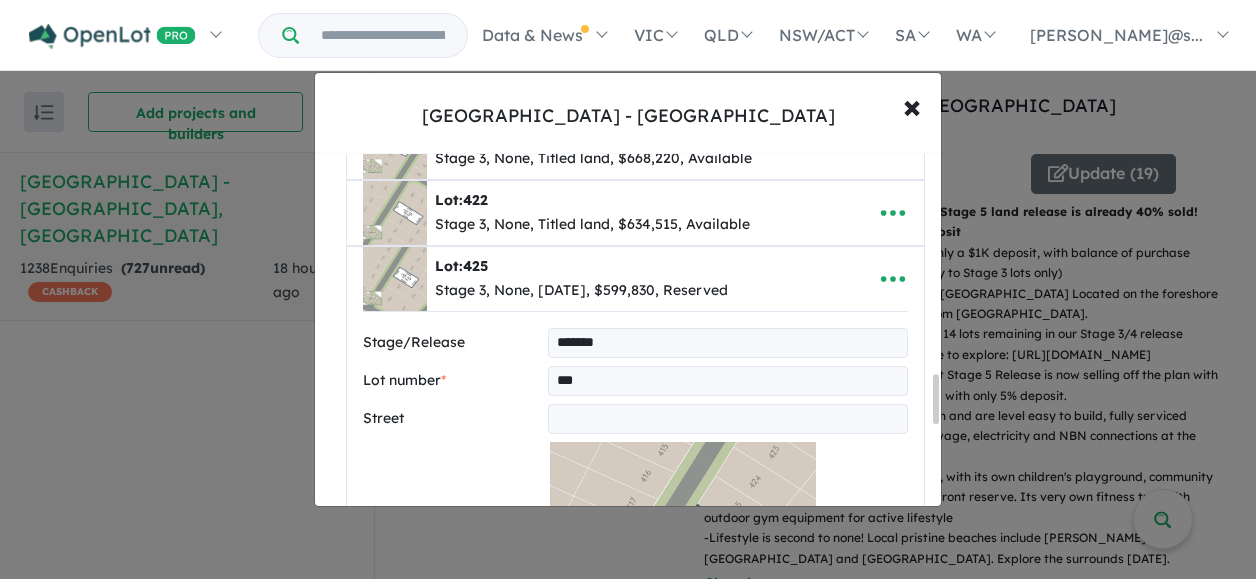 select on "********" 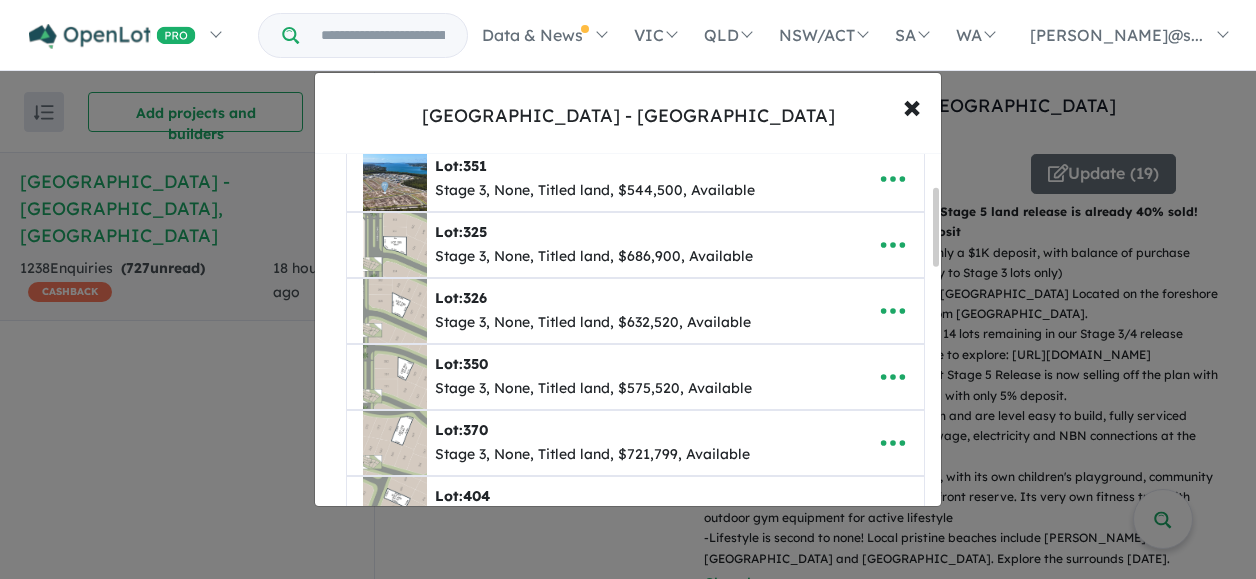 scroll, scrollTop: 0, scrollLeft: 0, axis: both 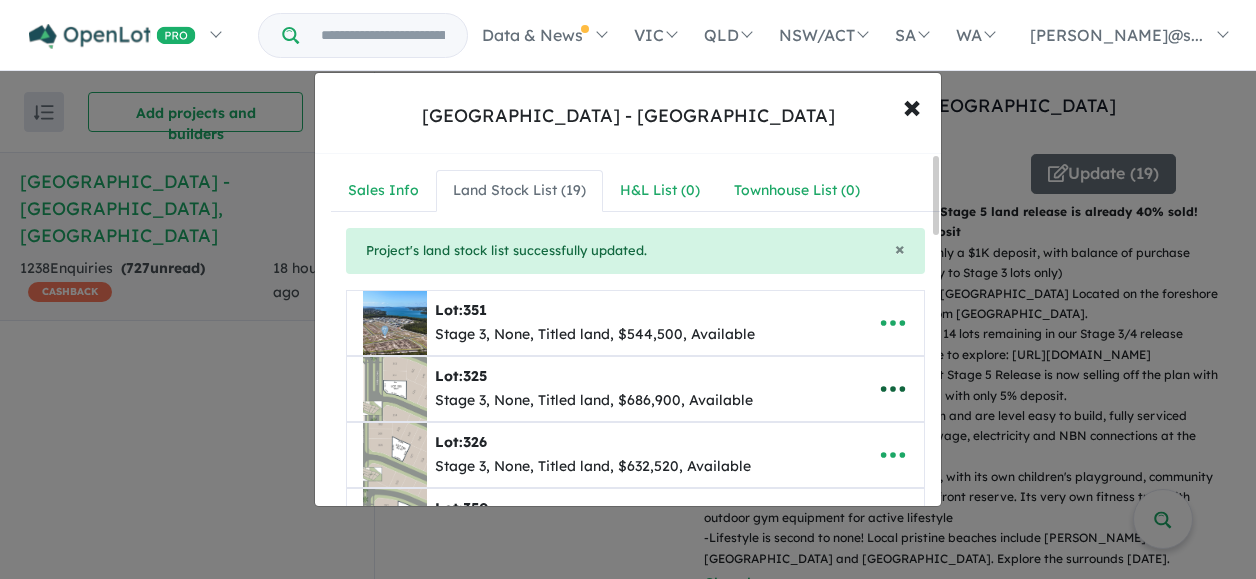 click 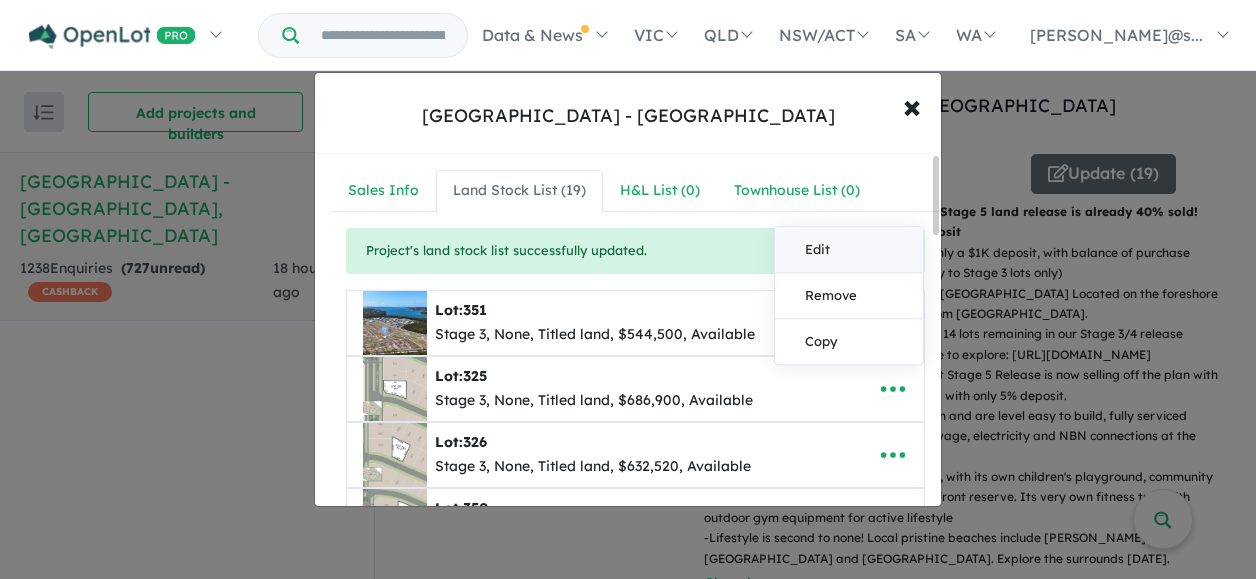 click on "Edit" at bounding box center [849, 250] 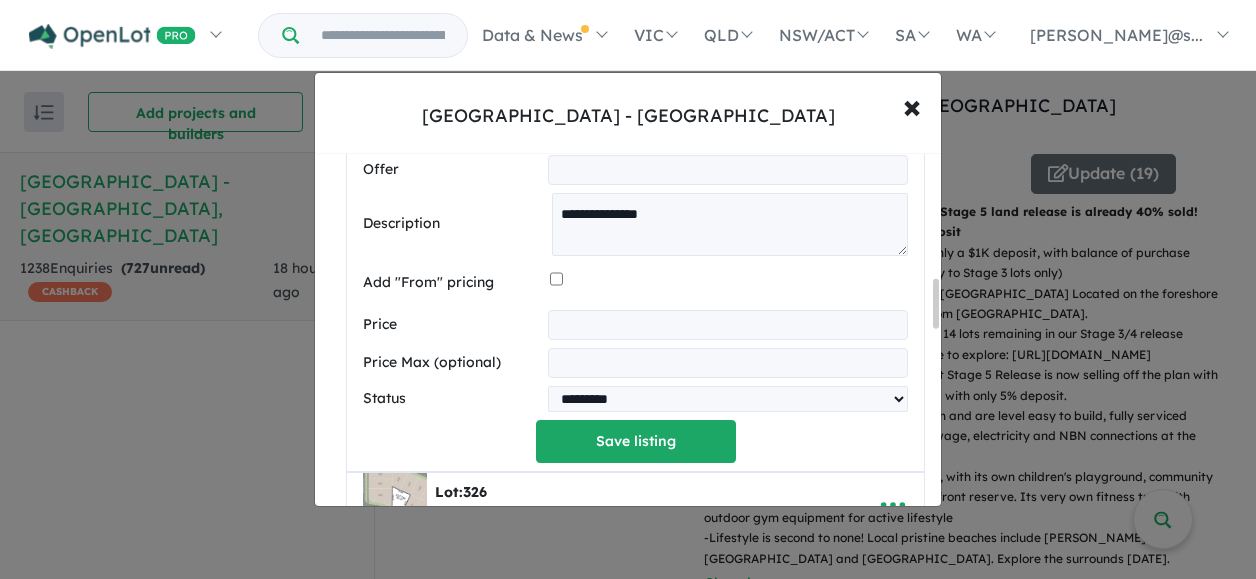 scroll, scrollTop: 900, scrollLeft: 0, axis: vertical 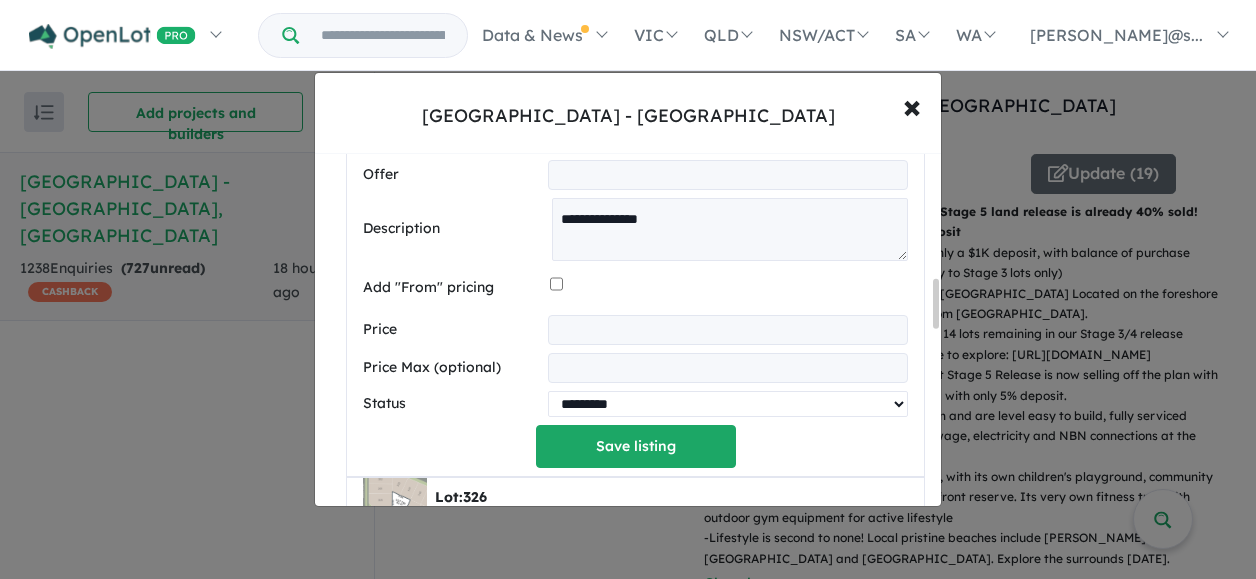 click on "********* ******** **** ******" at bounding box center [728, 404] 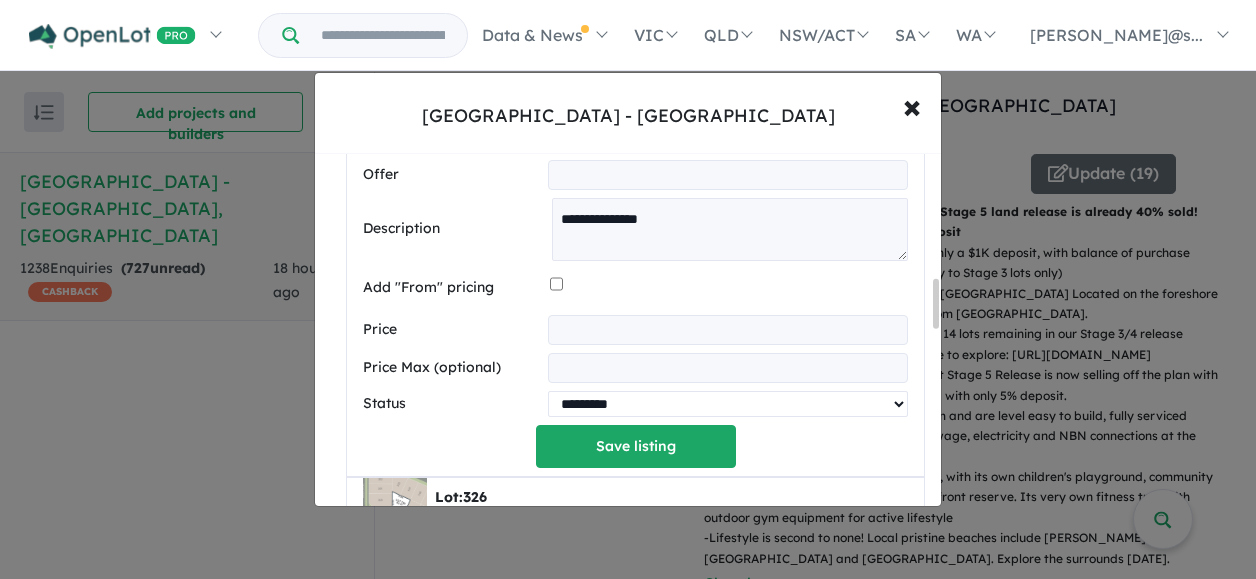 select on "********" 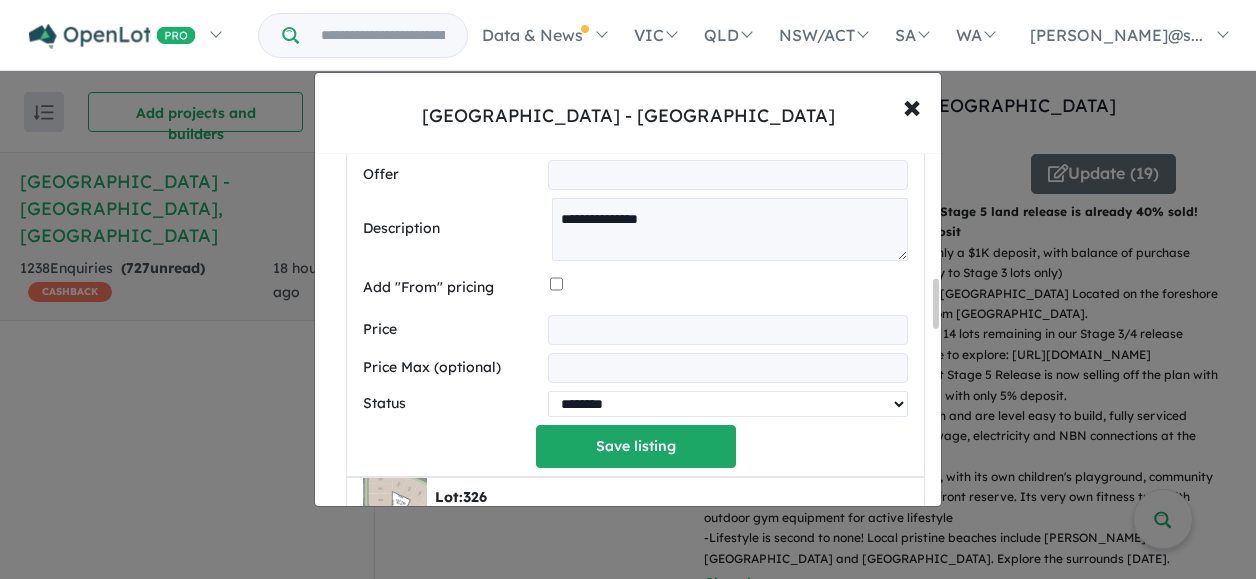 click on "********* ******** **** ******" at bounding box center [728, 404] 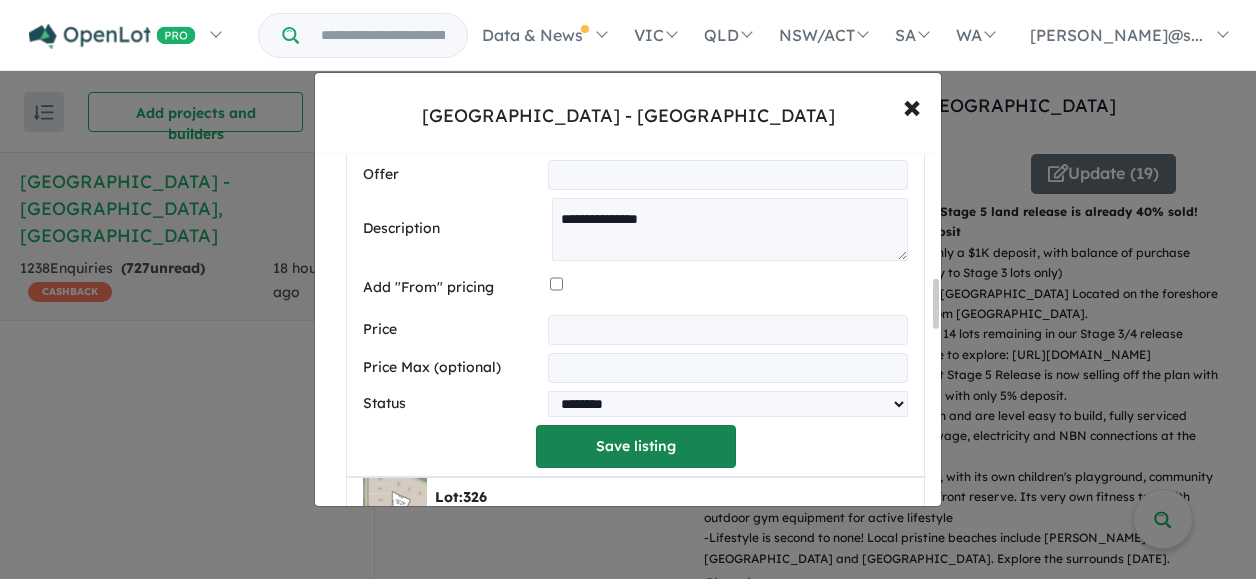 click on "Save listing" at bounding box center (636, 446) 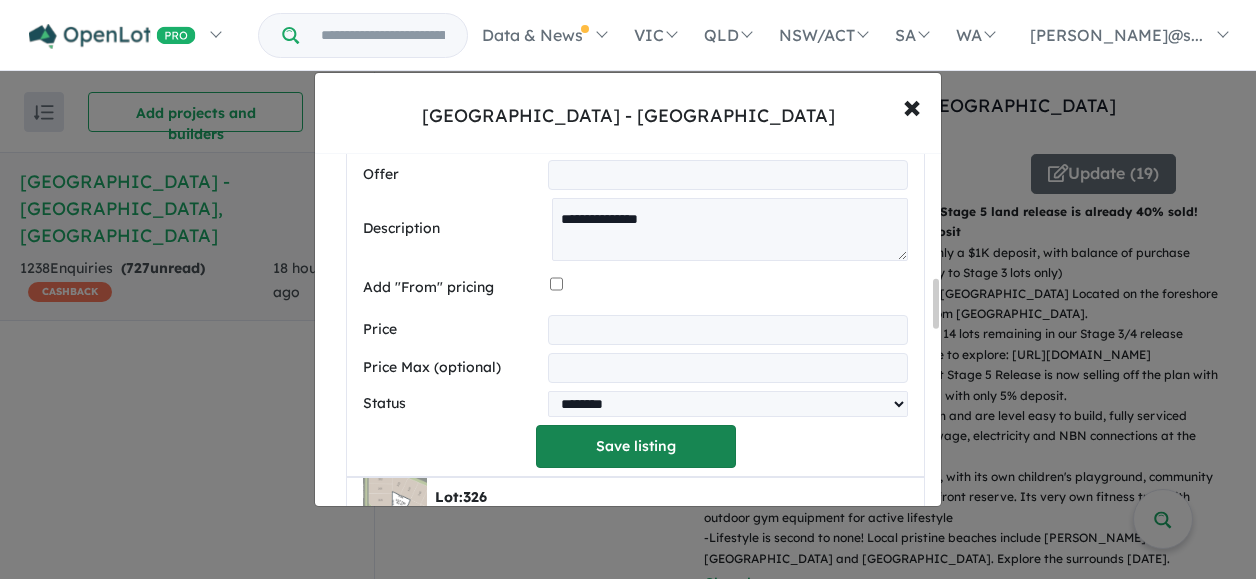 scroll, scrollTop: 116, scrollLeft: 0, axis: vertical 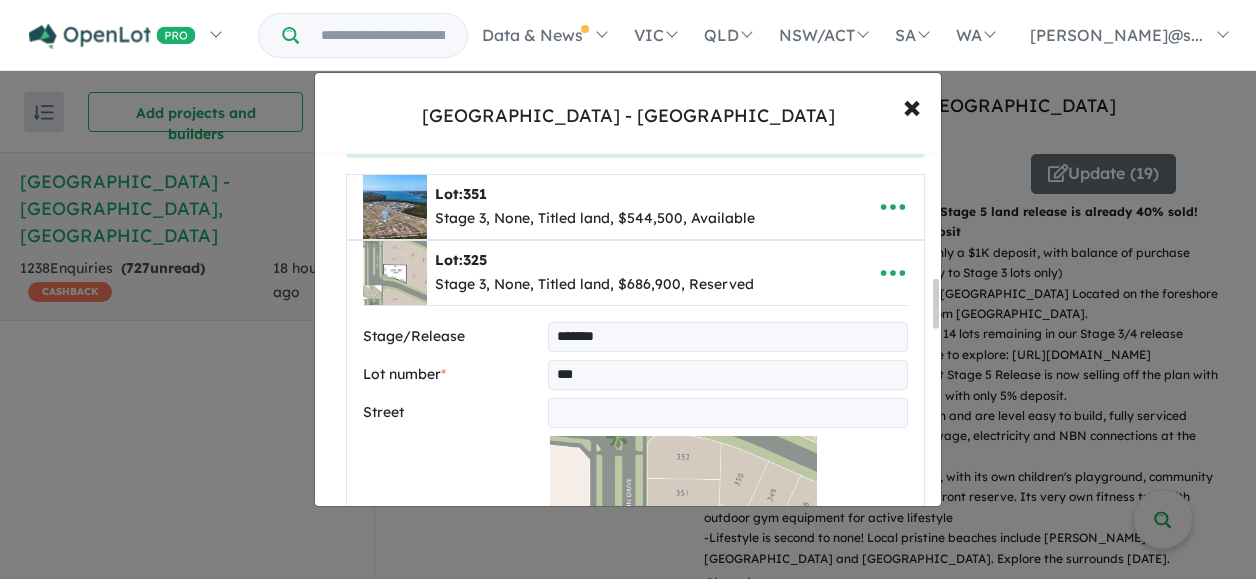 select on "********" 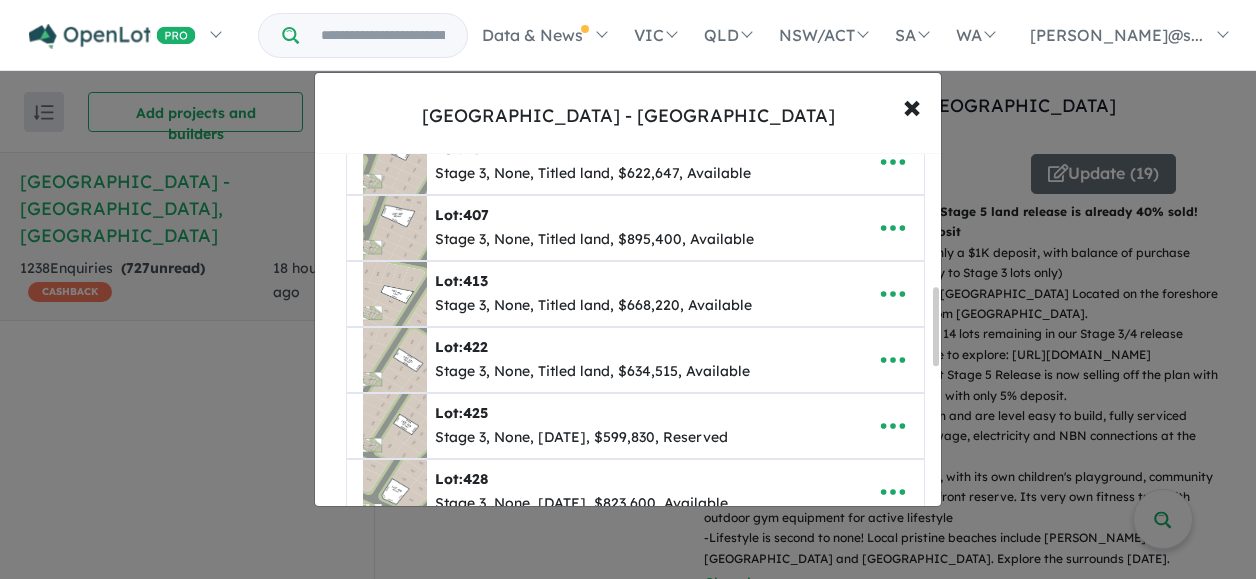scroll, scrollTop: 600, scrollLeft: 0, axis: vertical 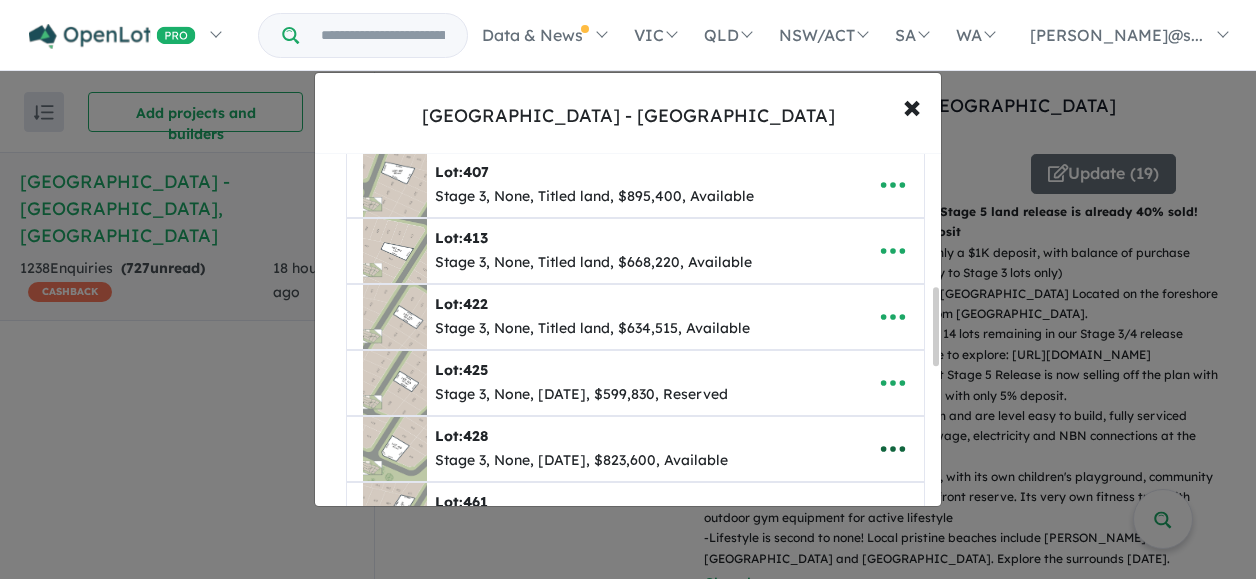 click 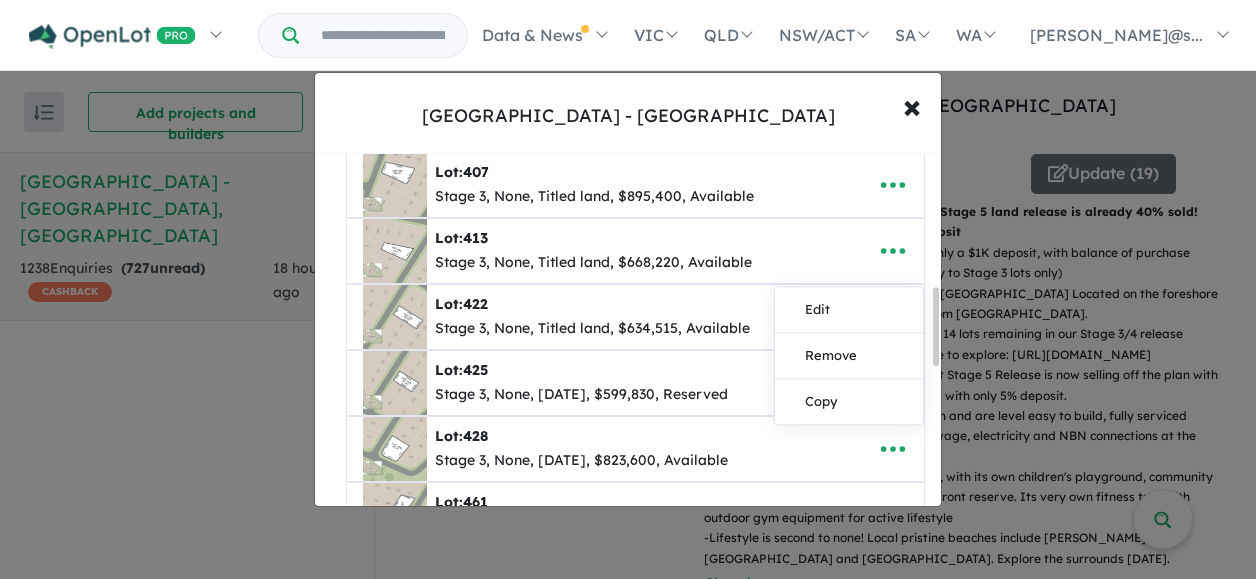 click on "Lot:  425" at bounding box center (581, 371) 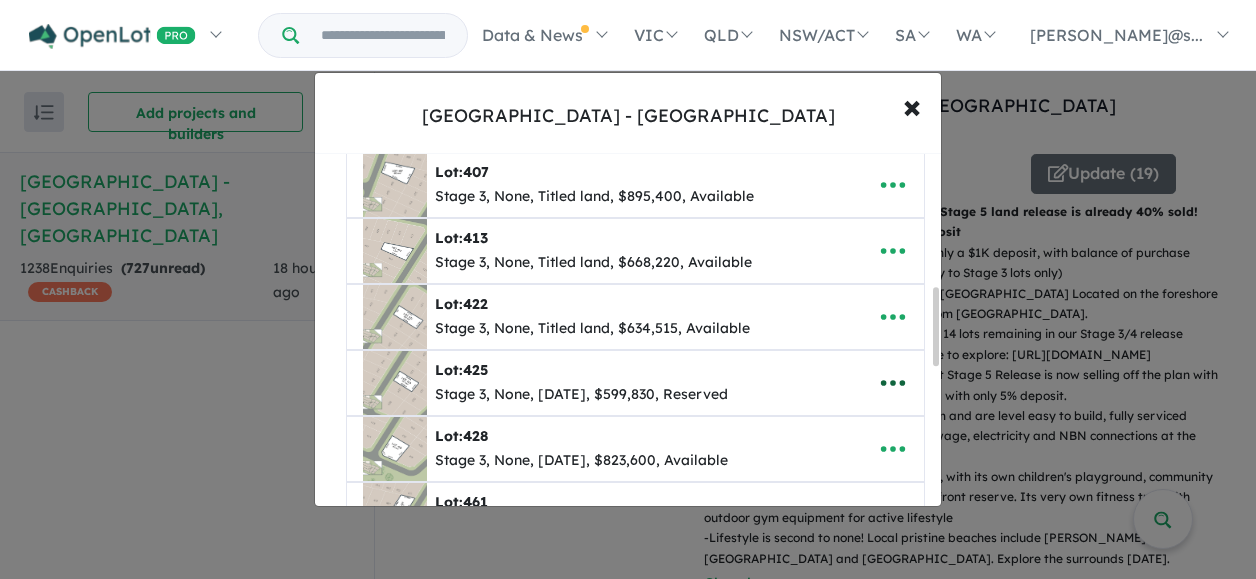 click 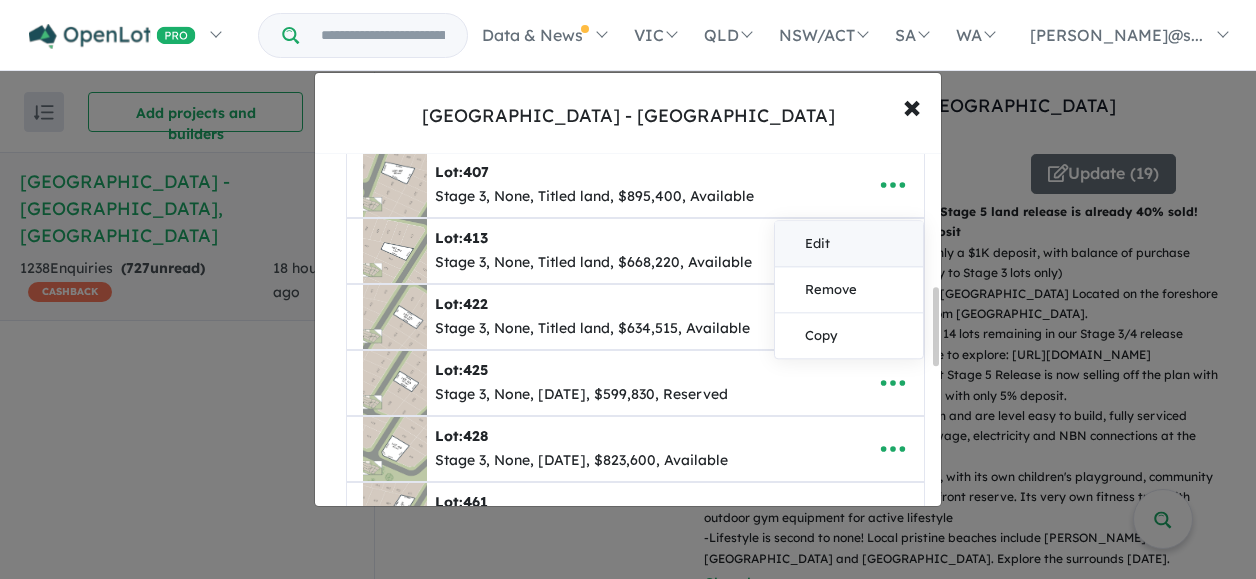 click on "Edit" at bounding box center (849, 244) 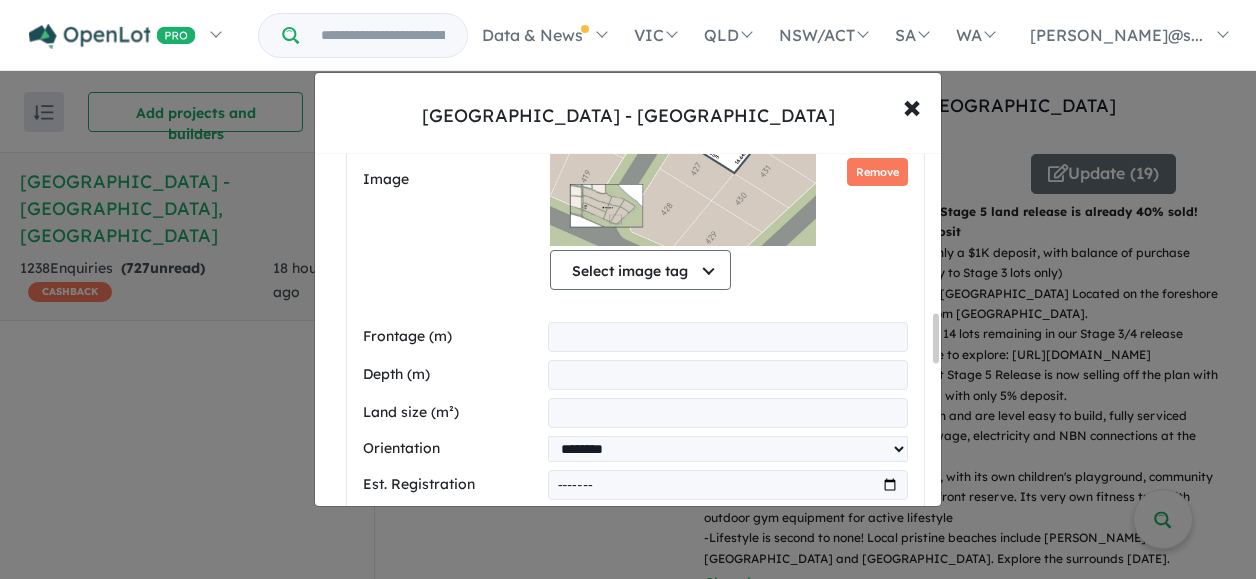 scroll, scrollTop: 1200, scrollLeft: 0, axis: vertical 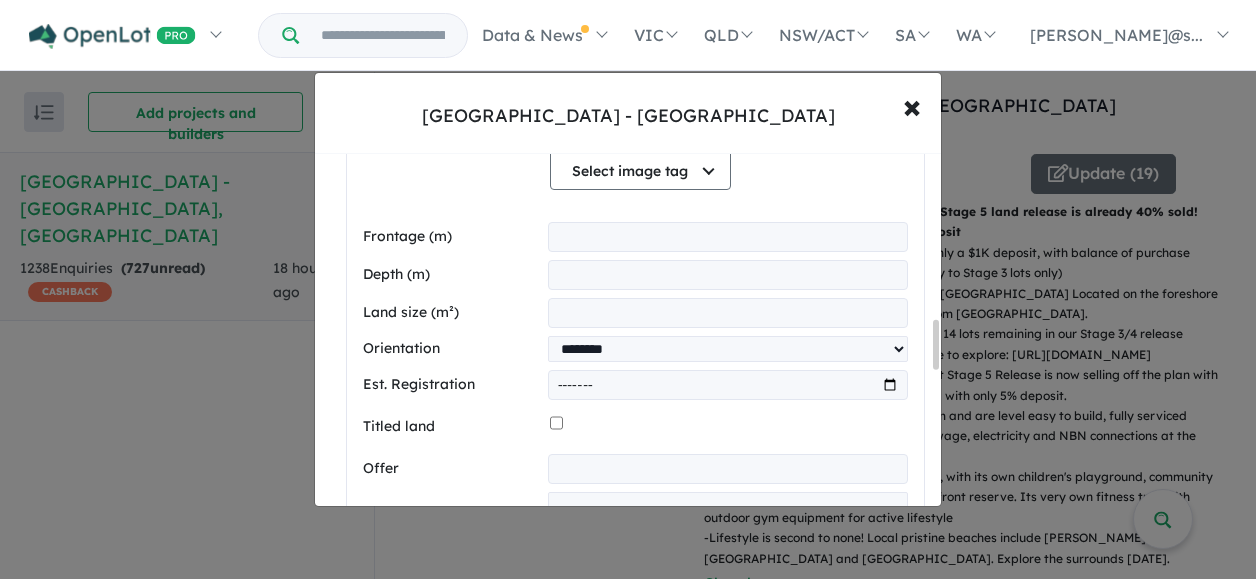 click on "*******" at bounding box center (728, 385) 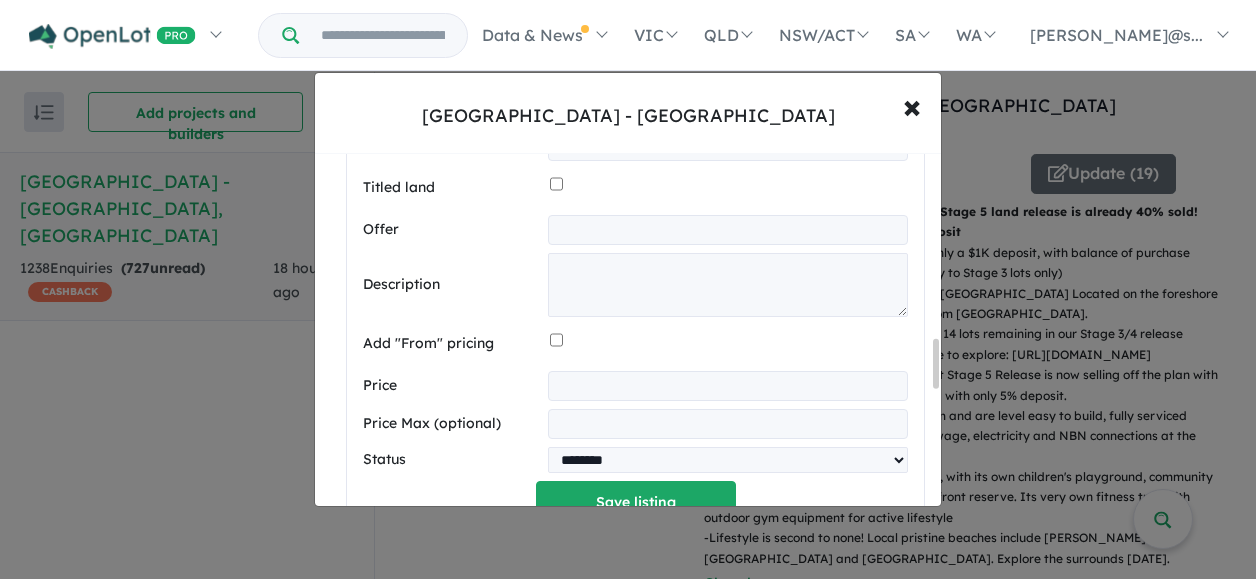 scroll, scrollTop: 1500, scrollLeft: 0, axis: vertical 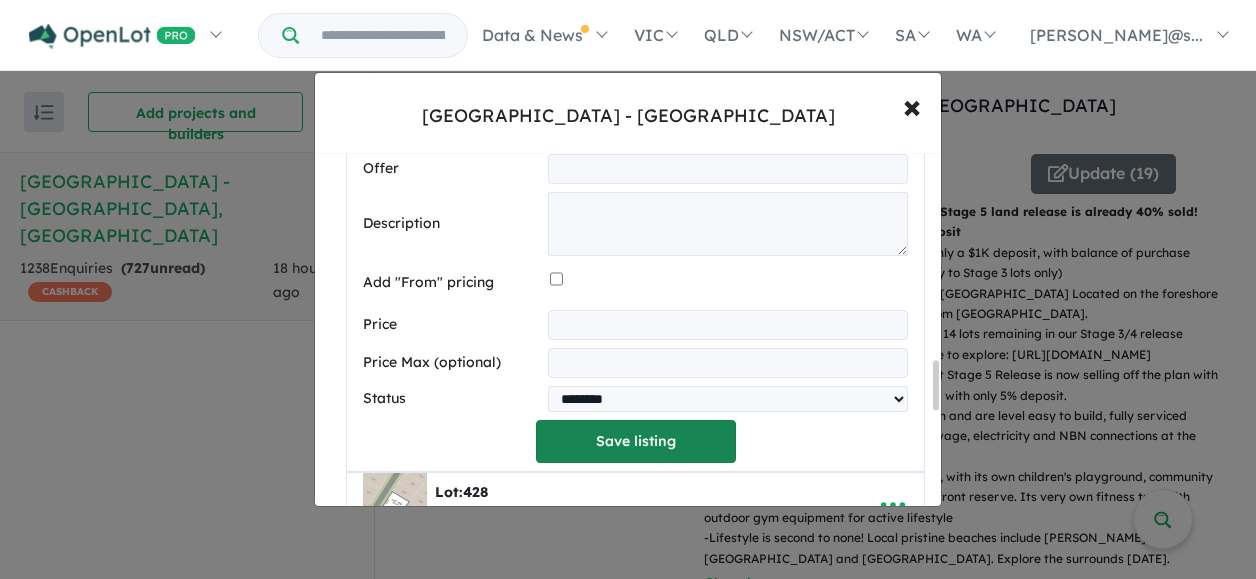 click on "Save listing" at bounding box center [636, 441] 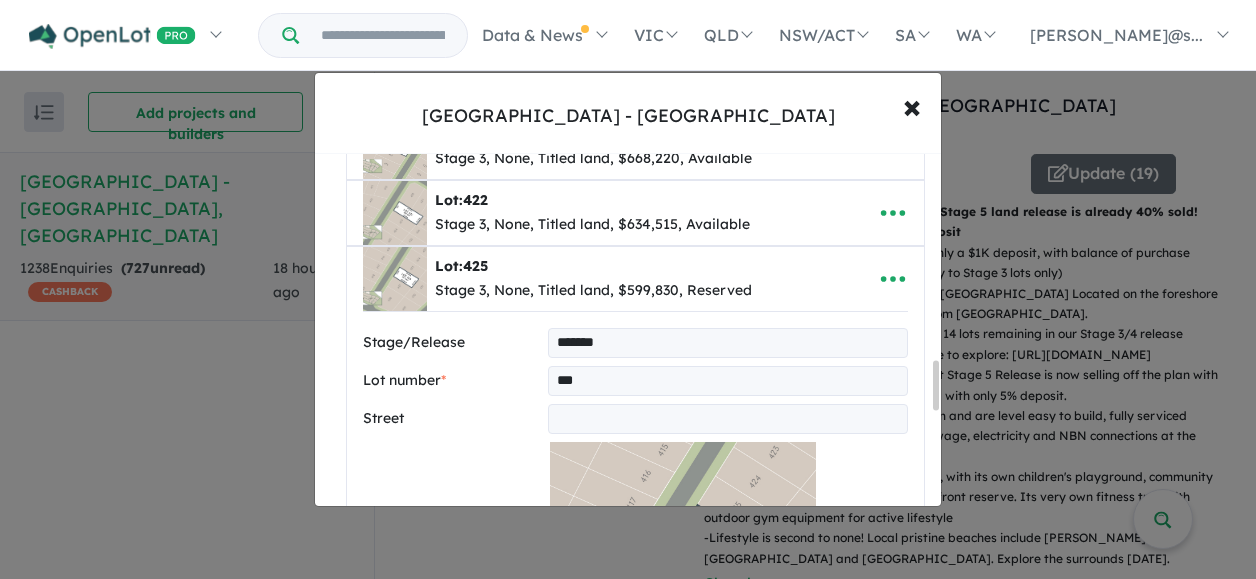select on "********" 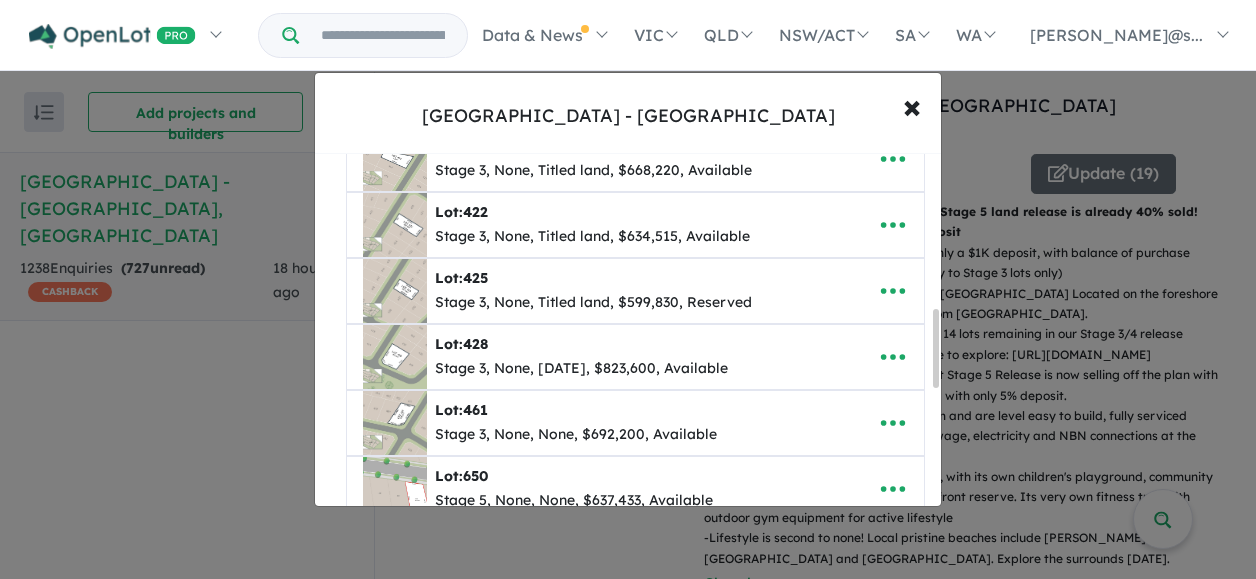 scroll, scrollTop: 700, scrollLeft: 0, axis: vertical 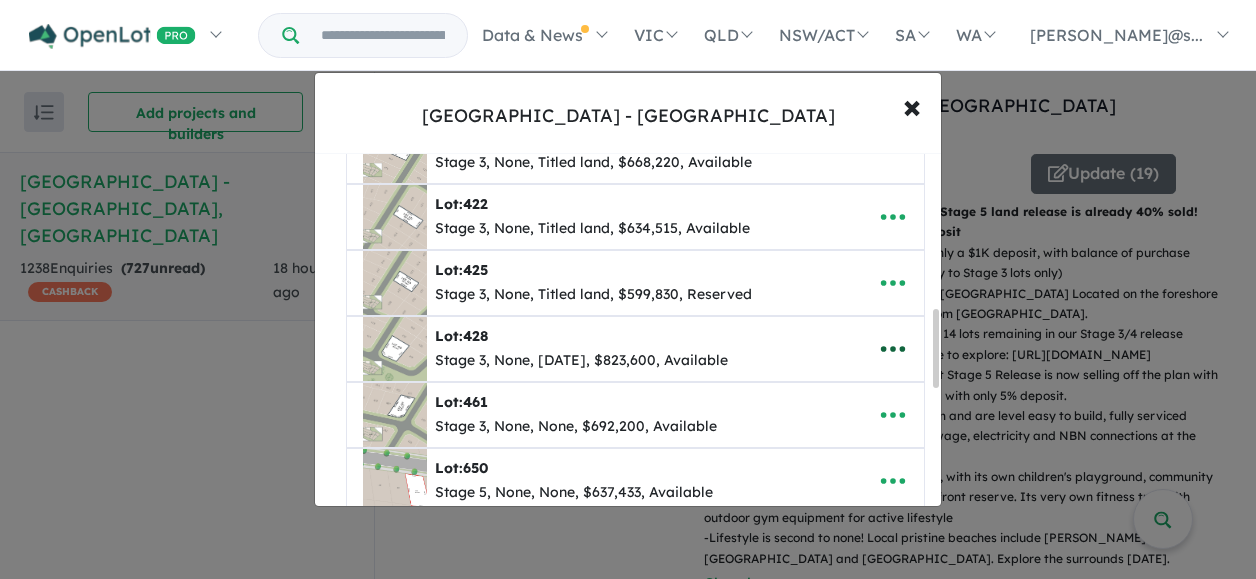 click 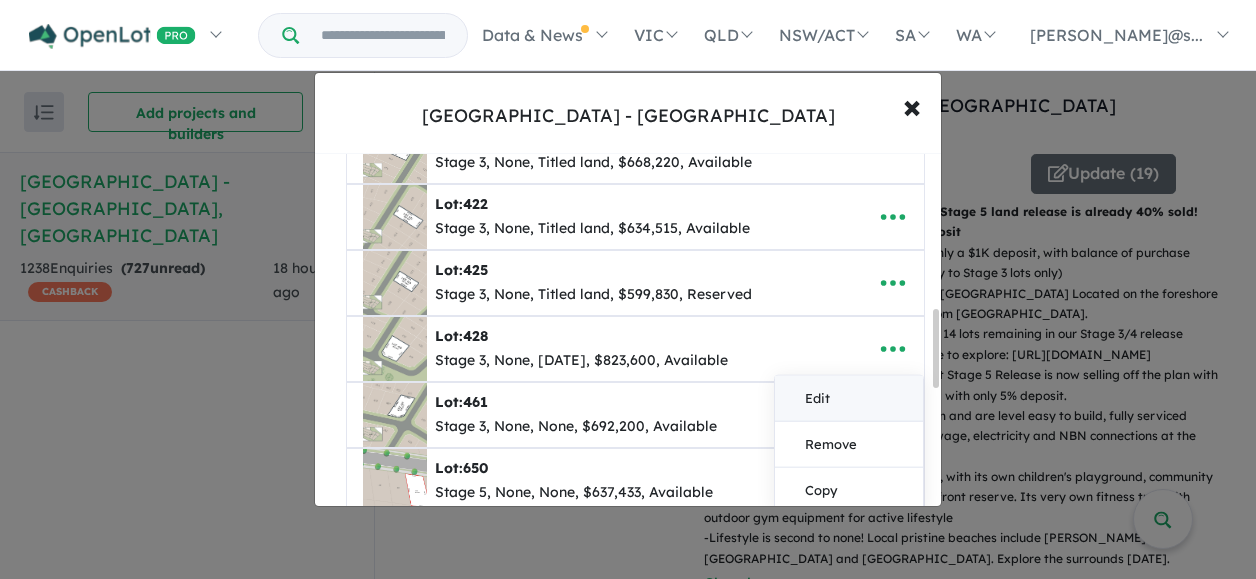 click on "Edit" at bounding box center (849, 399) 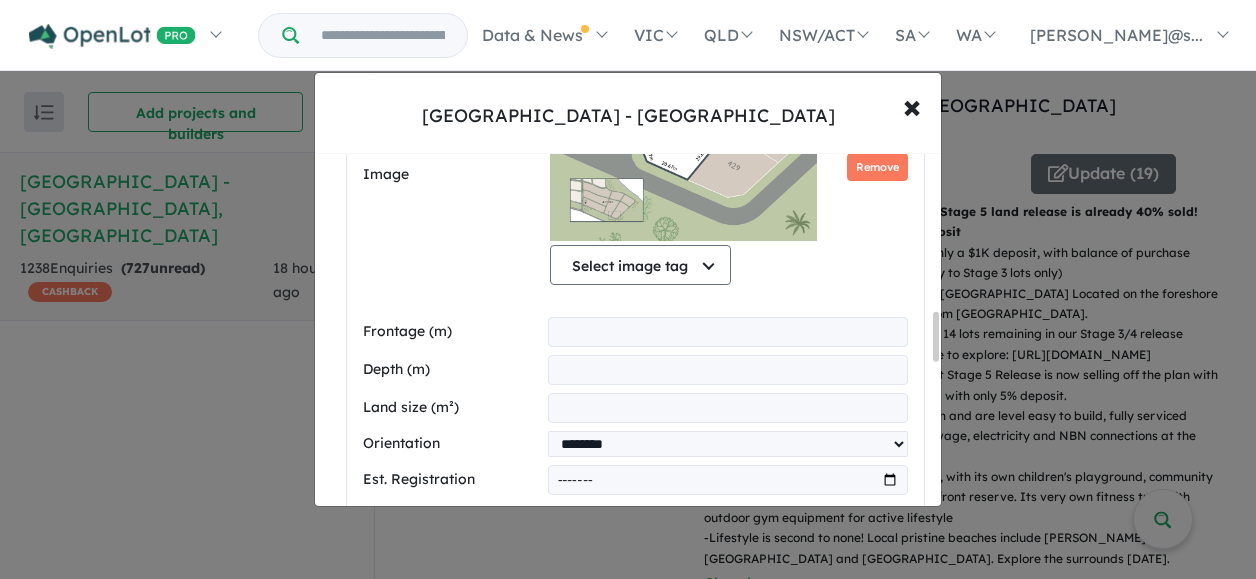 scroll, scrollTop: 1200, scrollLeft: 0, axis: vertical 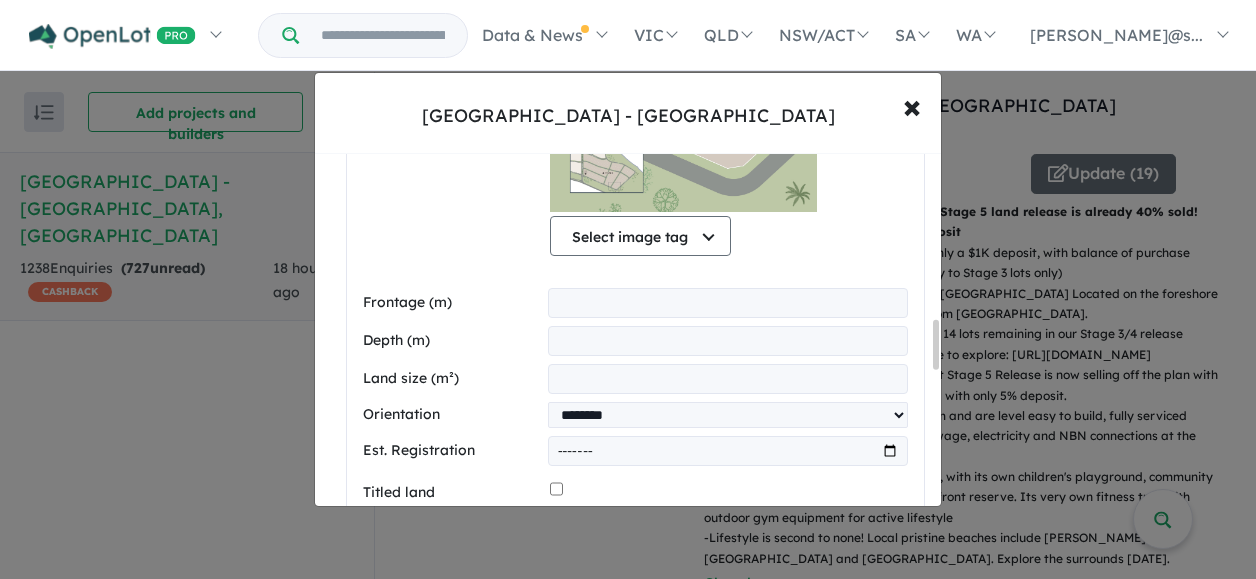 click on "*******" at bounding box center [728, 451] 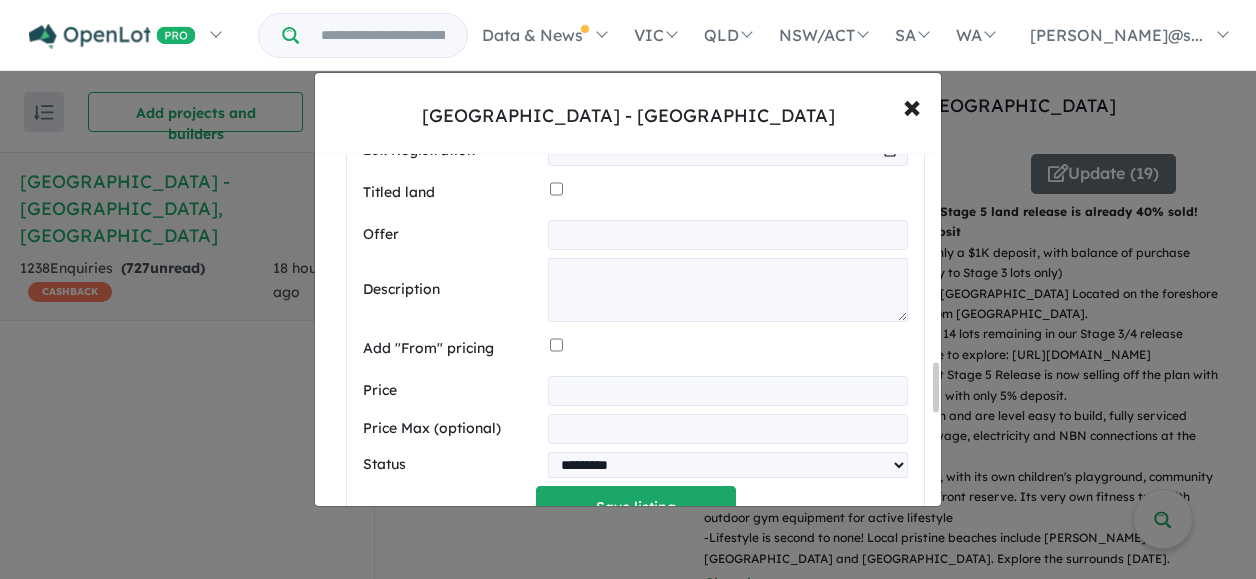scroll, scrollTop: 1600, scrollLeft: 0, axis: vertical 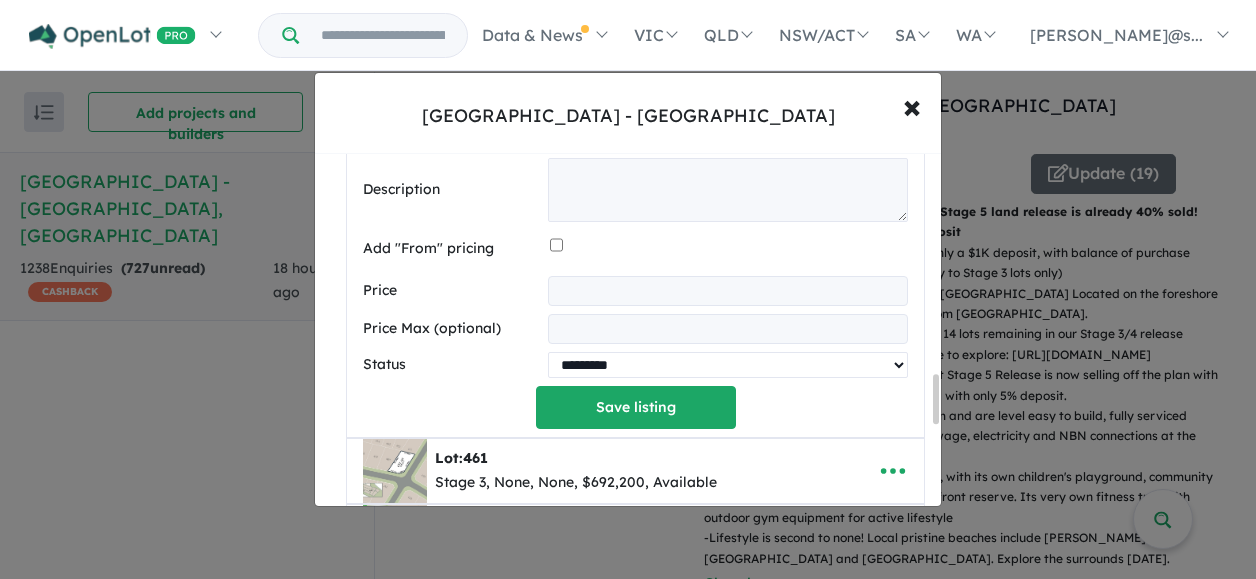 click on "********* ******** **** ******" at bounding box center (728, 365) 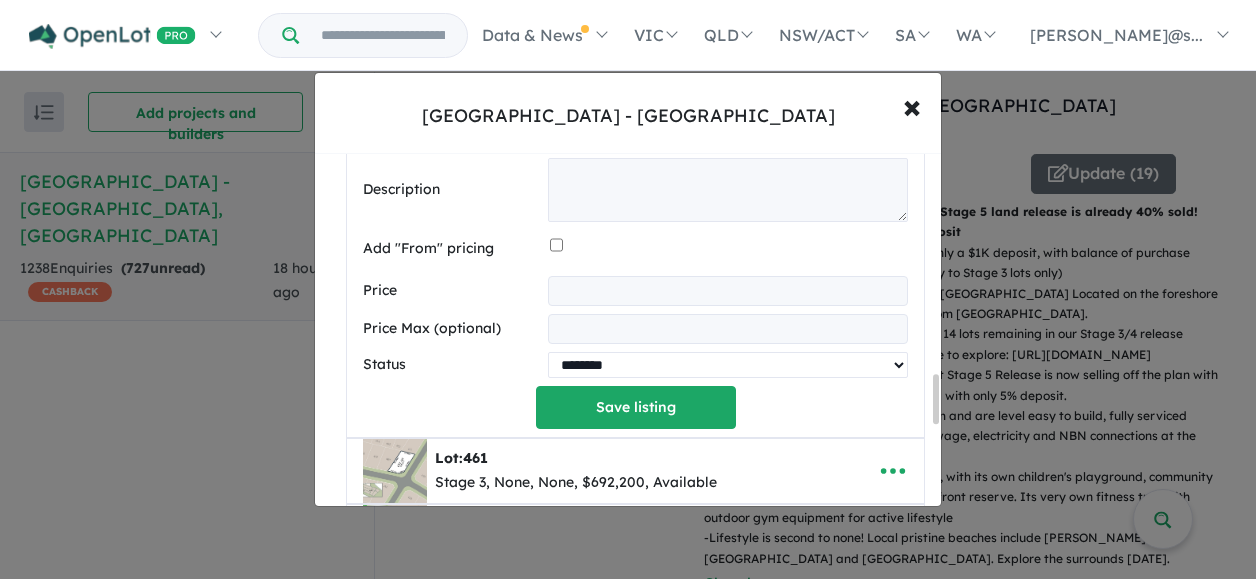 click on "********* ******** **** ******" at bounding box center [728, 365] 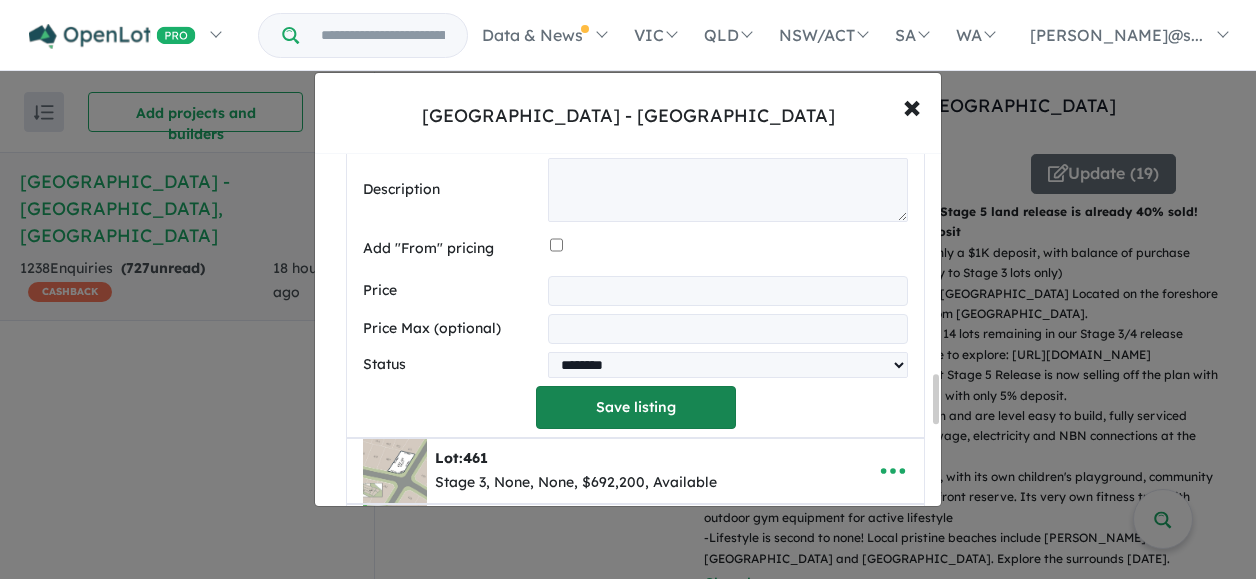 click on "Save listing" at bounding box center [636, 407] 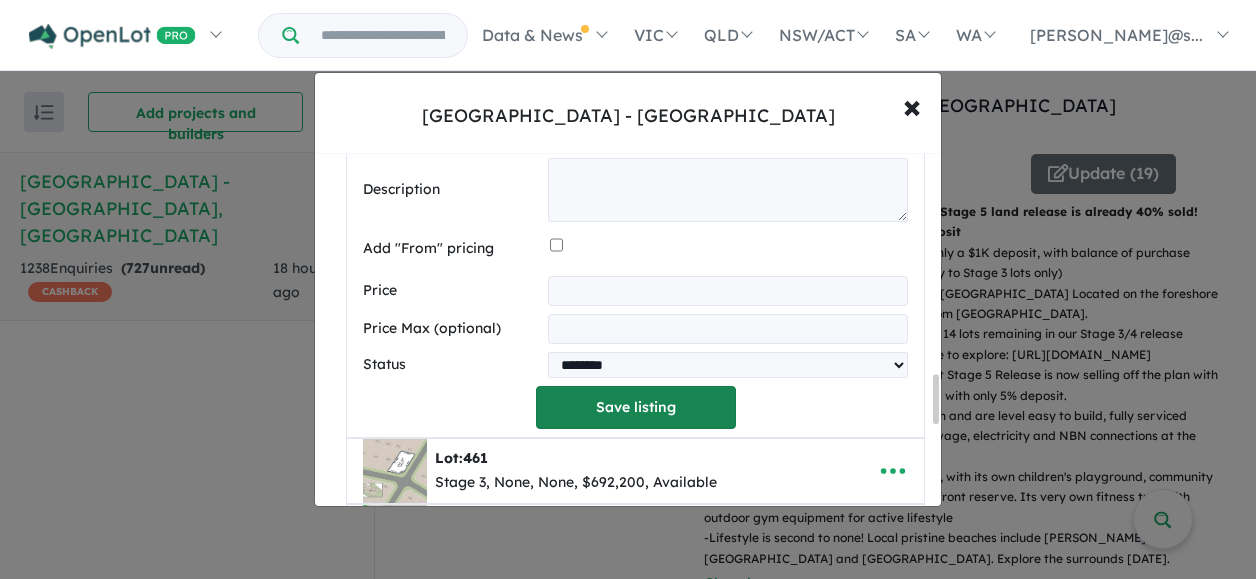 select on "********" 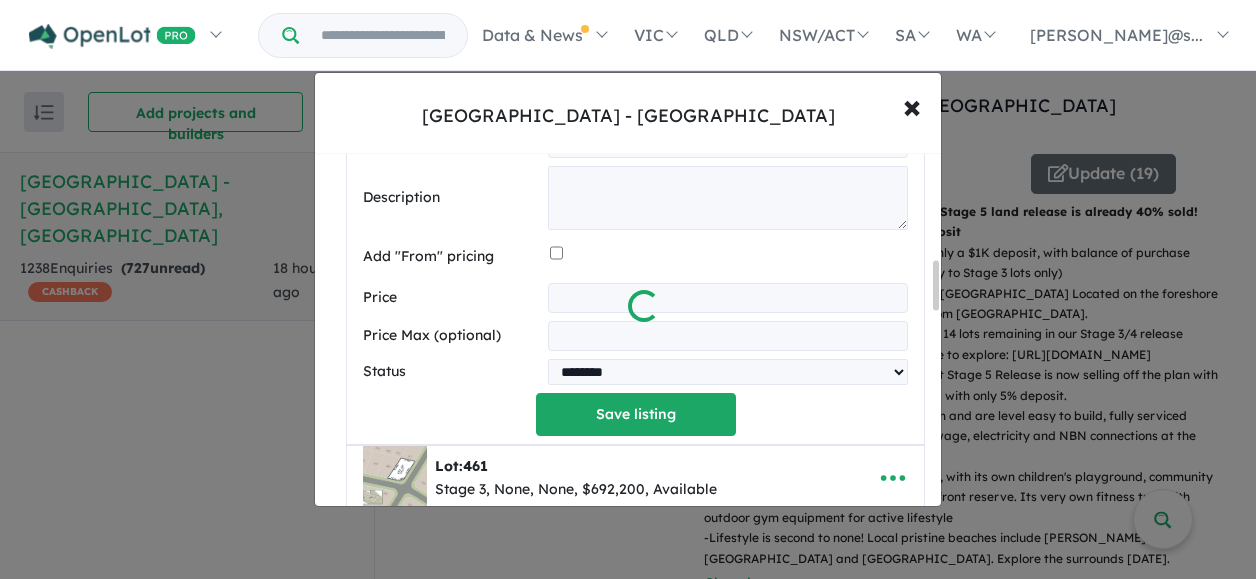 scroll, scrollTop: 769, scrollLeft: 0, axis: vertical 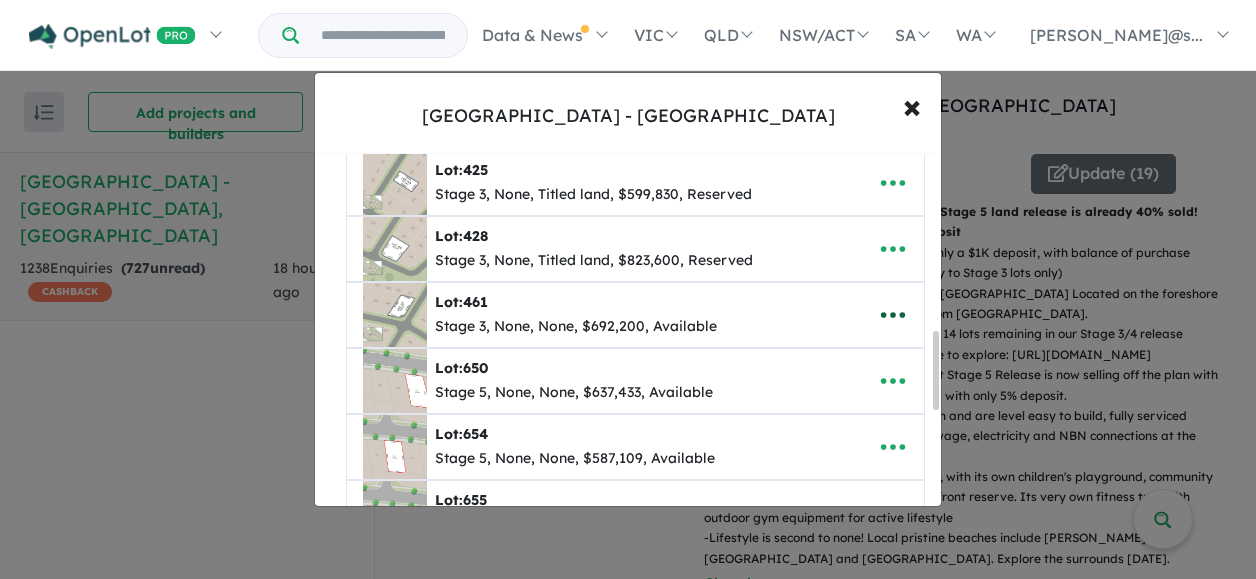 click 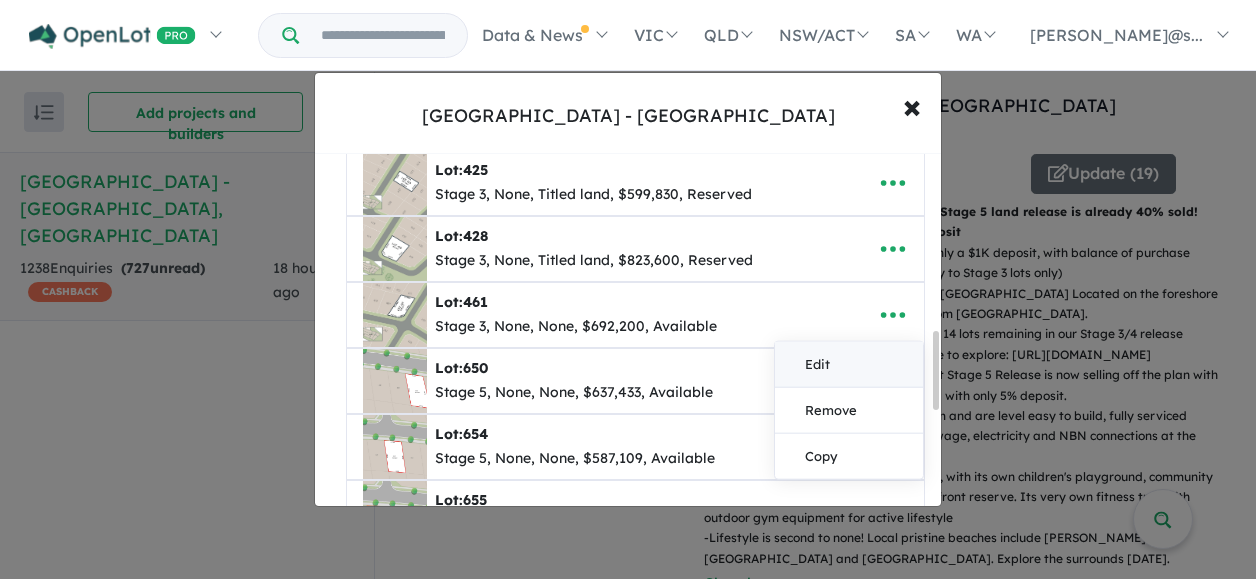 click on "Edit" at bounding box center [849, 365] 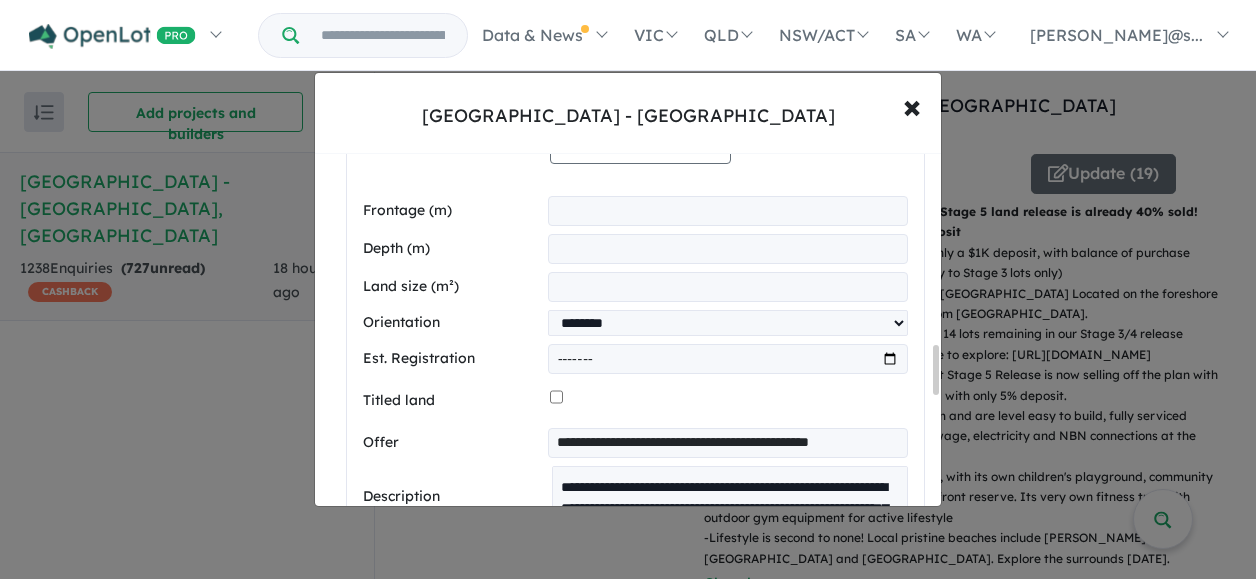 scroll, scrollTop: 1400, scrollLeft: 0, axis: vertical 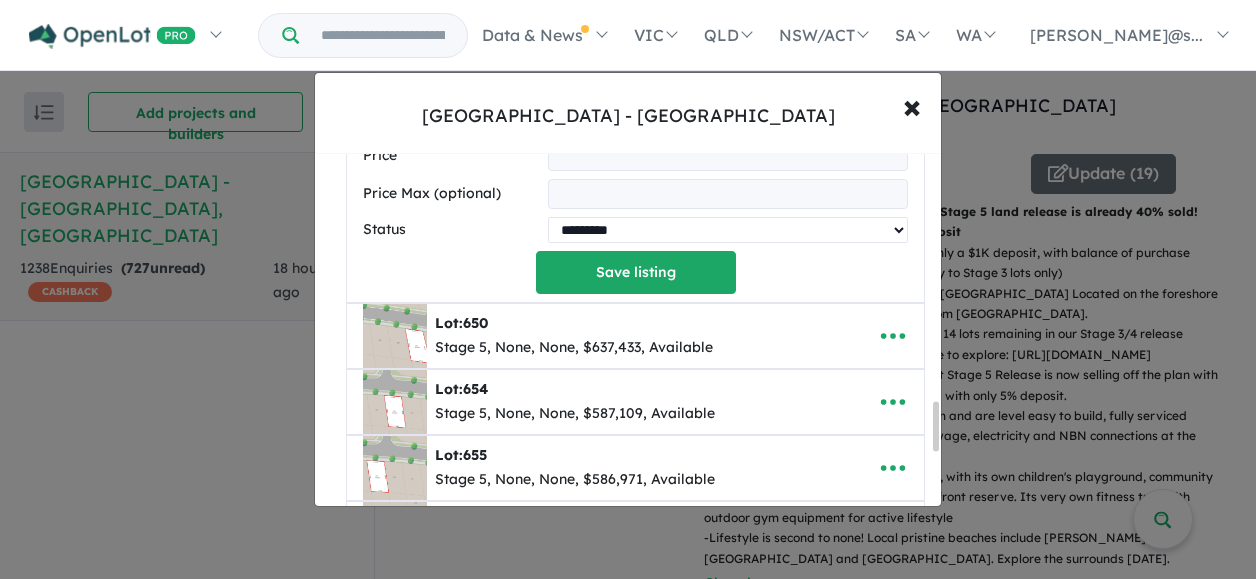 click on "********* ******** **** ******" at bounding box center (728, 230) 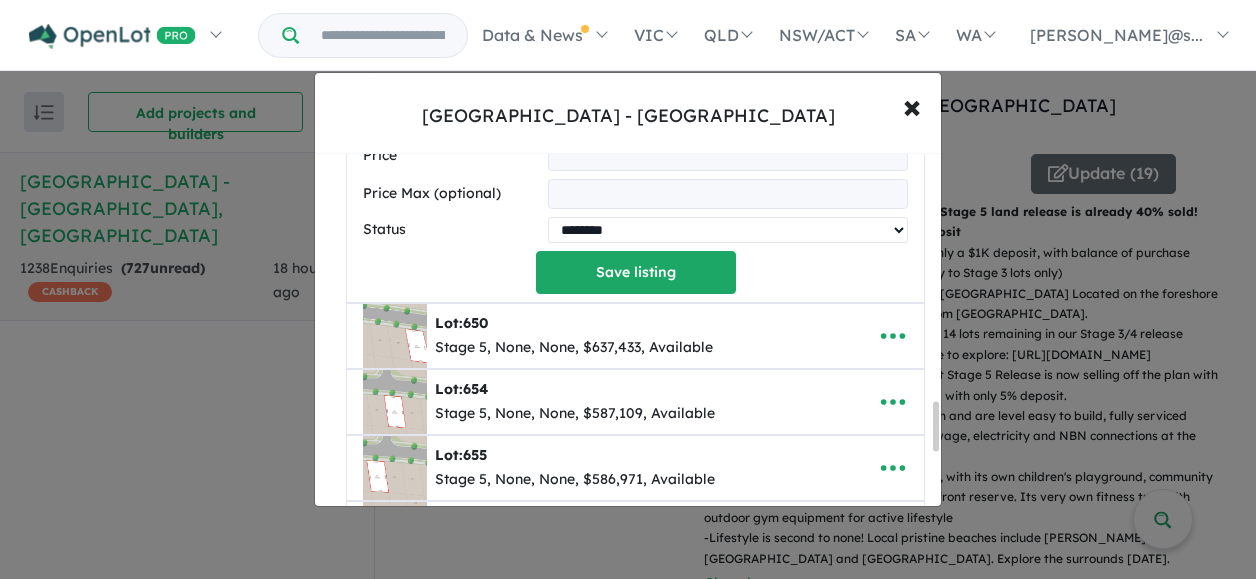 click on "********* ******** **** ******" at bounding box center (728, 230) 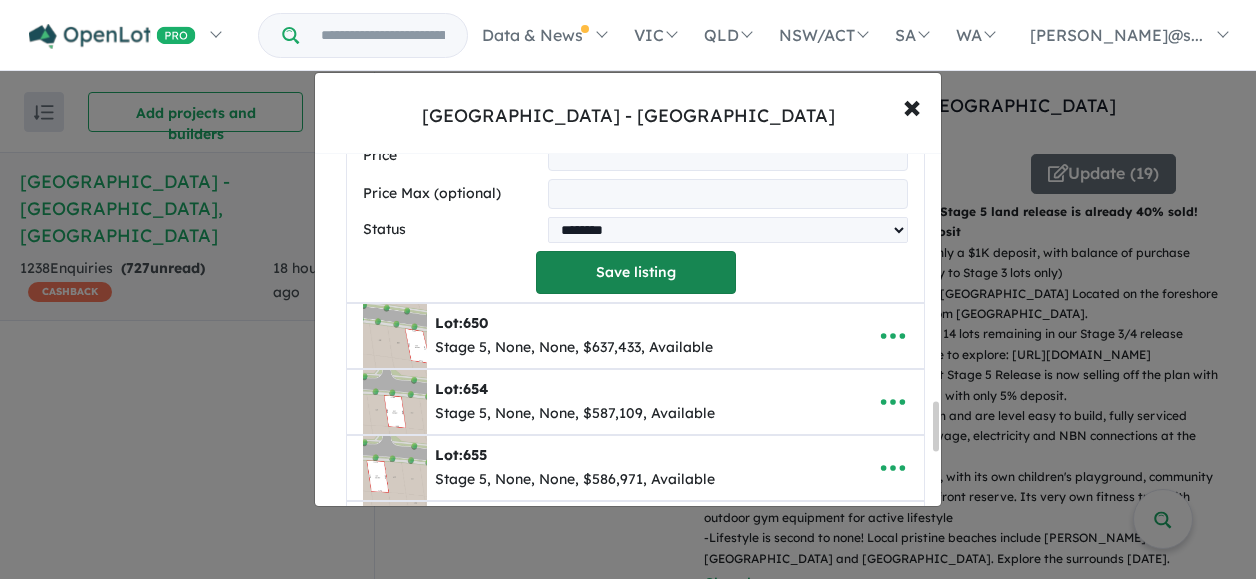 click on "Save listing" at bounding box center (636, 272) 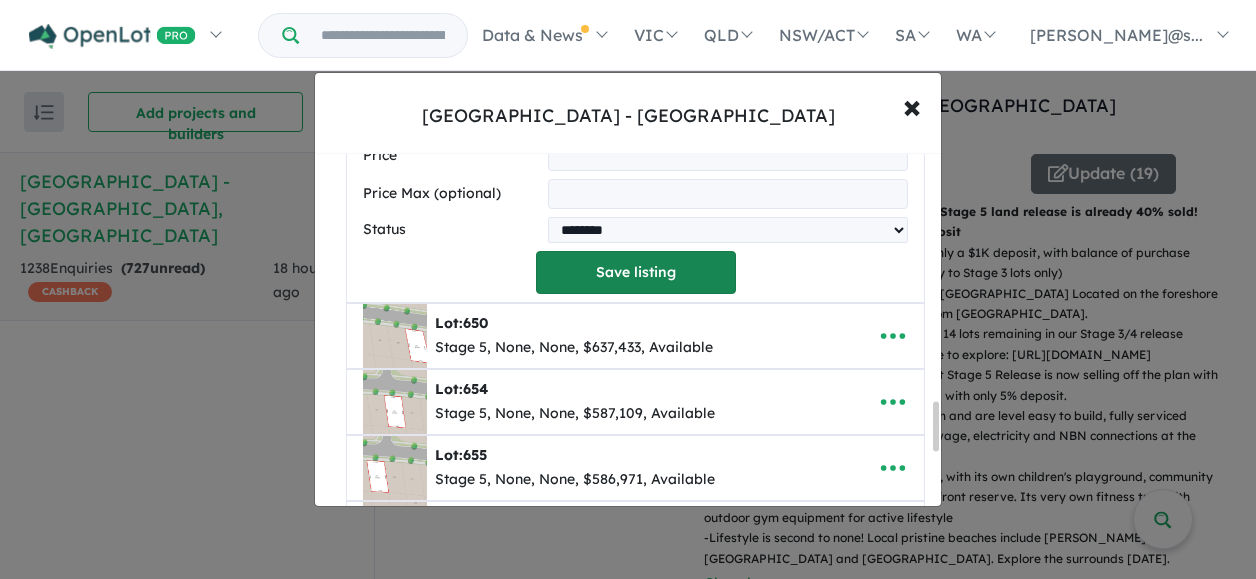 select on "********" 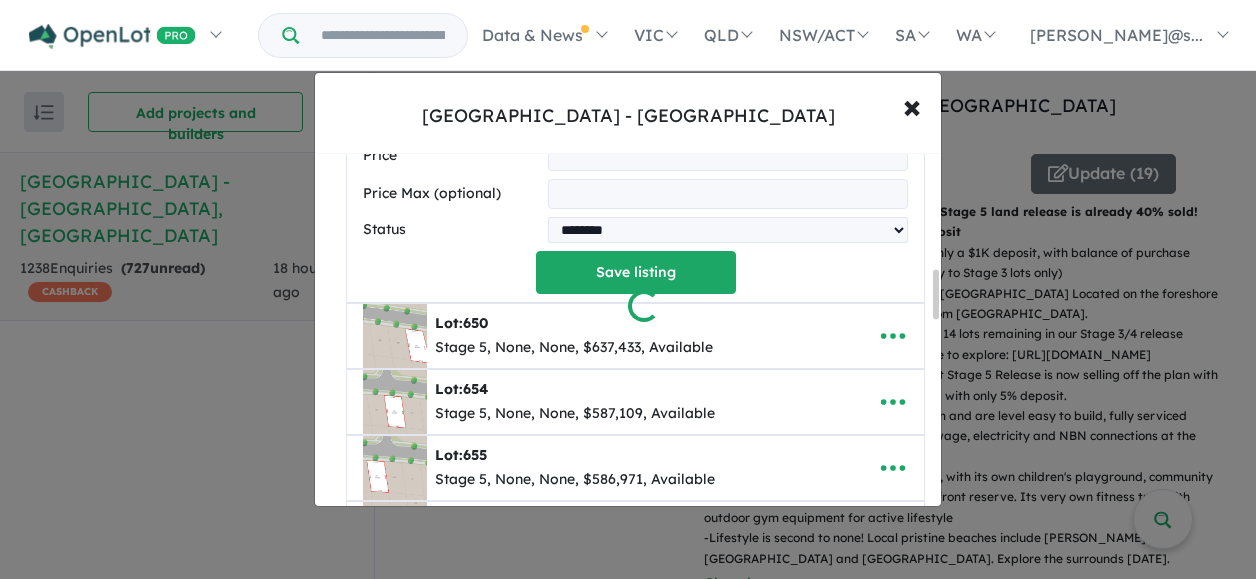 scroll, scrollTop: 834, scrollLeft: 0, axis: vertical 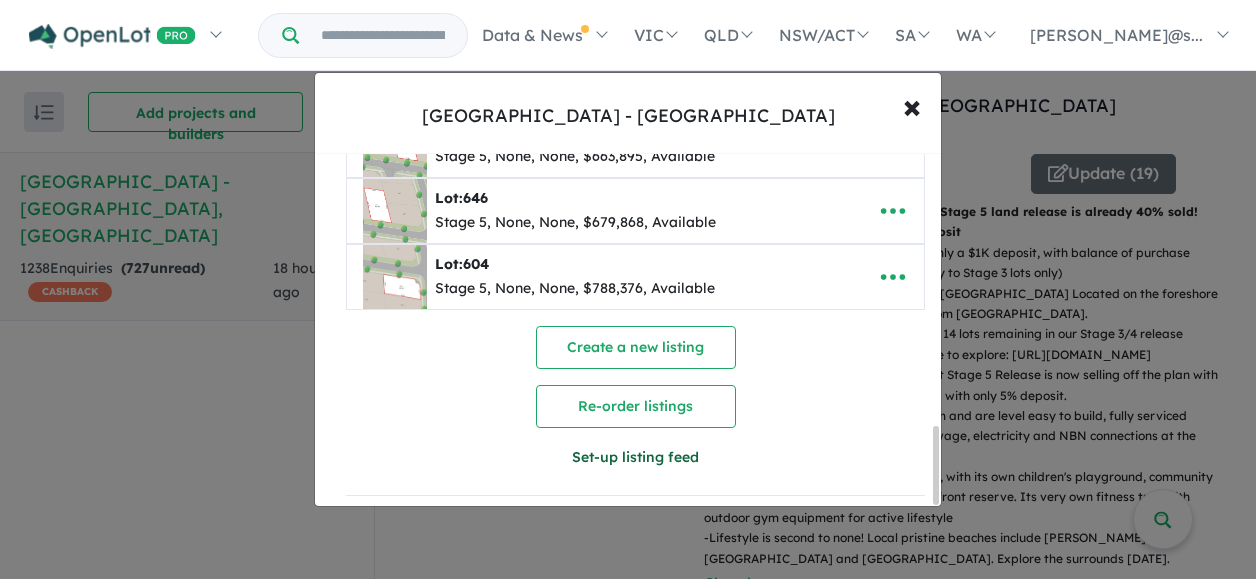 click on "Set-up listing feed" at bounding box center (636, 457) 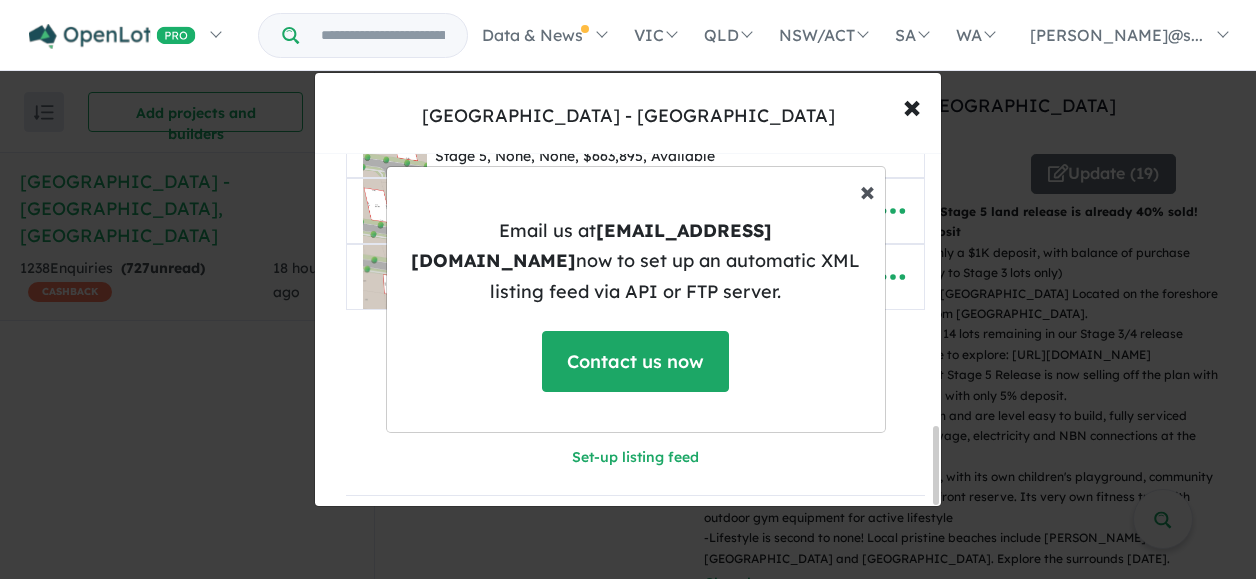 click on "×" at bounding box center (867, 190) 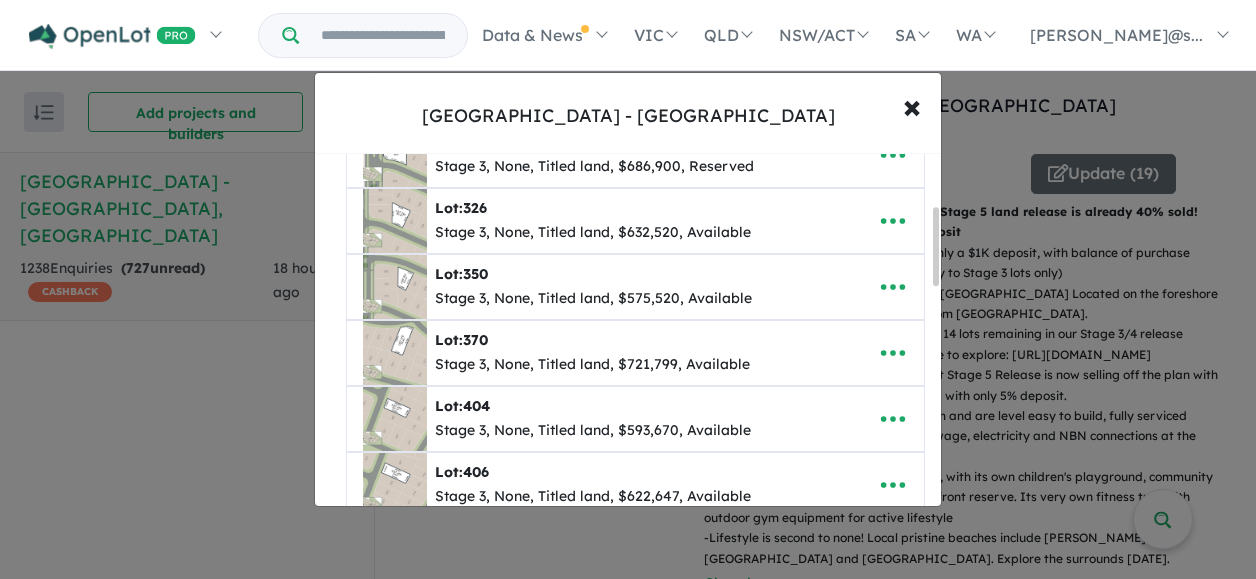 scroll, scrollTop: 0, scrollLeft: 0, axis: both 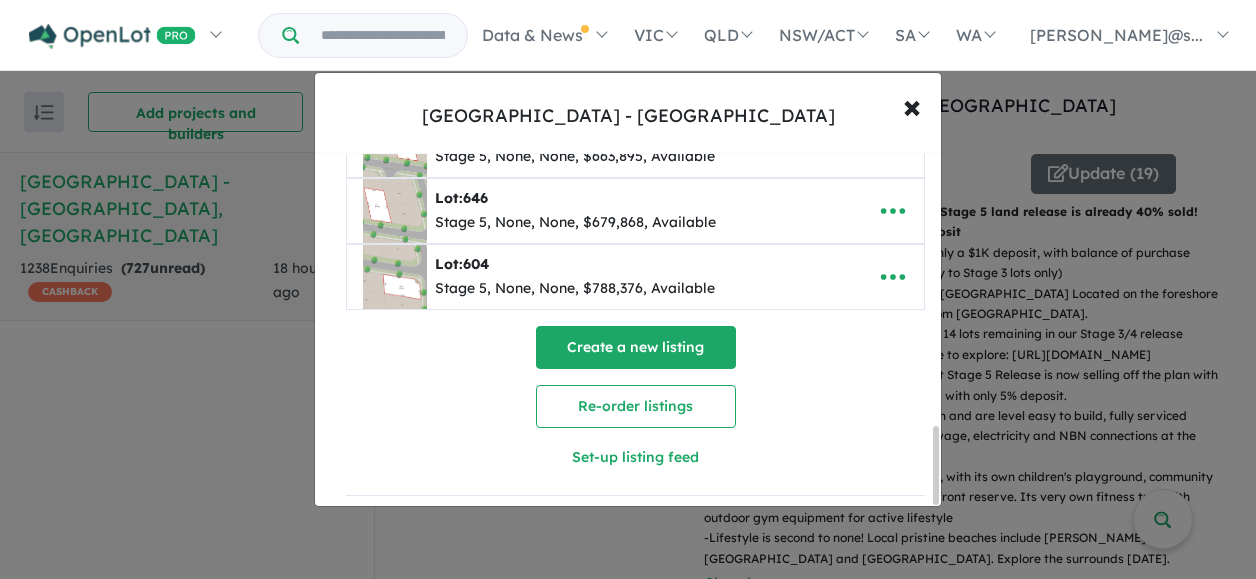click on "Create a new listing" at bounding box center (636, 347) 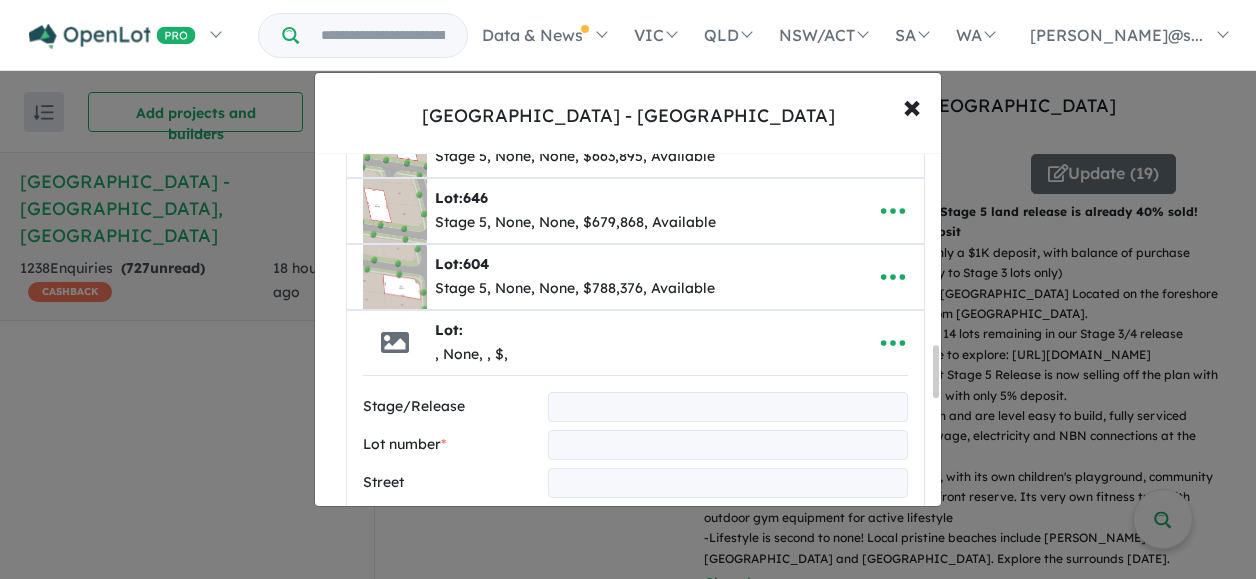 scroll, scrollTop: 1292, scrollLeft: 0, axis: vertical 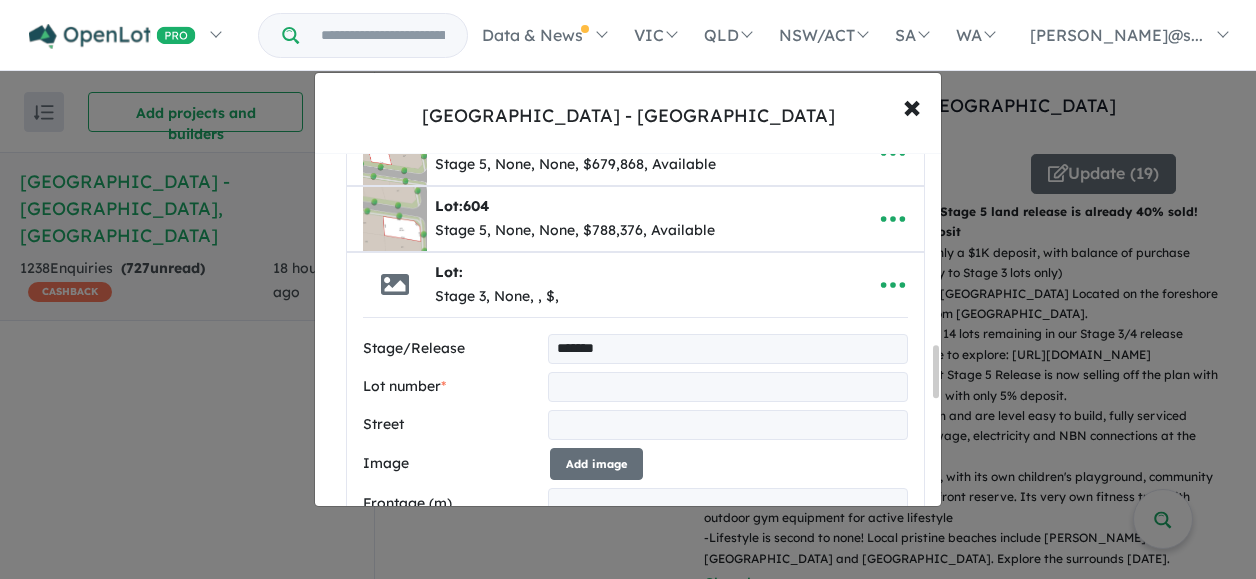 type on "*******" 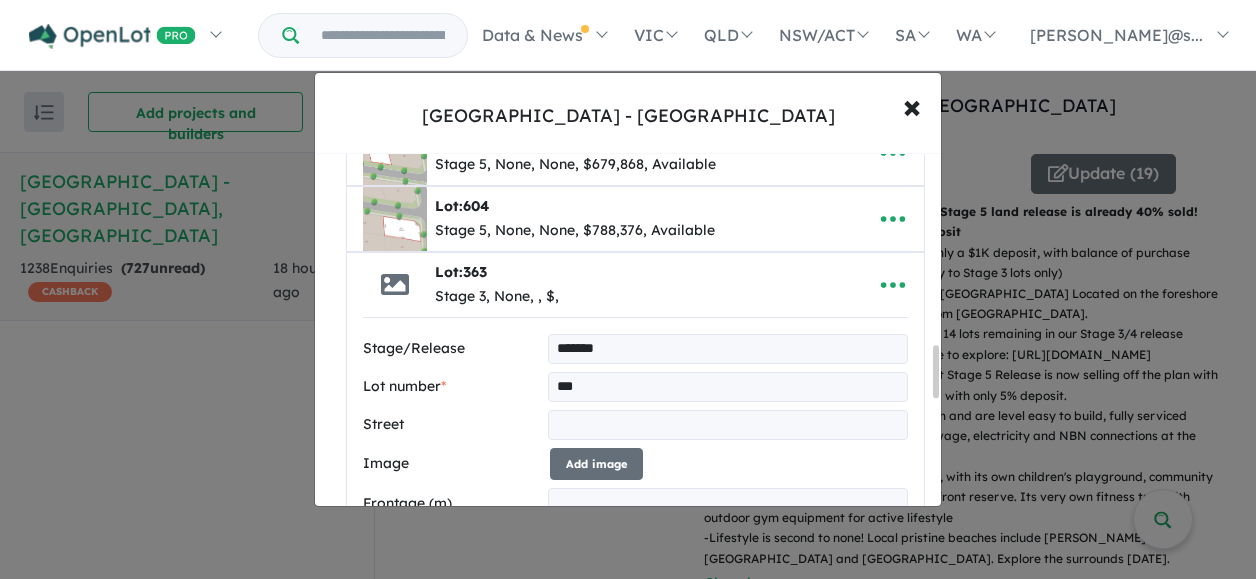type on "***" 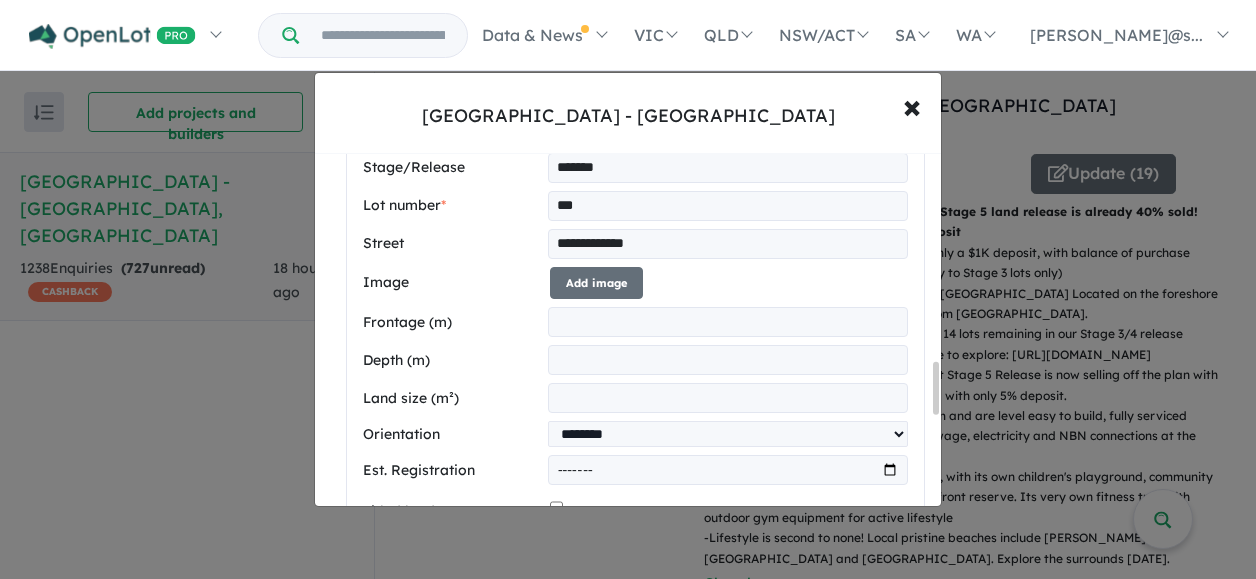 scroll, scrollTop: 1492, scrollLeft: 0, axis: vertical 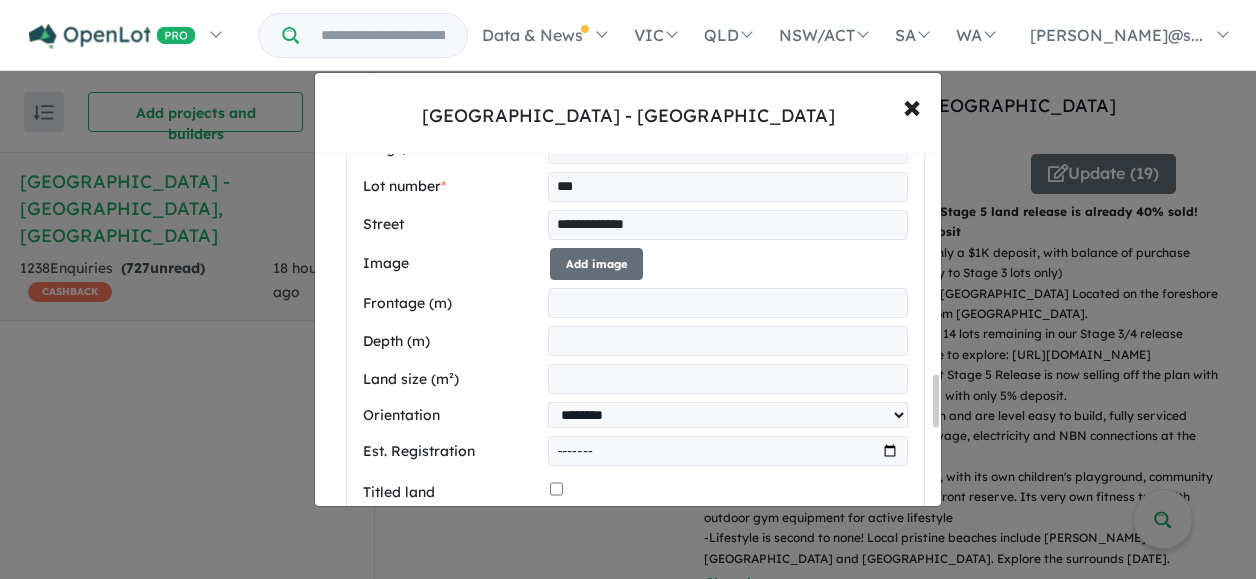 type on "**********" 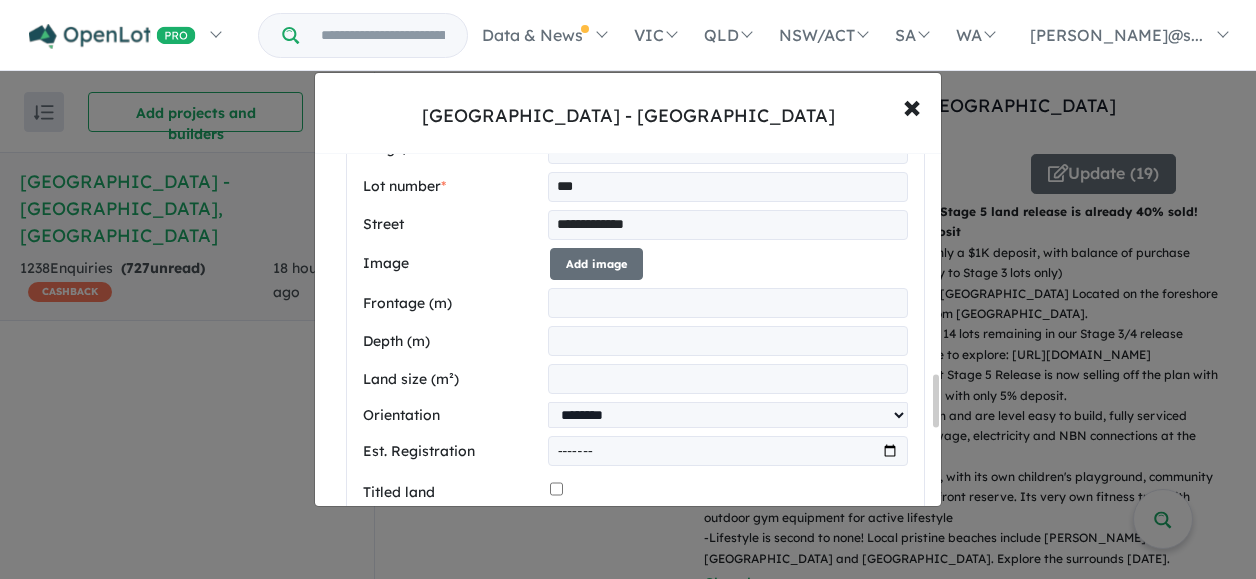 click at bounding box center (728, 303) 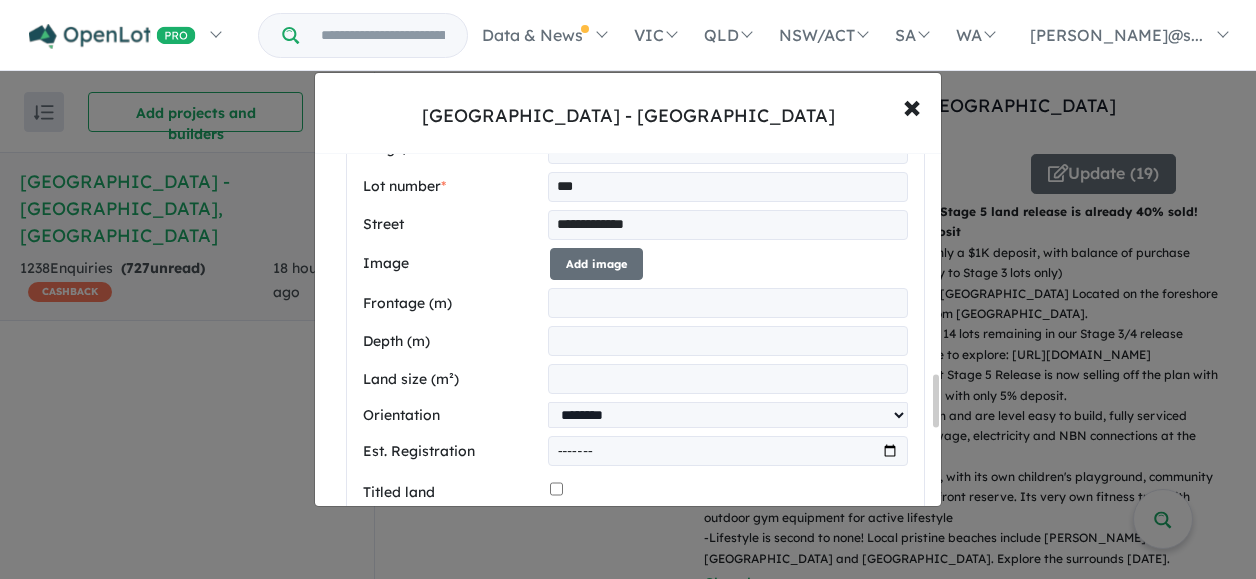 type on "*****" 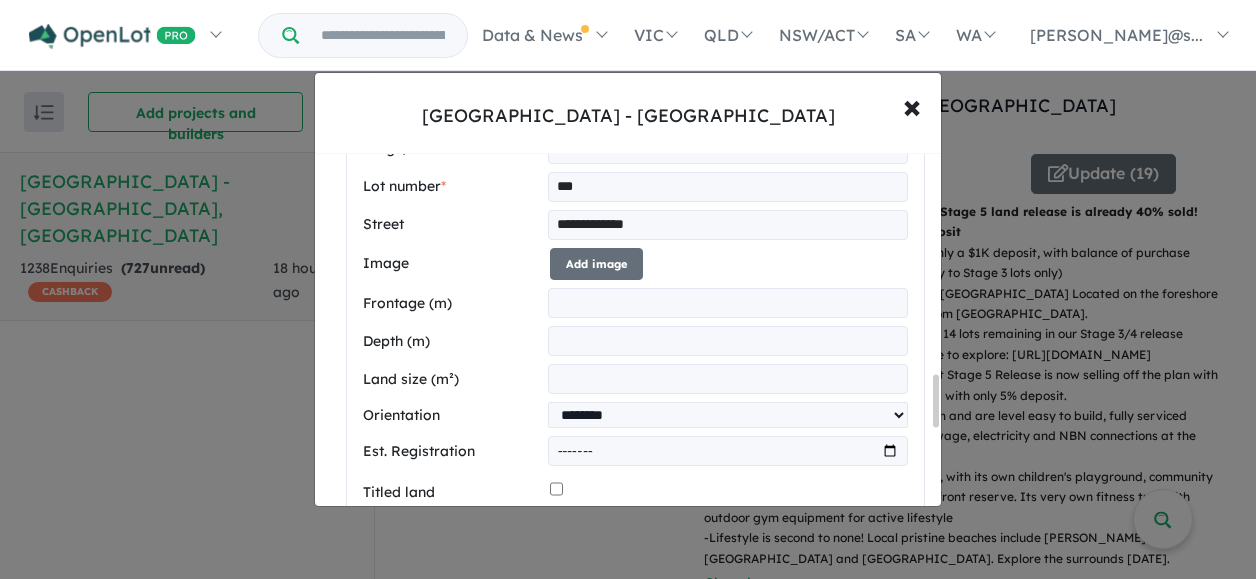 click at bounding box center (728, 341) 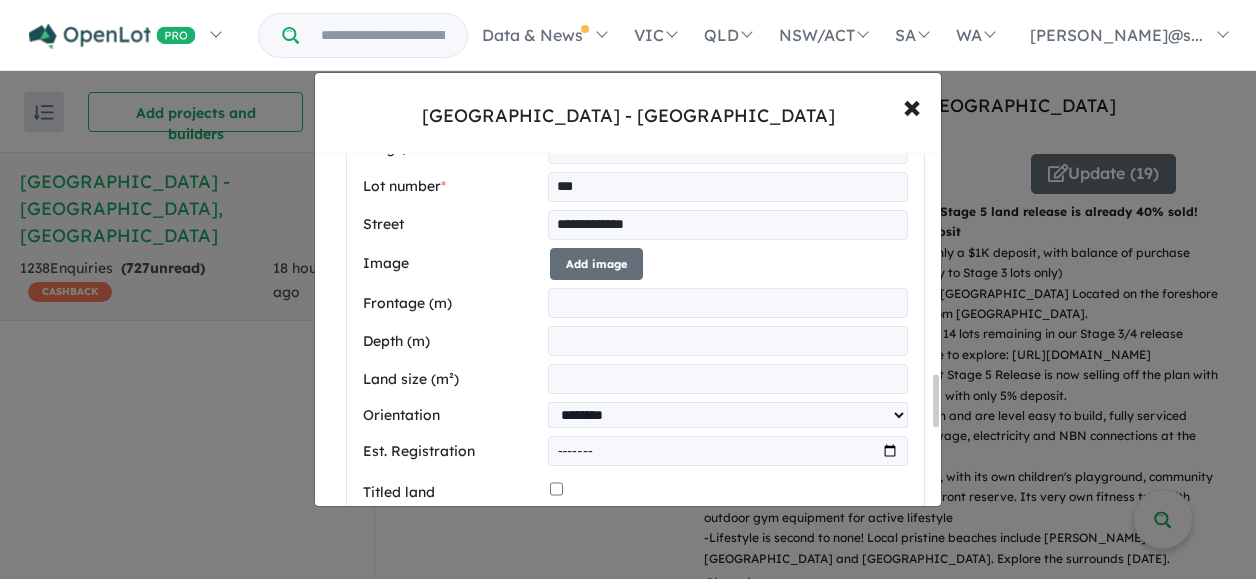 type on "**" 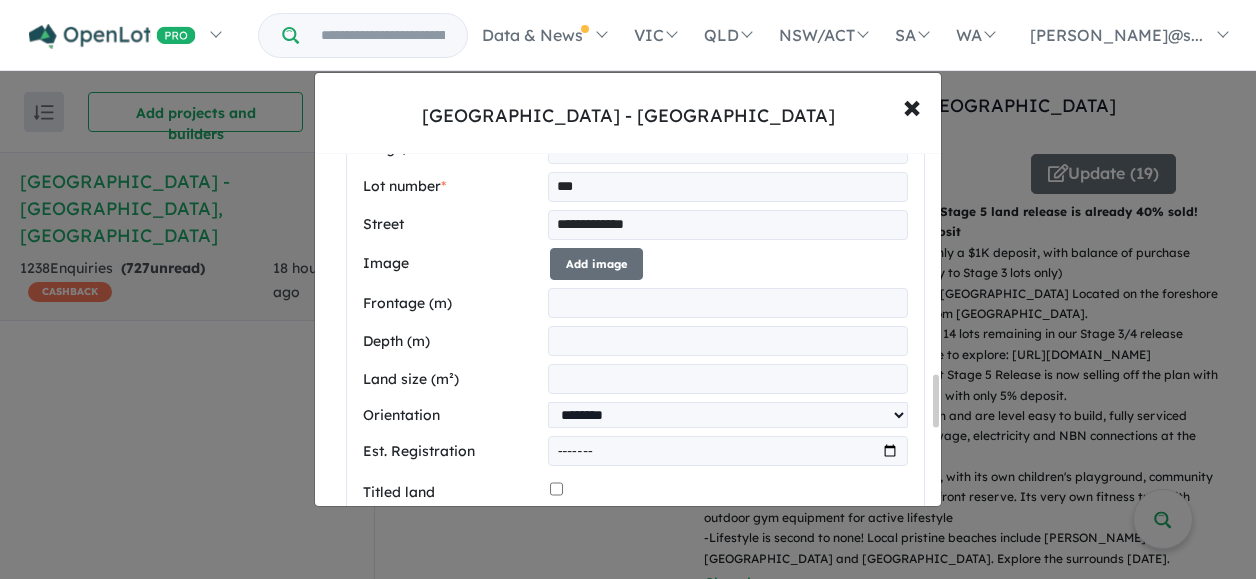 click at bounding box center [728, 379] 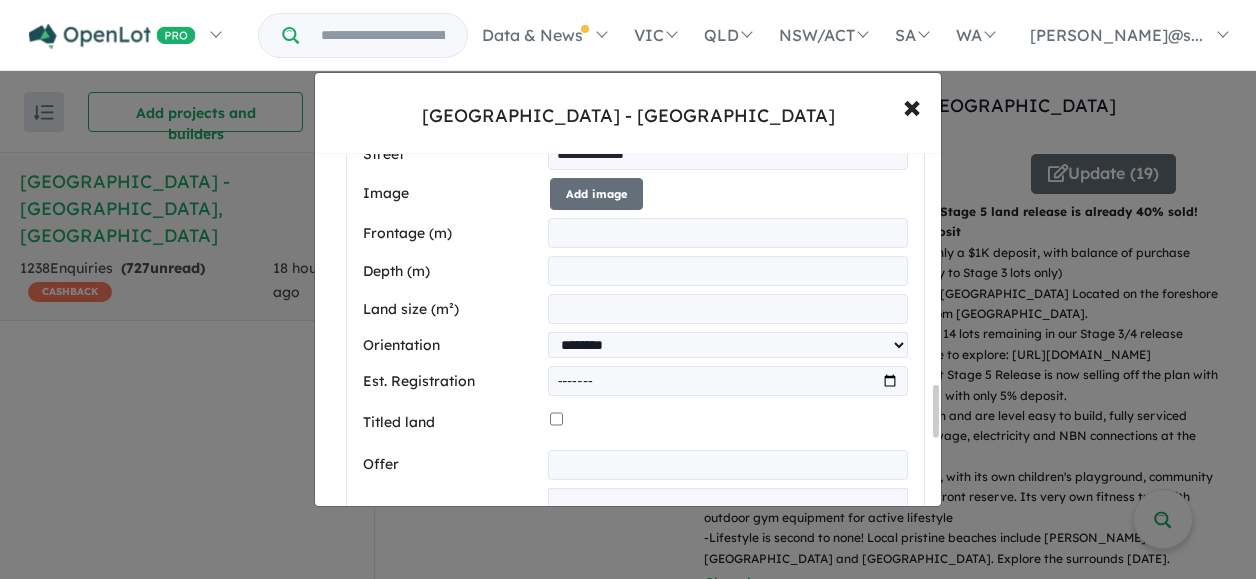scroll, scrollTop: 1692, scrollLeft: 0, axis: vertical 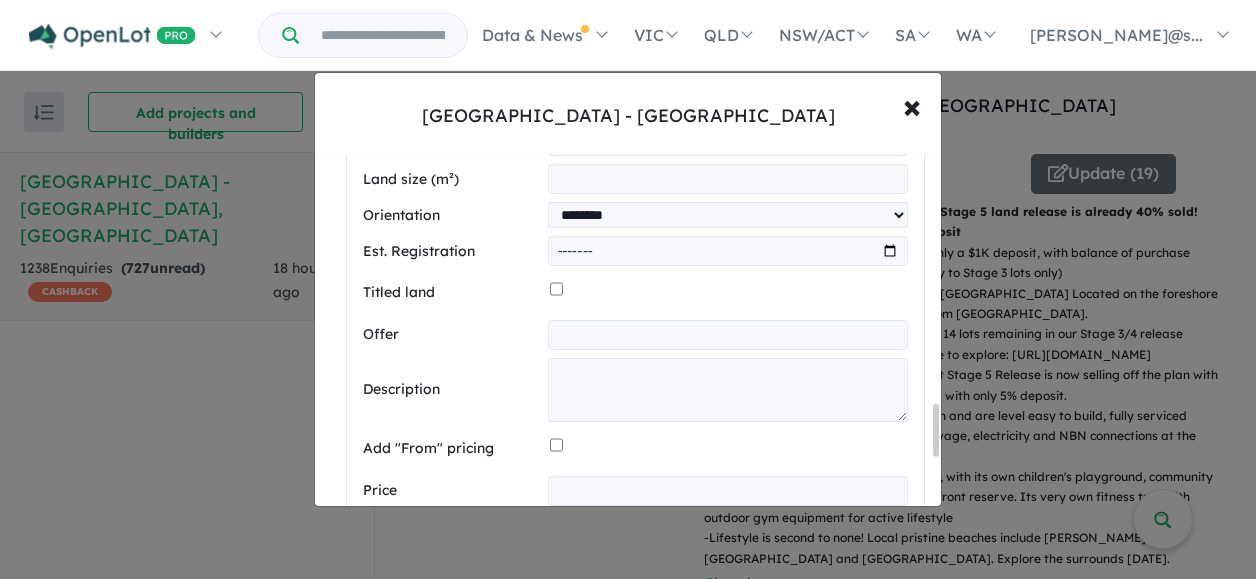 type on "***" 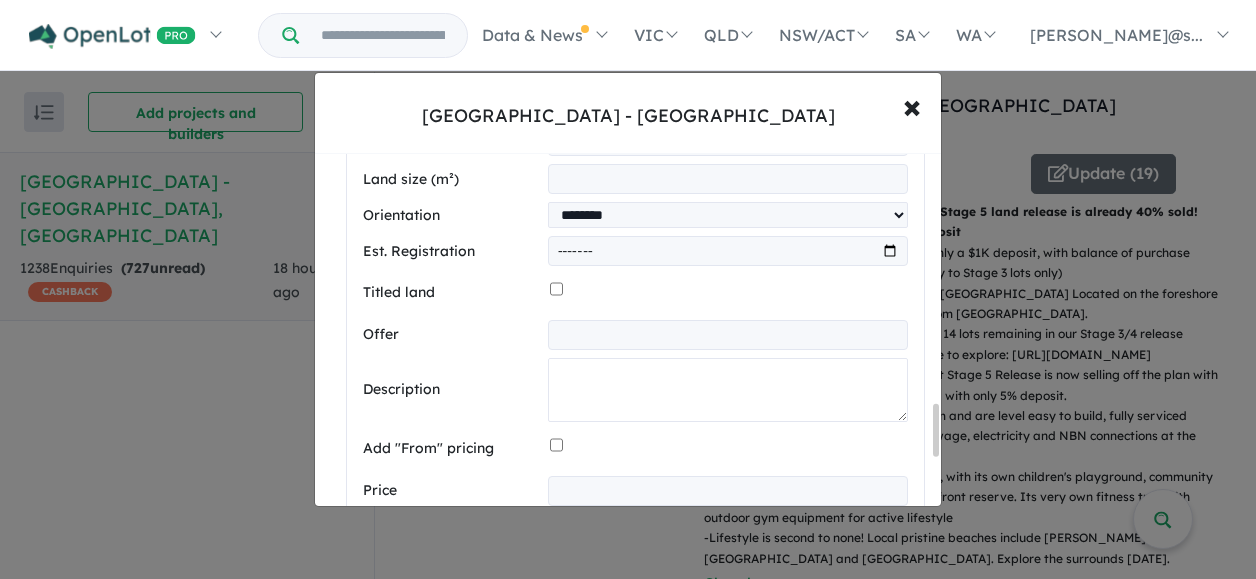 click at bounding box center [728, 390] 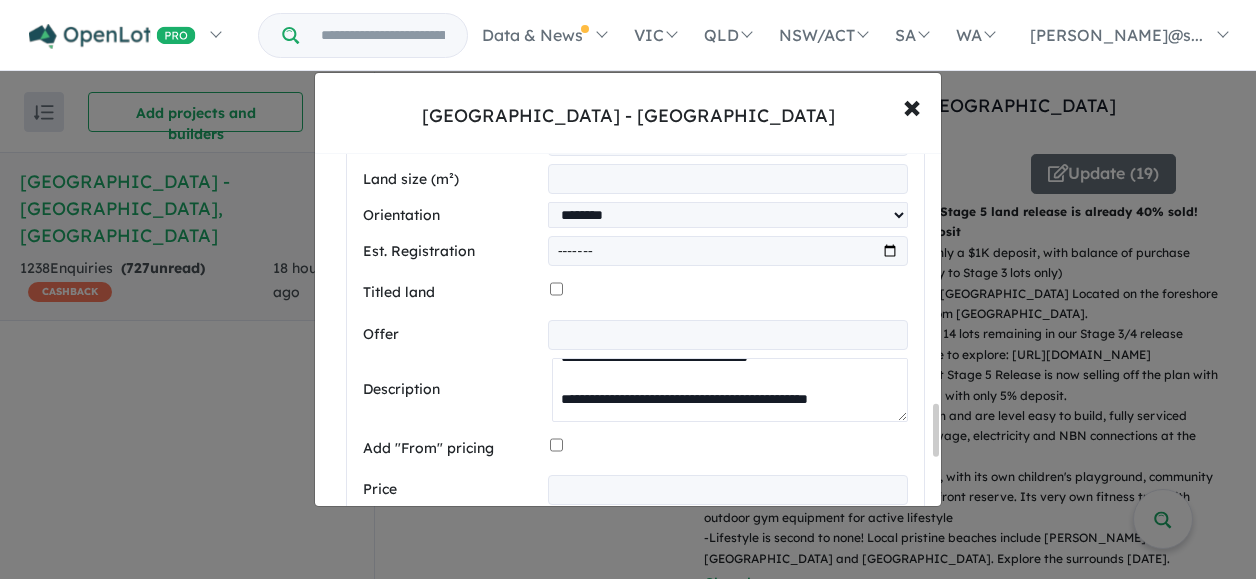 scroll, scrollTop: 230, scrollLeft: 0, axis: vertical 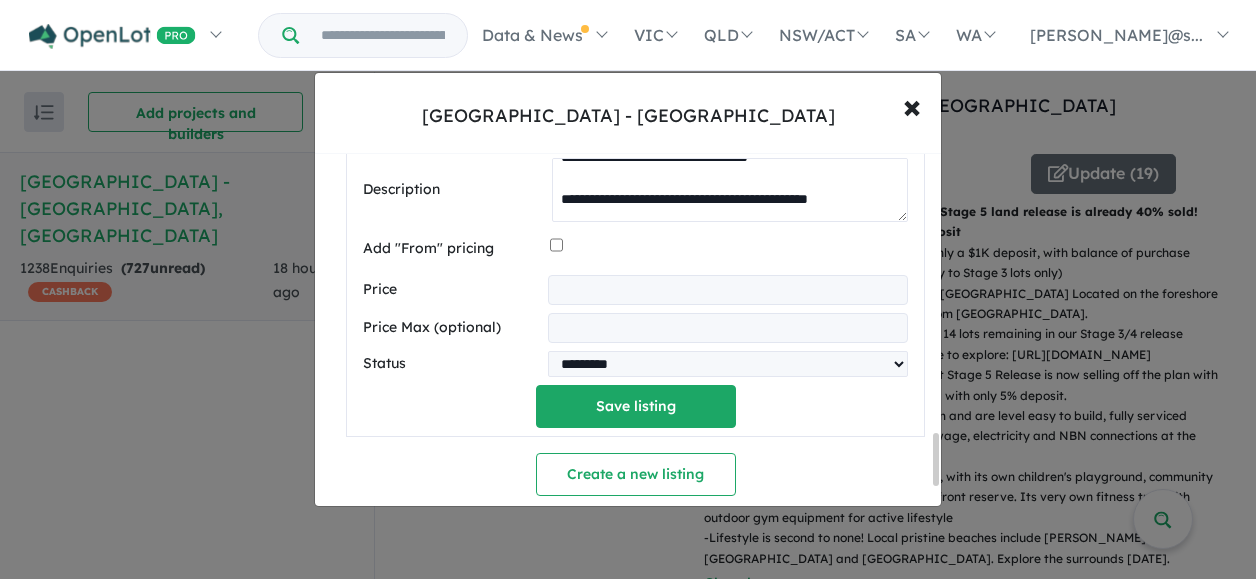 type on "**********" 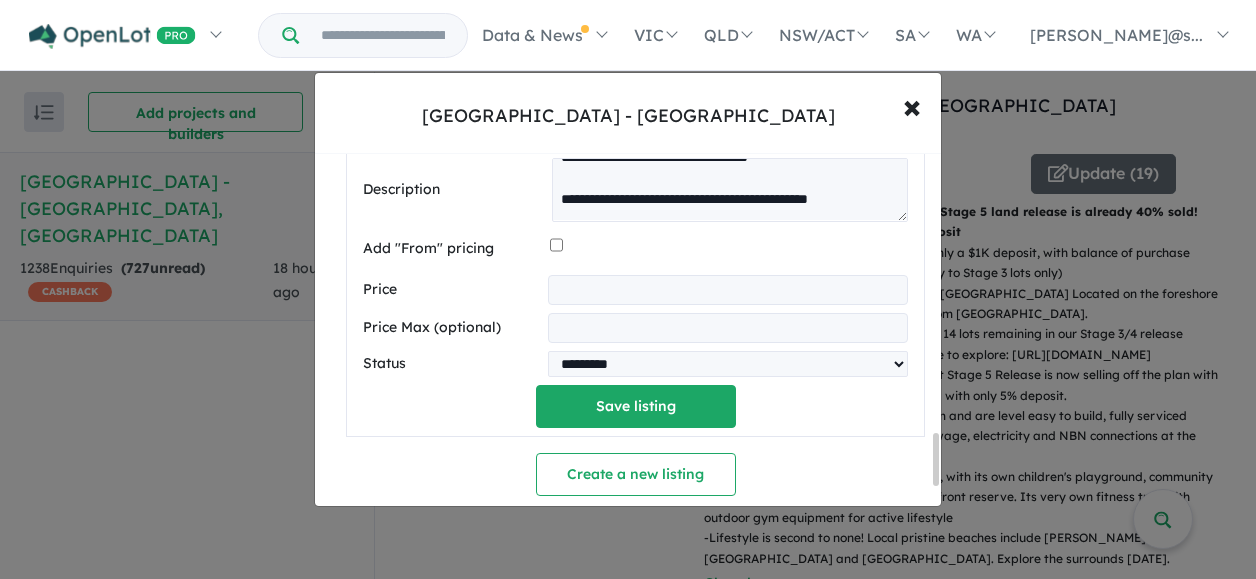 click at bounding box center [728, 290] 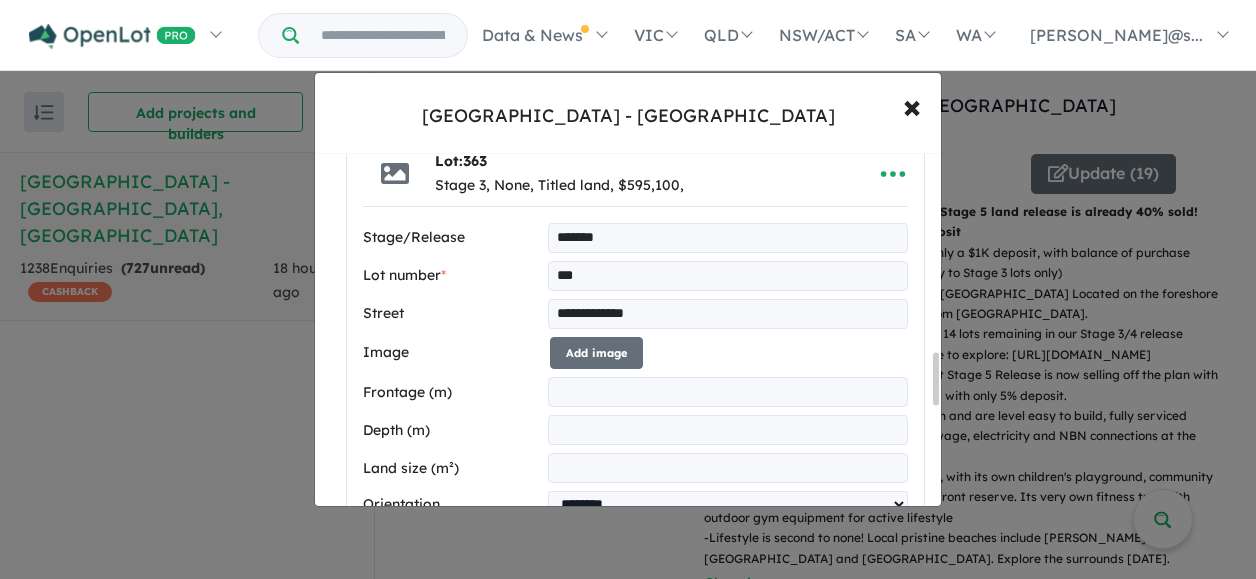 scroll, scrollTop: 1422, scrollLeft: 0, axis: vertical 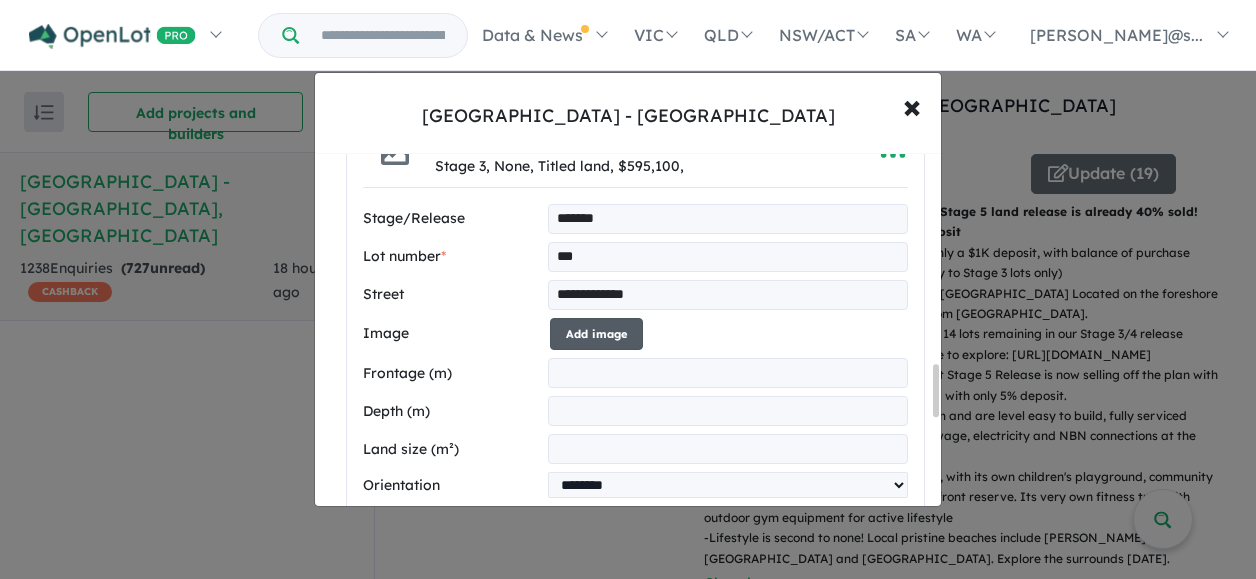 type on "******" 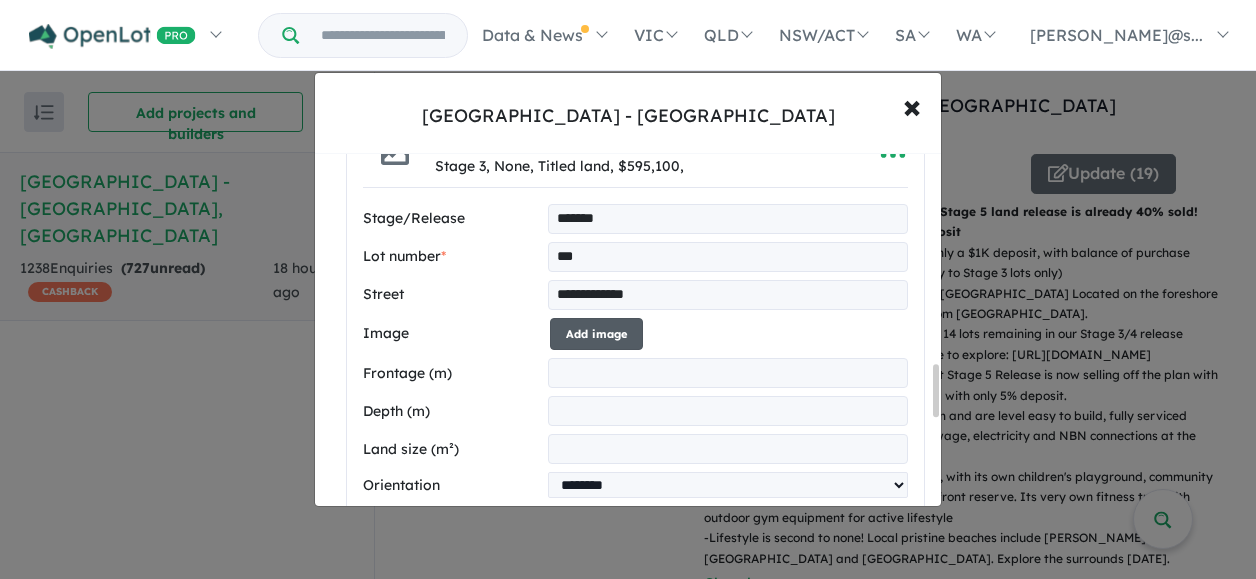 click on "Add image" at bounding box center (596, 334) 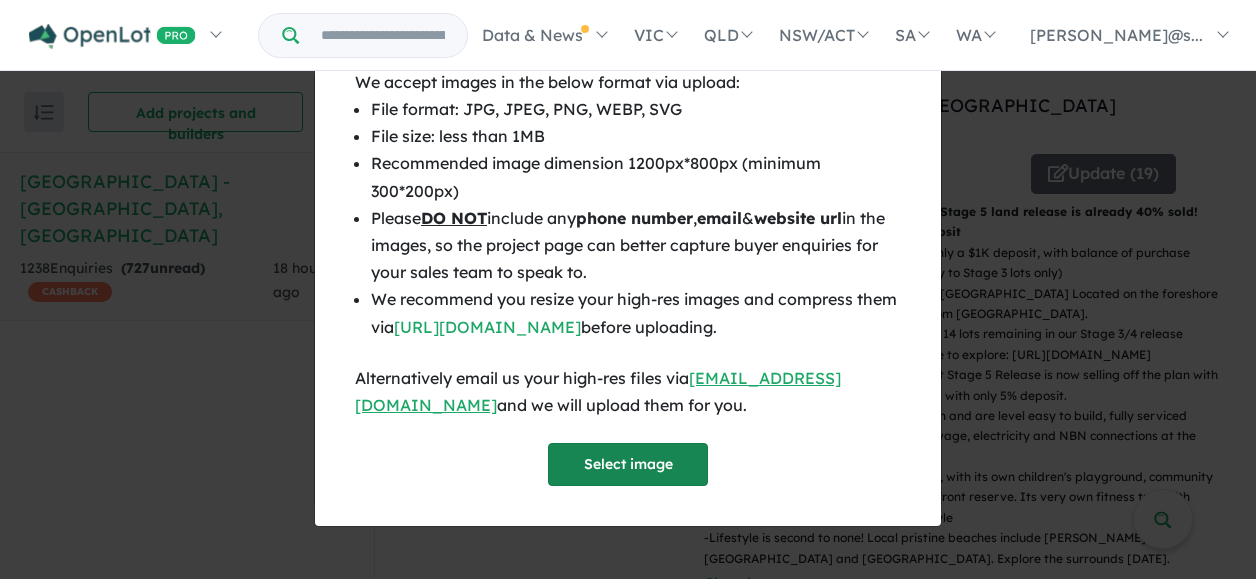 click on "Select image" at bounding box center [628, 464] 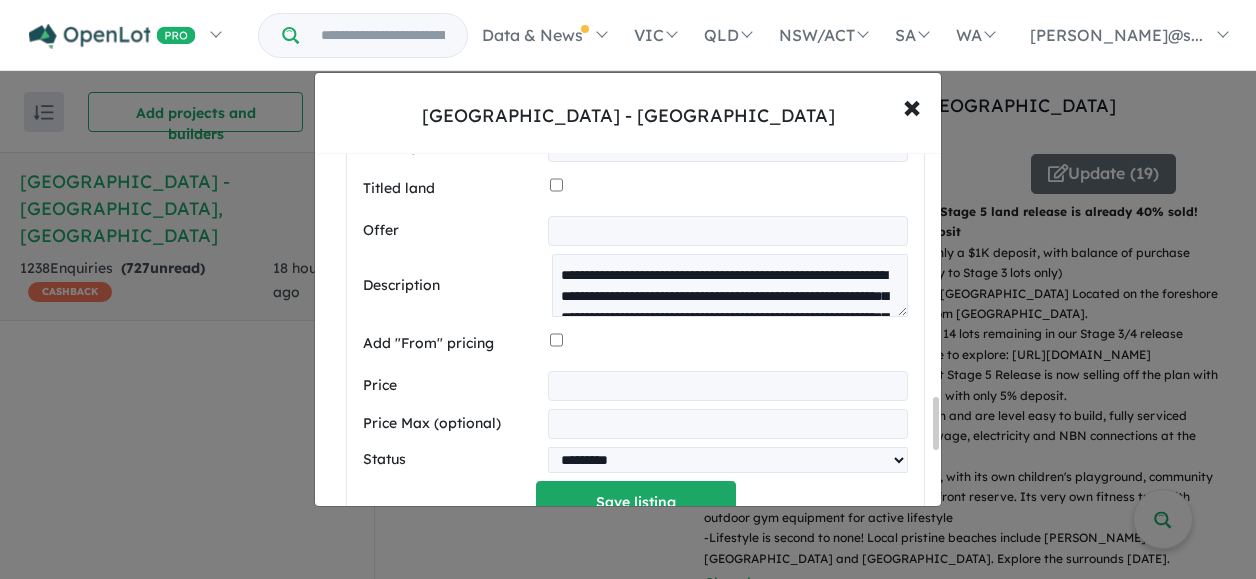 scroll, scrollTop: 1820, scrollLeft: 0, axis: vertical 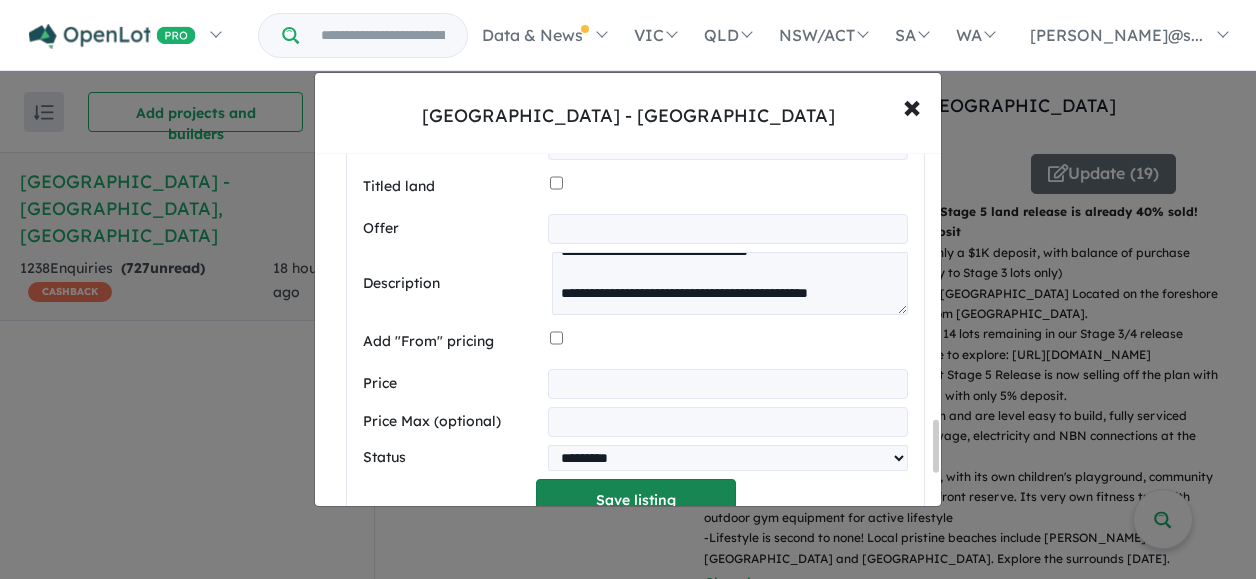 click on "Save listing" at bounding box center [636, 500] 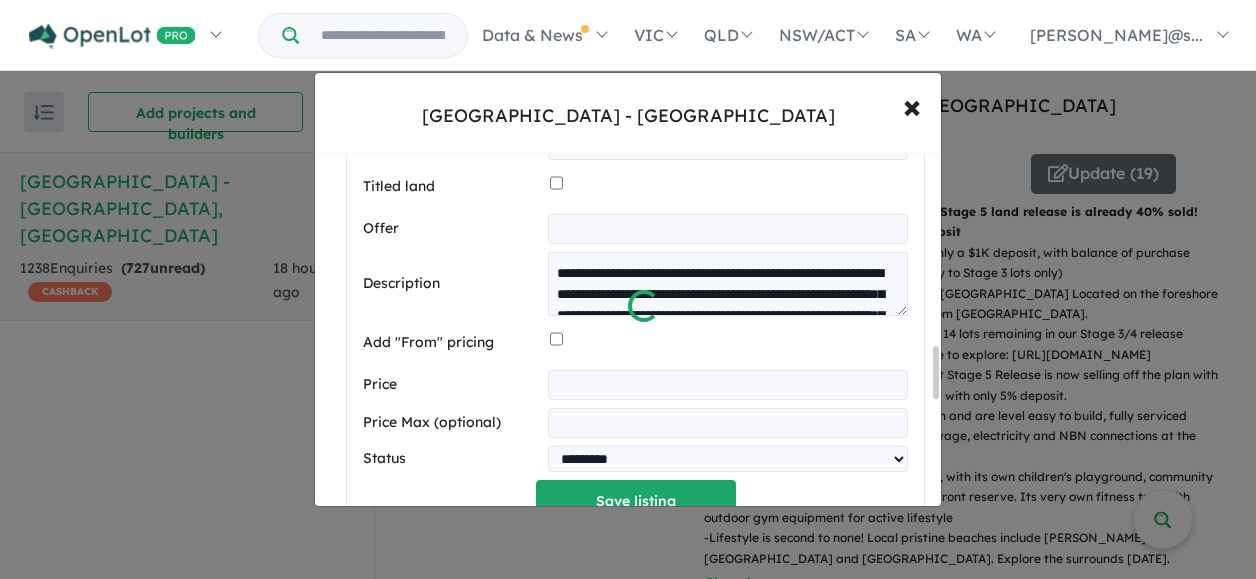 scroll, scrollTop: 1313, scrollLeft: 0, axis: vertical 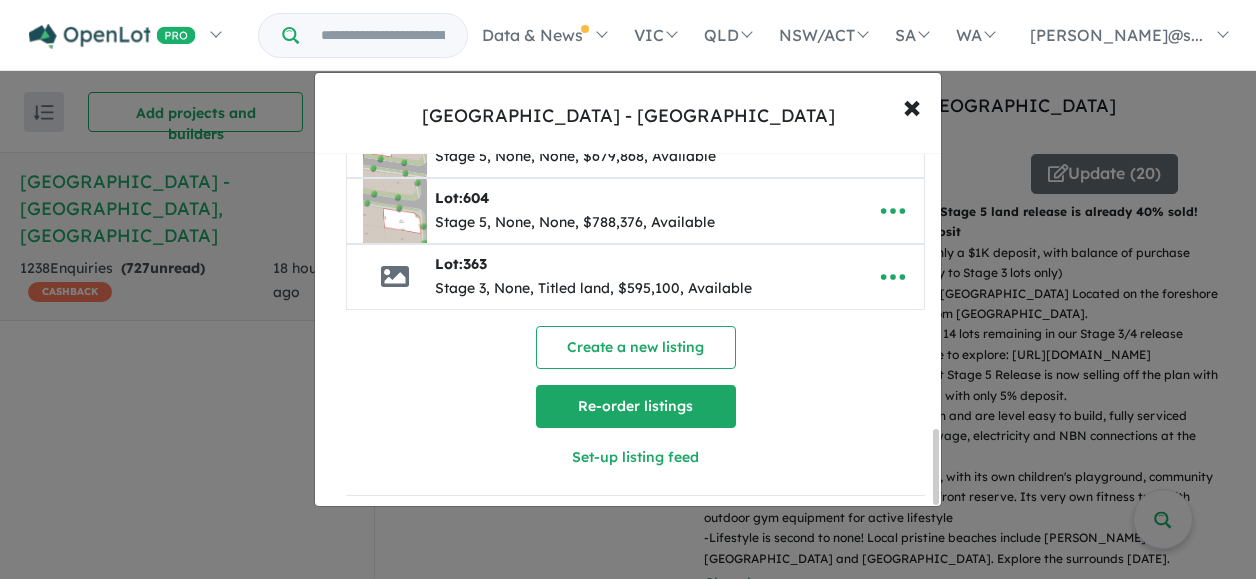 click on "Re-order listings" at bounding box center [636, 406] 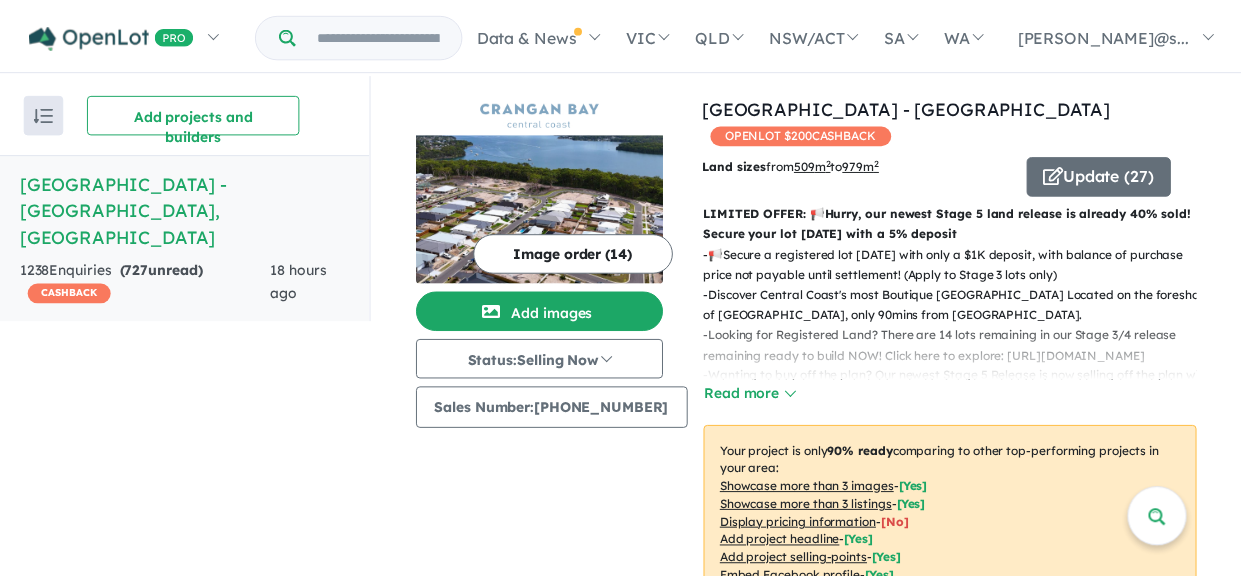 scroll, scrollTop: 0, scrollLeft: 0, axis: both 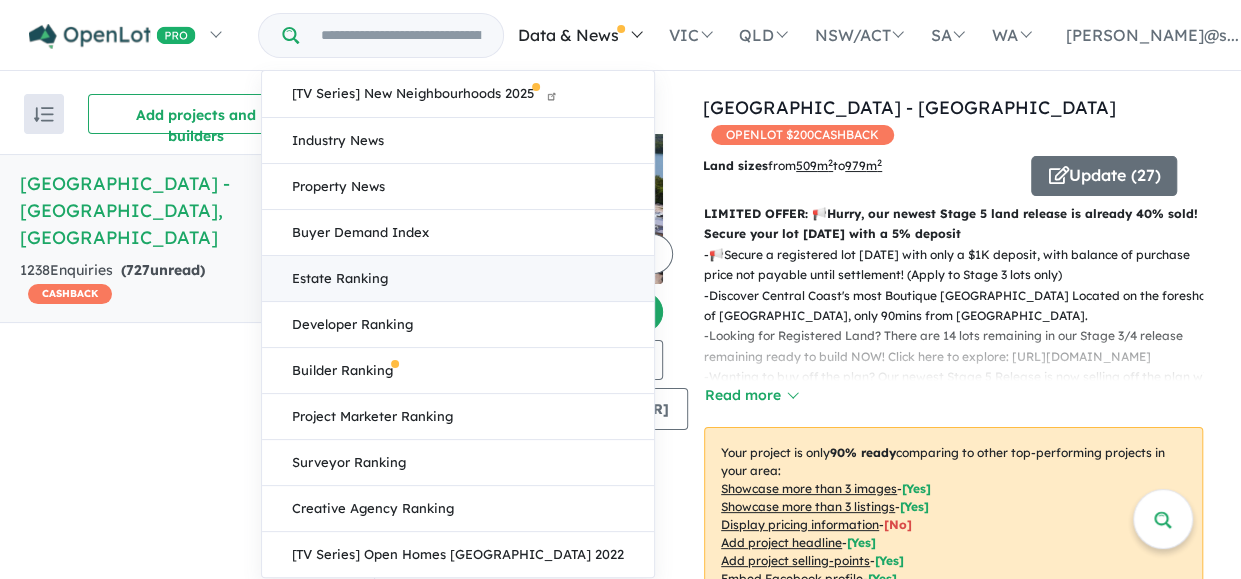 click on "Estate Ranking" at bounding box center [458, 279] 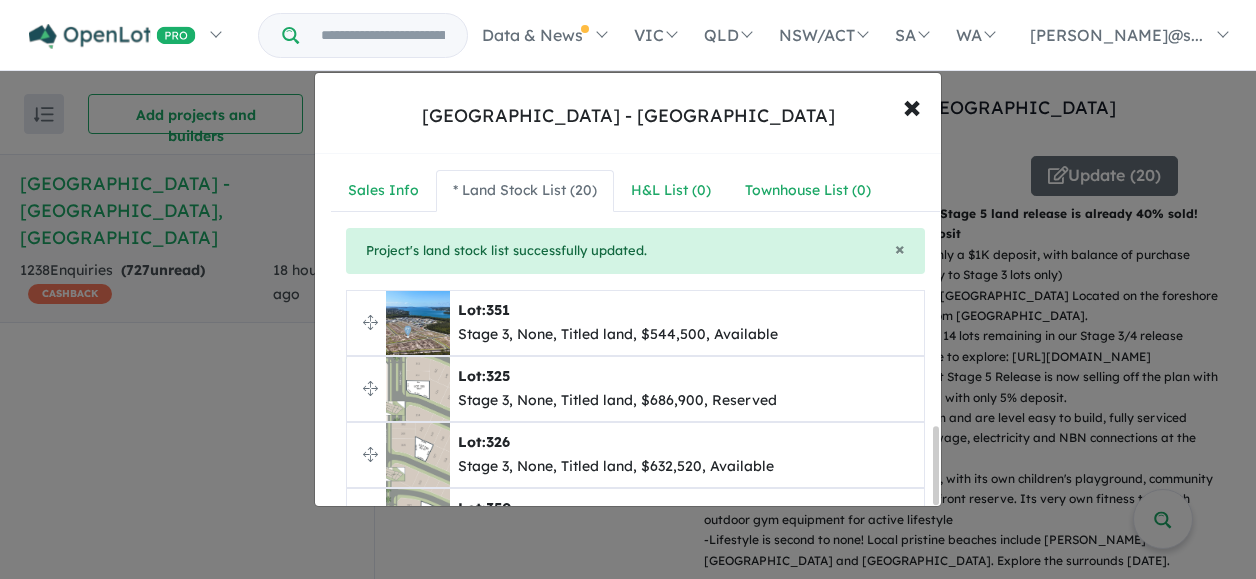 scroll, scrollTop: 2, scrollLeft: 0, axis: vertical 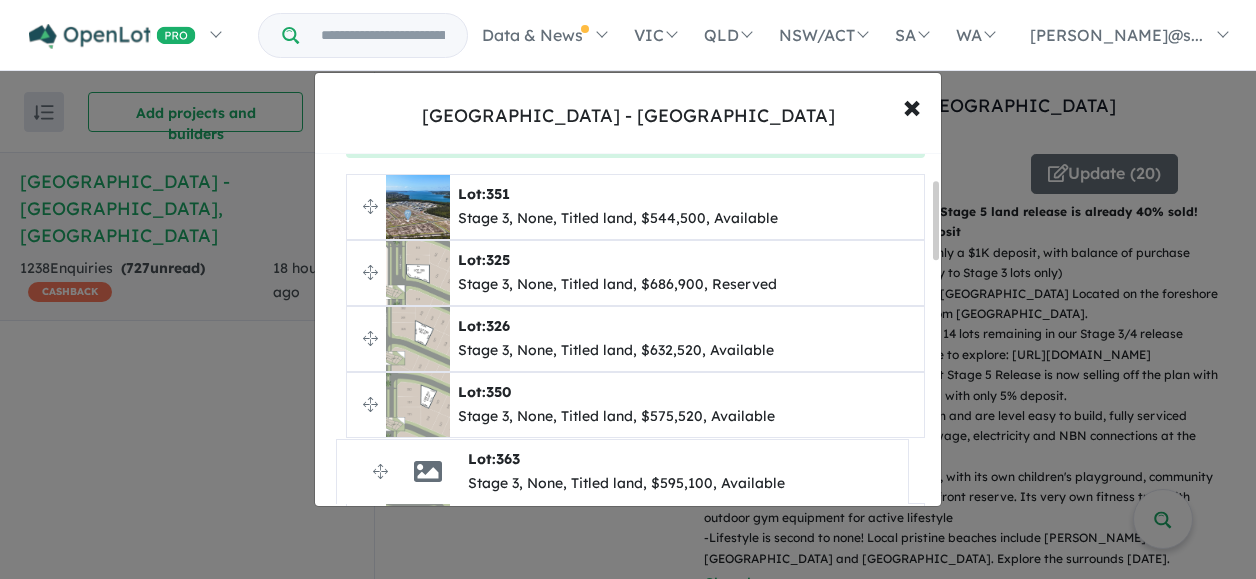 drag, startPoint x: 364, startPoint y: 317, endPoint x: 354, endPoint y: 472, distance: 155.32225 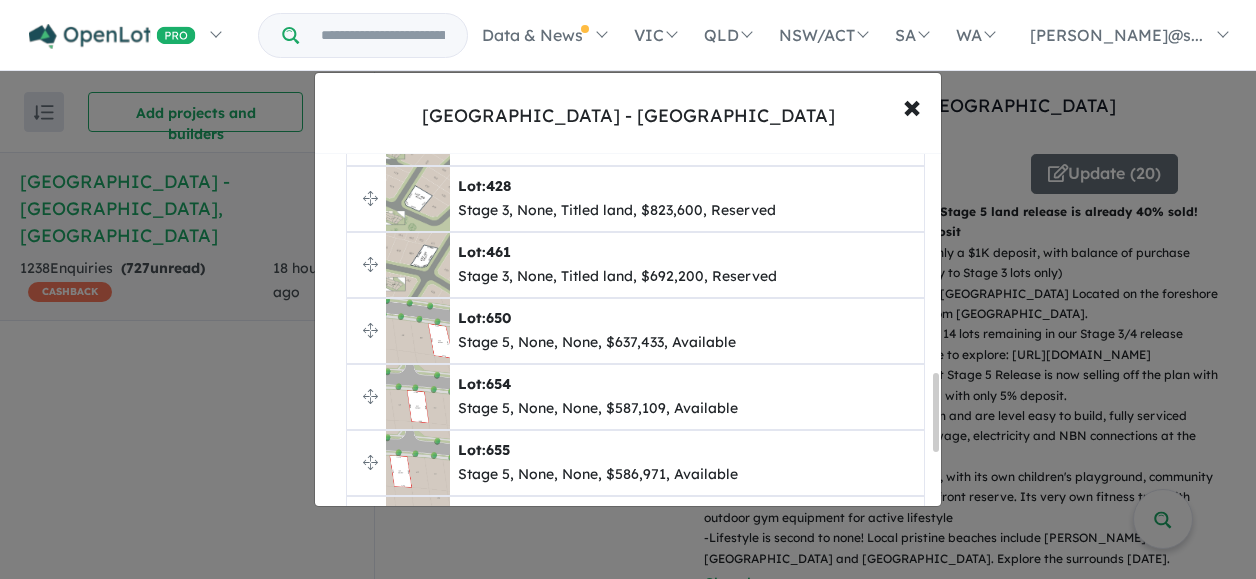 scroll, scrollTop: 1216, scrollLeft: 0, axis: vertical 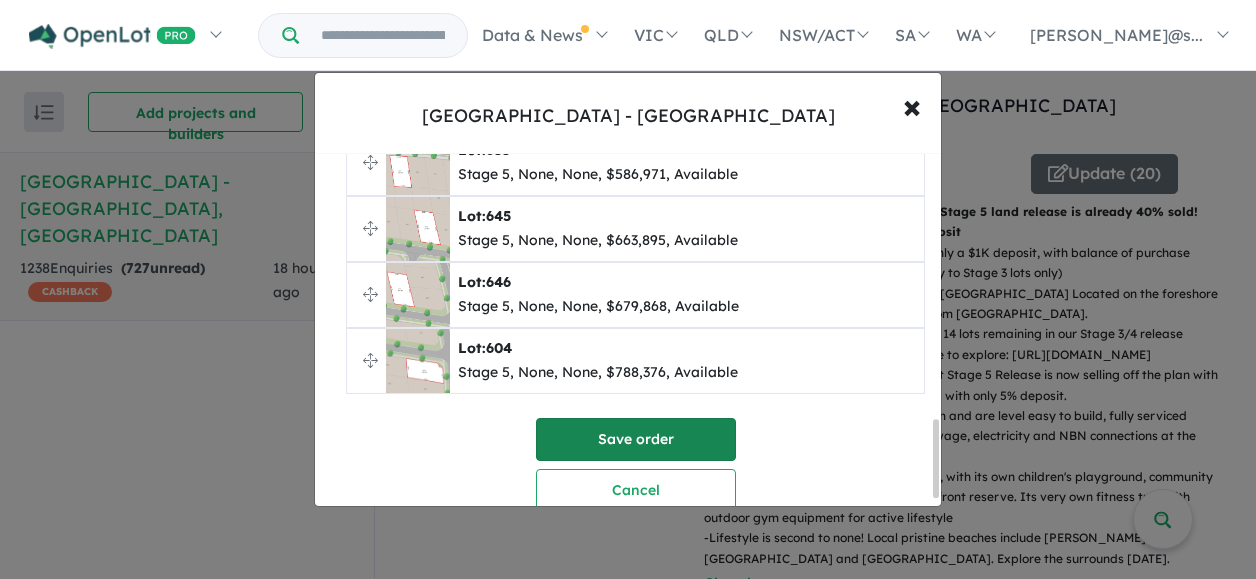 click on "Save order" at bounding box center (636, 439) 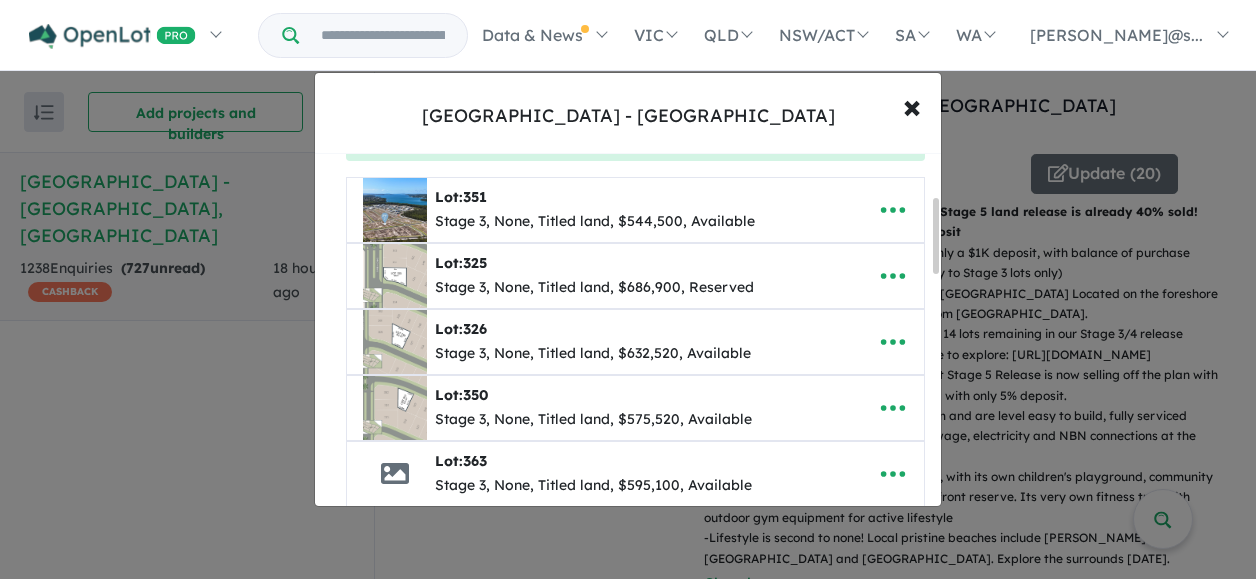 scroll, scrollTop: 200, scrollLeft: 0, axis: vertical 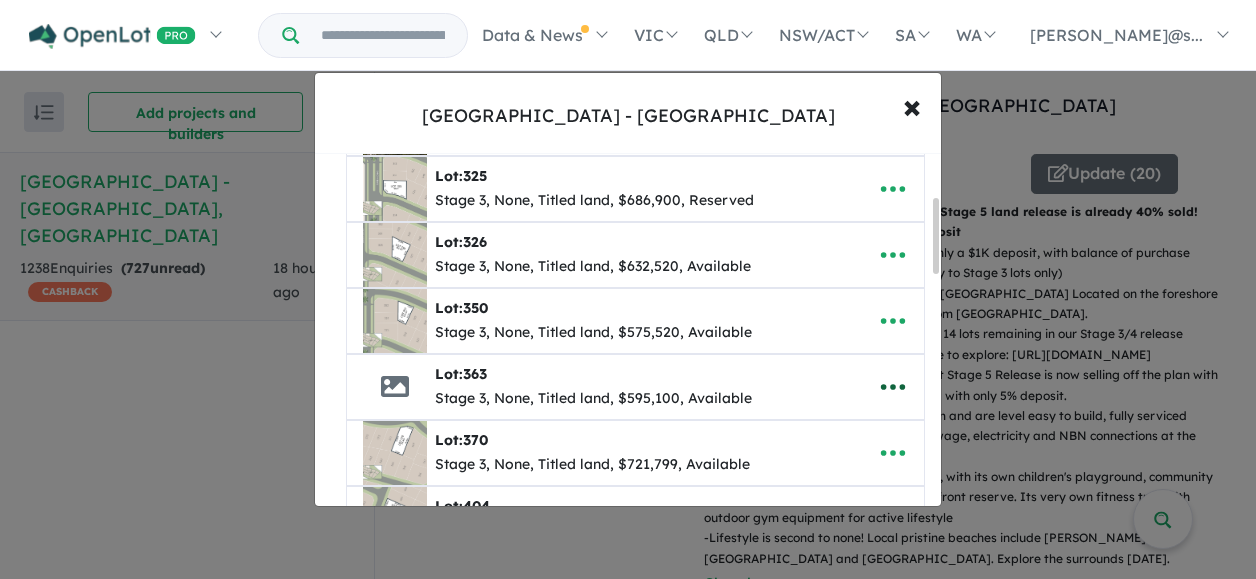 click 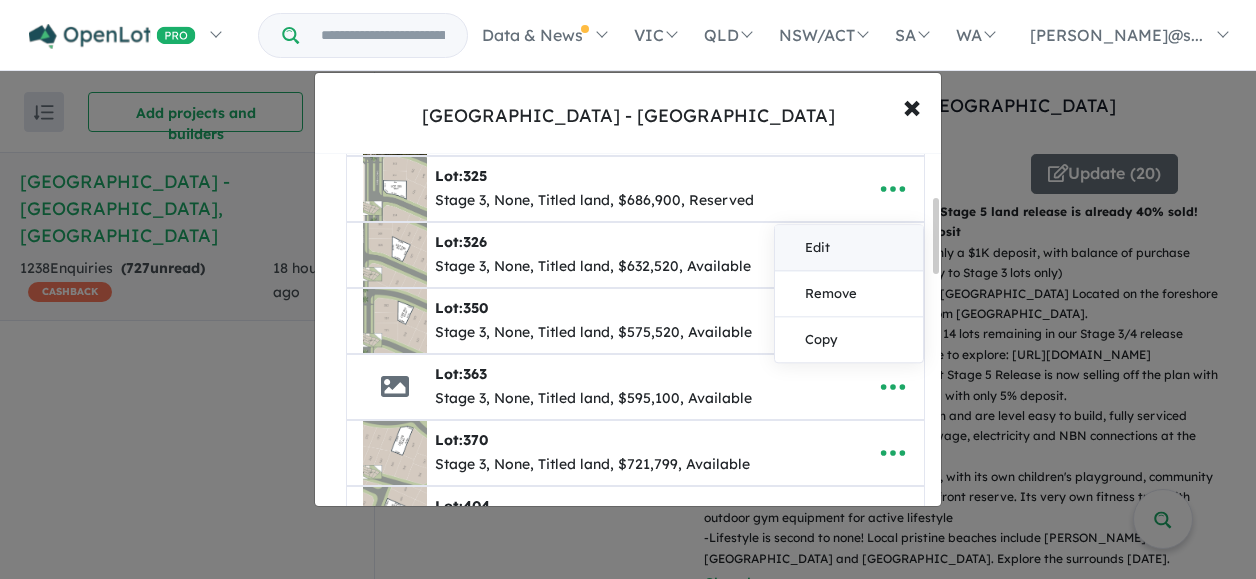 click on "Edit" at bounding box center [849, 248] 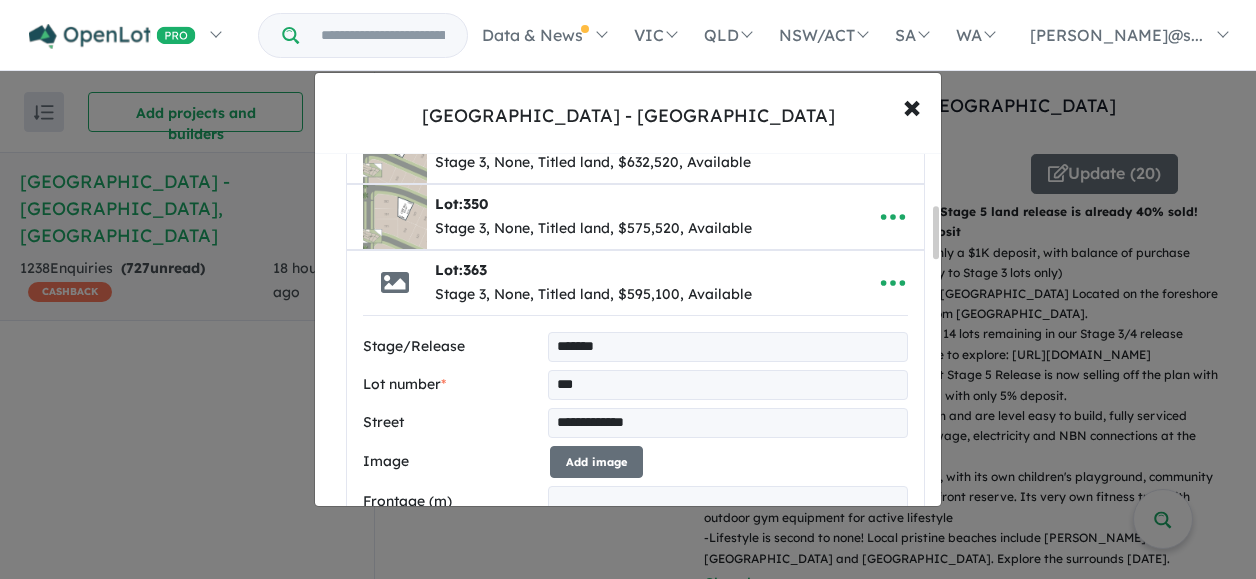 scroll, scrollTop: 500, scrollLeft: 0, axis: vertical 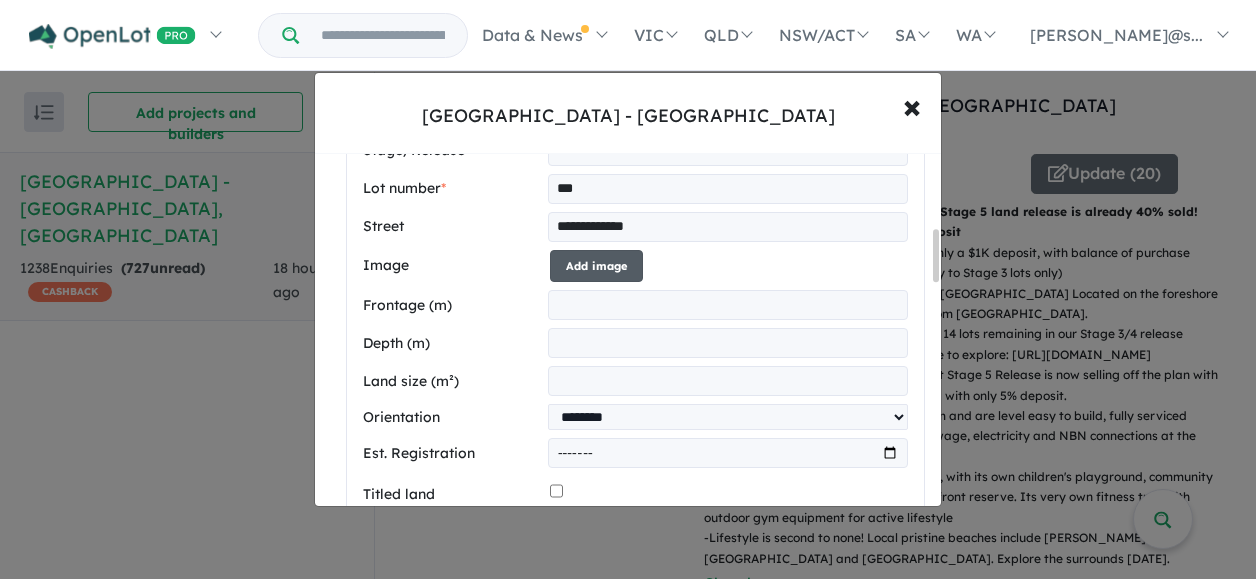 click on "Add image" at bounding box center [596, 266] 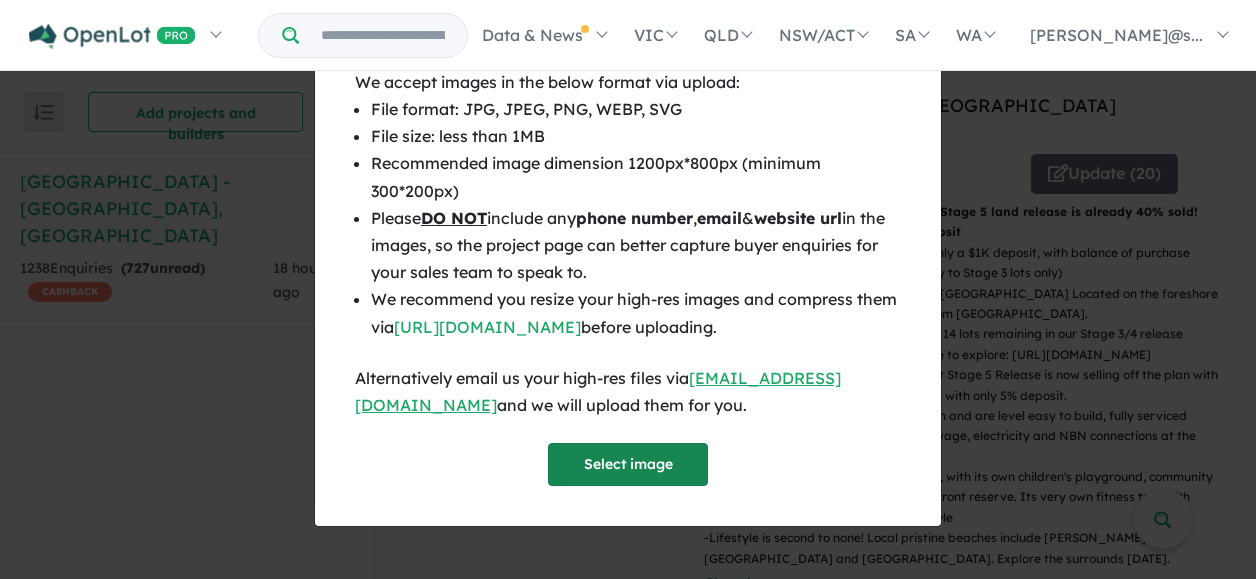 click on "Select image" at bounding box center [628, 464] 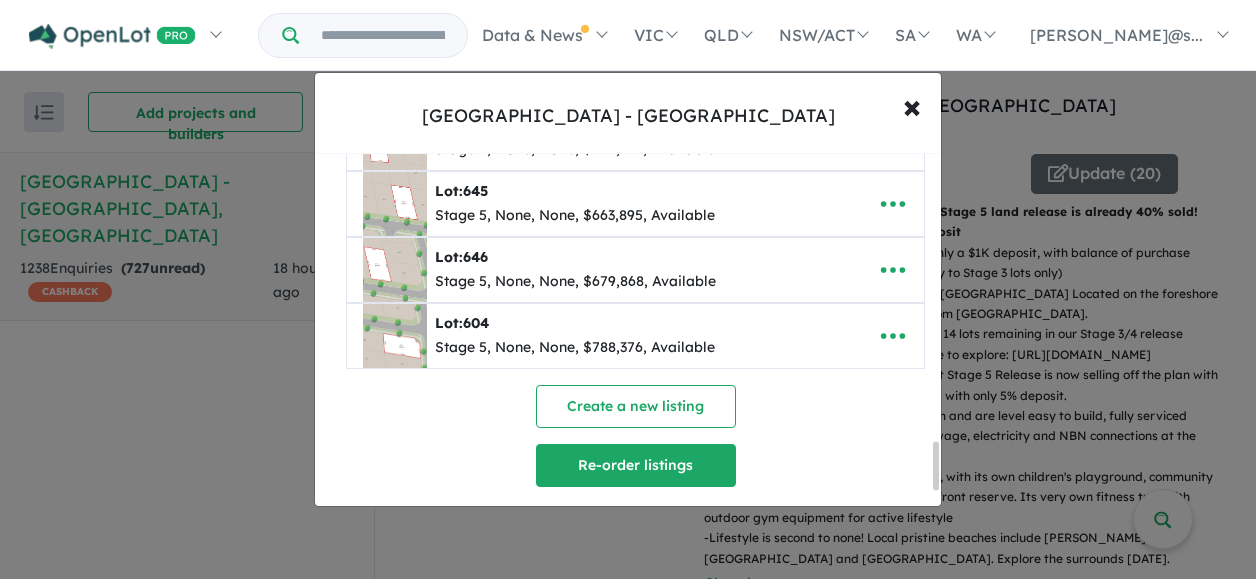 scroll, scrollTop: 2258, scrollLeft: 0, axis: vertical 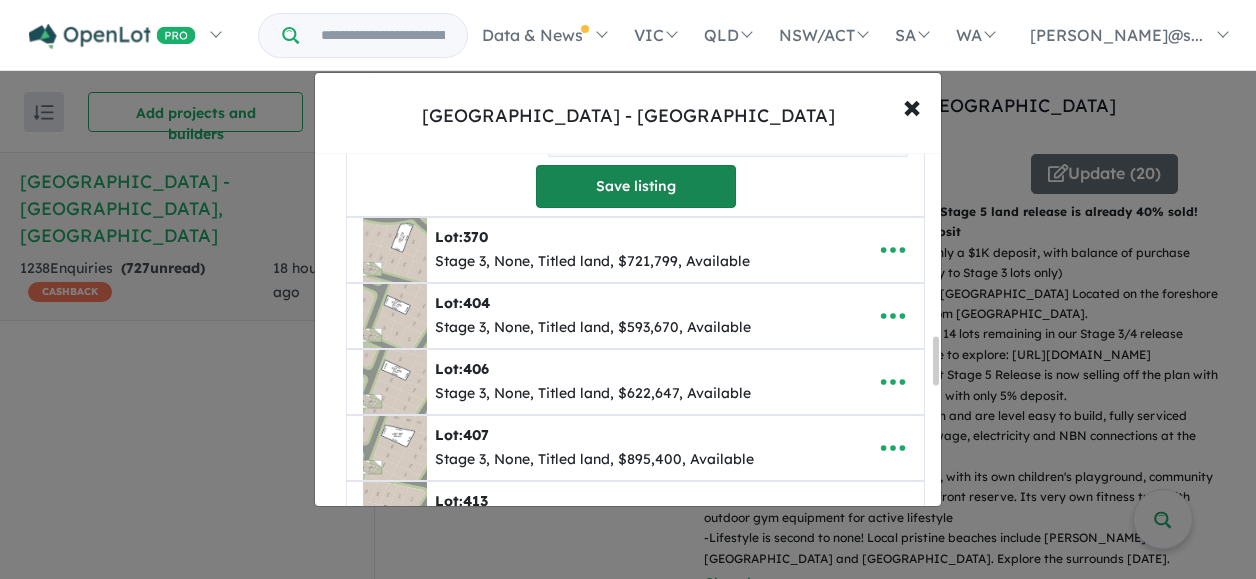 click on "Save listing" at bounding box center (636, 186) 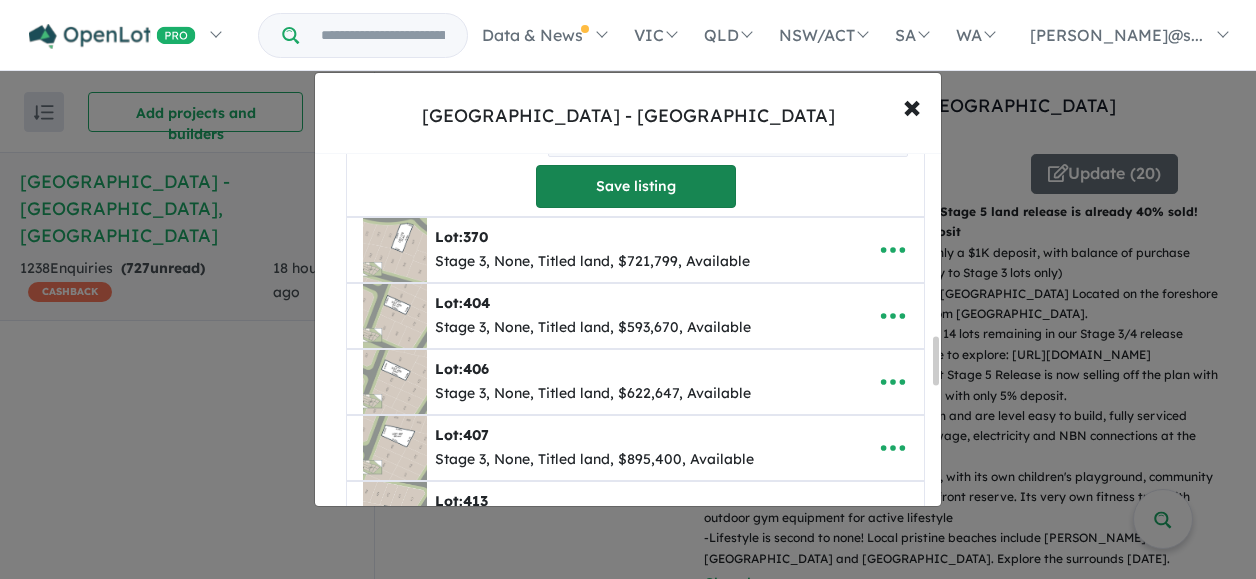 scroll, scrollTop: 312, scrollLeft: 0, axis: vertical 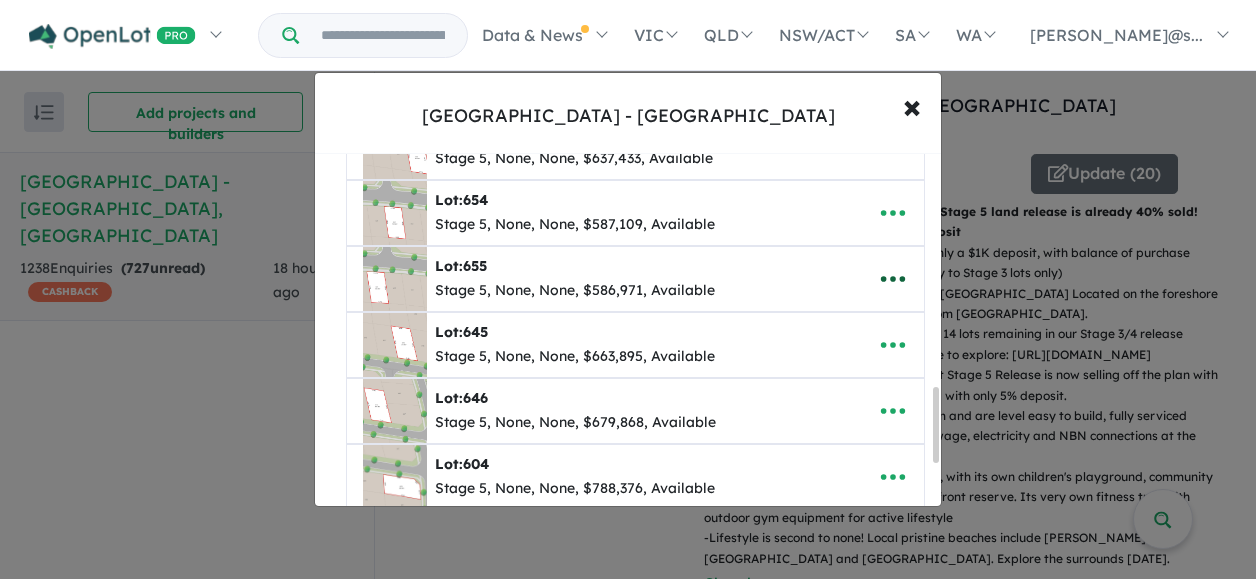 click 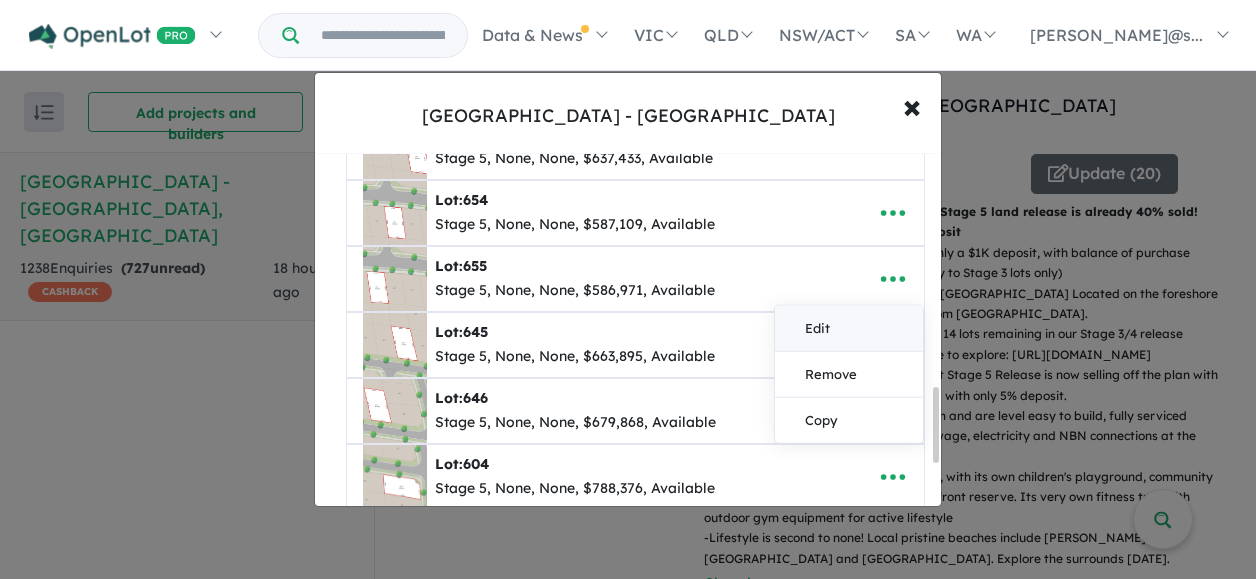 click on "Edit" at bounding box center [849, 329] 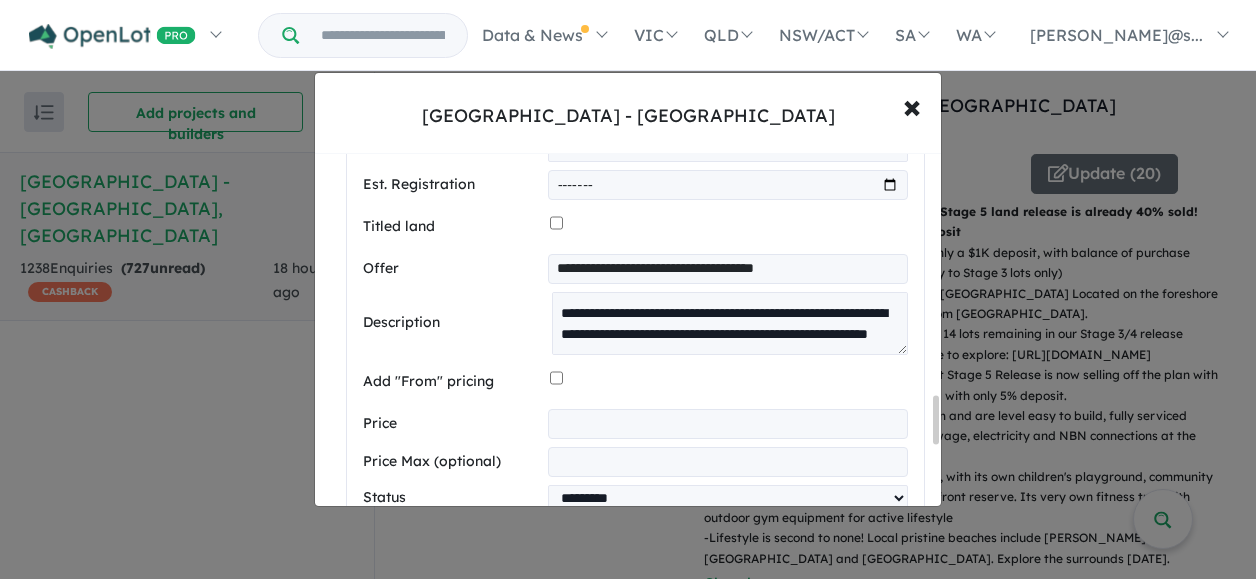 scroll, scrollTop: 1896, scrollLeft: 0, axis: vertical 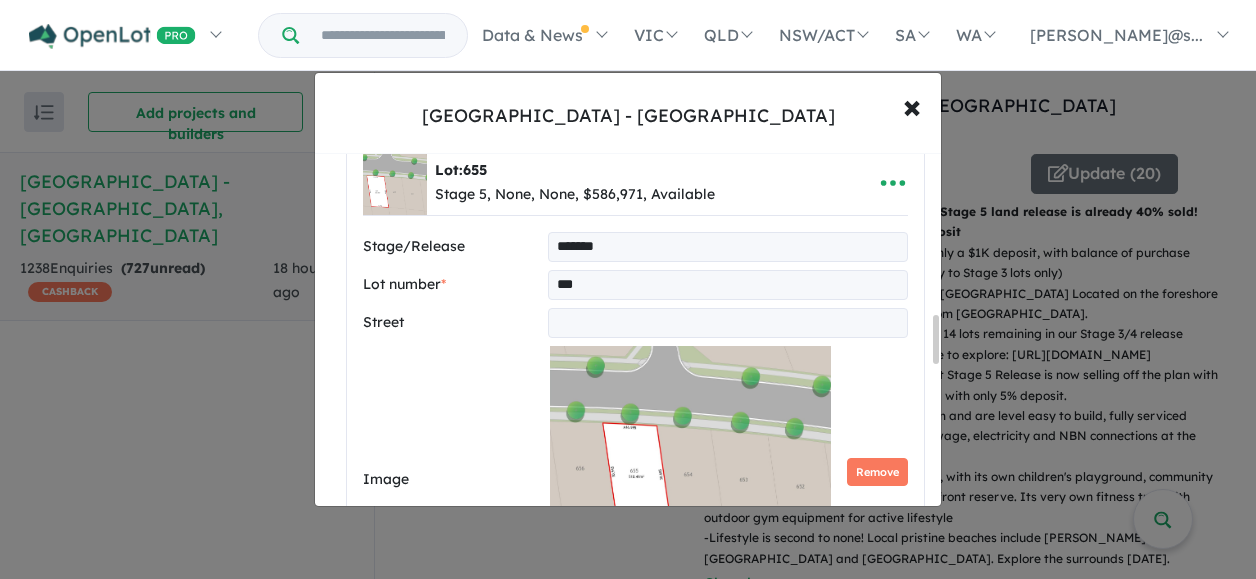 click on "***" at bounding box center (728, 285) 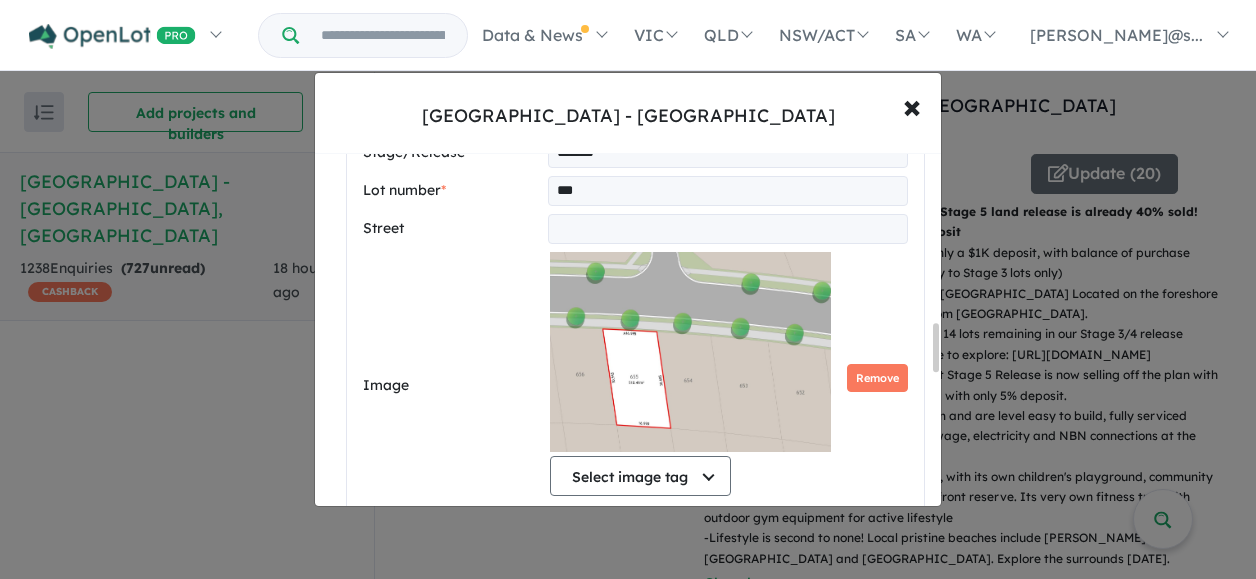 scroll, scrollTop: 1258, scrollLeft: 0, axis: vertical 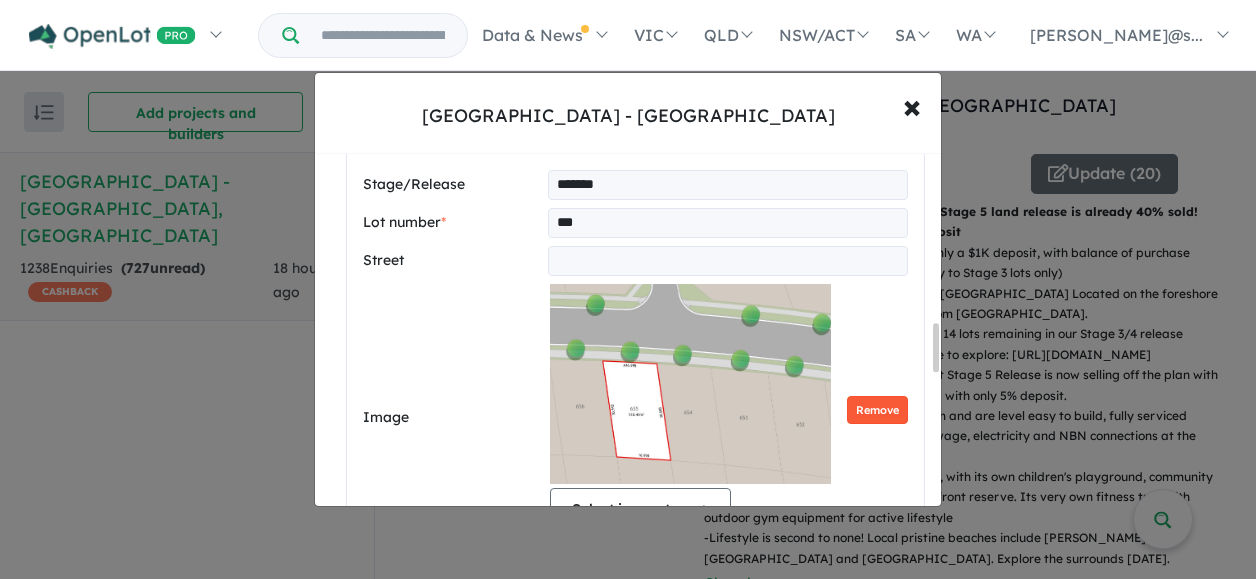 type on "***" 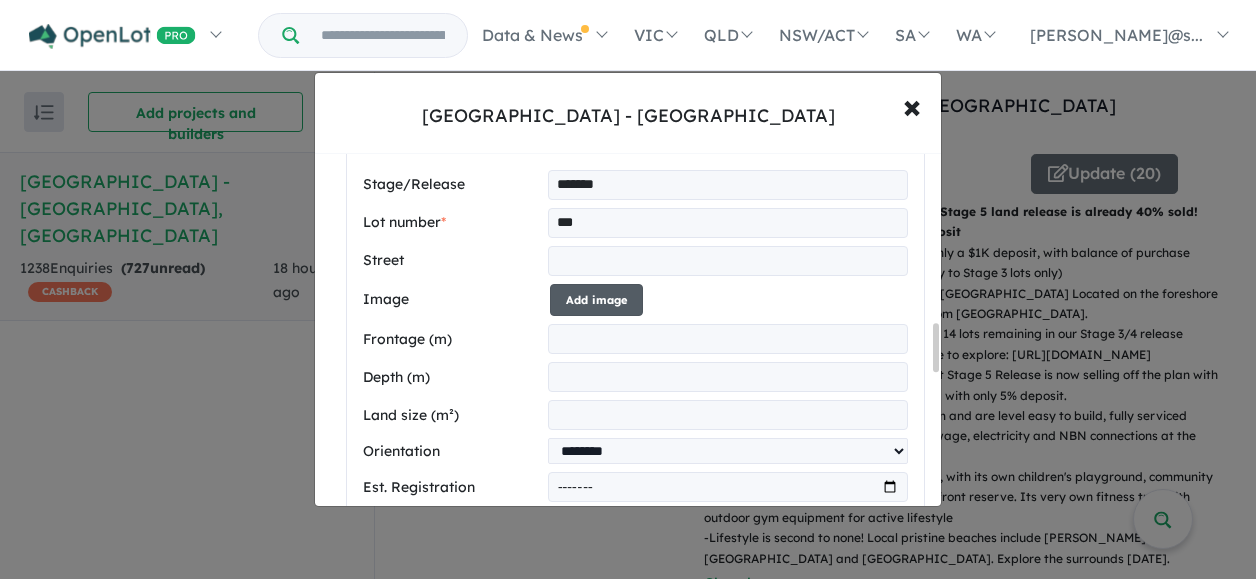 click on "Add image" at bounding box center [596, 300] 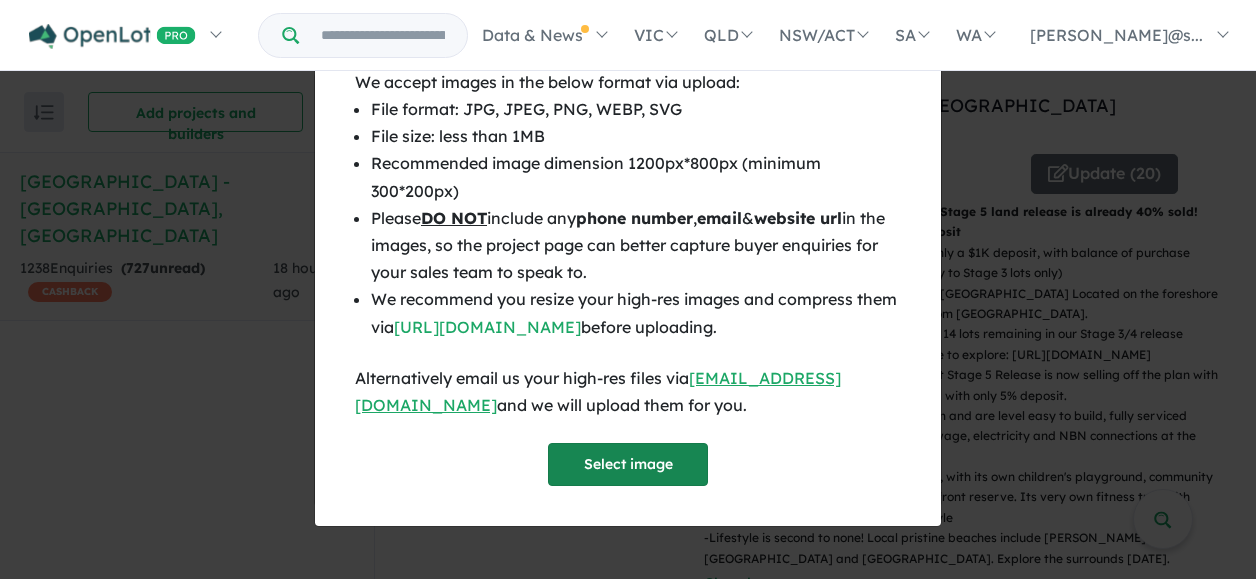 click on "Select image" at bounding box center [628, 464] 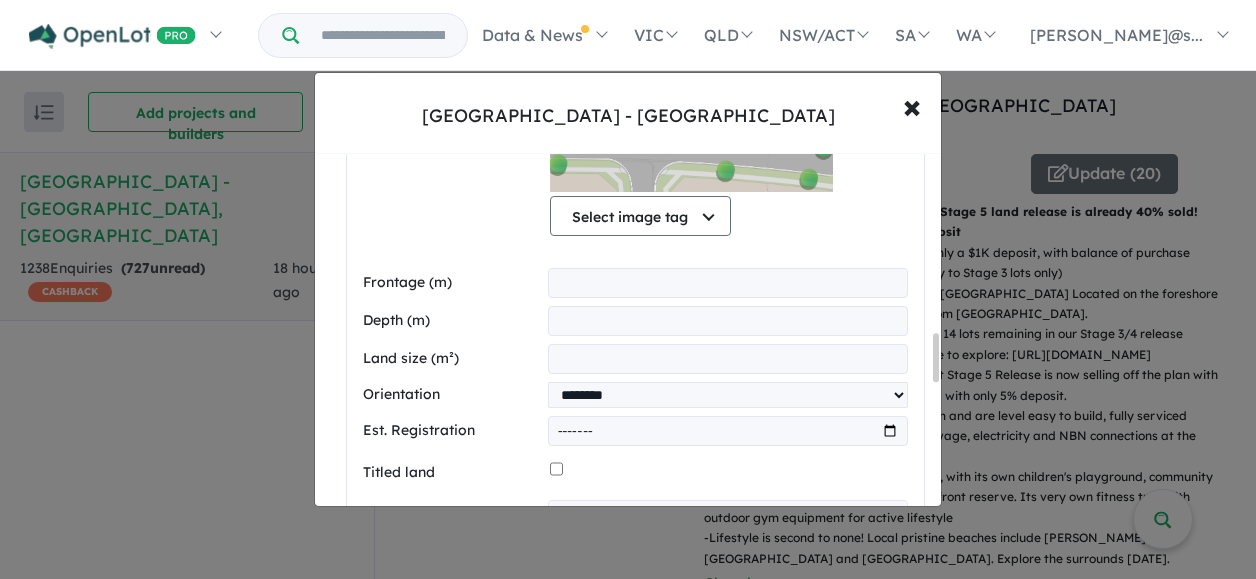 scroll, scrollTop: 1558, scrollLeft: 0, axis: vertical 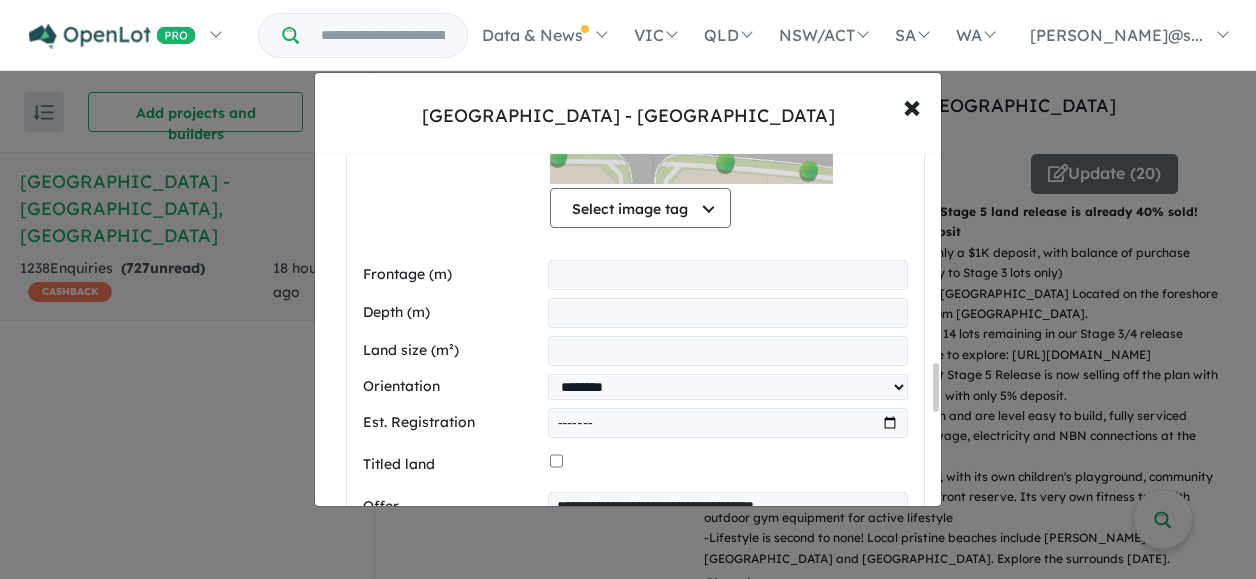 drag, startPoint x: 600, startPoint y: 259, endPoint x: 486, endPoint y: 244, distance: 114.982605 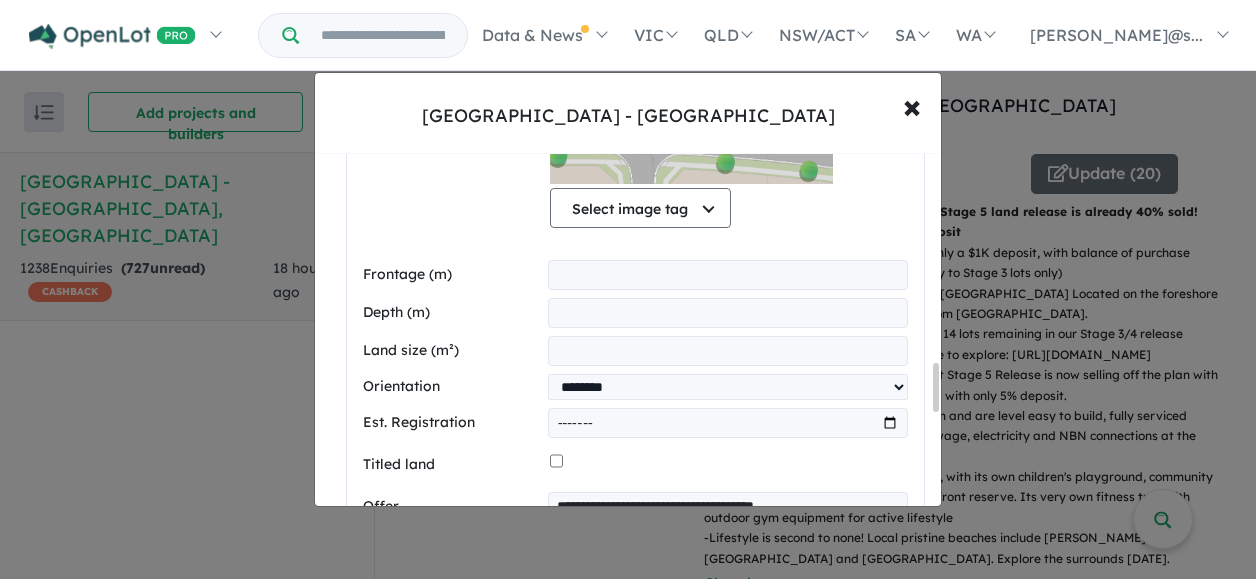 drag, startPoint x: 615, startPoint y: 302, endPoint x: 519, endPoint y: 299, distance: 96.04687 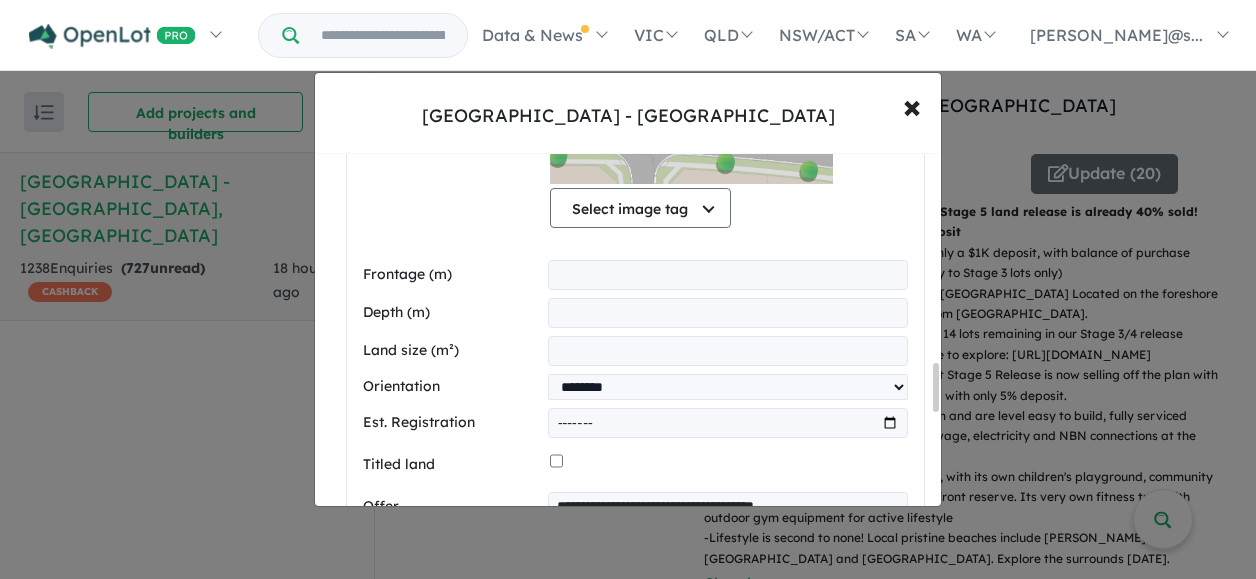 type on "*****" 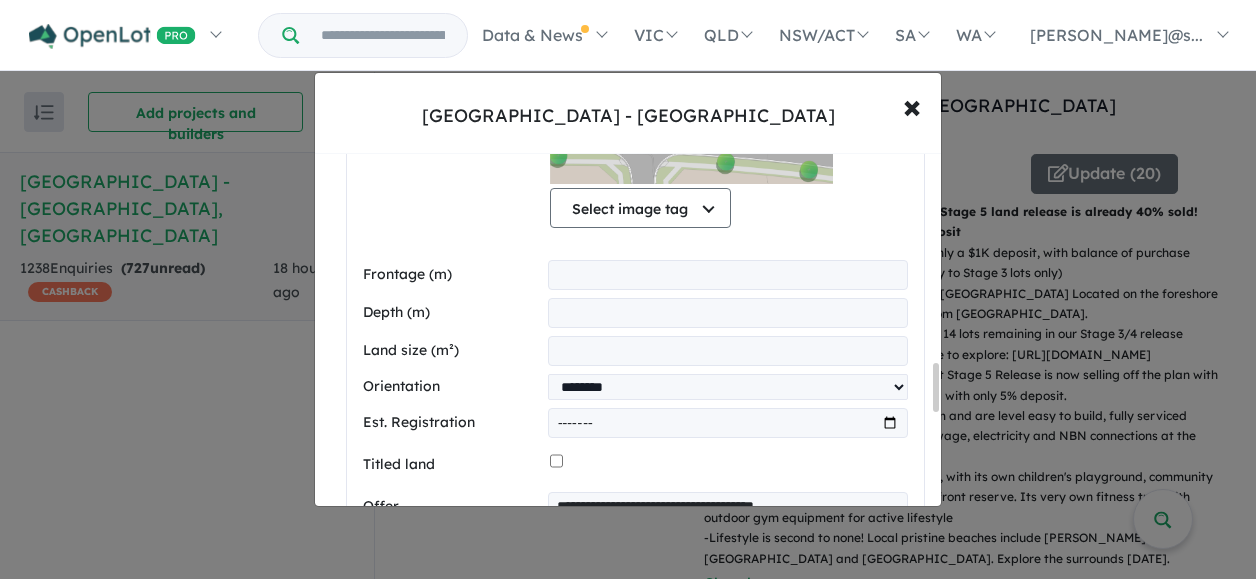 drag, startPoint x: 617, startPoint y: 343, endPoint x: 490, endPoint y: 341, distance: 127.01575 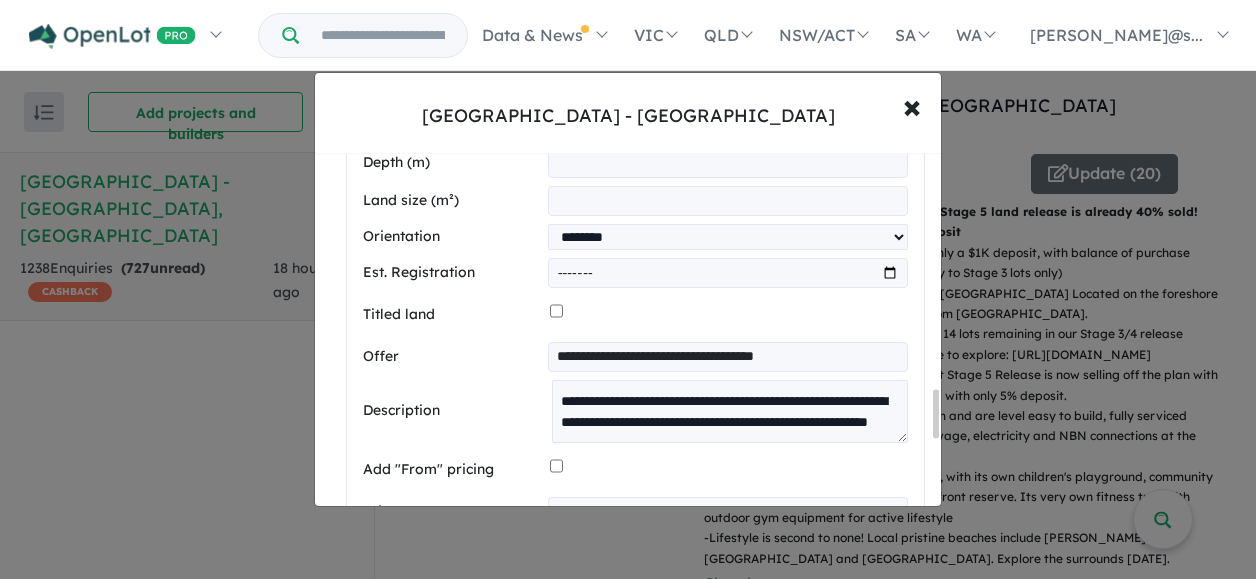 scroll, scrollTop: 1758, scrollLeft: 0, axis: vertical 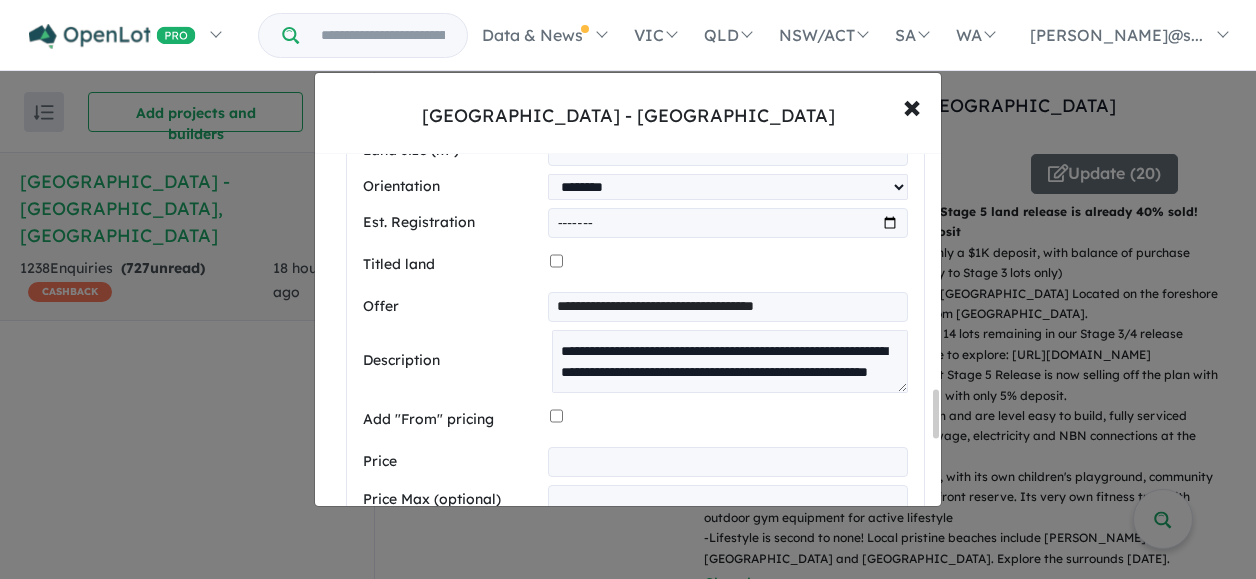 type on "******" 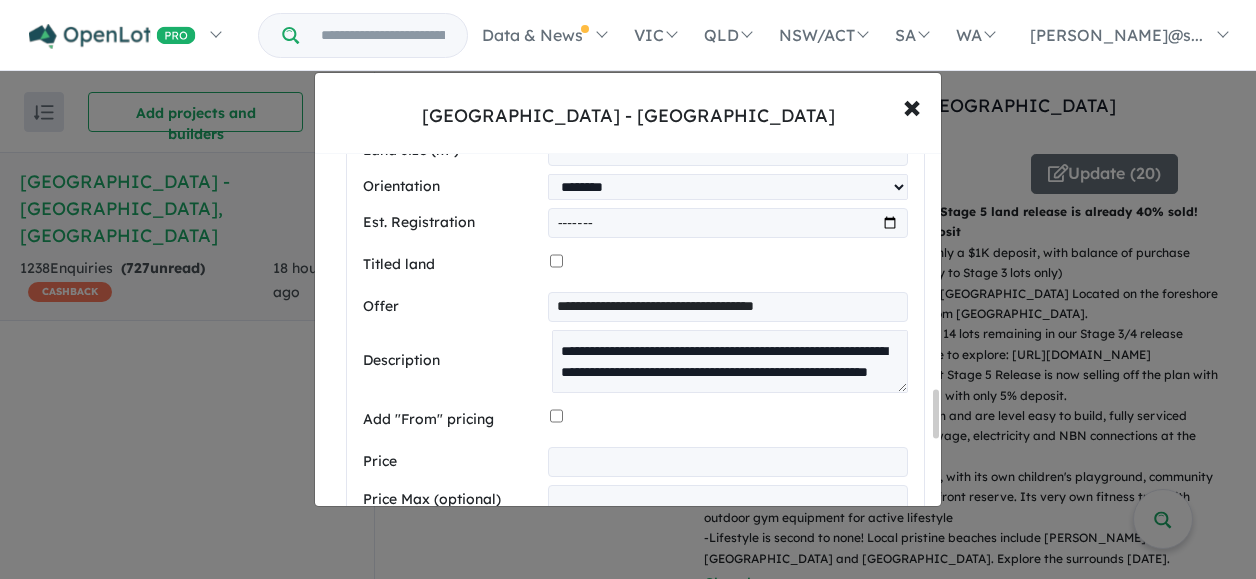 click at bounding box center [728, 223] 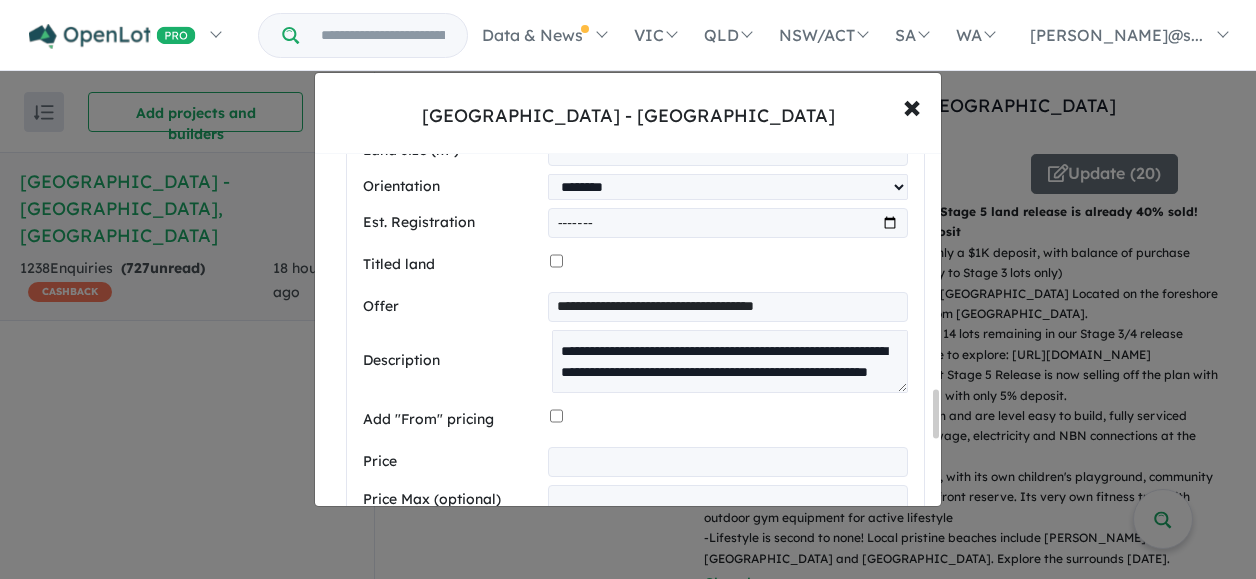 type on "*******" 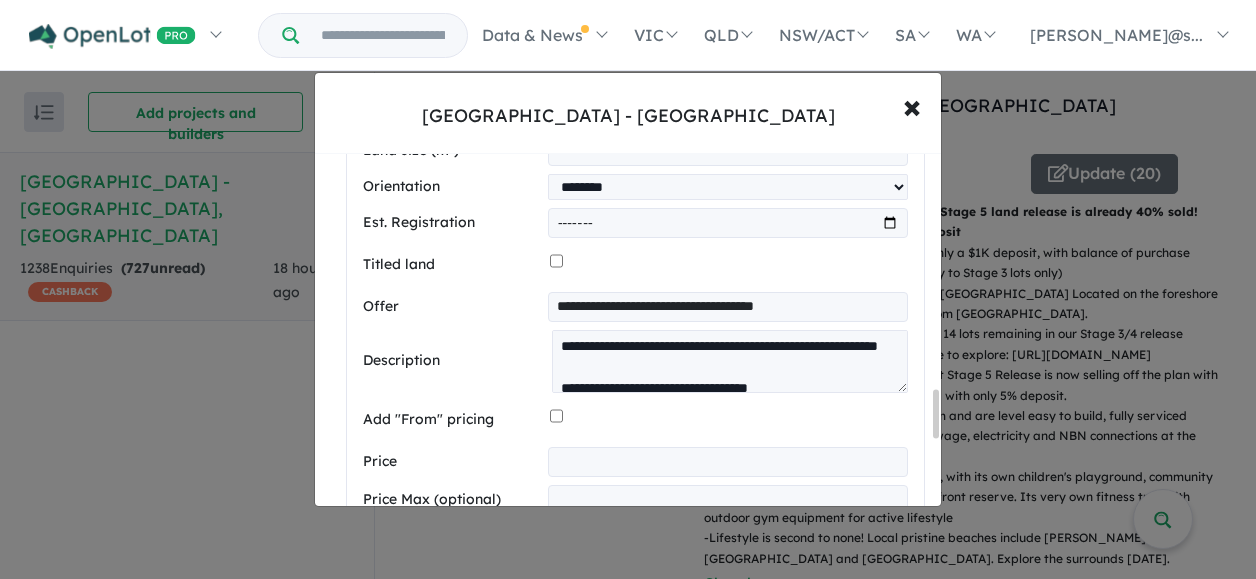 scroll, scrollTop: 100, scrollLeft: 0, axis: vertical 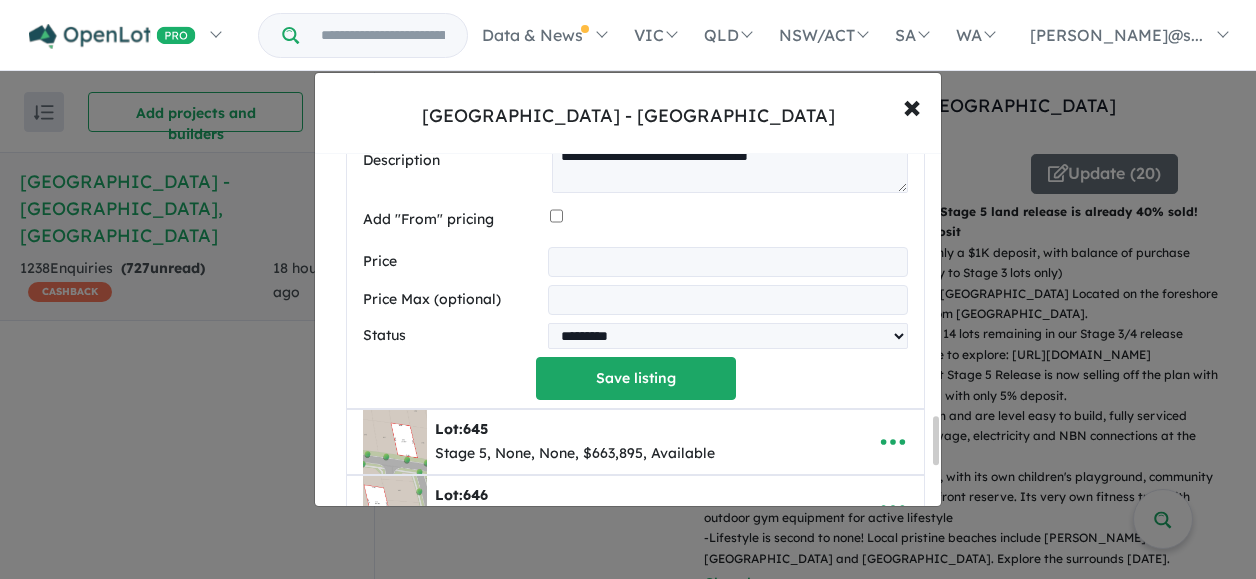 drag, startPoint x: 653, startPoint y: 253, endPoint x: 448, endPoint y: 246, distance: 205.11948 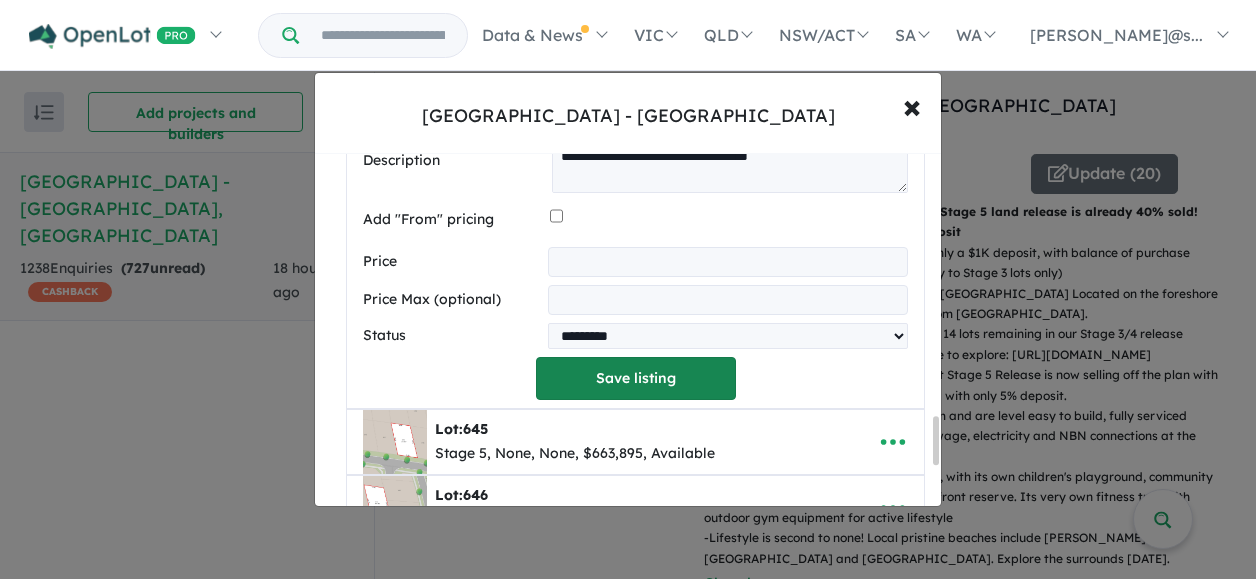 type on "******" 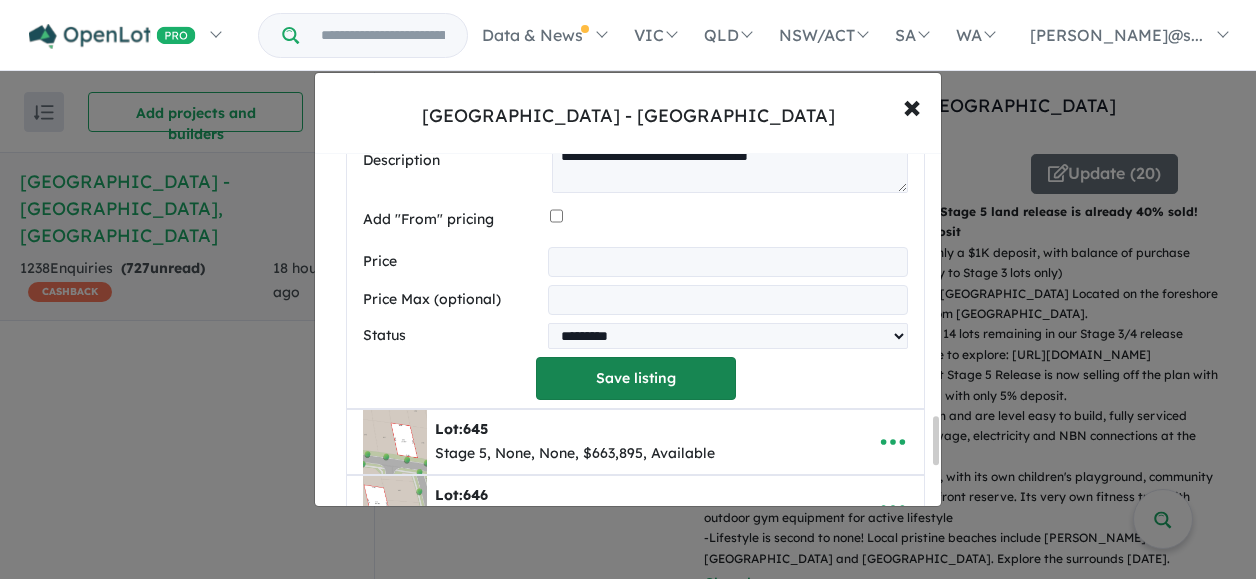 click on "Save listing" at bounding box center (636, 378) 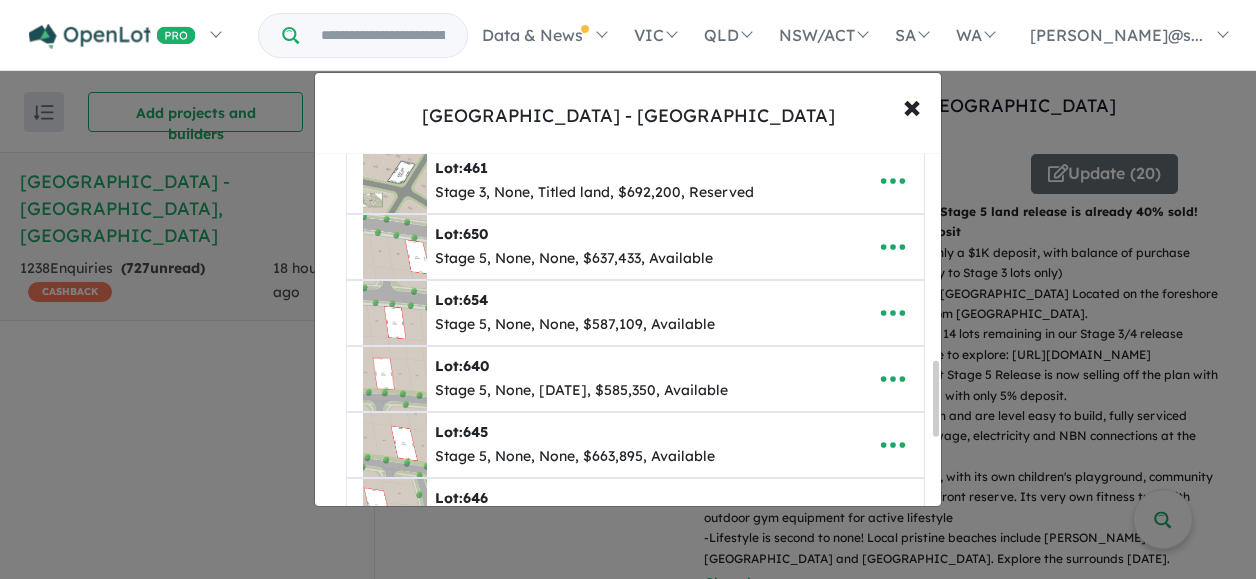scroll, scrollTop: 900, scrollLeft: 0, axis: vertical 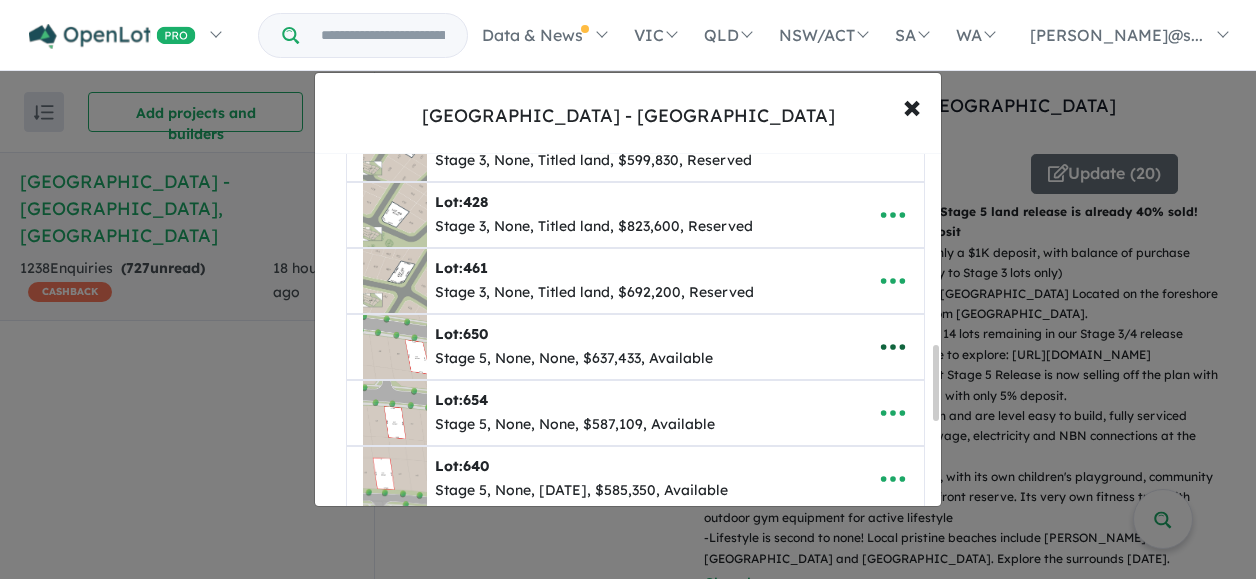 click 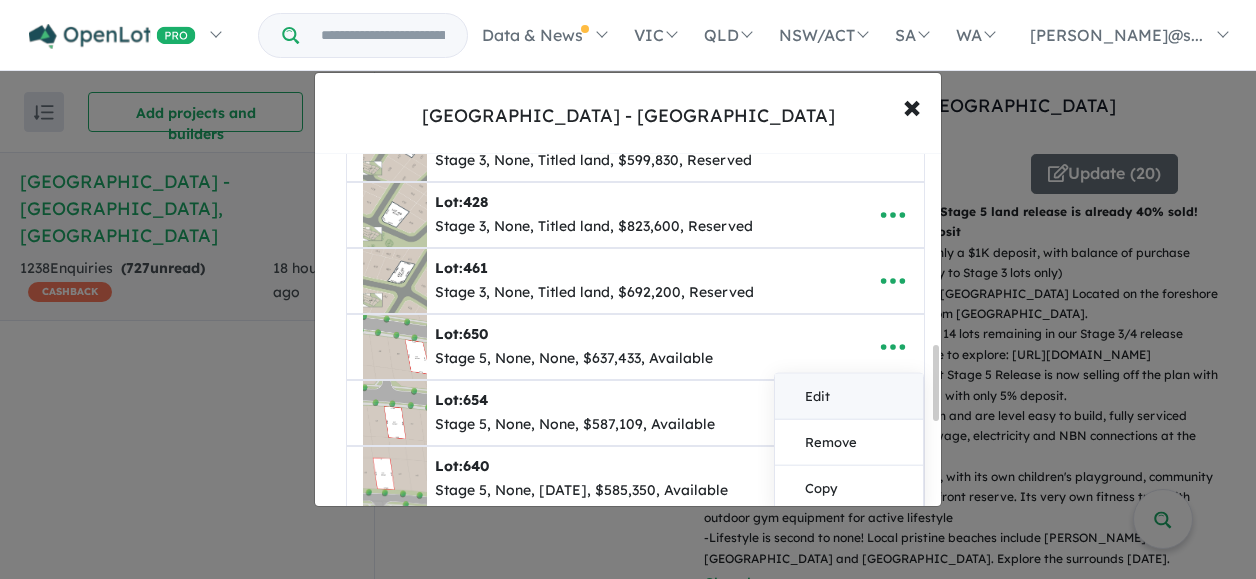click on "Edit" at bounding box center (849, 397) 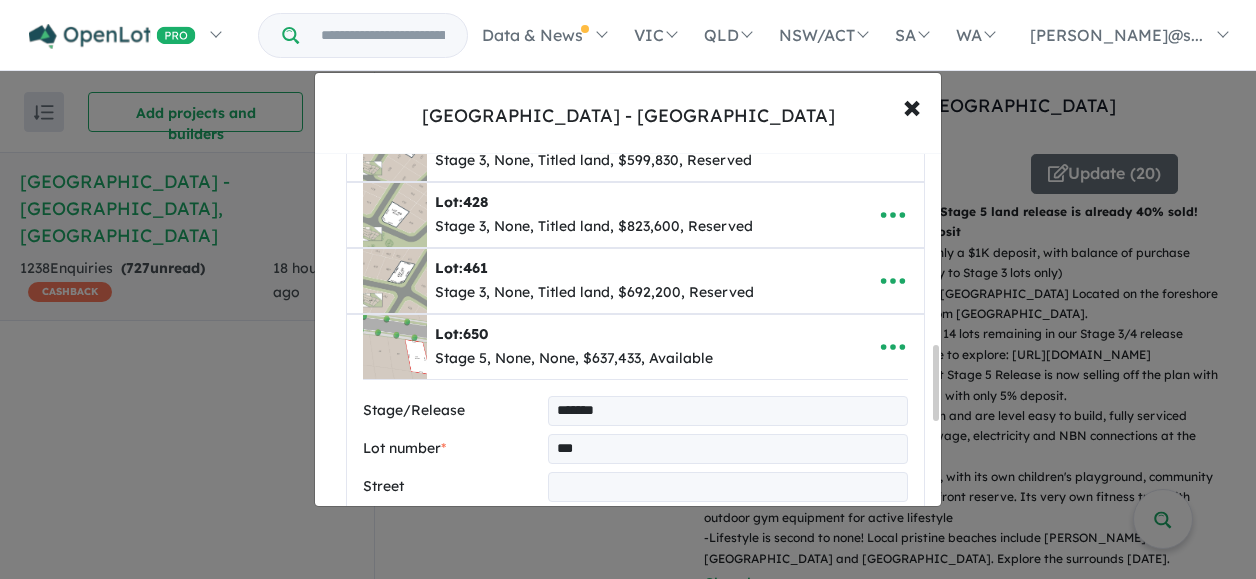 scroll, scrollTop: 1000, scrollLeft: 0, axis: vertical 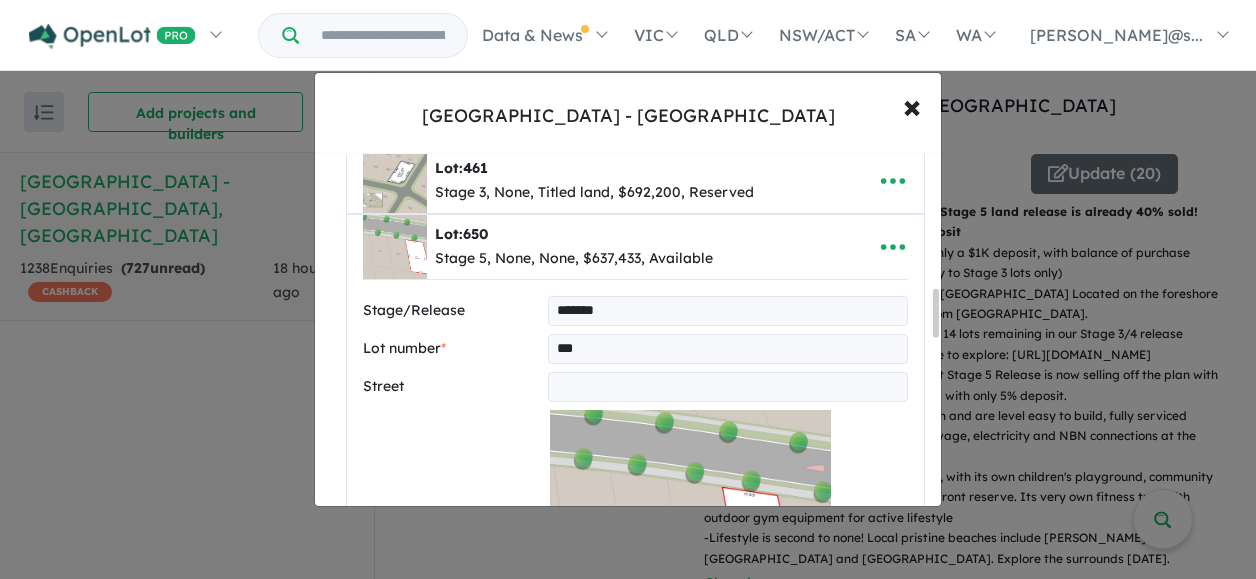 click on "***" at bounding box center [728, 349] 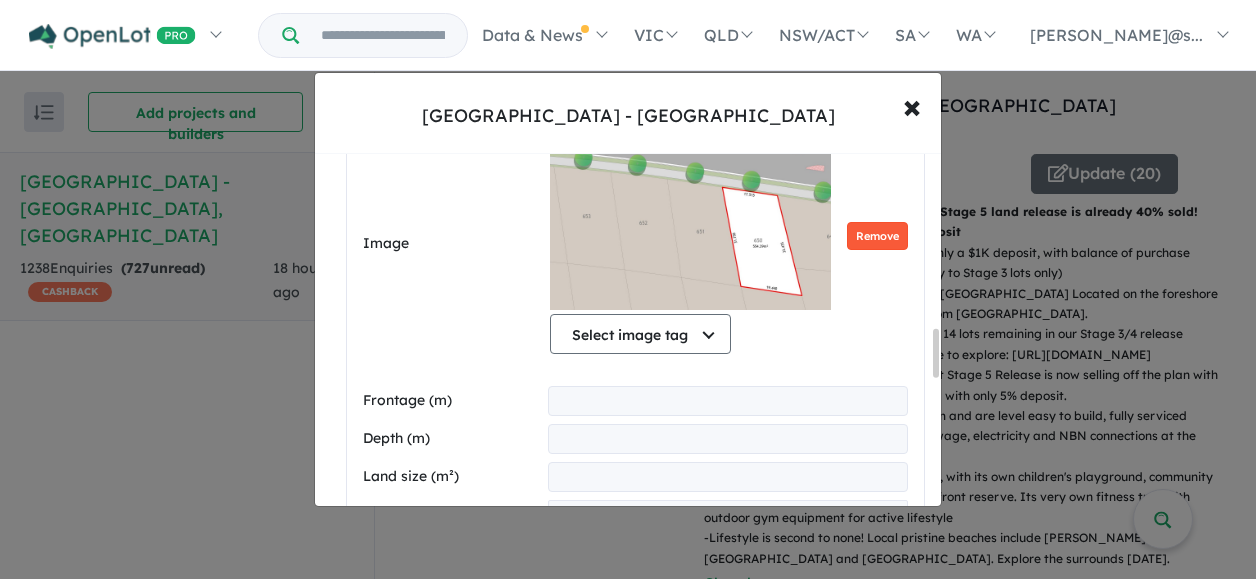 type on "***" 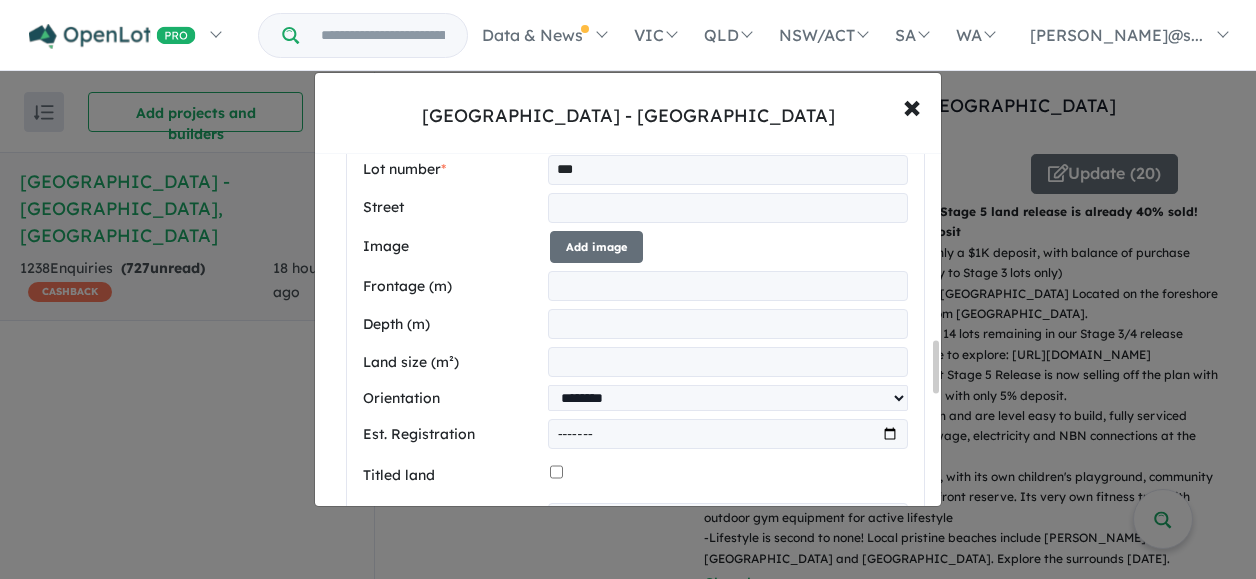 scroll, scrollTop: 1082, scrollLeft: 0, axis: vertical 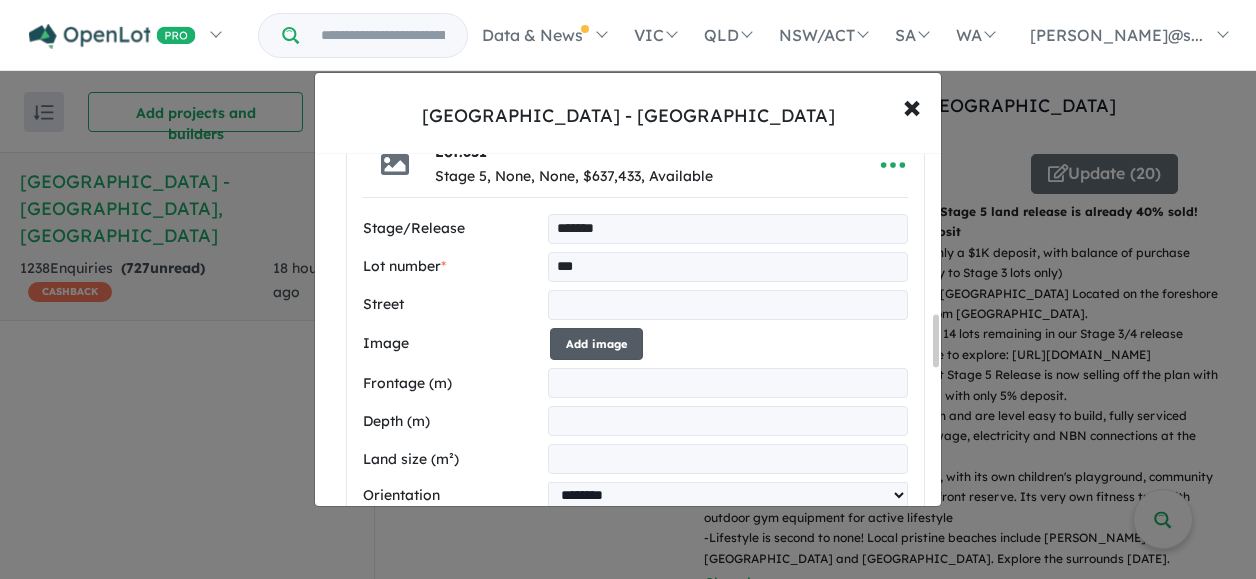 click on "Add image" at bounding box center (596, 344) 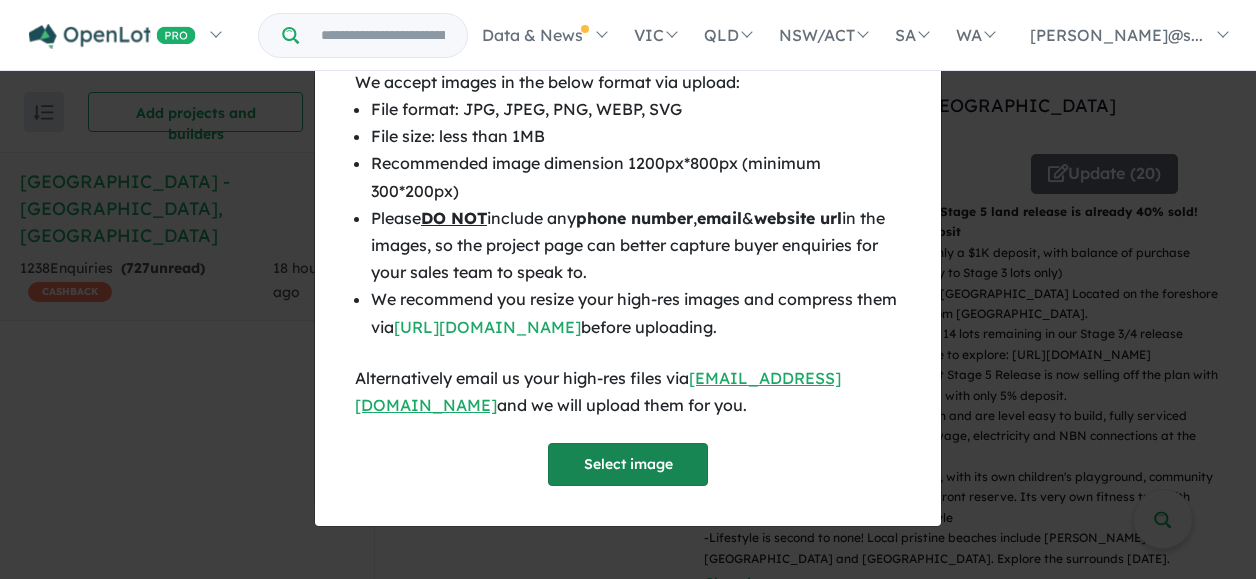 click on "Select image" at bounding box center [628, 464] 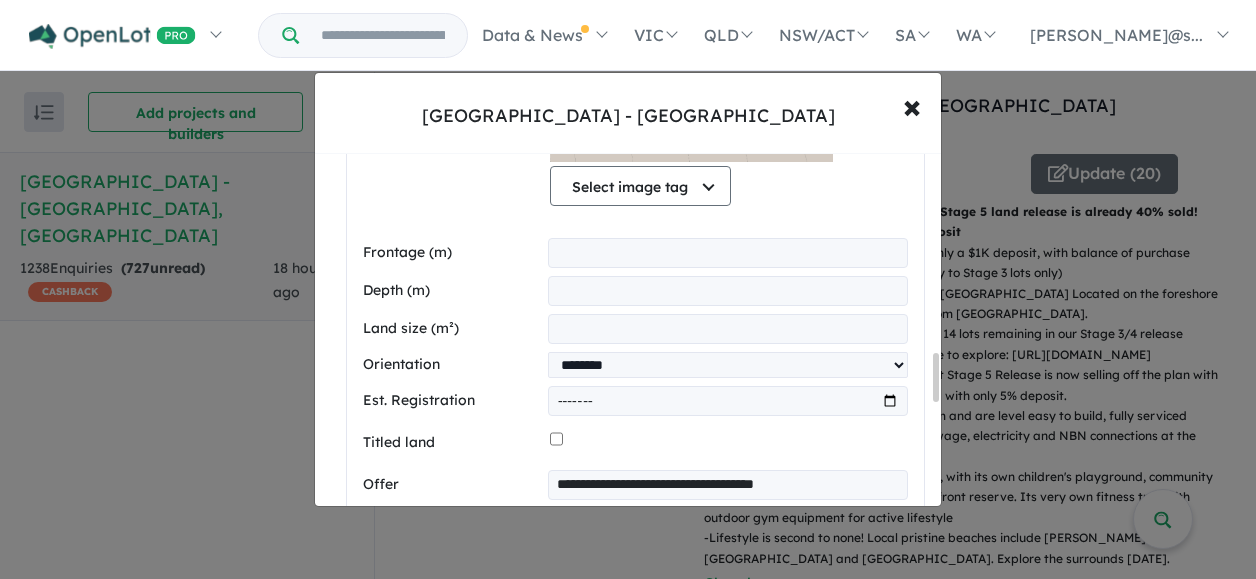 scroll, scrollTop: 1482, scrollLeft: 0, axis: vertical 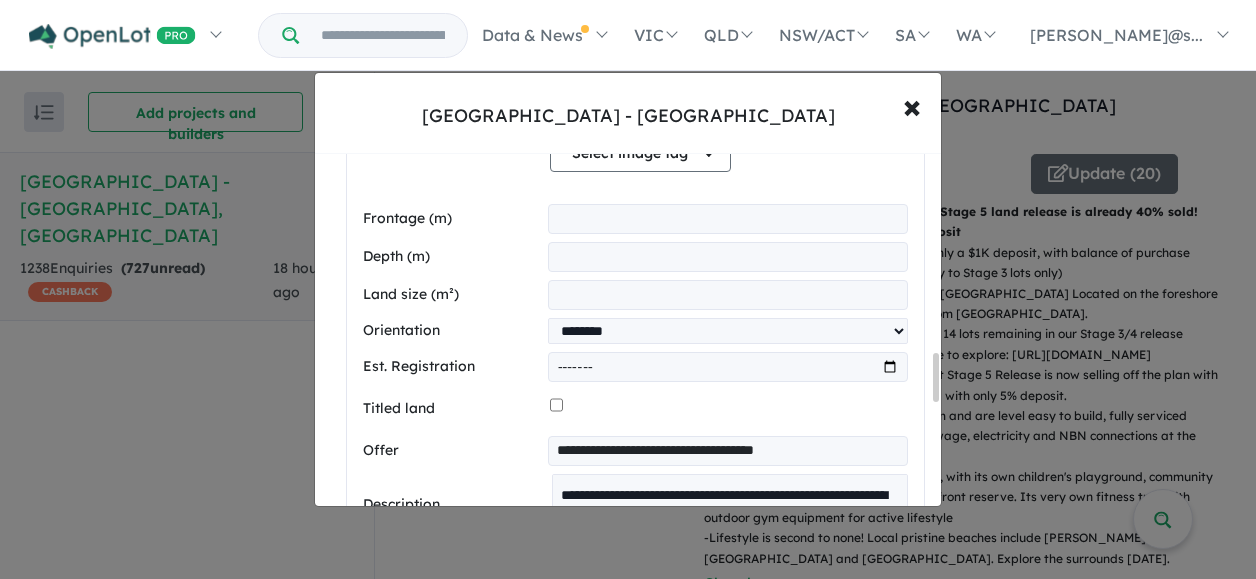 click on "*****" at bounding box center (728, 219) 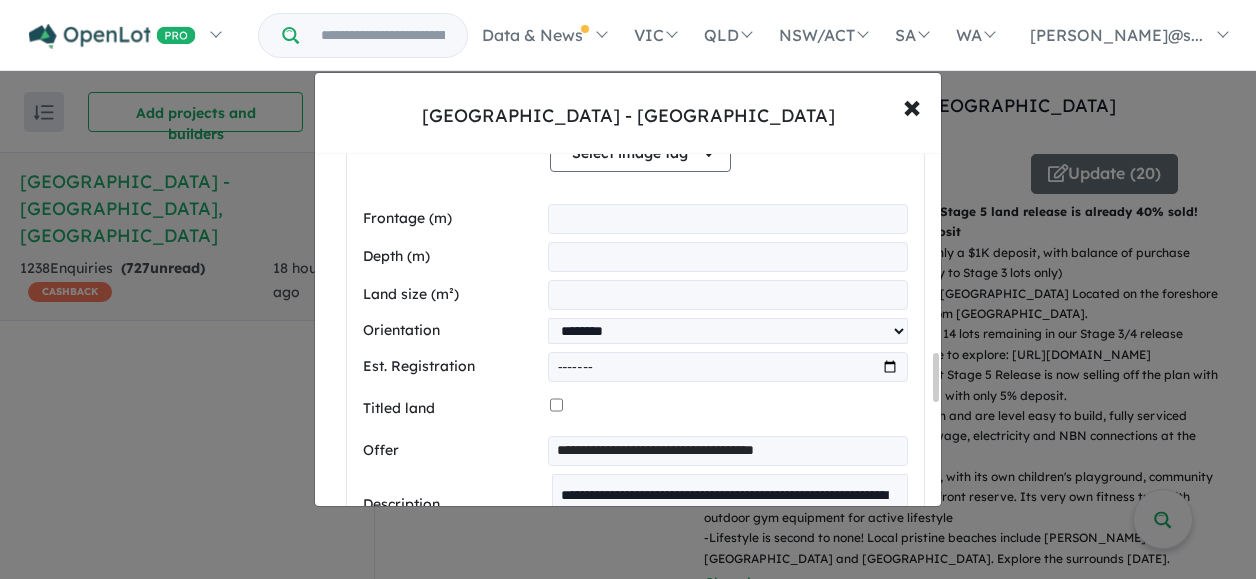 drag, startPoint x: 604, startPoint y: 237, endPoint x: 498, endPoint y: 232, distance: 106.11786 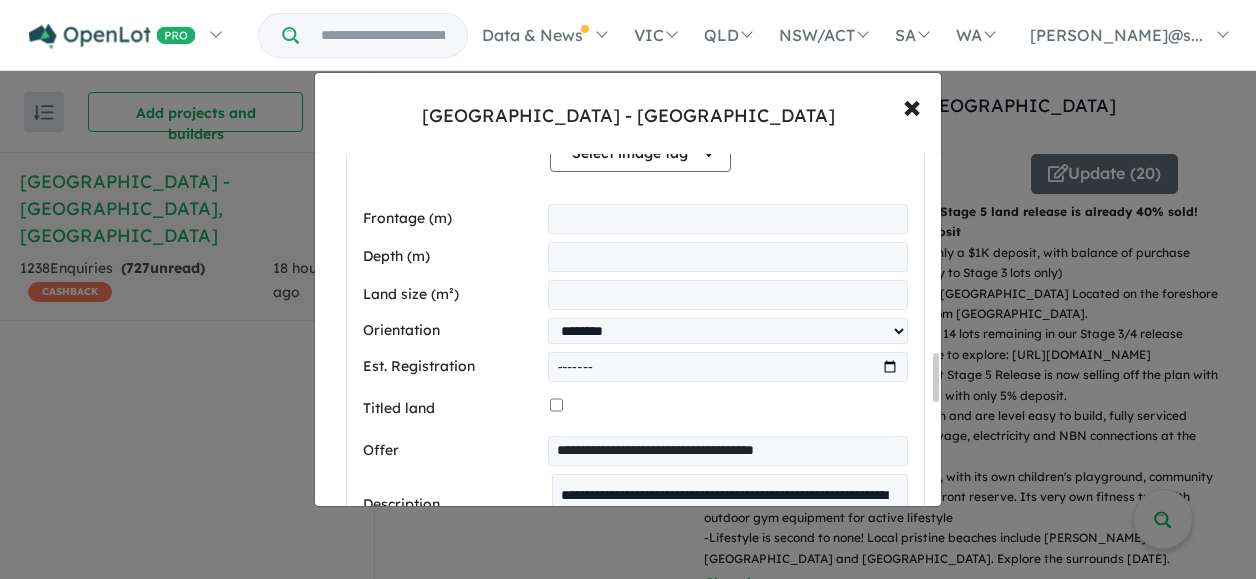 type on "*****" 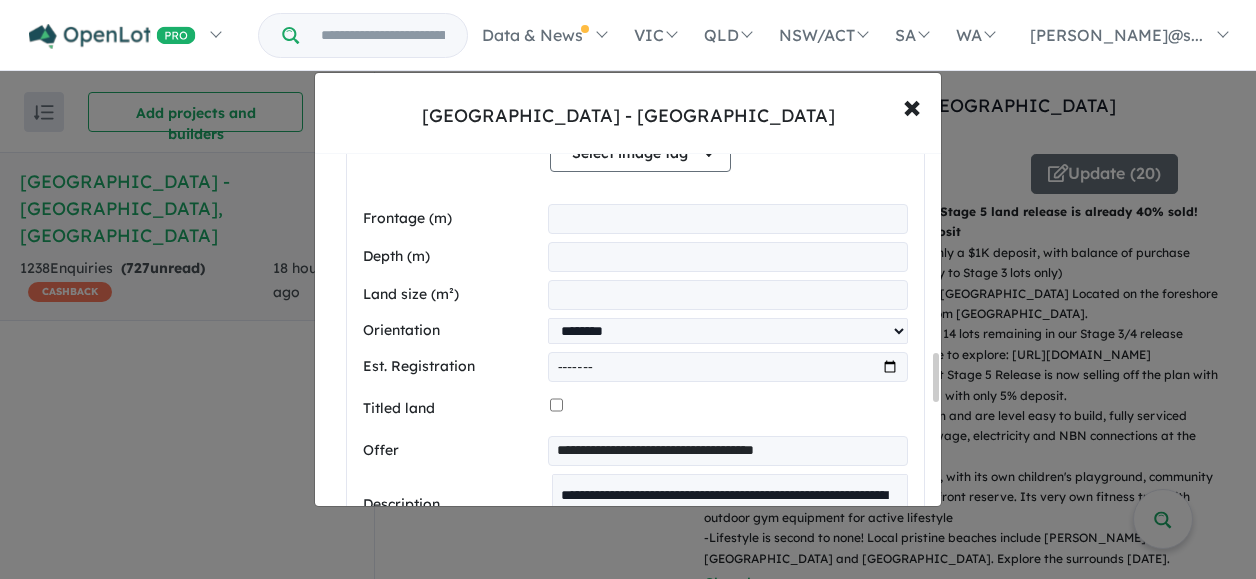 drag, startPoint x: 618, startPoint y: 281, endPoint x: 459, endPoint y: 275, distance: 159.11317 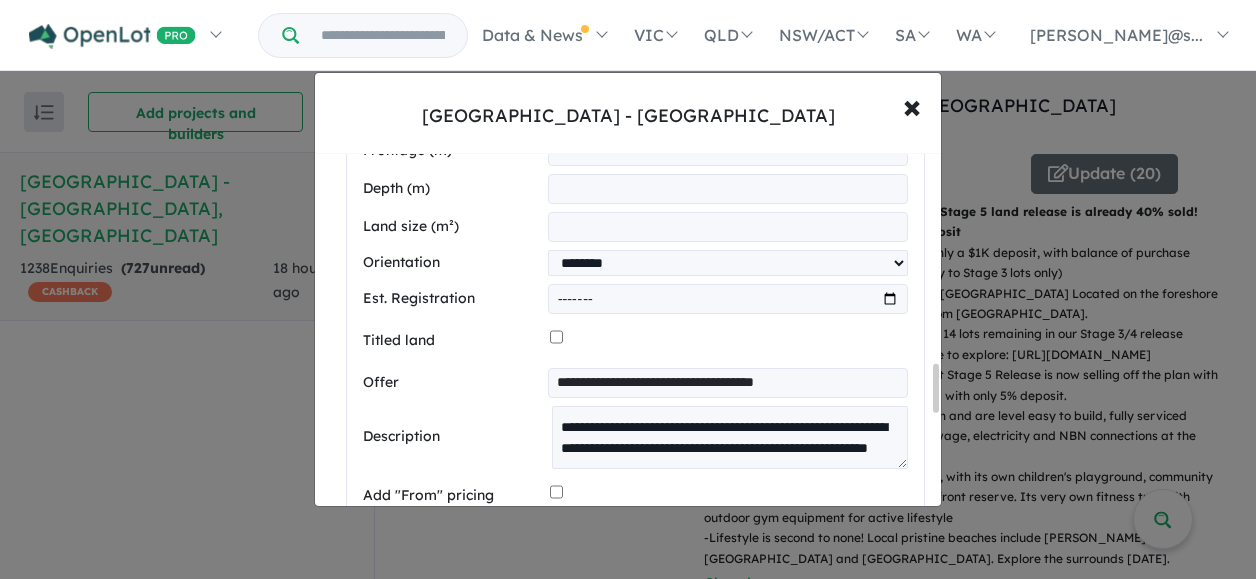 scroll, scrollTop: 1582, scrollLeft: 0, axis: vertical 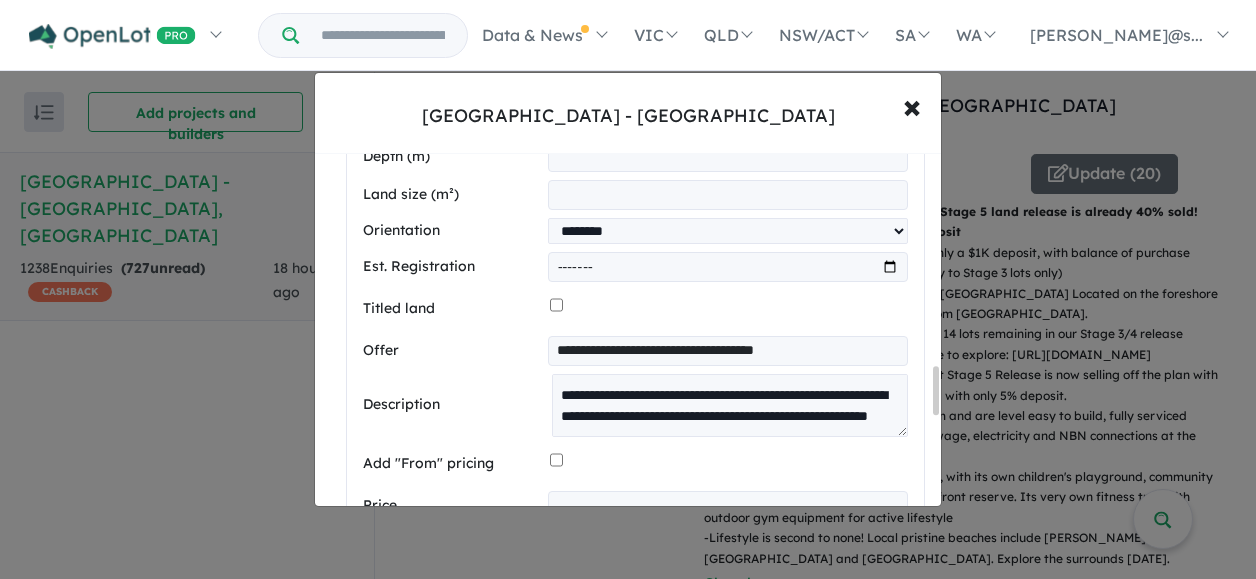 type on "******" 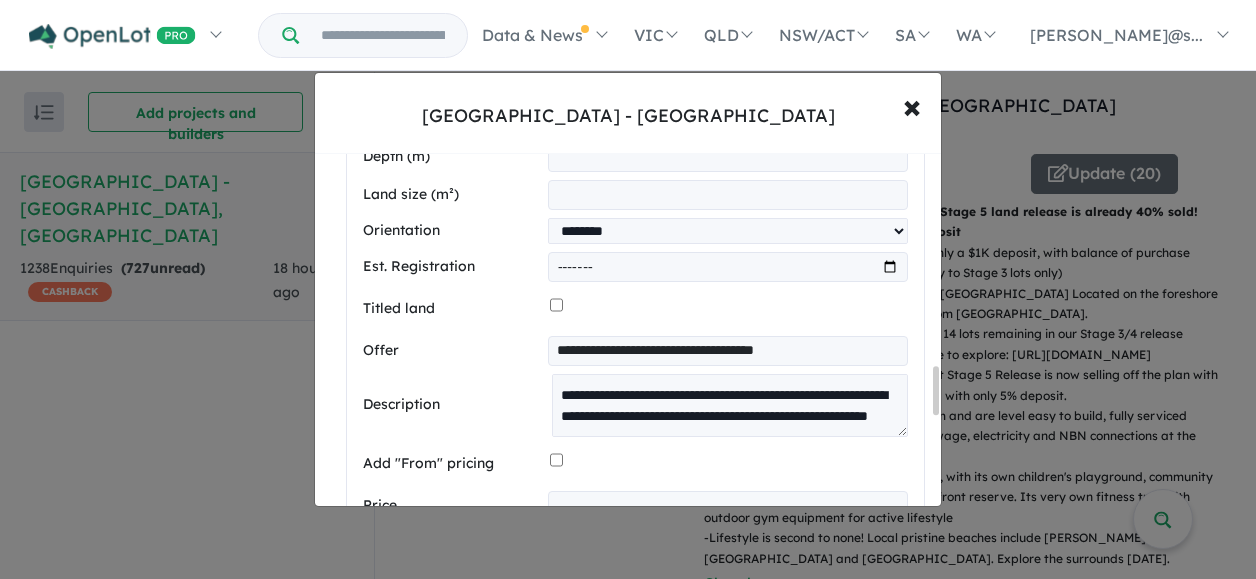 click at bounding box center (728, 267) 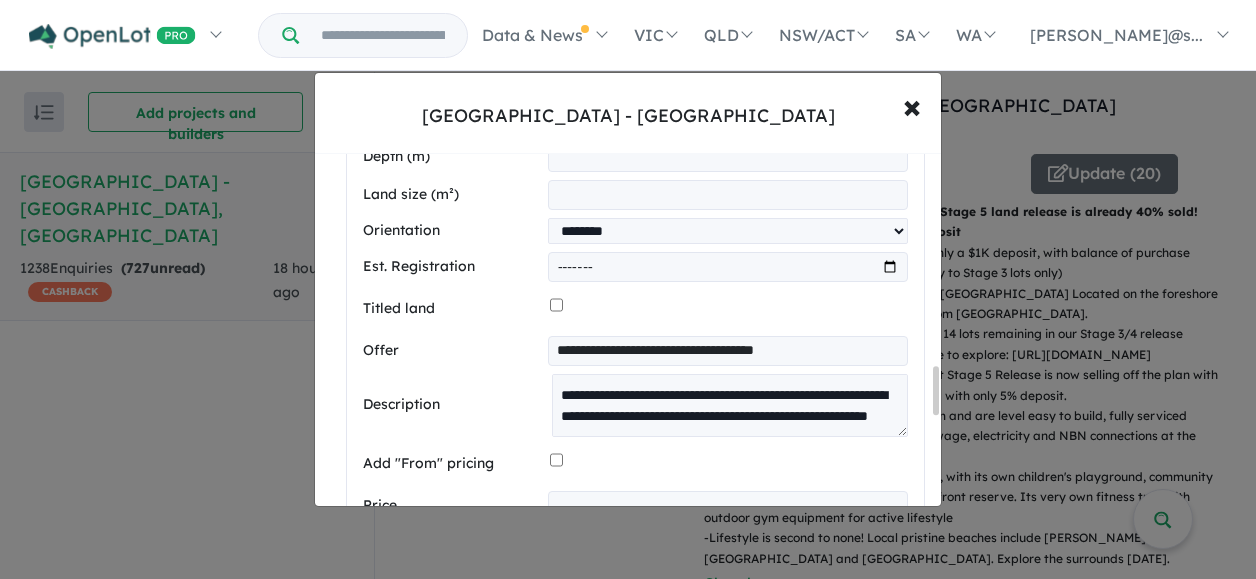 type on "*******" 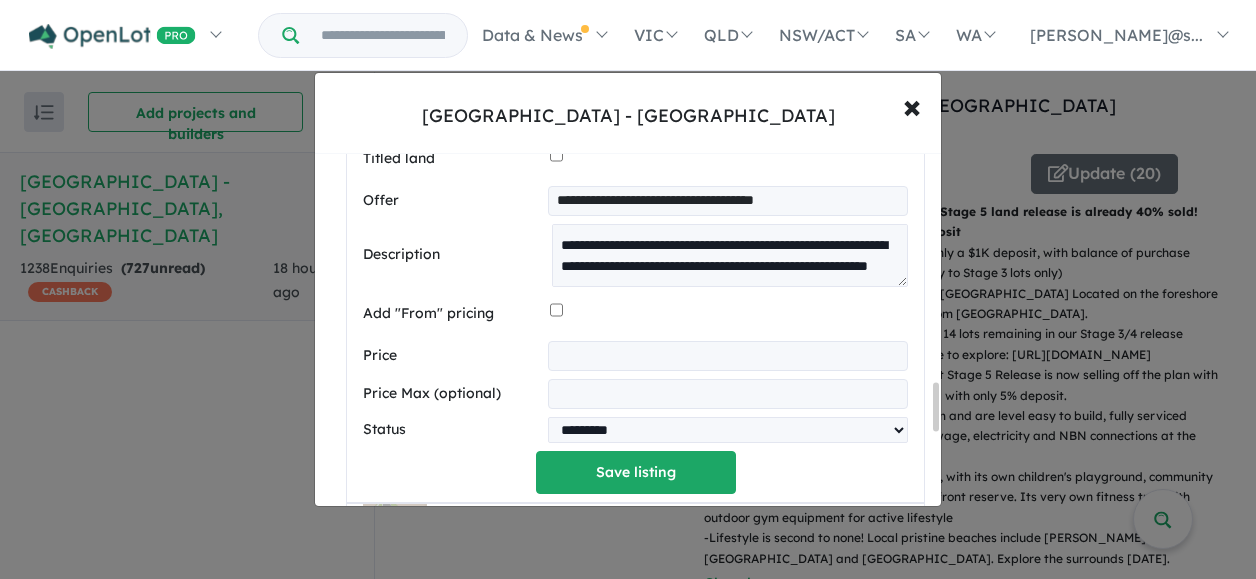 scroll, scrollTop: 1782, scrollLeft: 0, axis: vertical 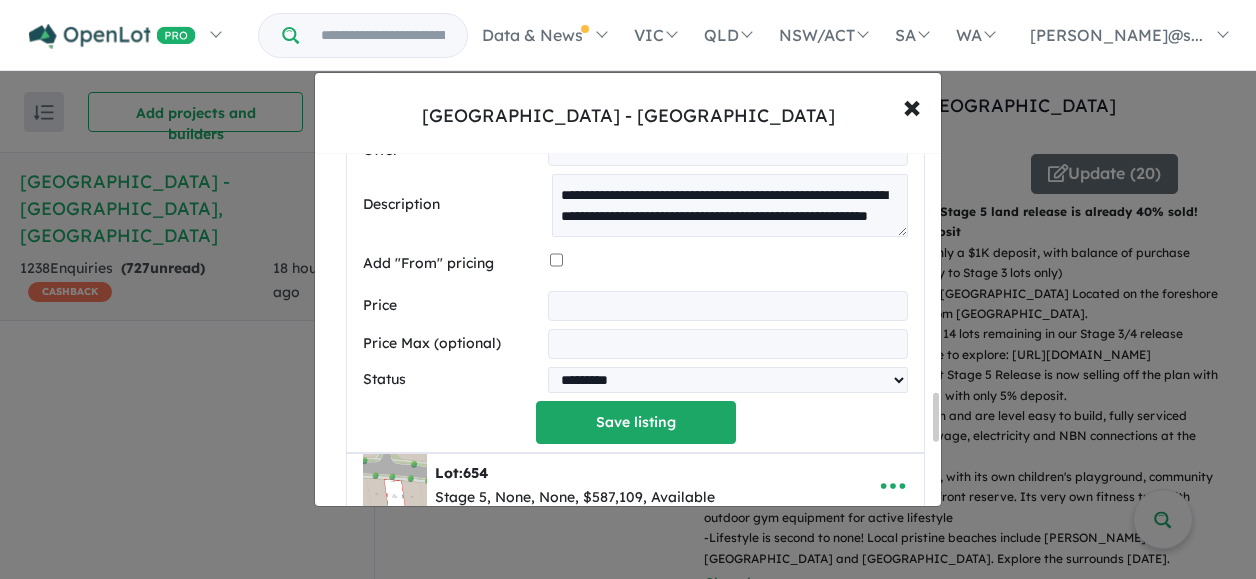 drag, startPoint x: 655, startPoint y: 293, endPoint x: 528, endPoint y: 293, distance: 127 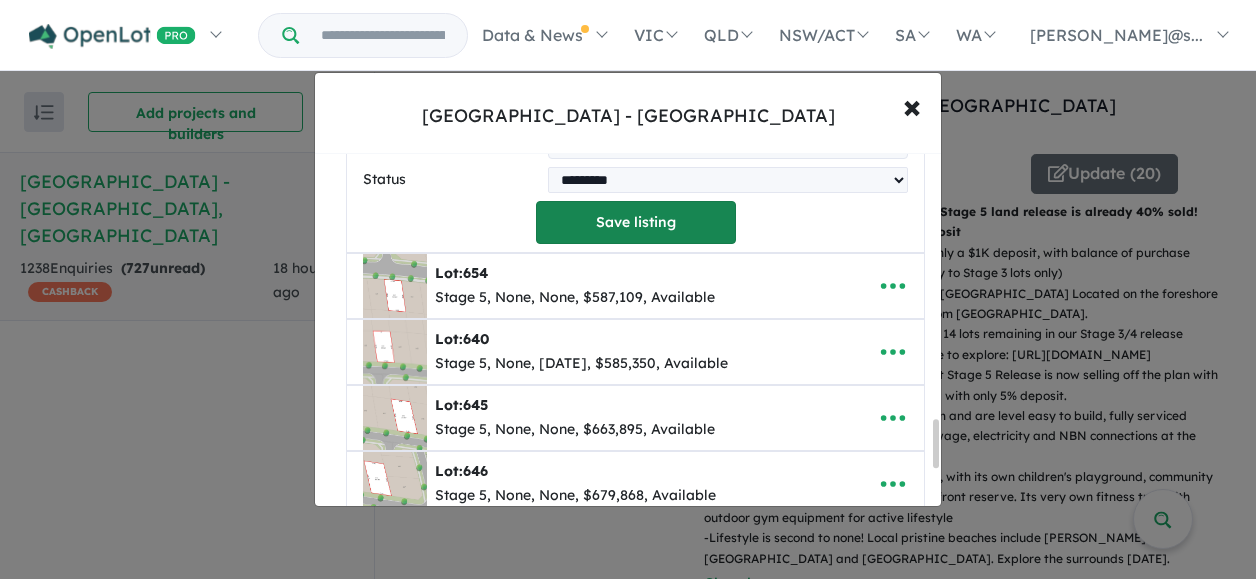 type on "******" 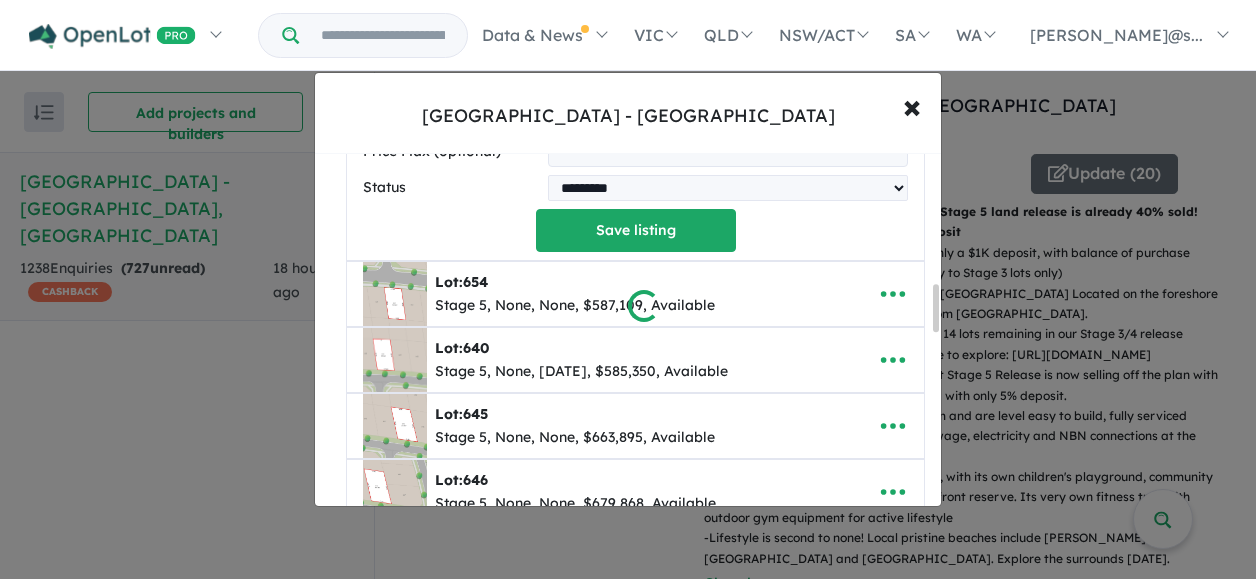 scroll, scrollTop: 965, scrollLeft: 0, axis: vertical 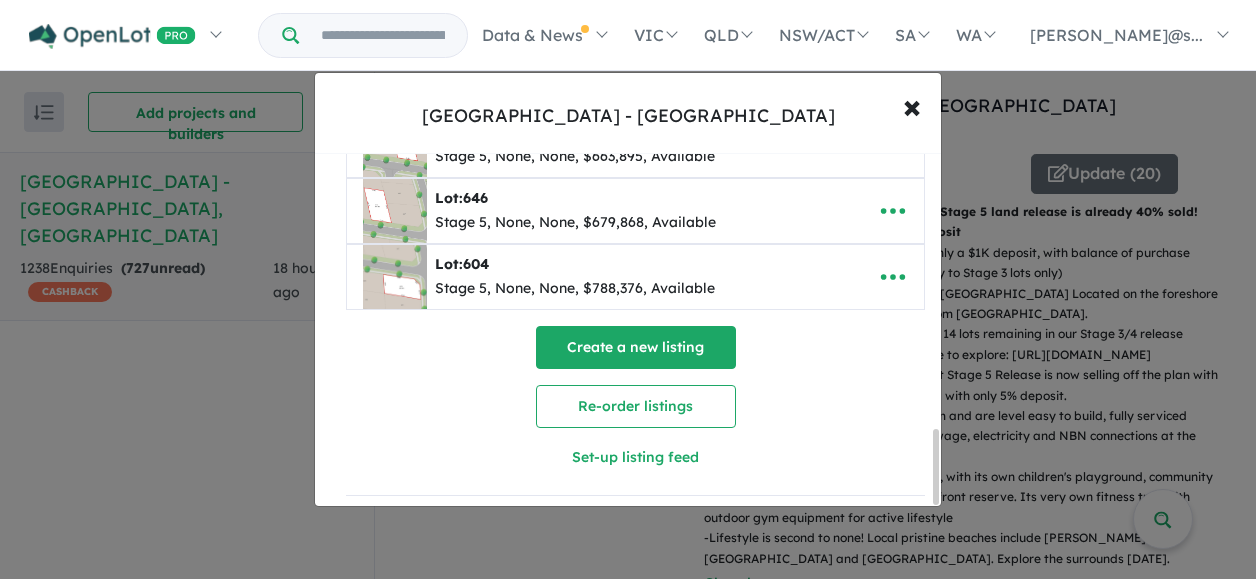 click on "Create a new listing" at bounding box center [636, 347] 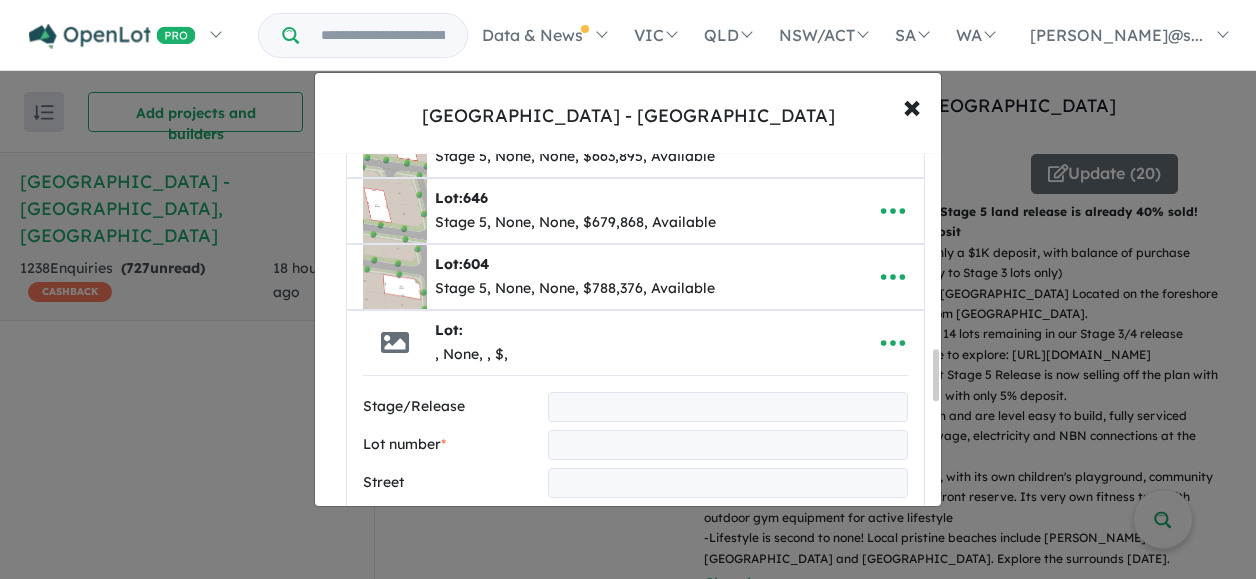 scroll, scrollTop: 1357, scrollLeft: 0, axis: vertical 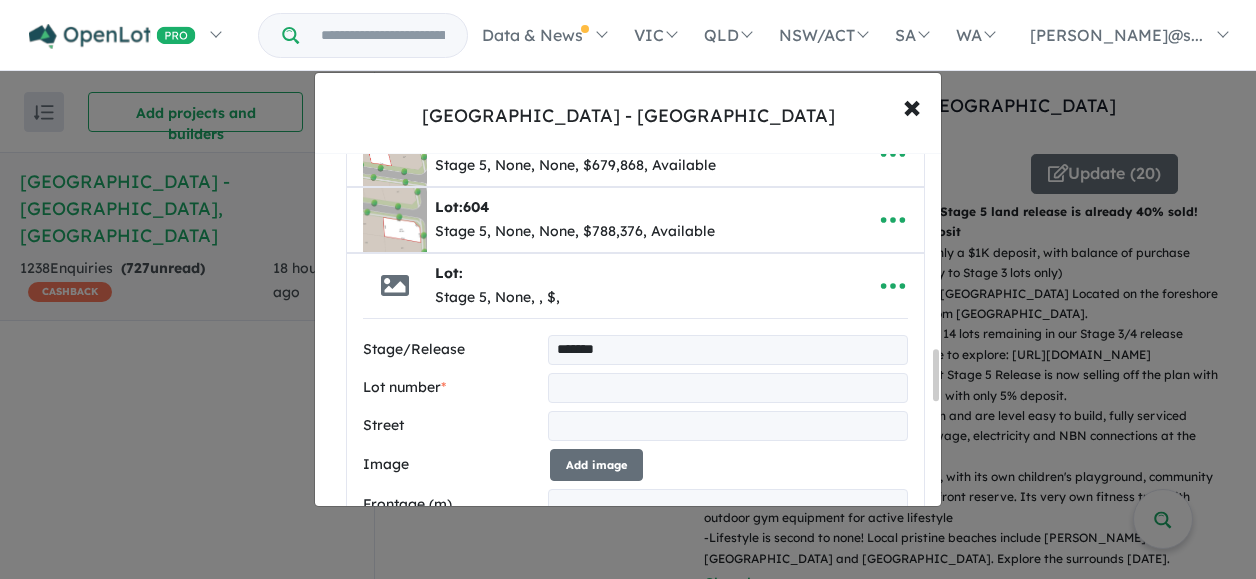 type on "*******" 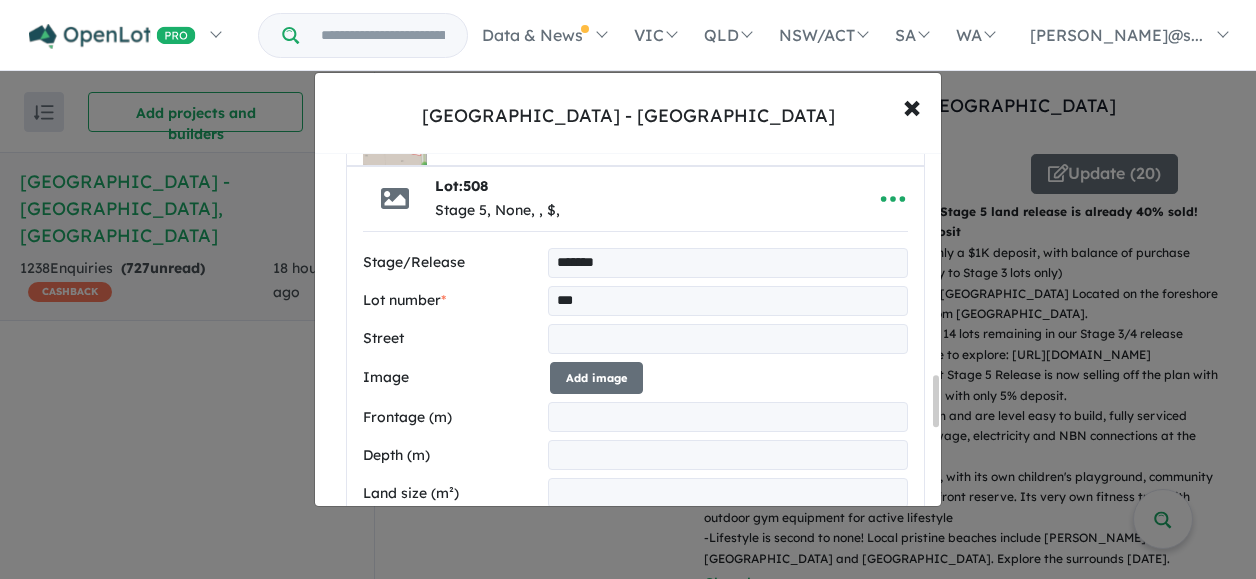 scroll, scrollTop: 1557, scrollLeft: 0, axis: vertical 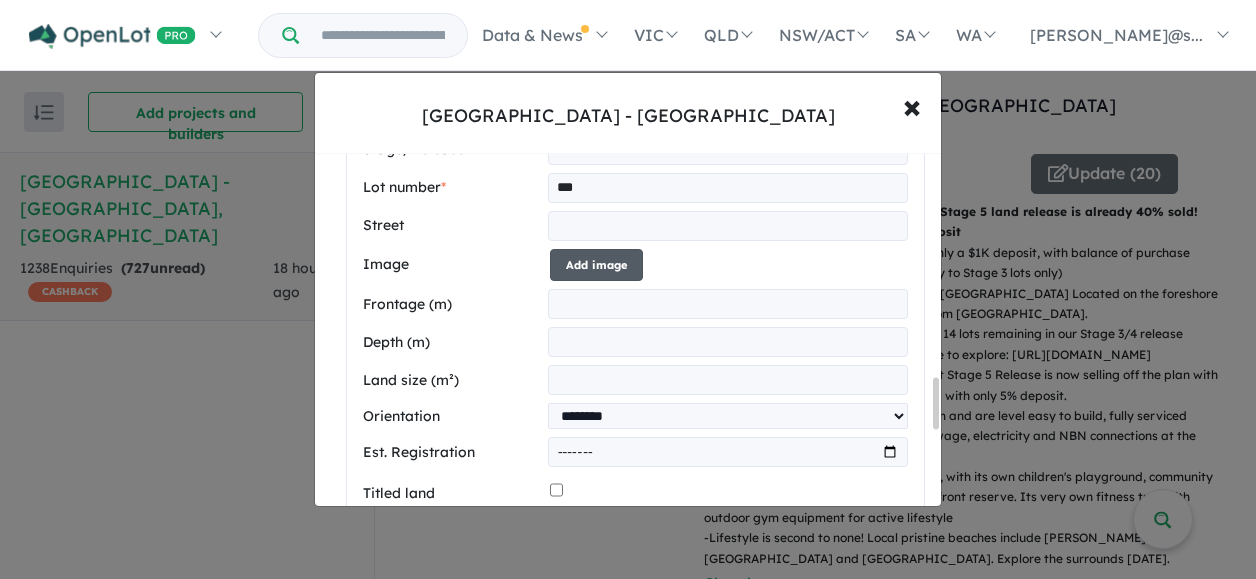 type on "***" 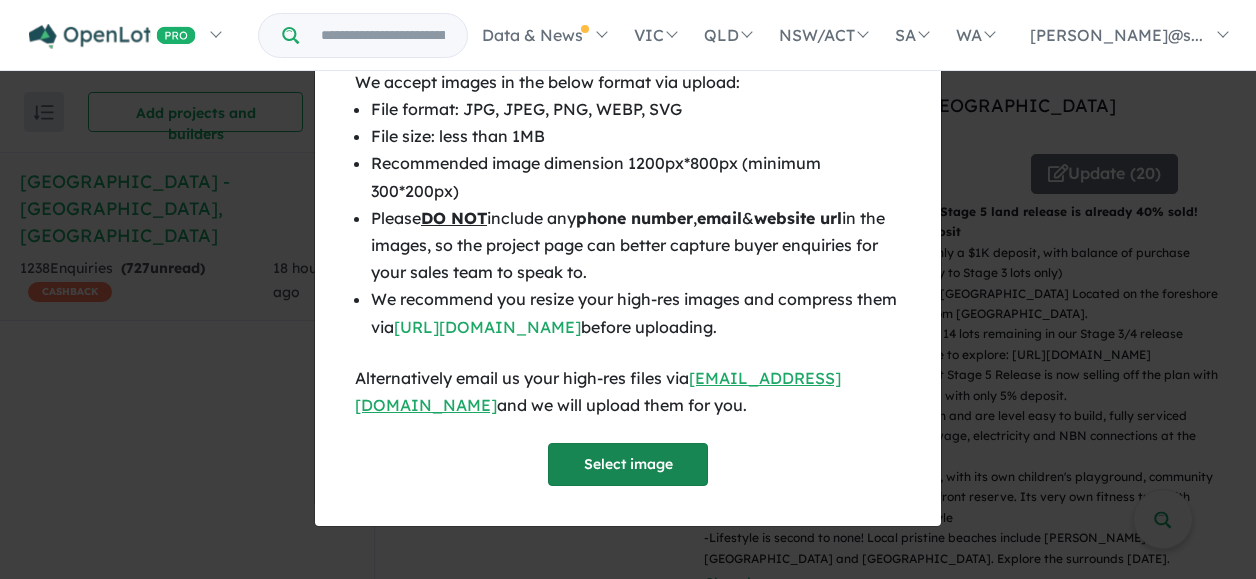 click on "Select image" at bounding box center [628, 464] 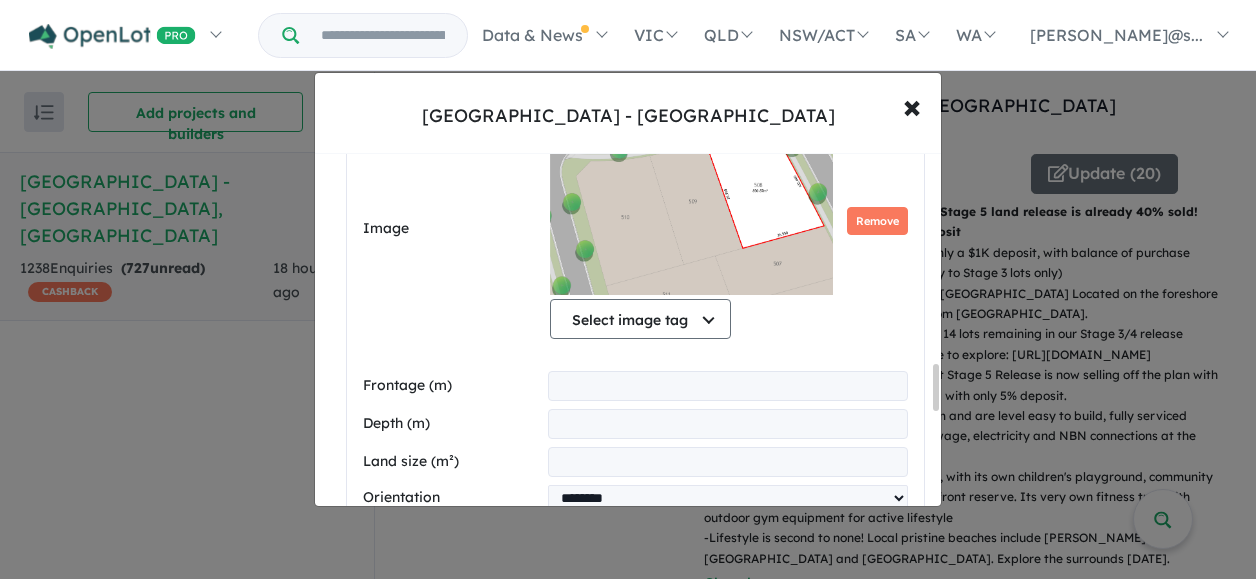 scroll, scrollTop: 1757, scrollLeft: 0, axis: vertical 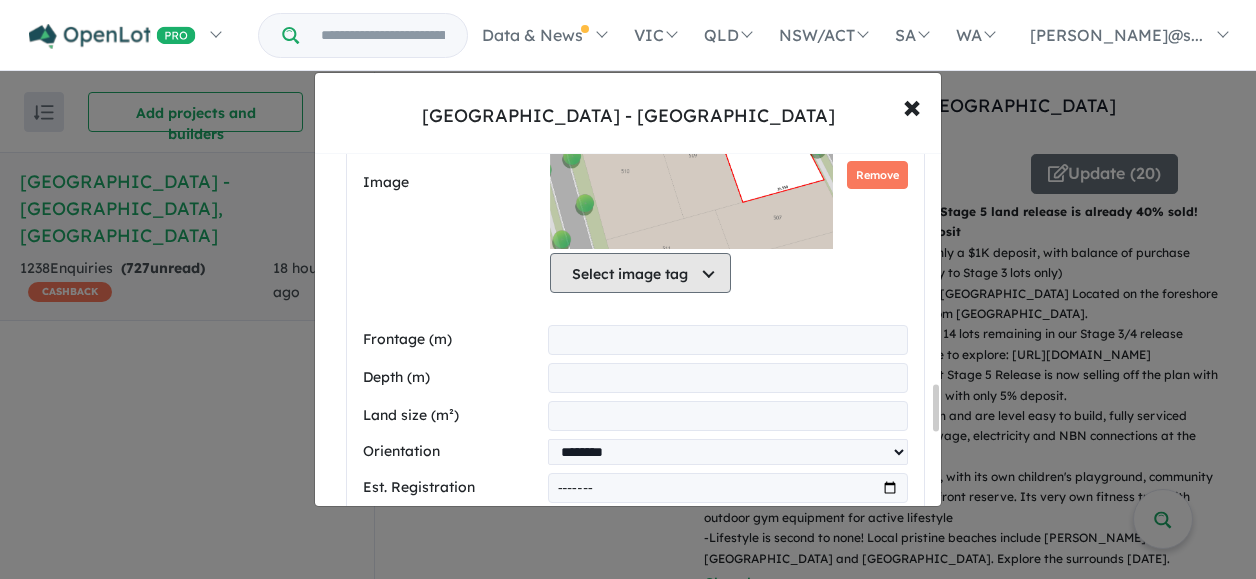 click on "Select image tag" at bounding box center (640, 273) 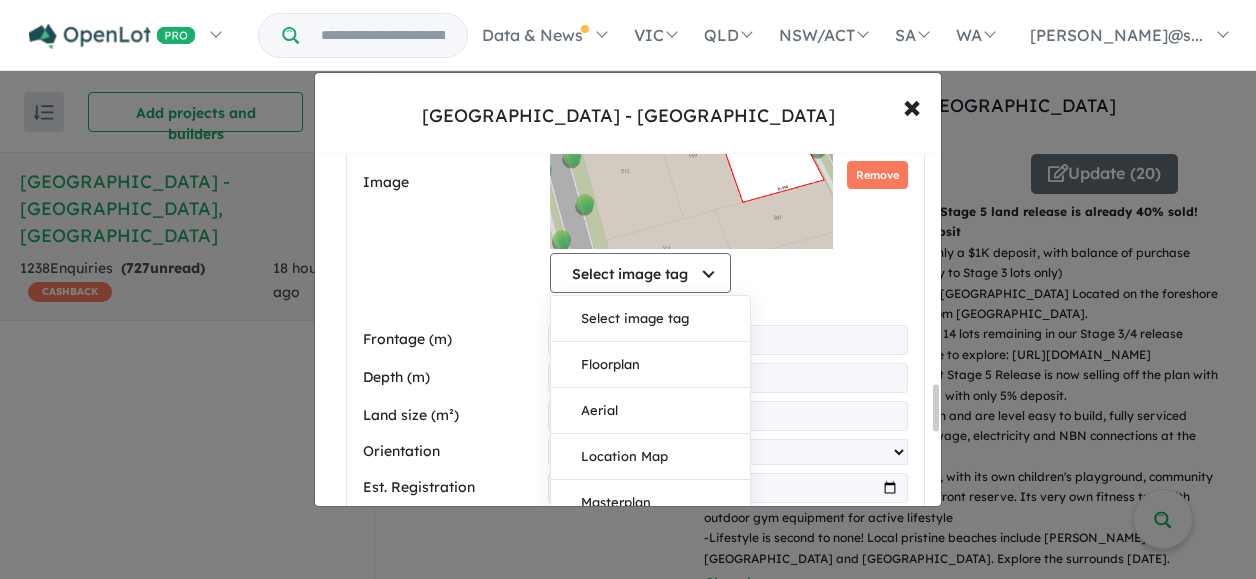 click on "Select image tag Select image tag Floorplan Aerial Location Map Masterplan Lifestyle Amenities Park Playground Release Map Promotion/Offer Construction Progress Render Streetscape External Façade Kitchen Study Hallway Living Dining Bedroom Ensuite Bathroom Landscaping Backyard Other" at bounding box center [691, 273] 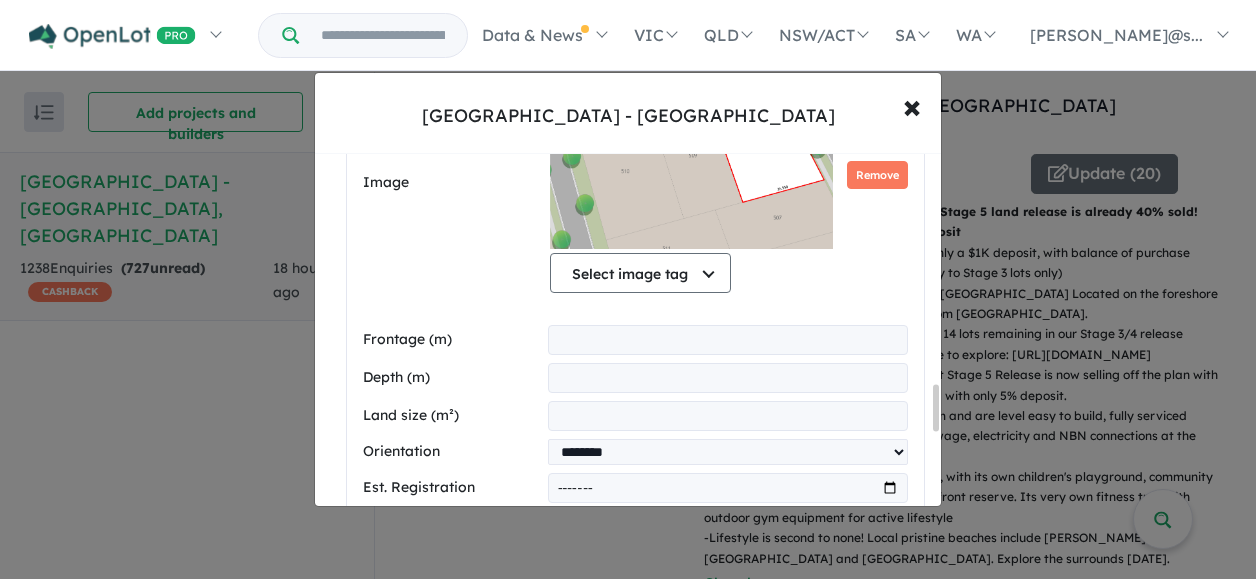 click at bounding box center (728, 340) 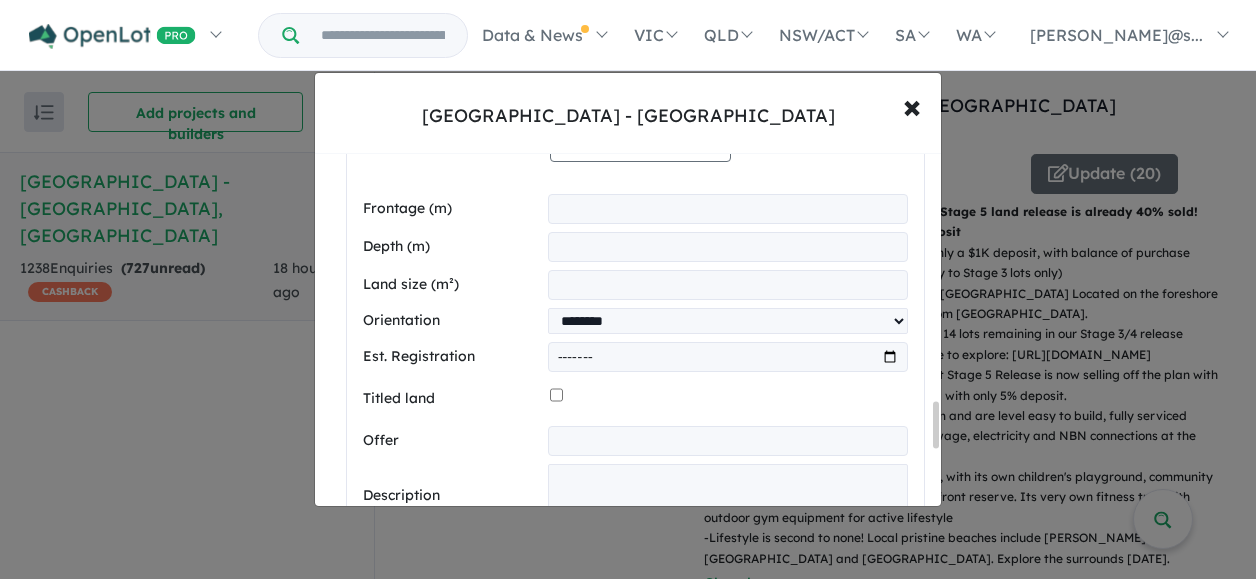 scroll, scrollTop: 1857, scrollLeft: 0, axis: vertical 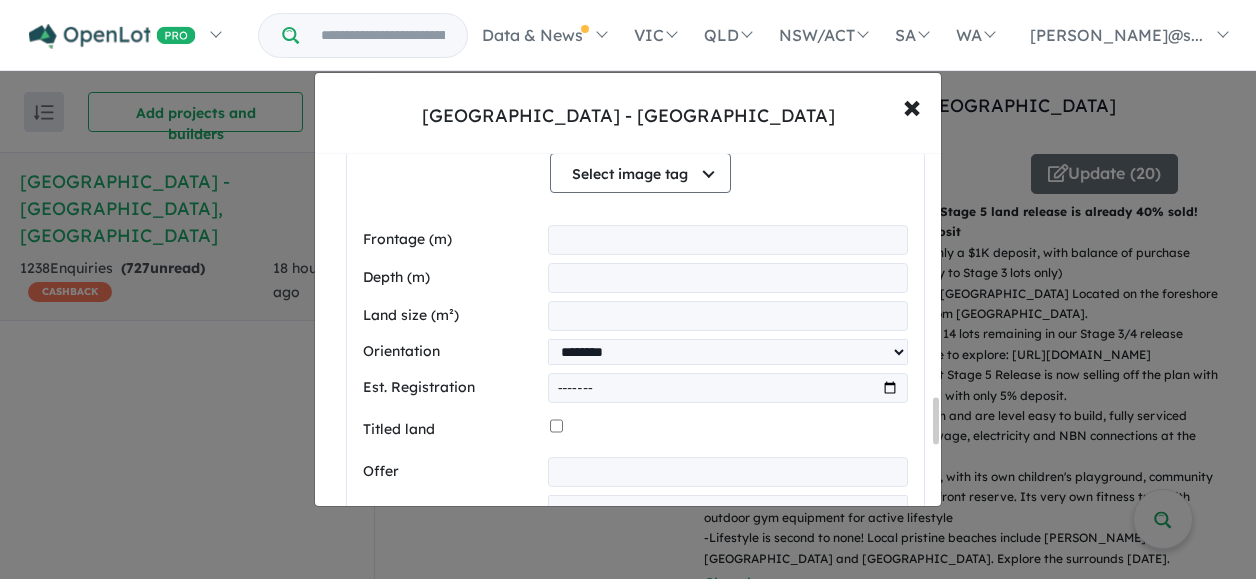type on "**" 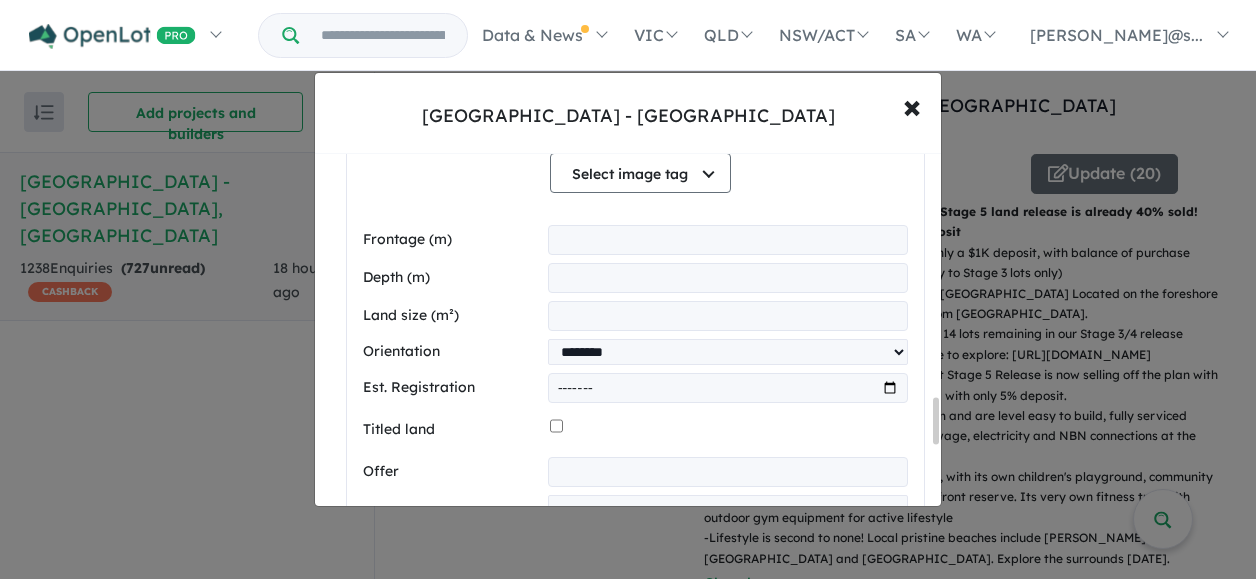 click at bounding box center (728, 278) 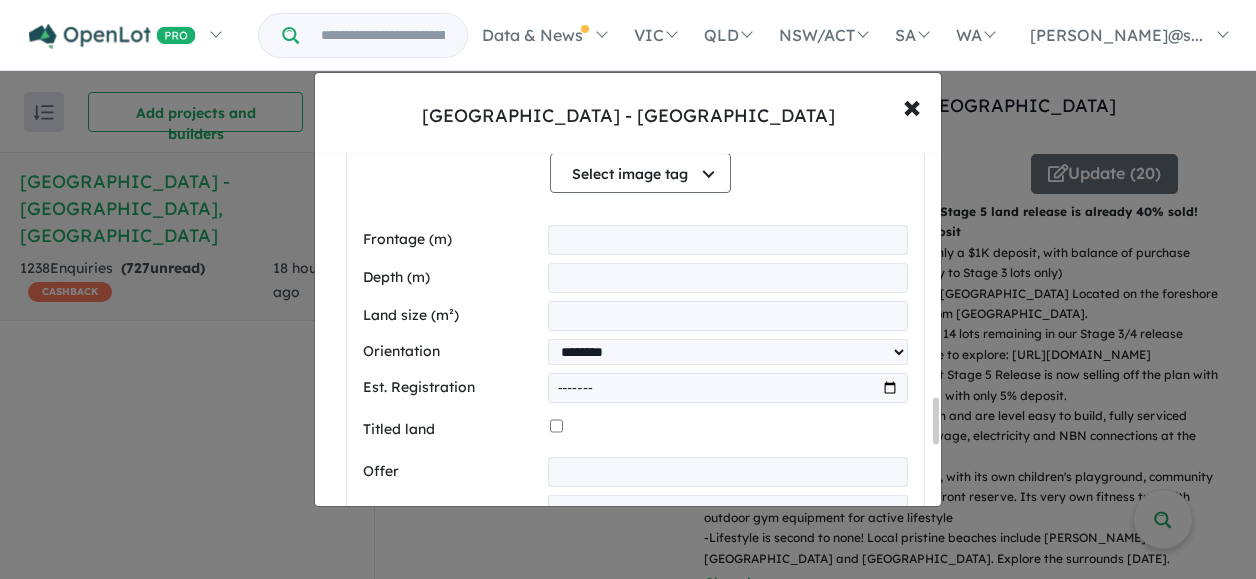 type on "*****" 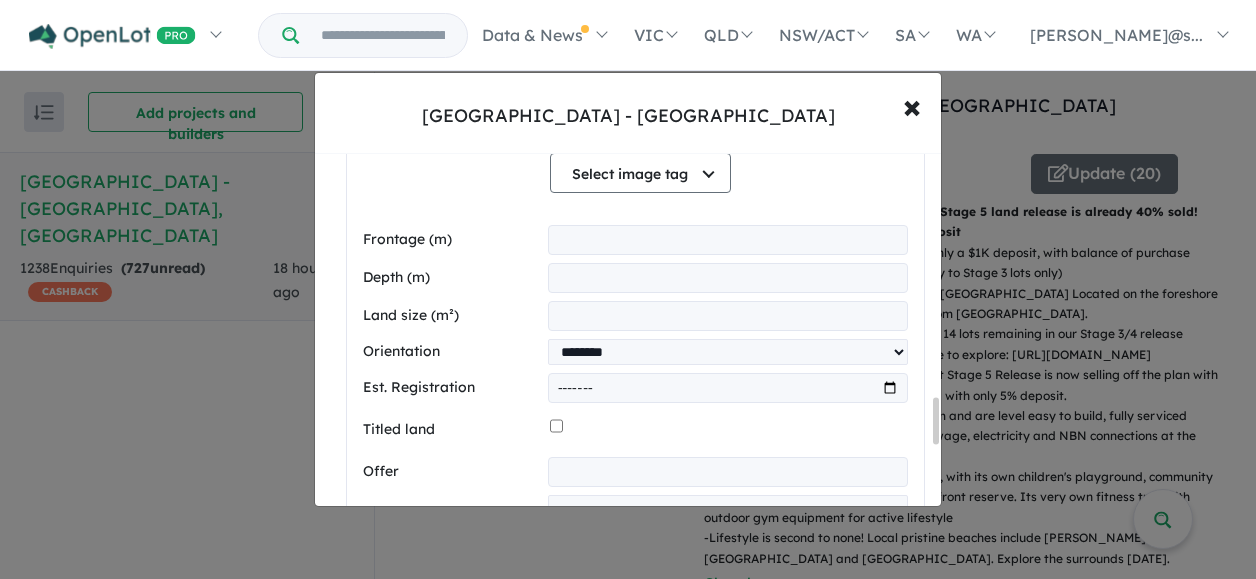 click at bounding box center (728, 316) 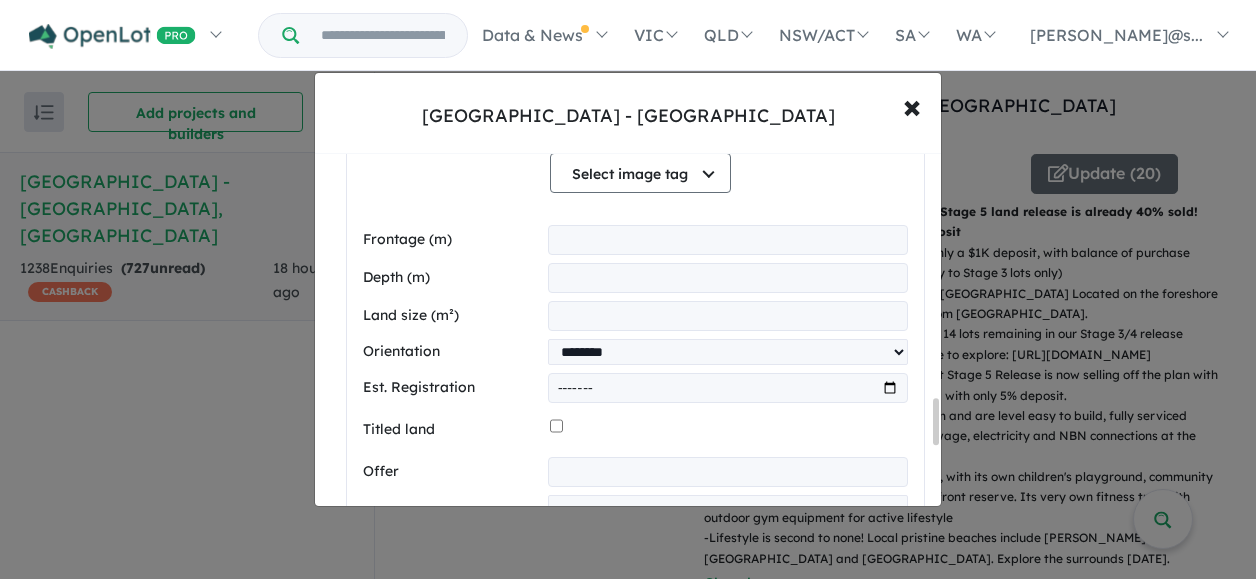 scroll, scrollTop: 1957, scrollLeft: 0, axis: vertical 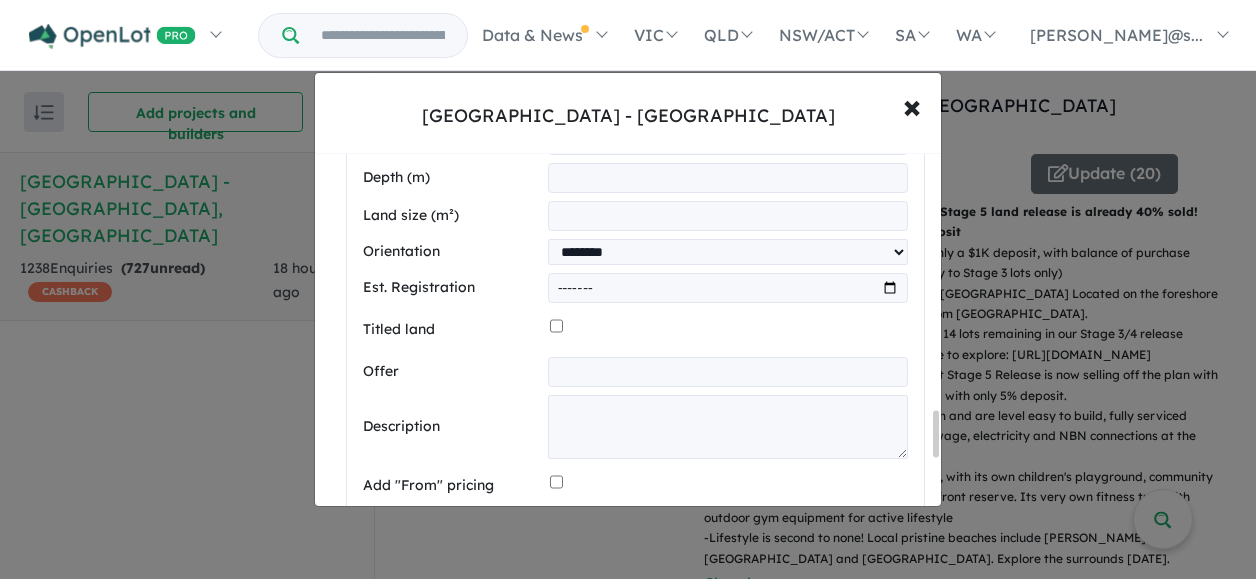 type on "******" 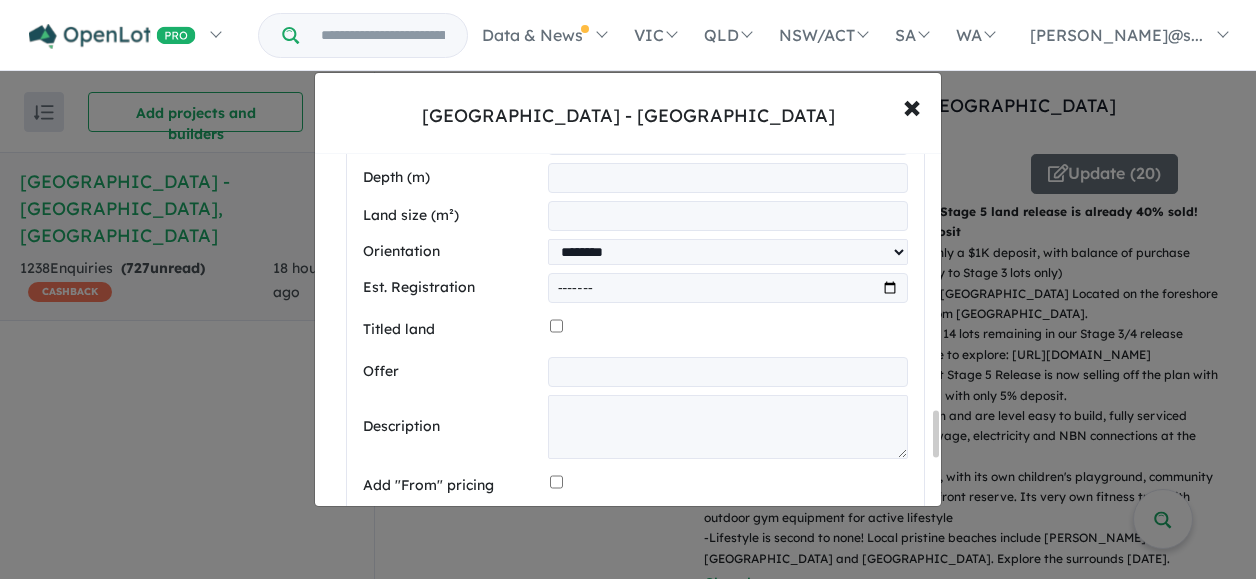 click at bounding box center [728, 288] 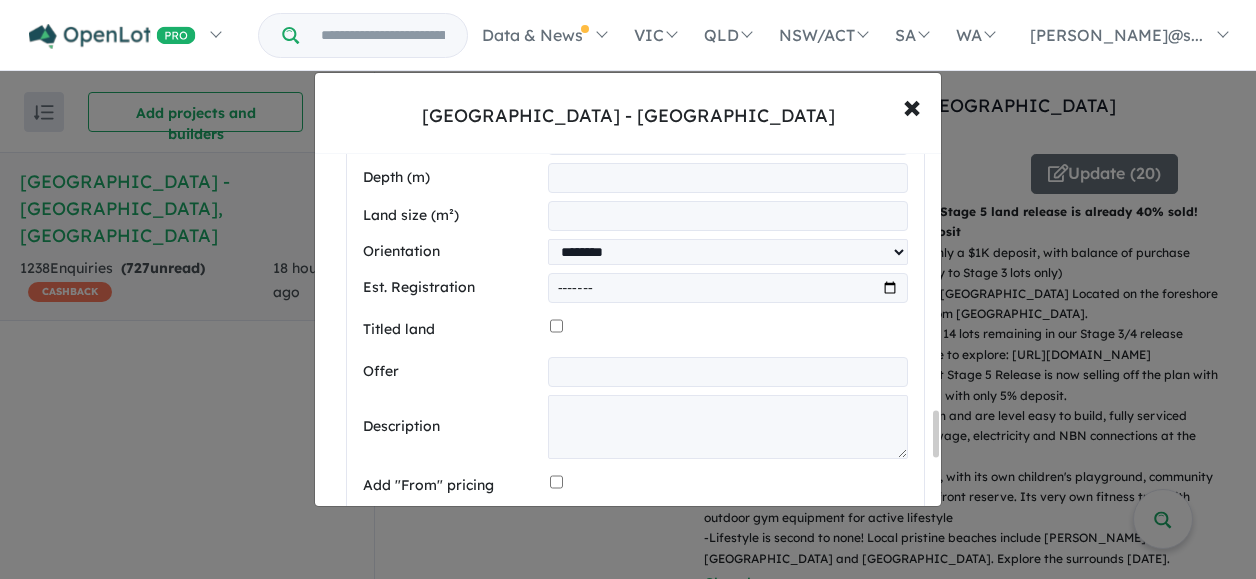 type on "*******" 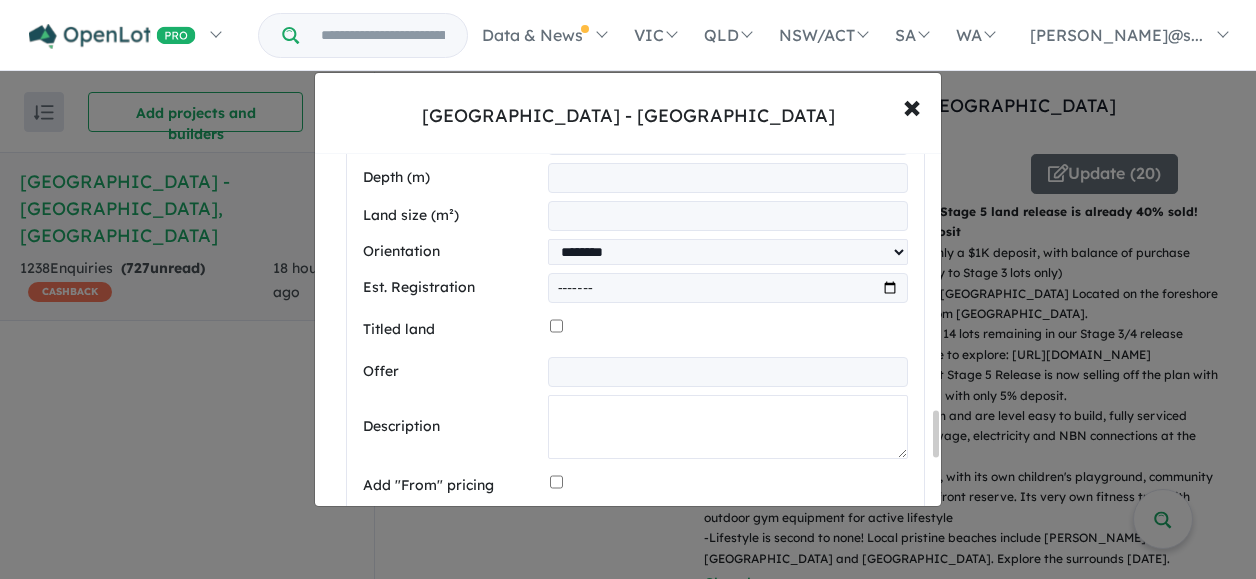 click at bounding box center (728, 427) 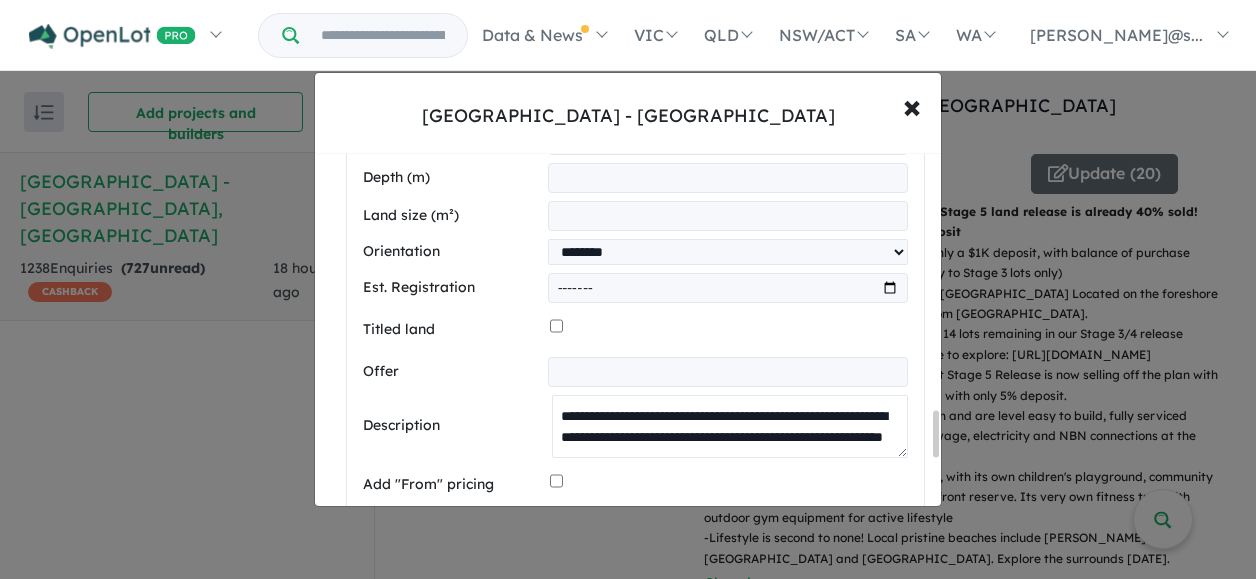 scroll, scrollTop: 177, scrollLeft: 0, axis: vertical 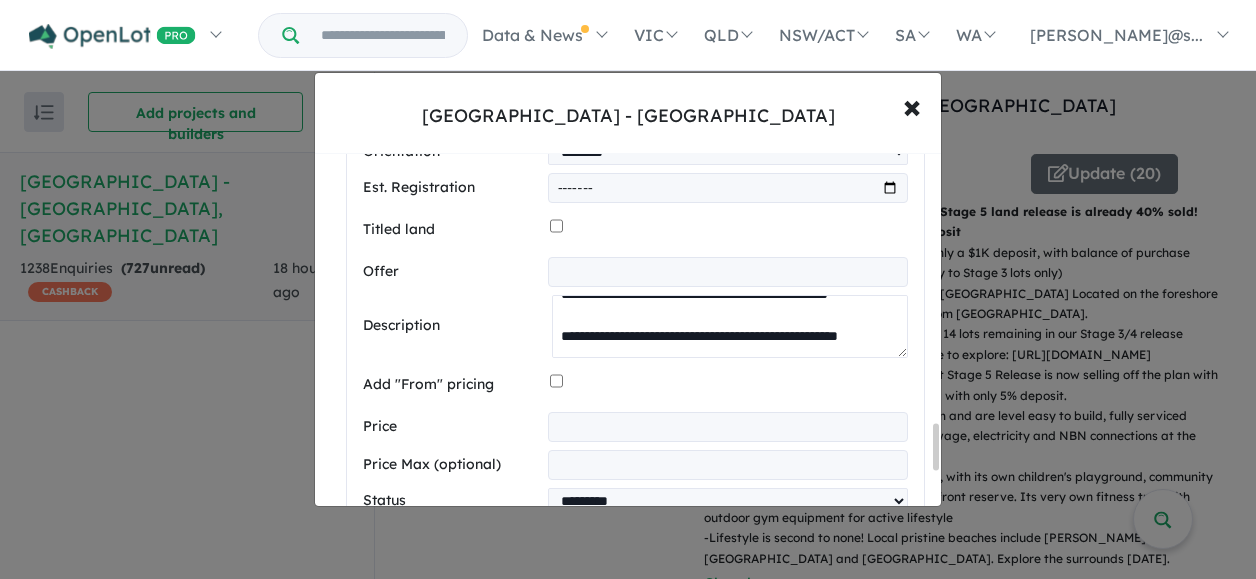type on "**********" 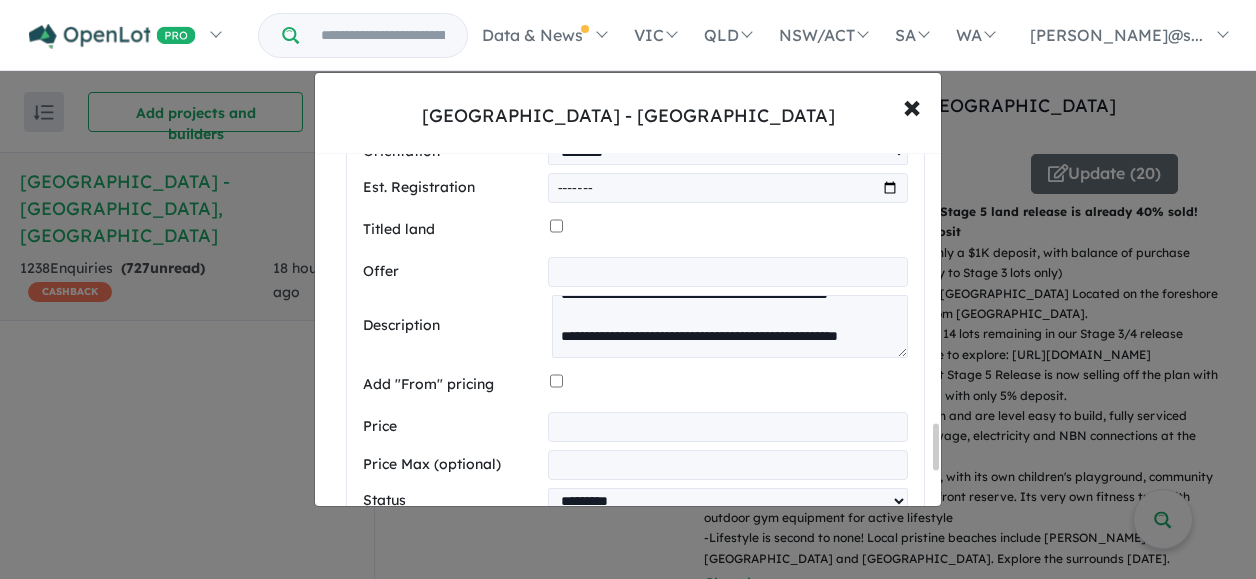 click at bounding box center [728, 272] 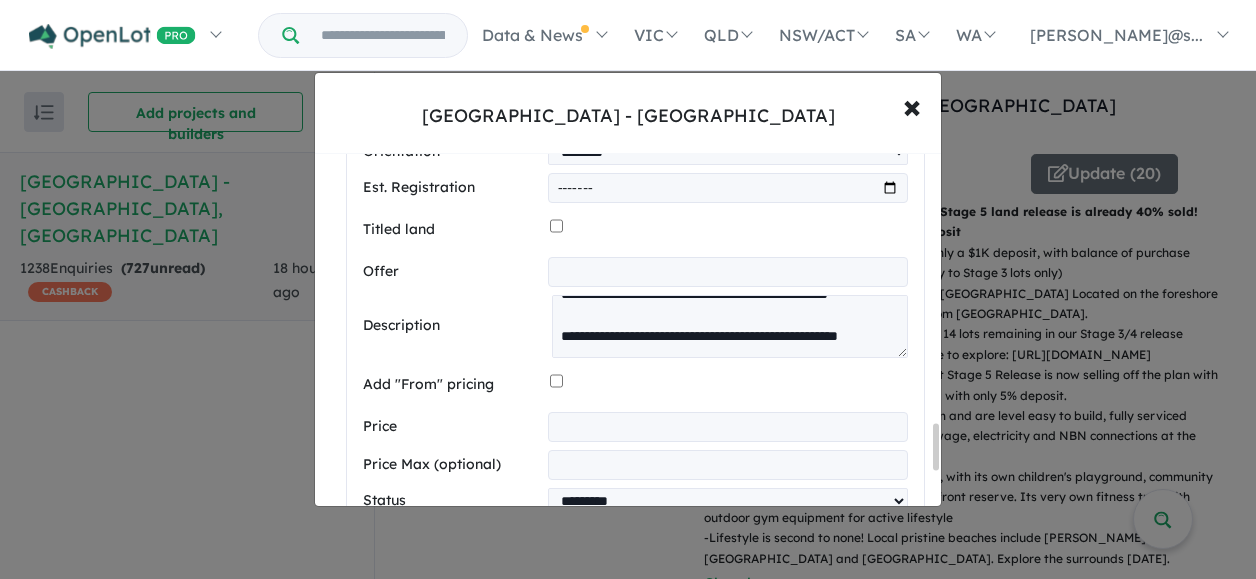 click at bounding box center [729, 230] 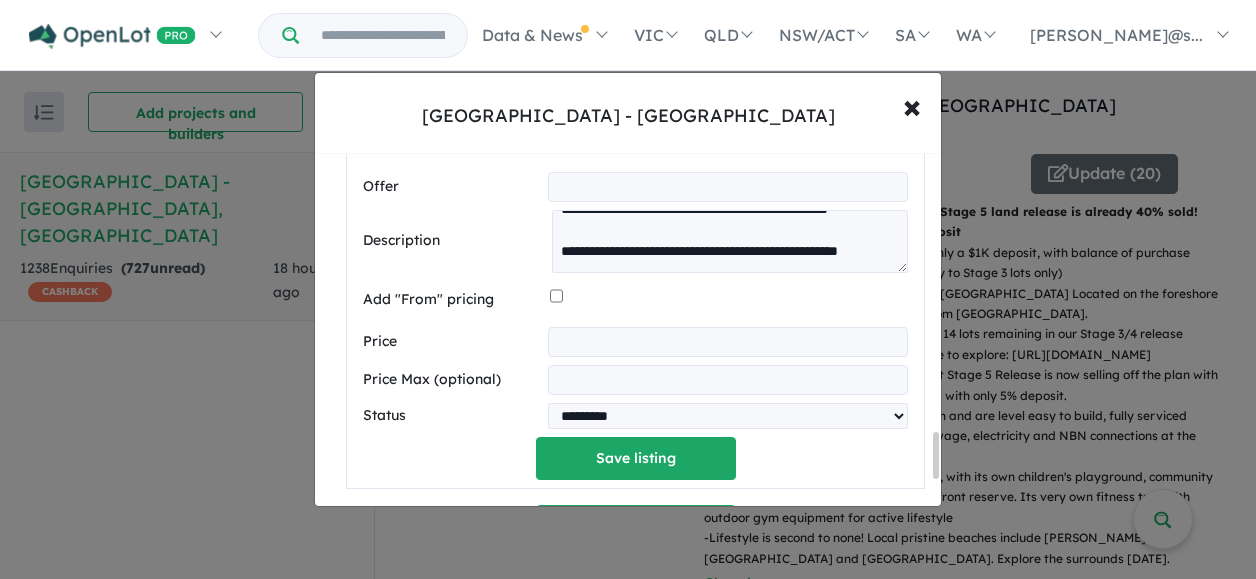 scroll, scrollTop: 2123, scrollLeft: 0, axis: vertical 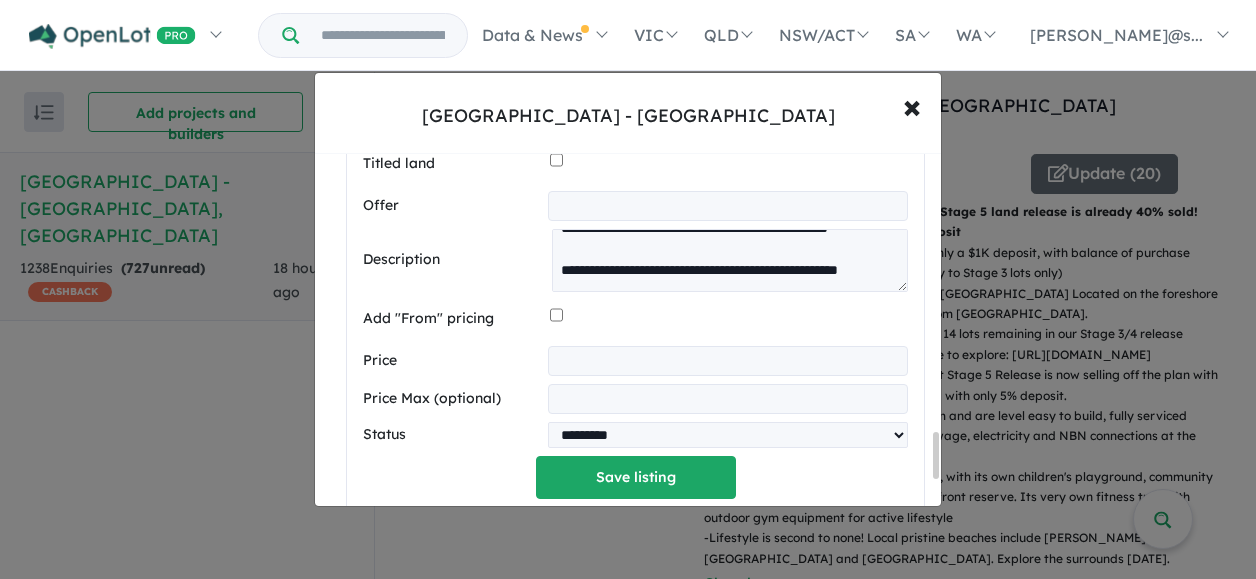 click at bounding box center (728, 361) 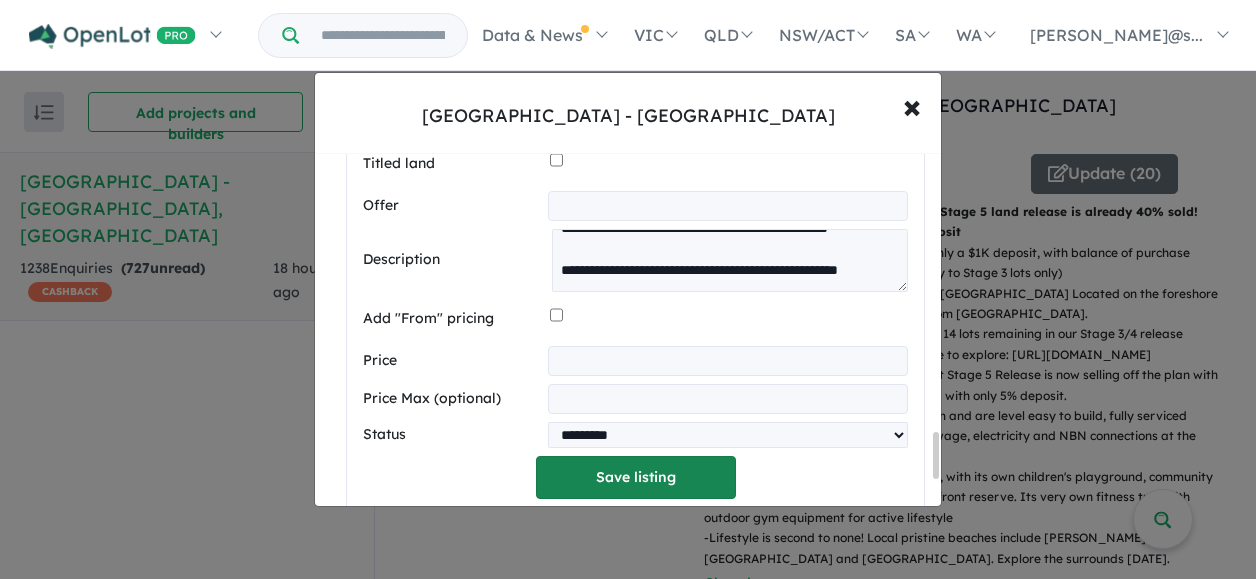 type on "*******" 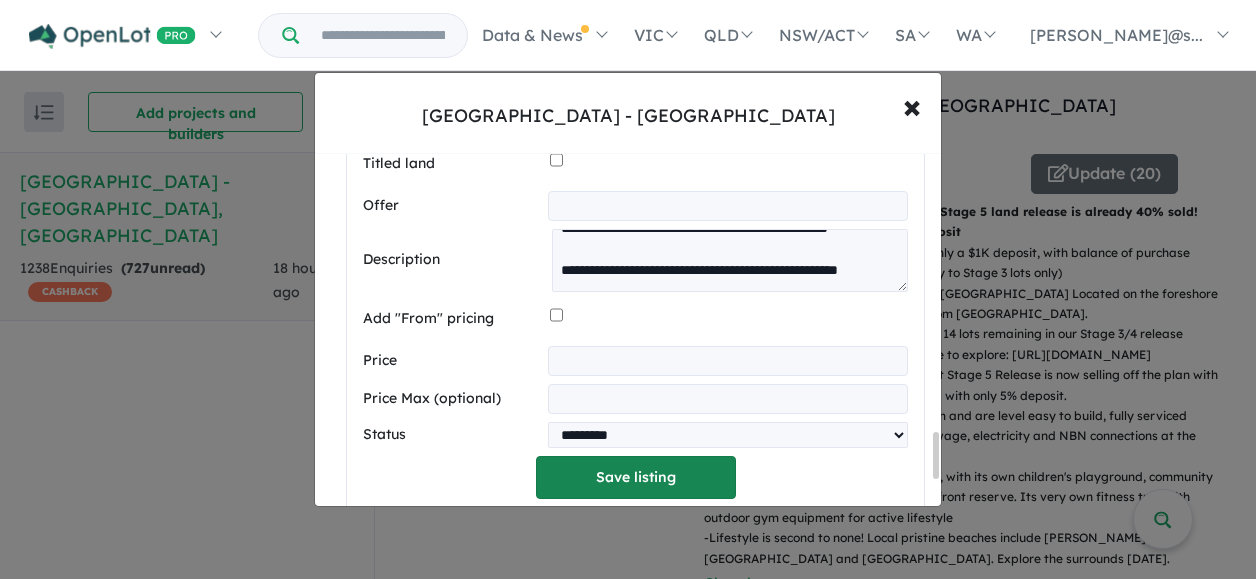 click on "Save listing" at bounding box center [636, 477] 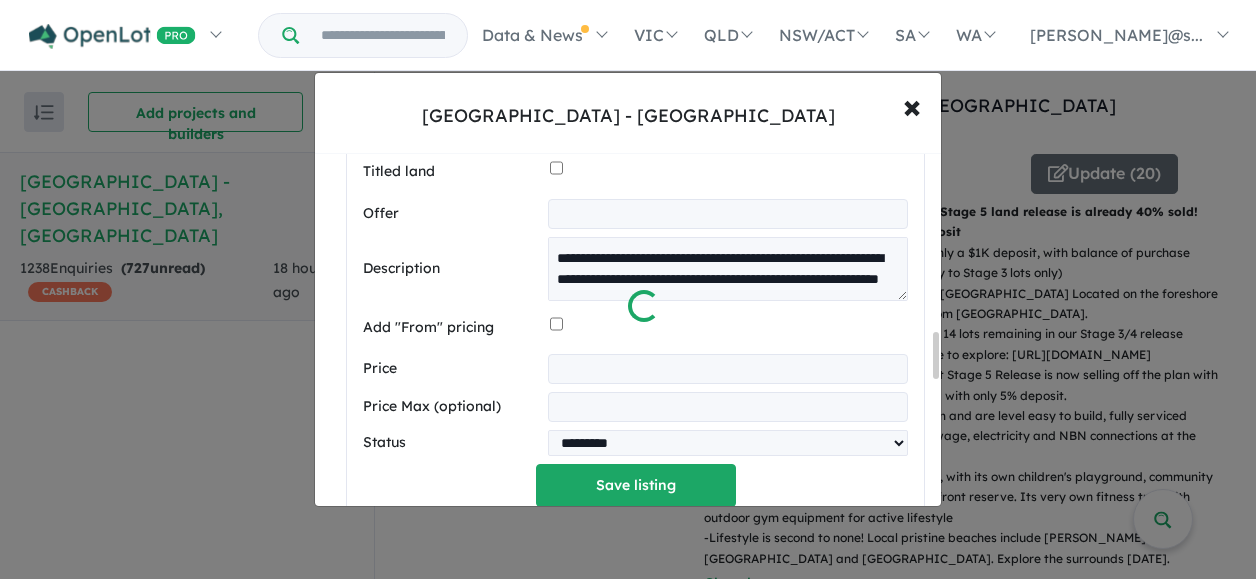 scroll, scrollTop: 1357, scrollLeft: 0, axis: vertical 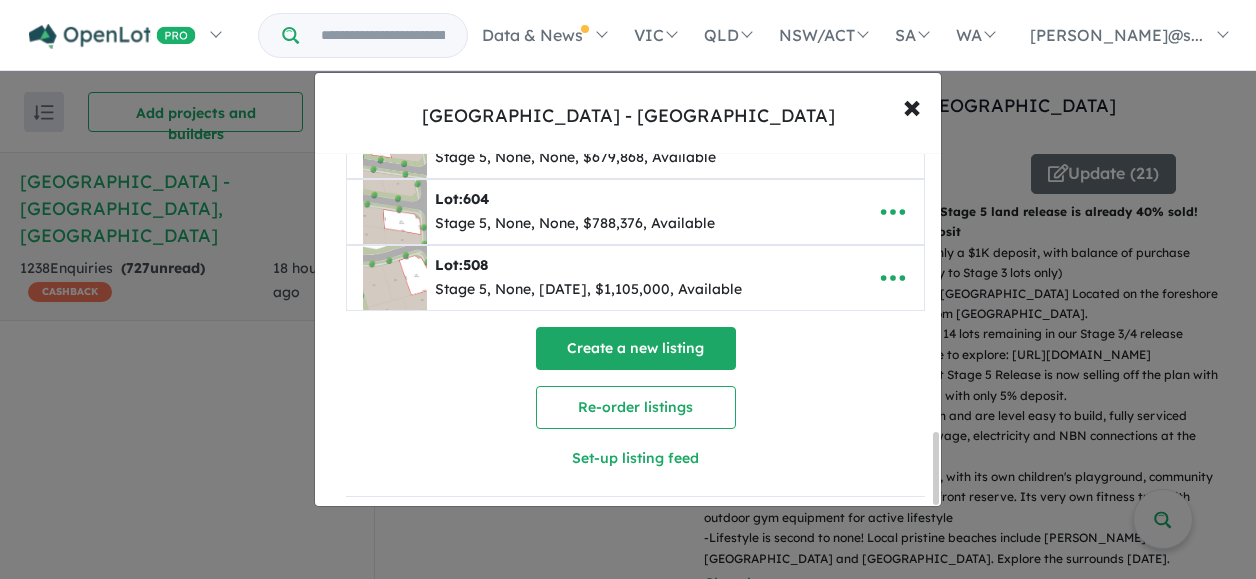 click on "Create a new listing" at bounding box center [636, 348] 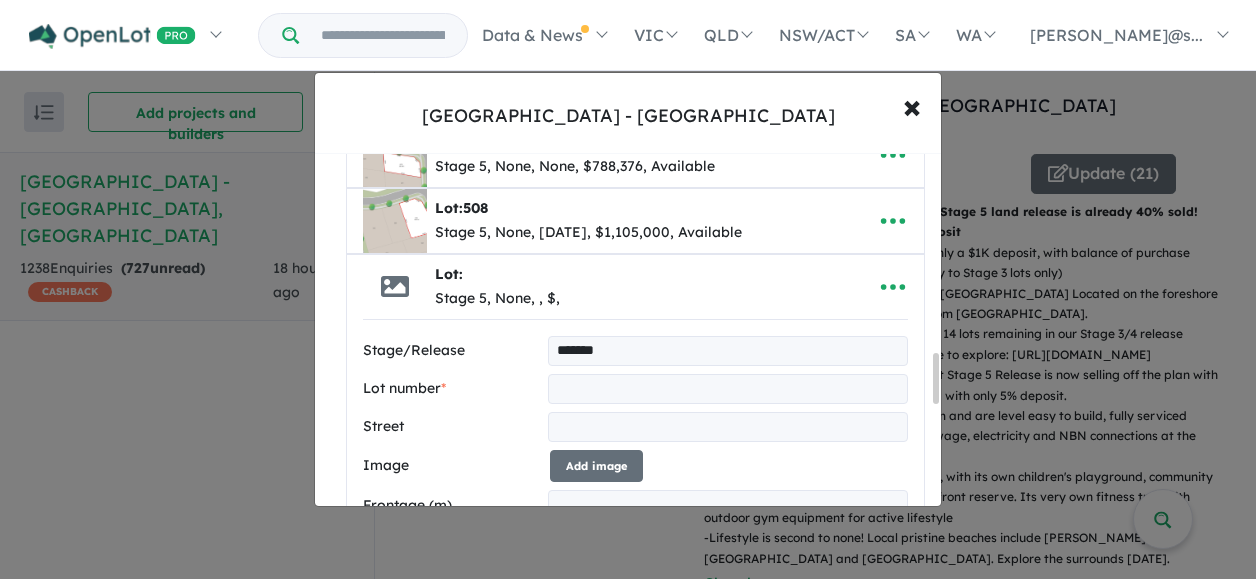 type on "*******" 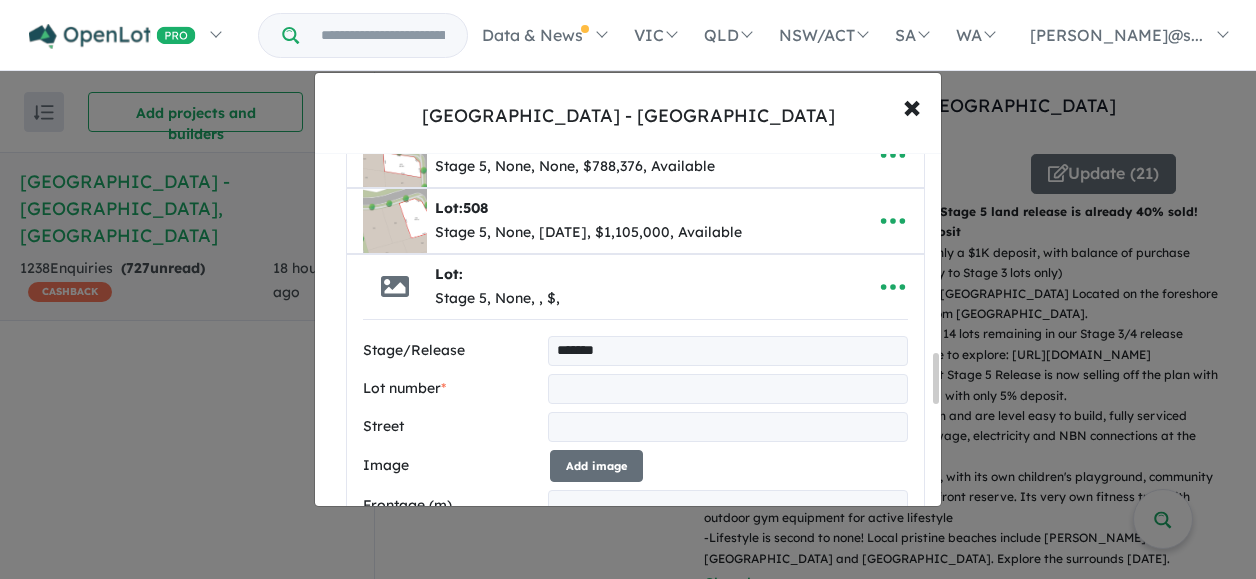 click at bounding box center [728, 389] 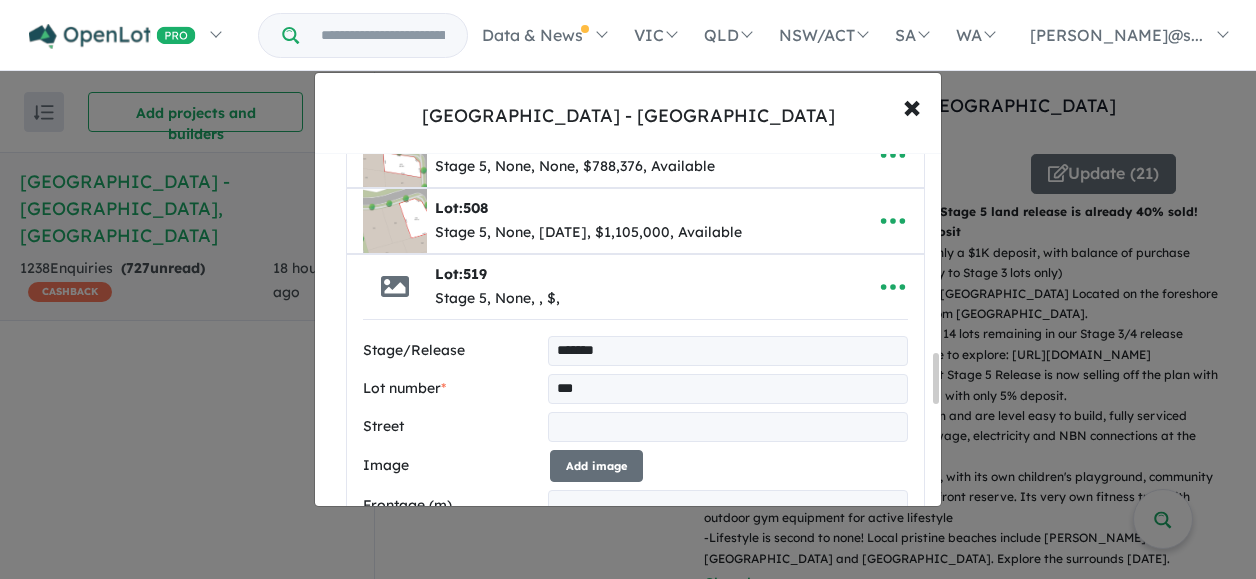 type on "***" 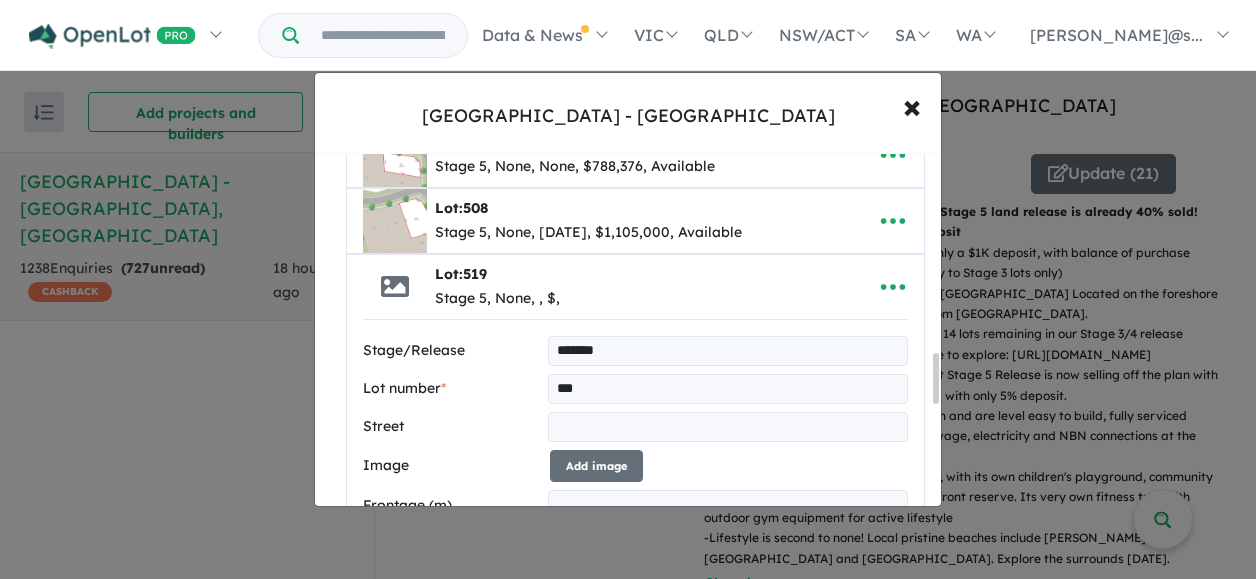 click at bounding box center [728, 427] 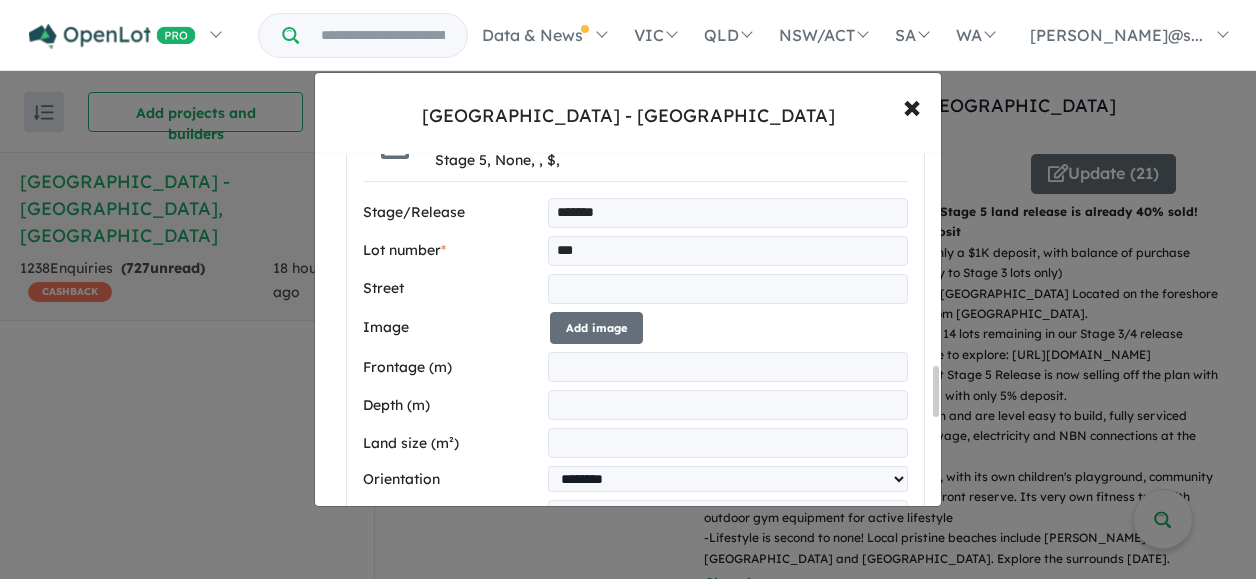 scroll, scrollTop: 1622, scrollLeft: 0, axis: vertical 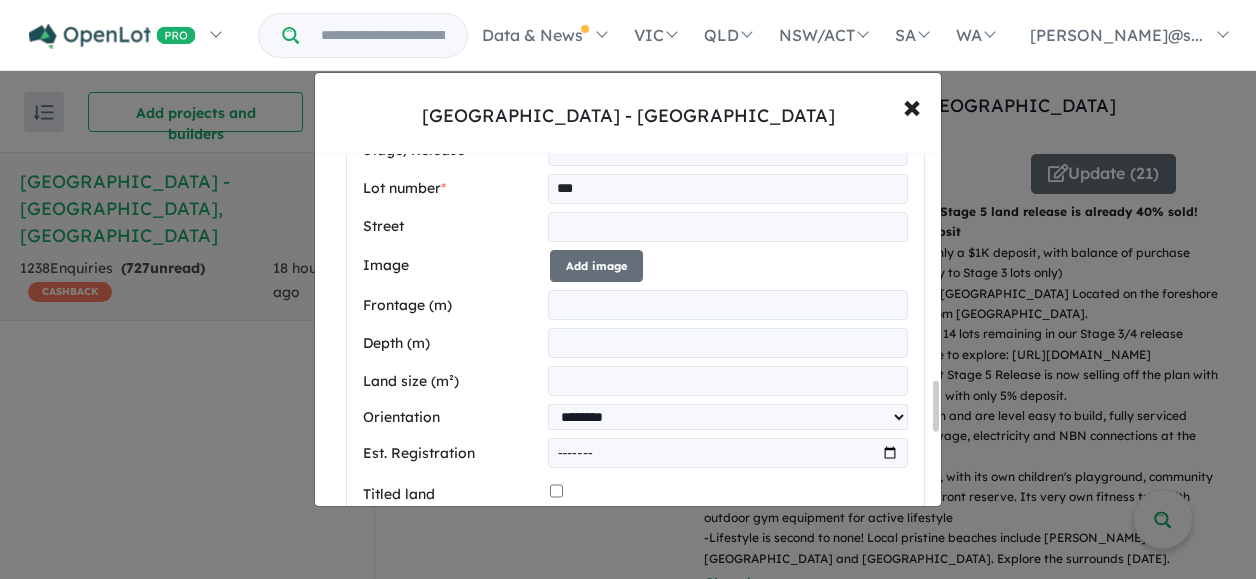 click at bounding box center [728, 305] 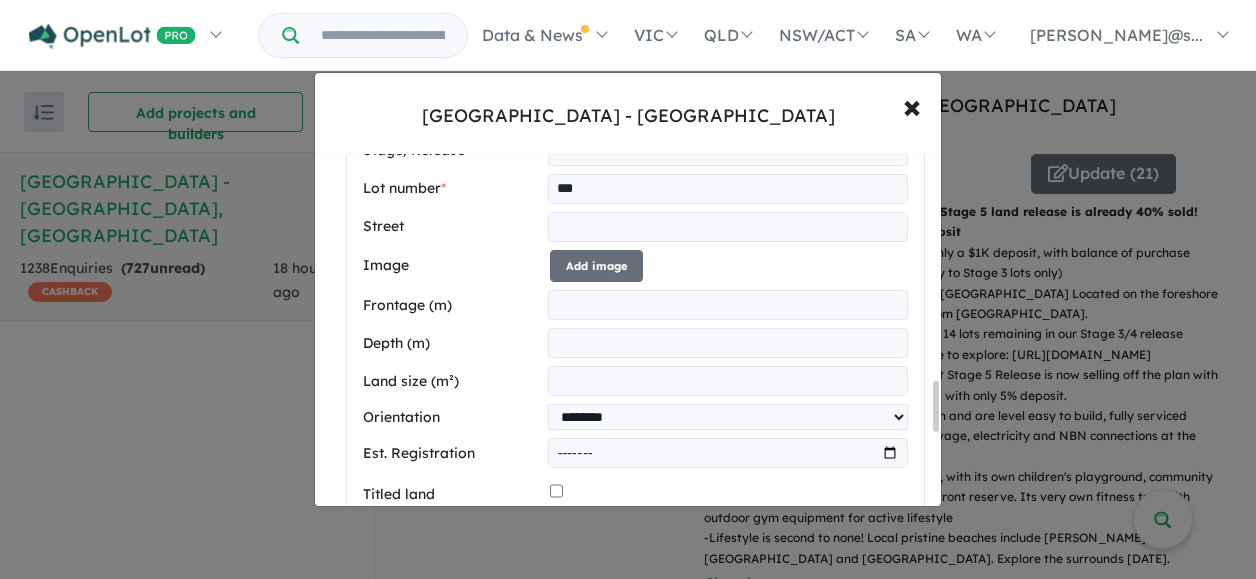 type on "**" 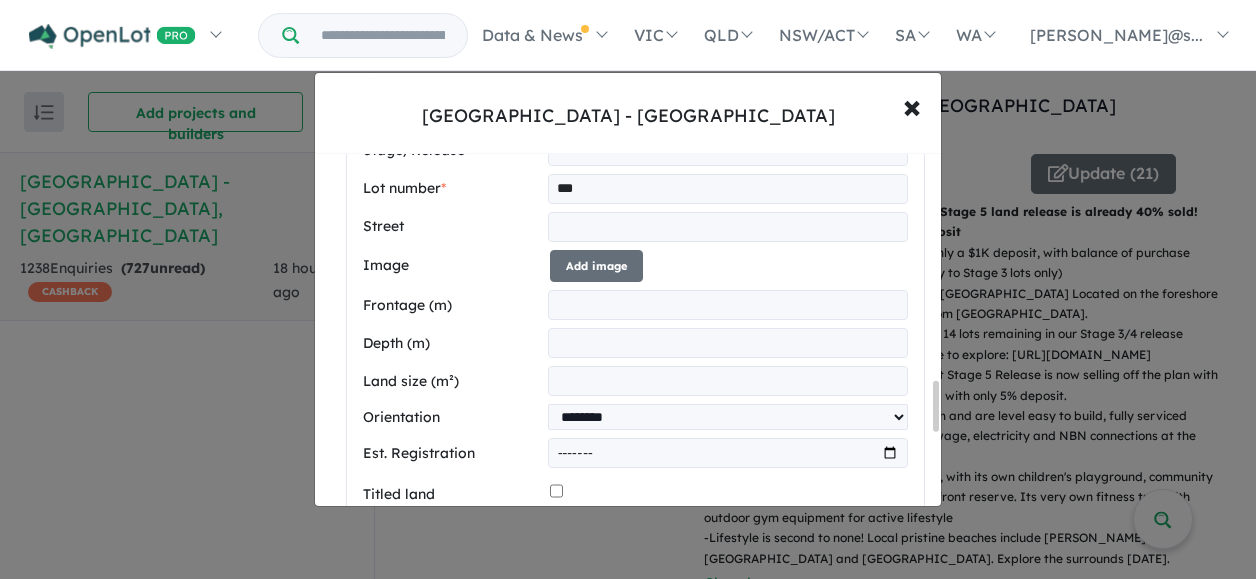 click at bounding box center (728, 381) 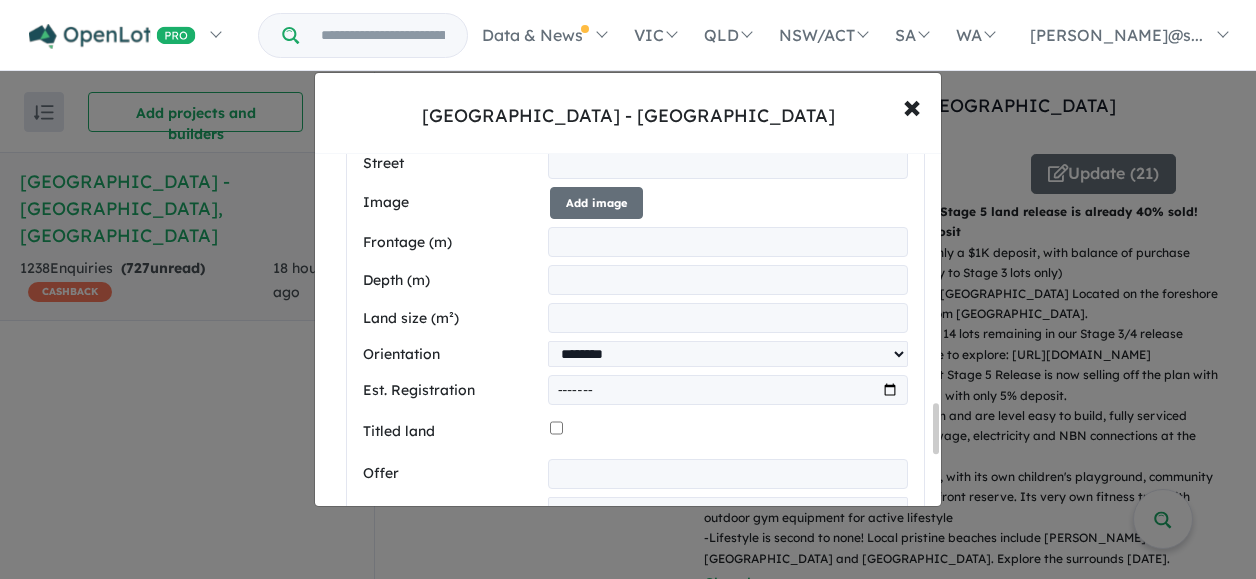 scroll, scrollTop: 1822, scrollLeft: 0, axis: vertical 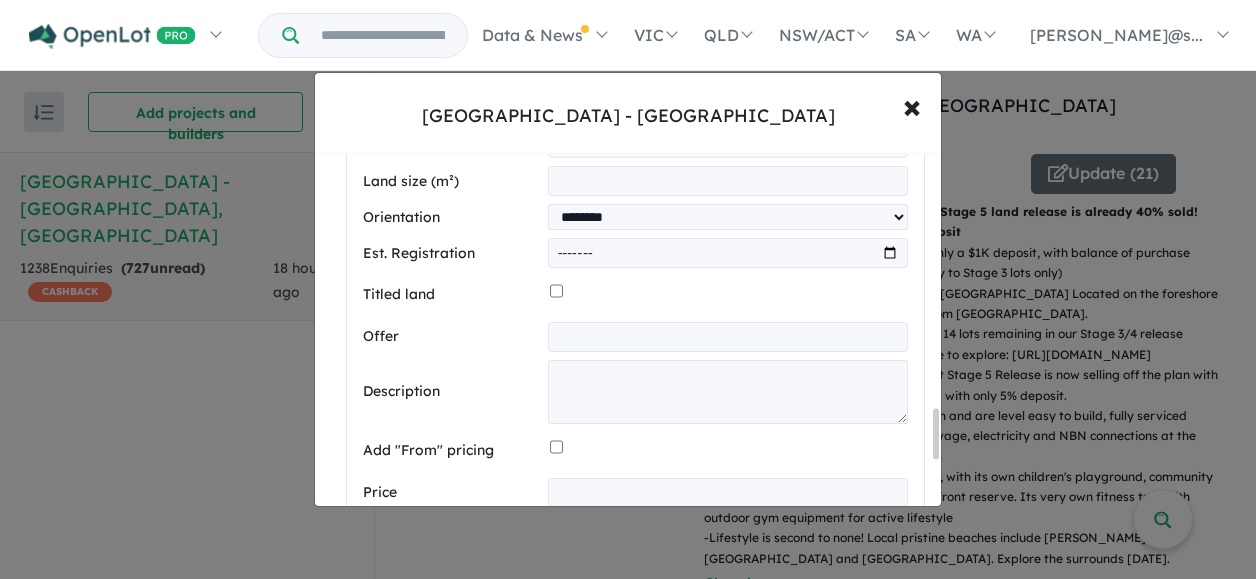 type on "******" 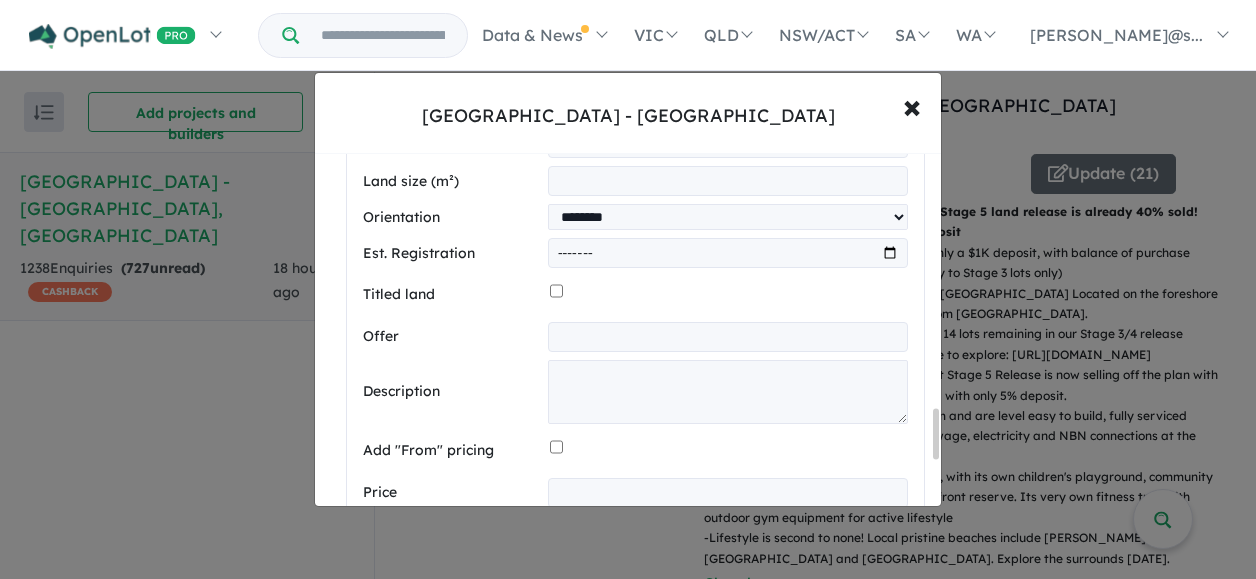click at bounding box center [728, 253] 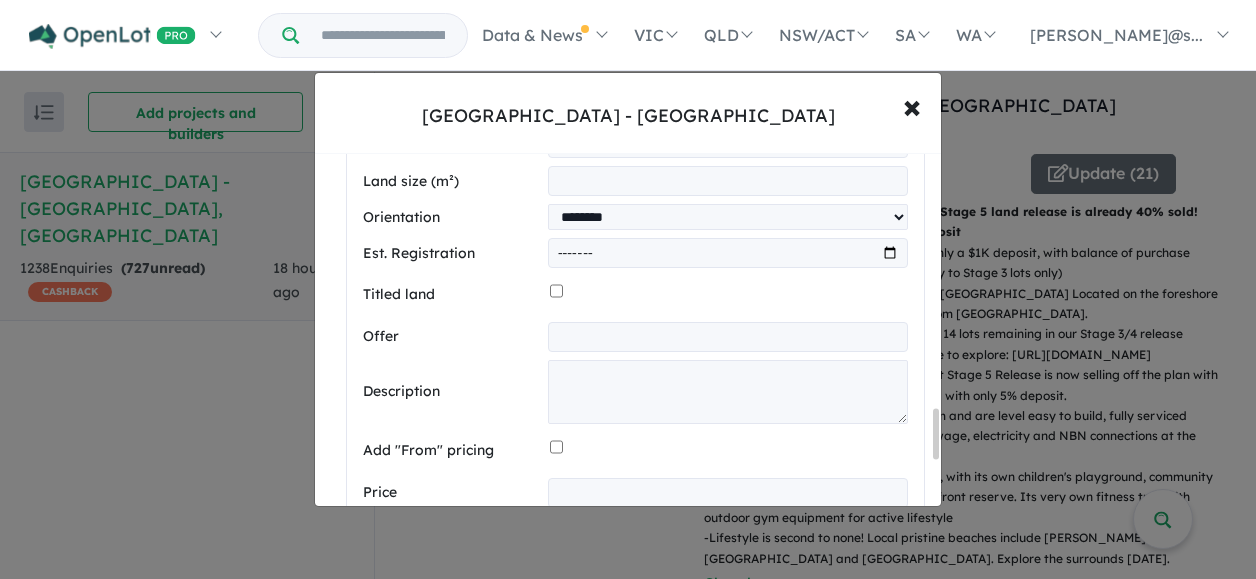 type on "*******" 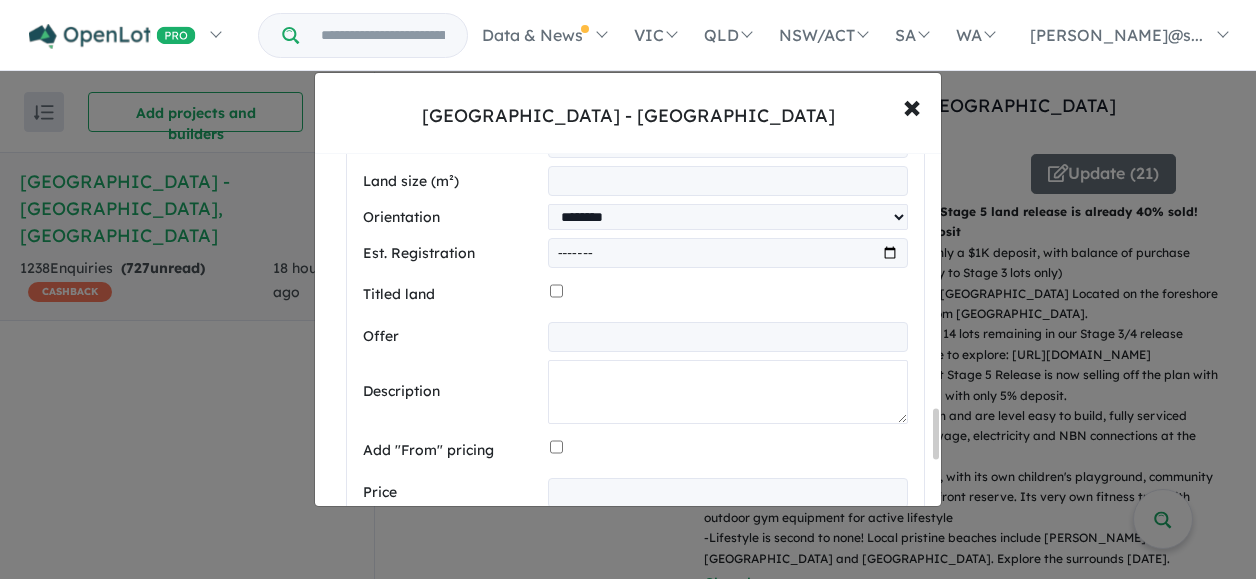 click at bounding box center (728, 392) 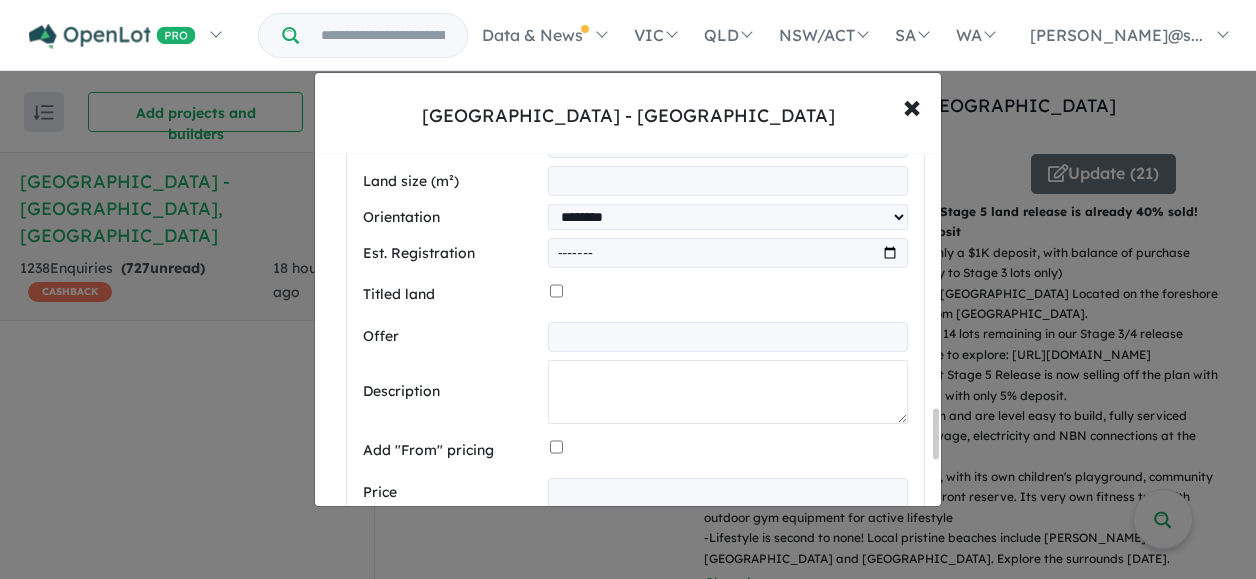 paste on "**********" 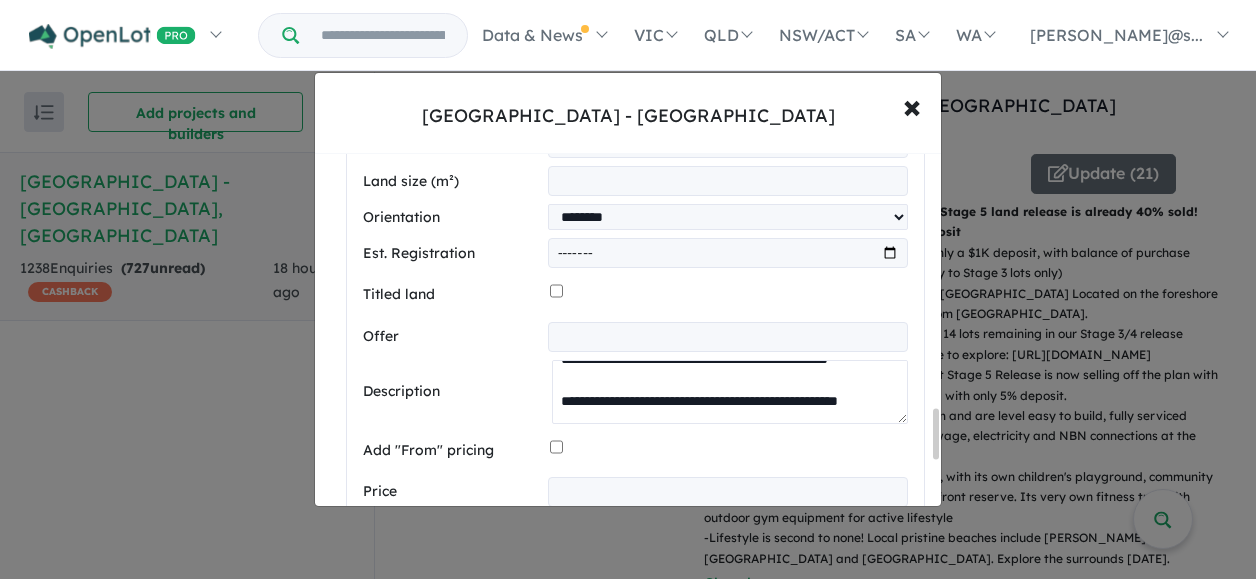 scroll, scrollTop: 188, scrollLeft: 0, axis: vertical 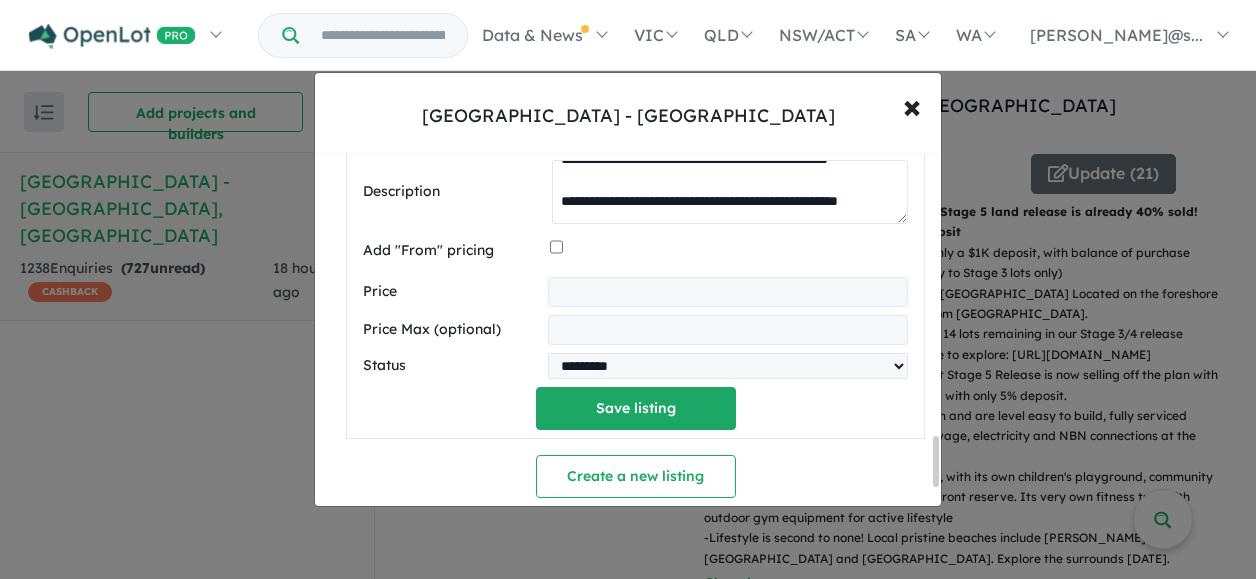 type on "**********" 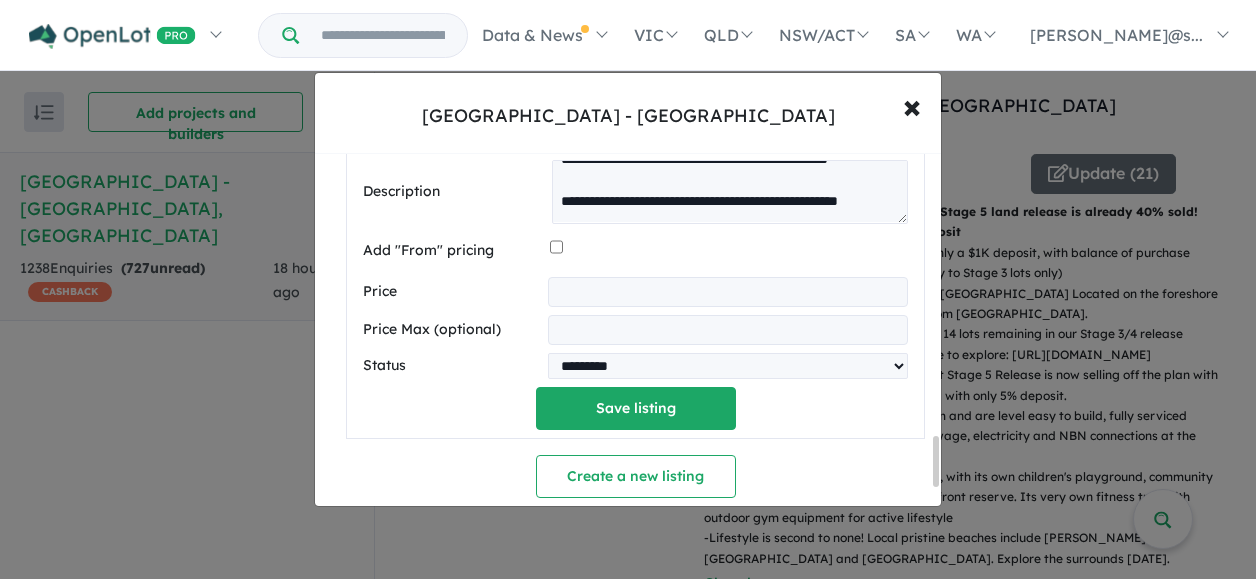 click at bounding box center (728, 292) 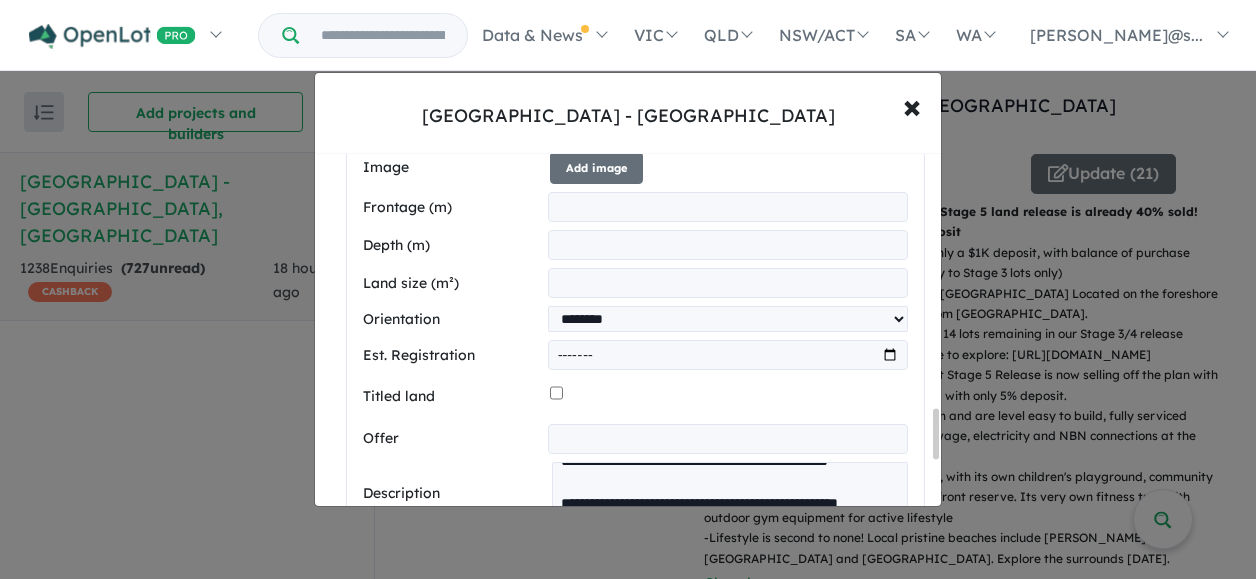 scroll, scrollTop: 1622, scrollLeft: 0, axis: vertical 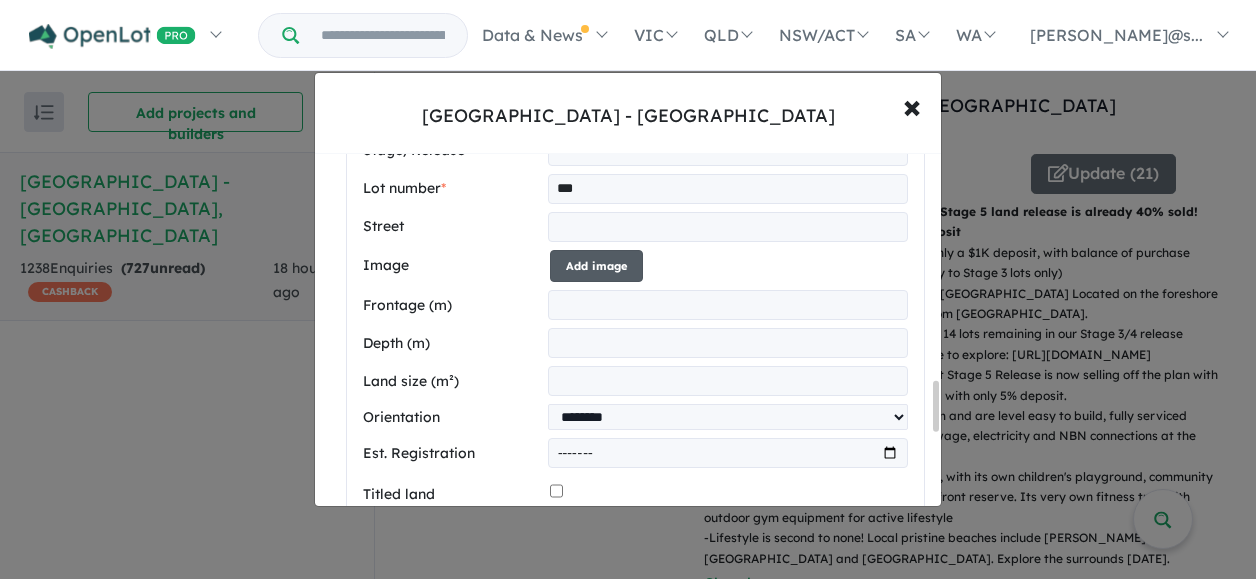 type on "******" 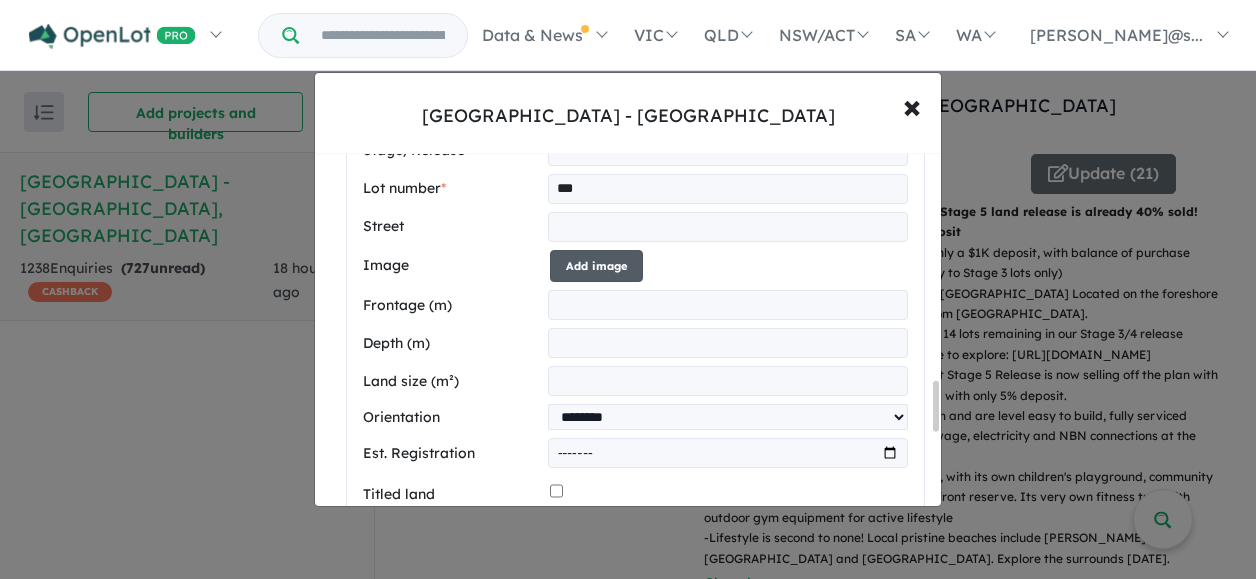 click on "Add image" at bounding box center [596, 266] 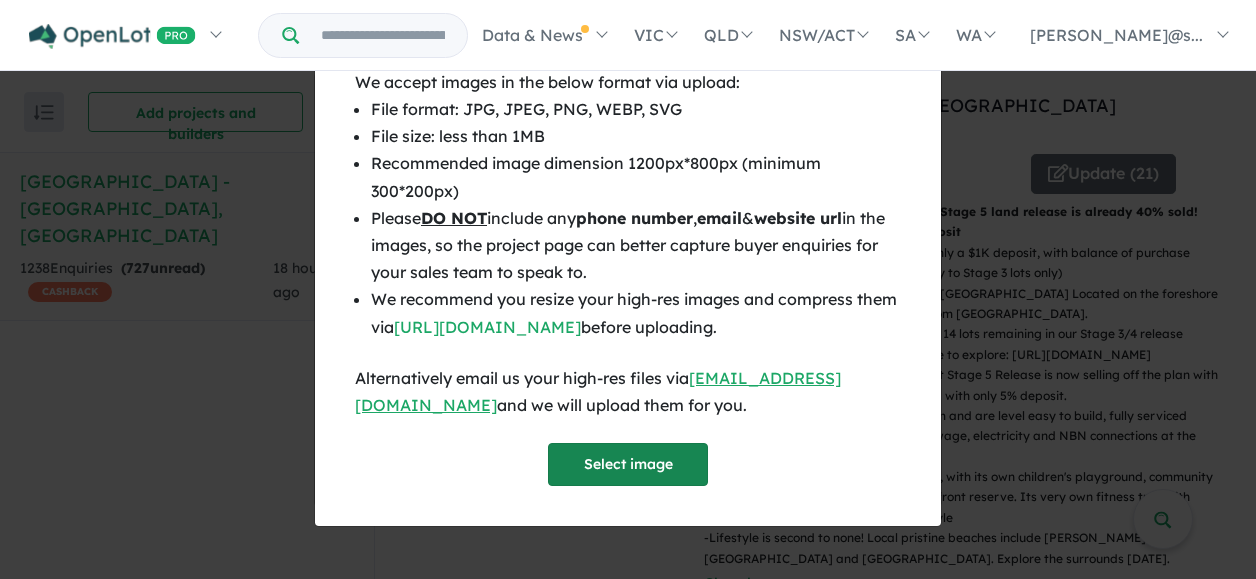 click on "Select image" at bounding box center [628, 464] 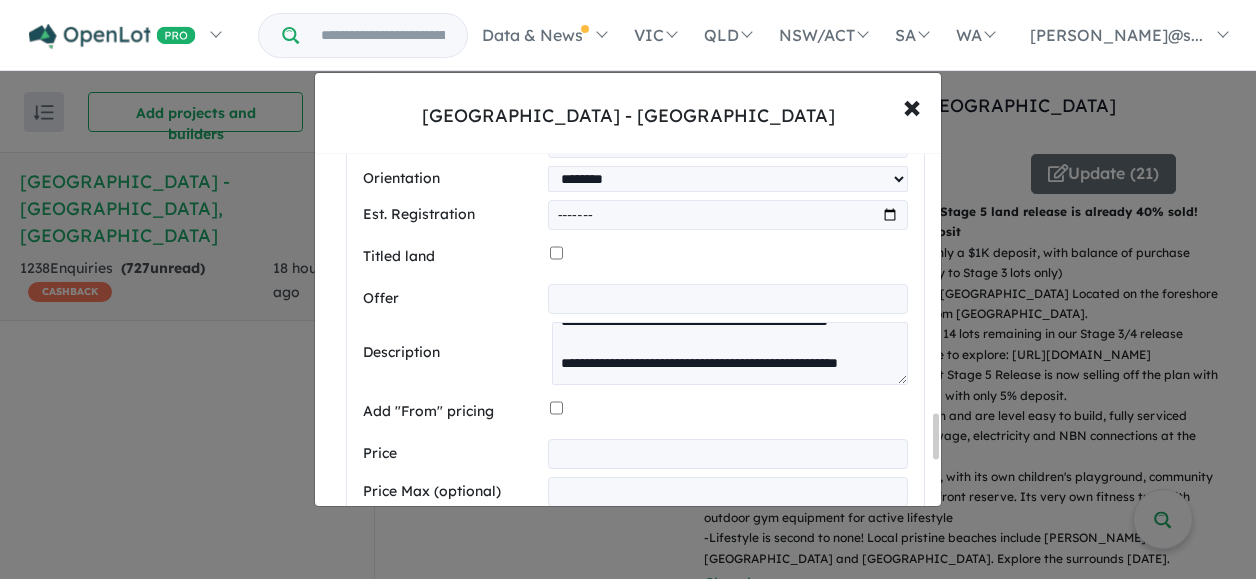 scroll, scrollTop: 2322, scrollLeft: 0, axis: vertical 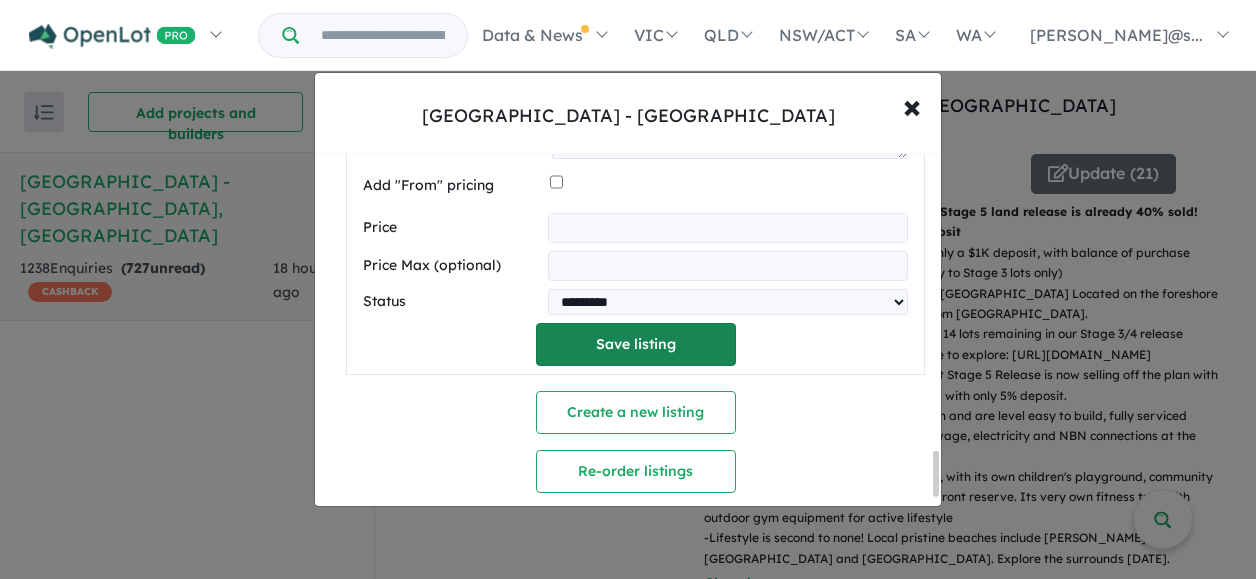 click on "Save listing" at bounding box center (636, 344) 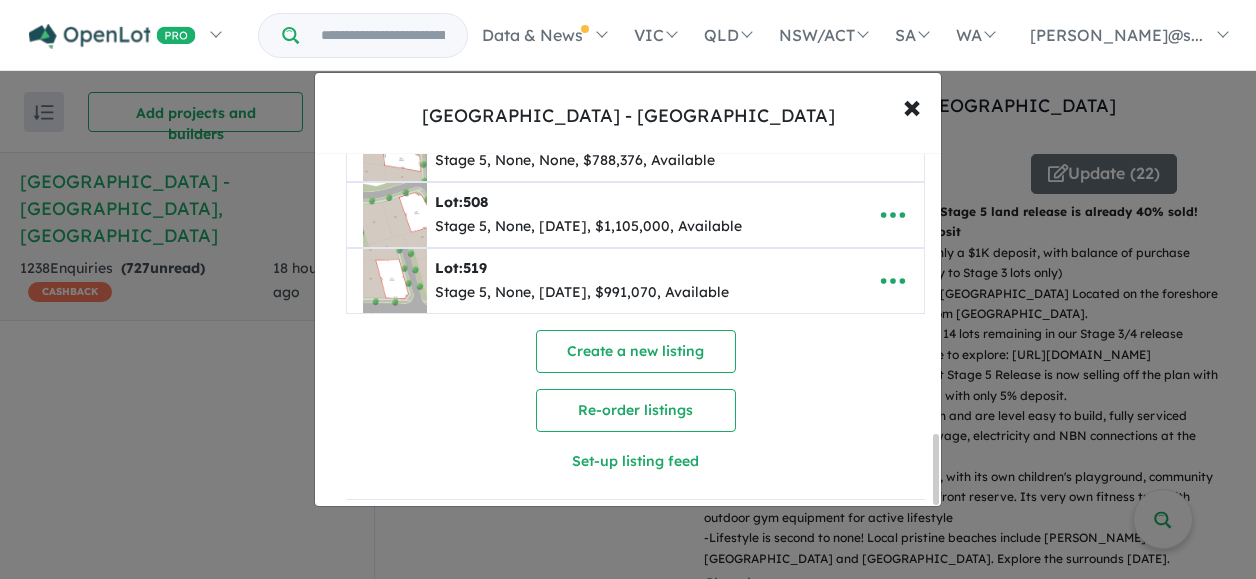 scroll, scrollTop: 1430, scrollLeft: 0, axis: vertical 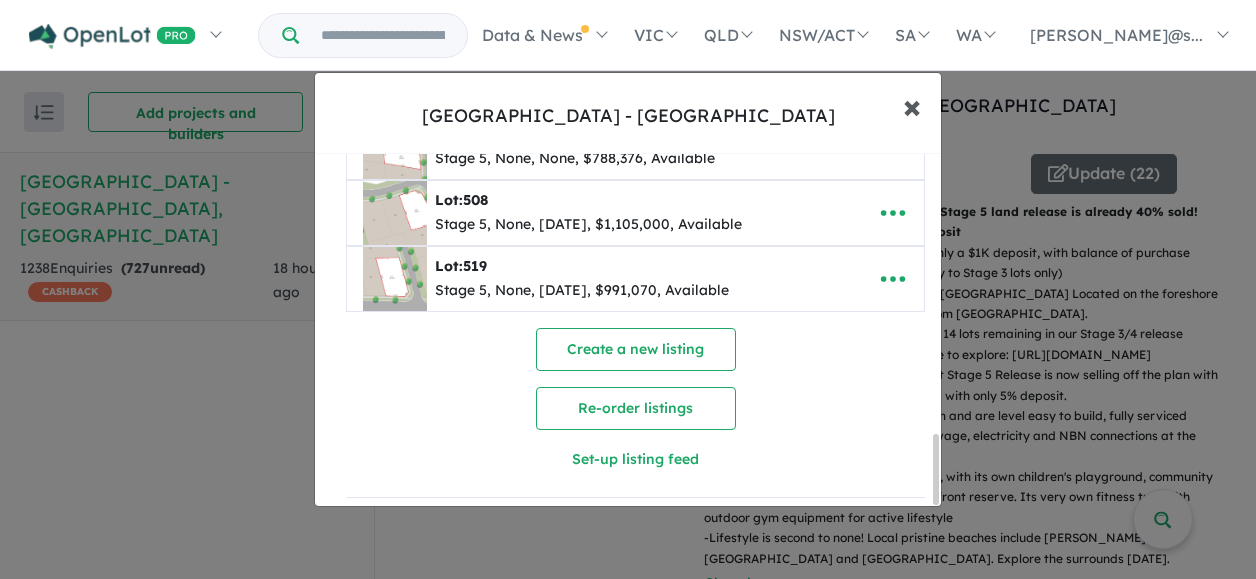 click on "×" at bounding box center [912, 105] 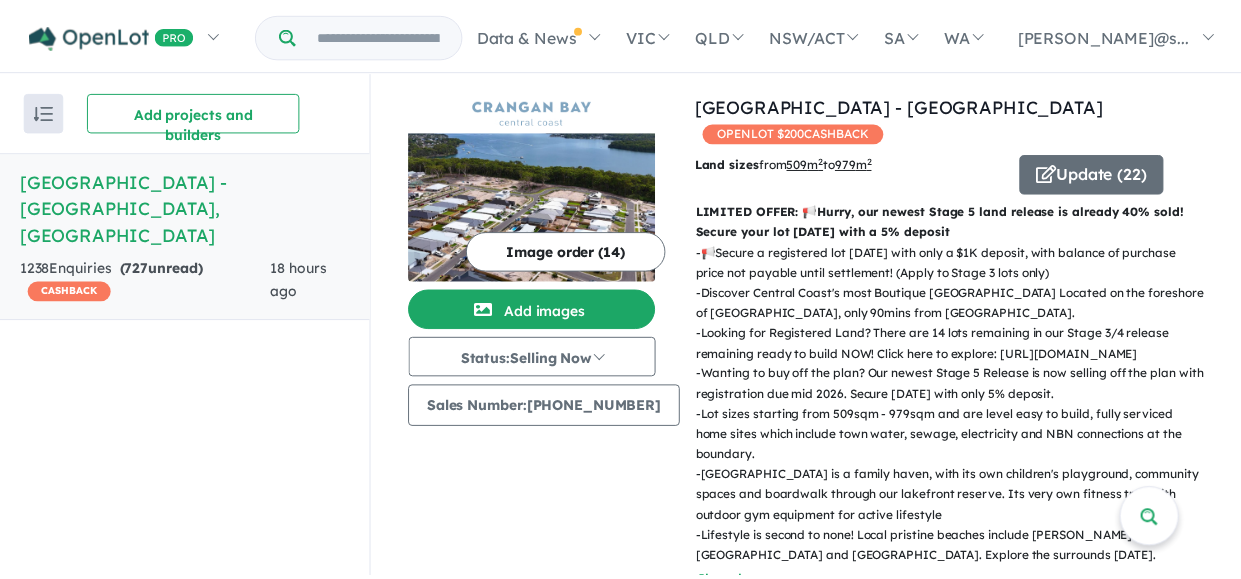 scroll, scrollTop: 0, scrollLeft: 0, axis: both 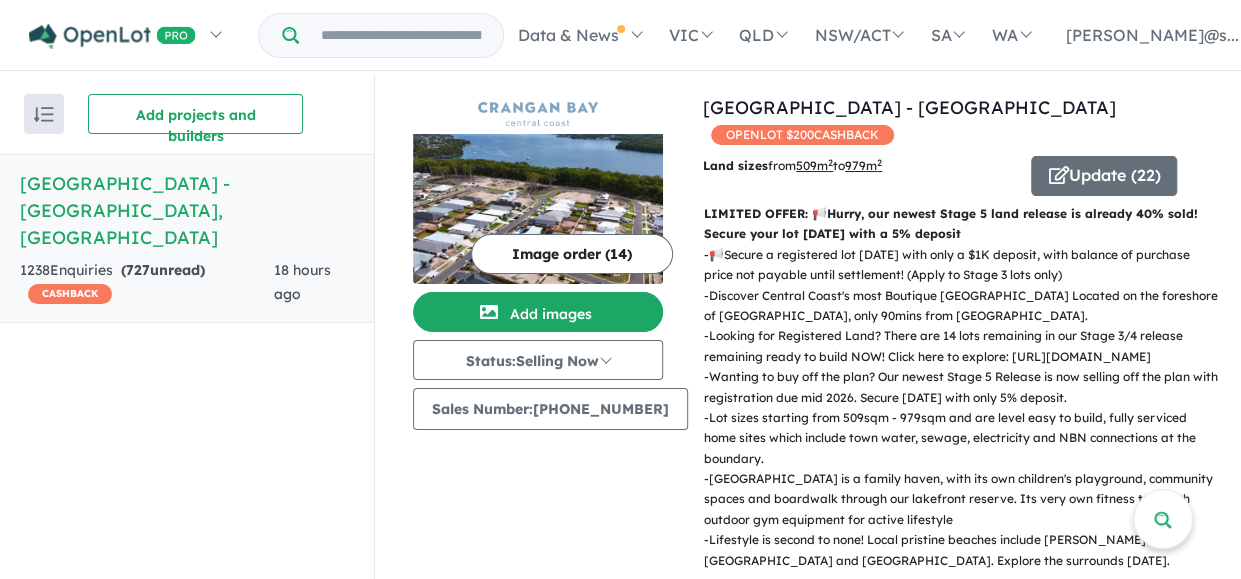 click on "Image order ( 14 )" at bounding box center [572, 254] 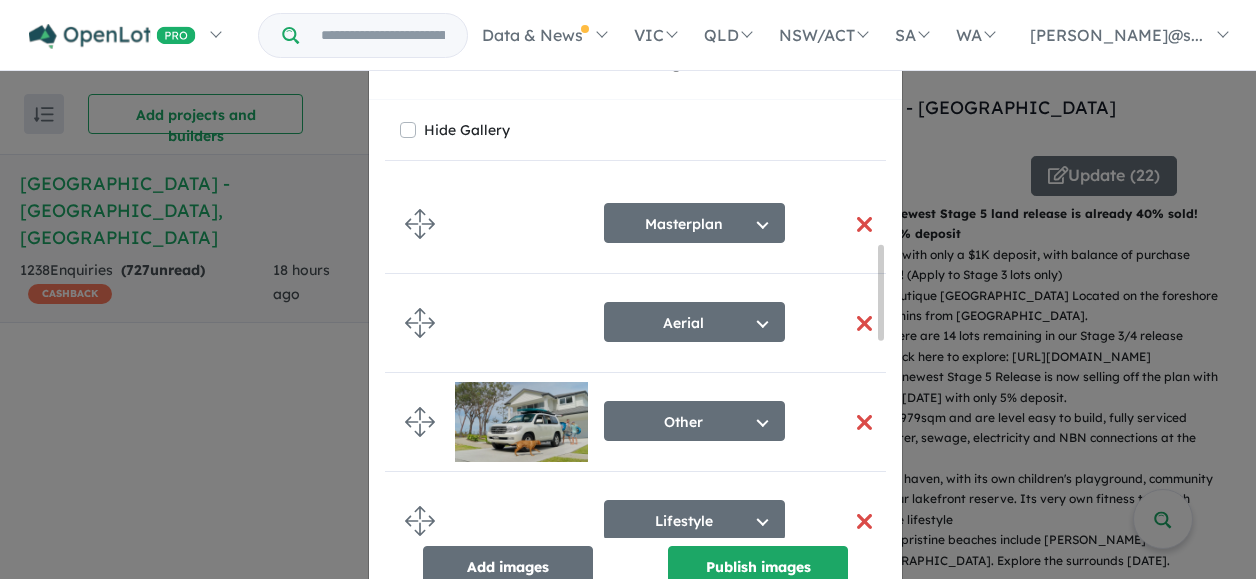 scroll, scrollTop: 300, scrollLeft: 0, axis: vertical 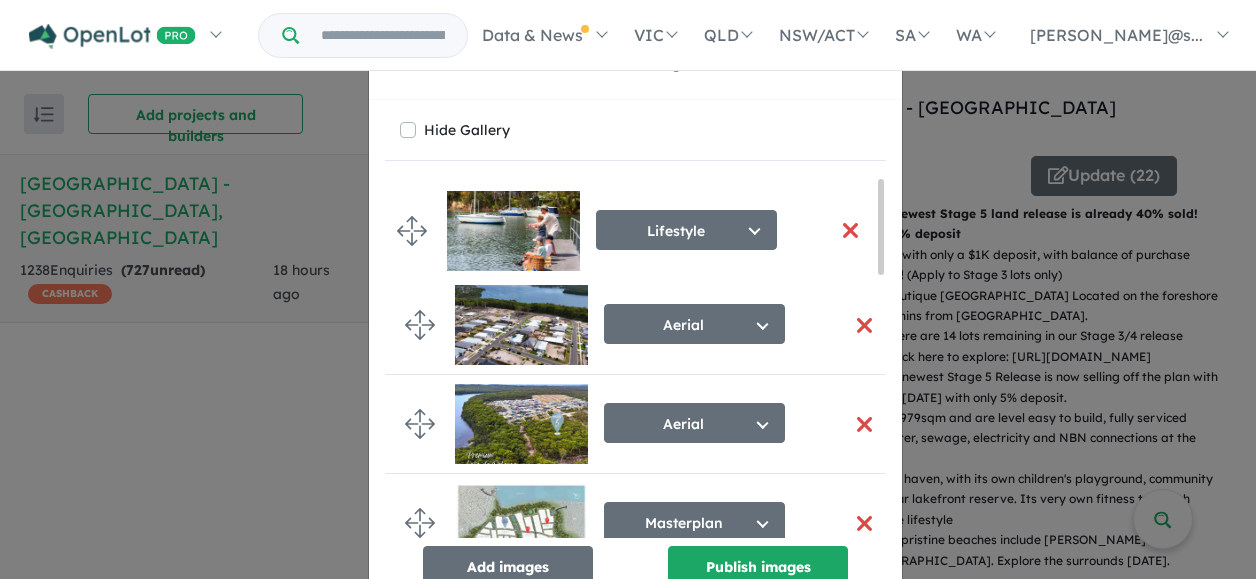 drag, startPoint x: 406, startPoint y: 416, endPoint x: 406, endPoint y: 228, distance: 188 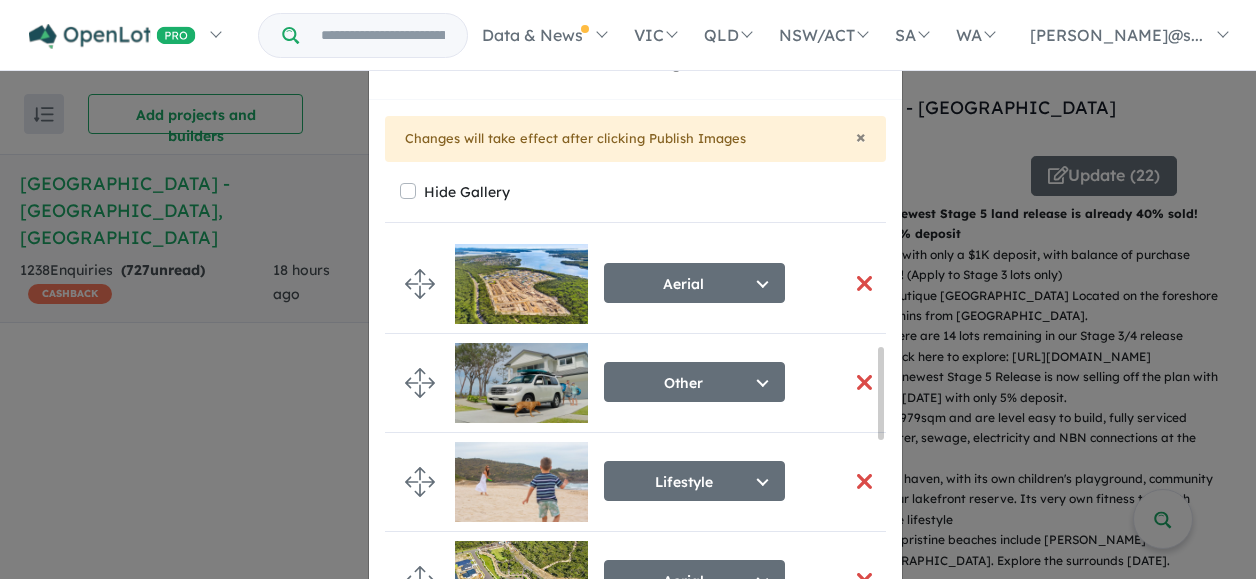 scroll, scrollTop: 500, scrollLeft: 0, axis: vertical 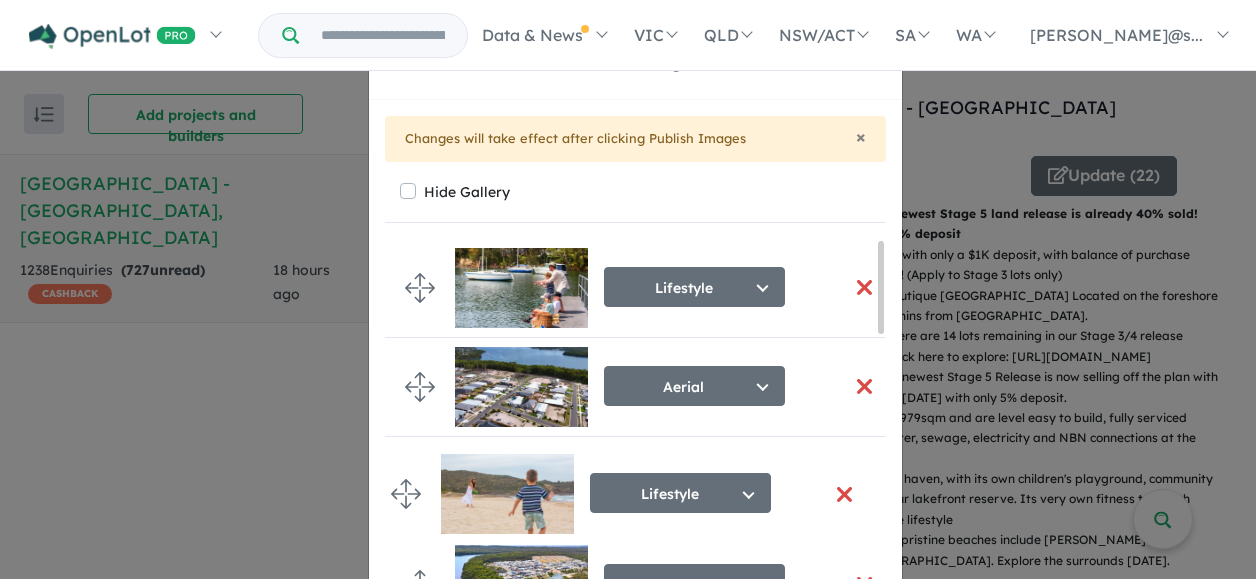 drag, startPoint x: 410, startPoint y: 378, endPoint x: 404, endPoint y: 493, distance: 115.15642 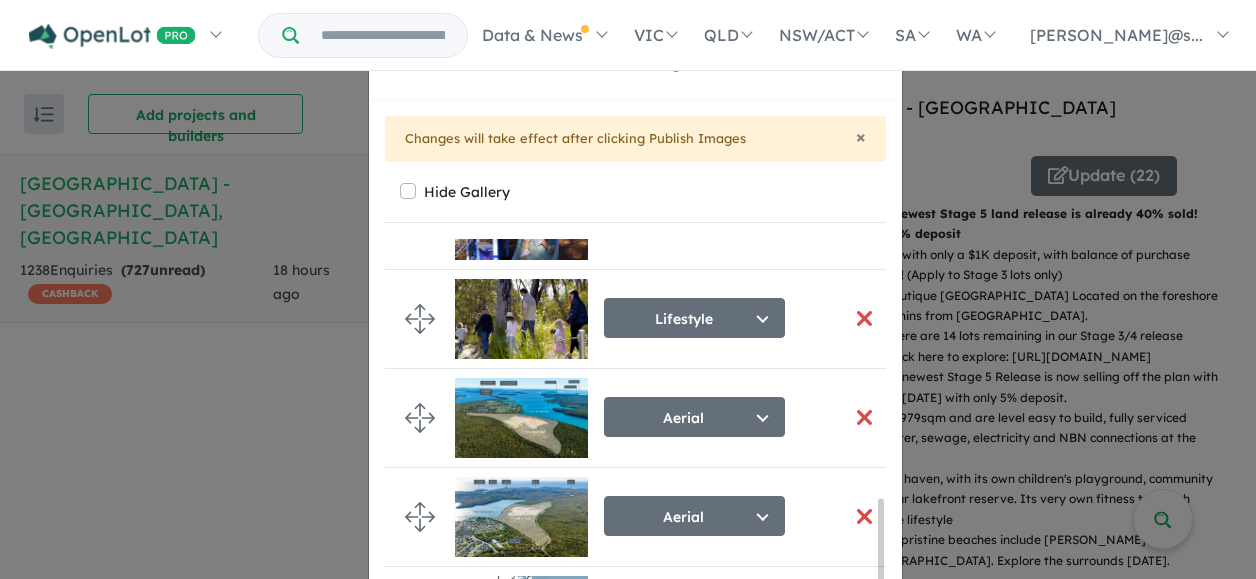 scroll, scrollTop: 1012, scrollLeft: 0, axis: vertical 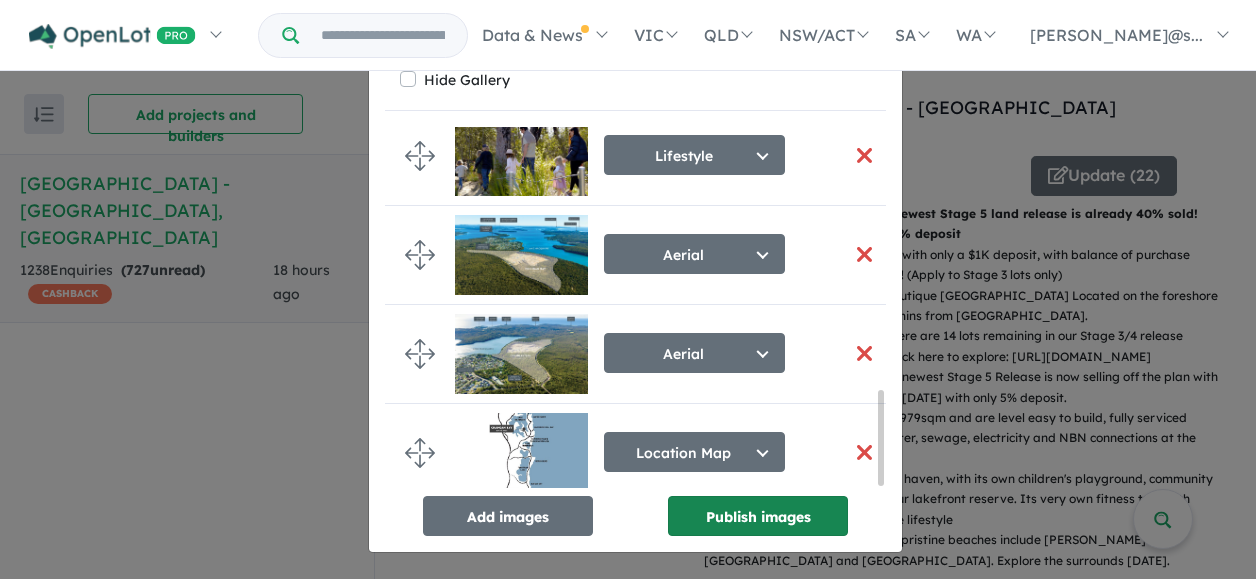 click on "Publish images" at bounding box center [758, 516] 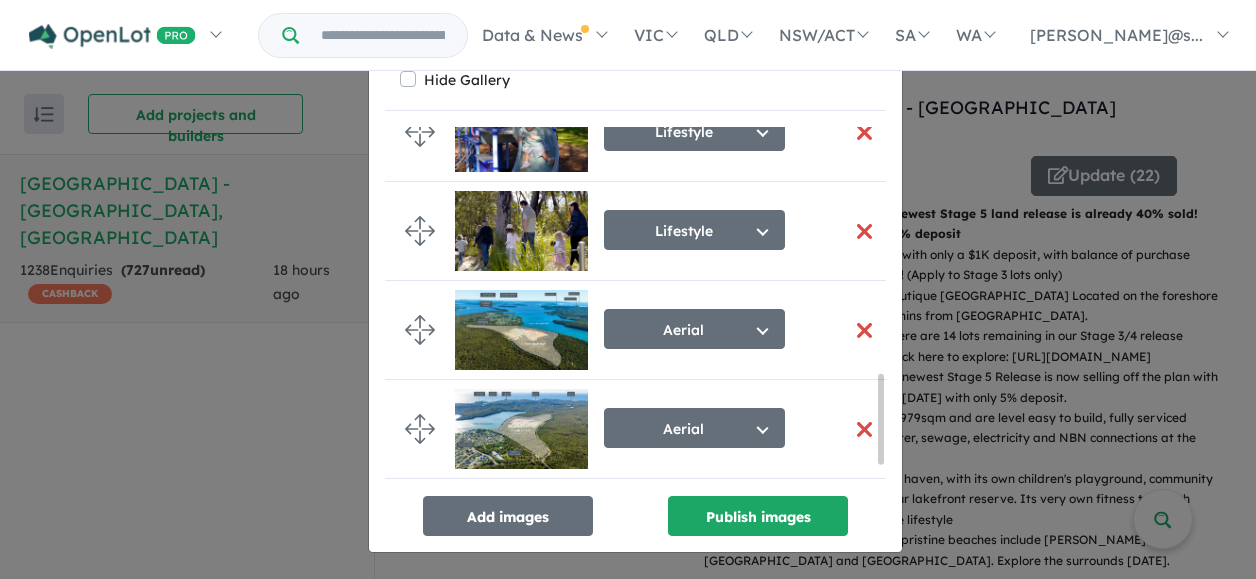 scroll, scrollTop: 1004, scrollLeft: 0, axis: vertical 